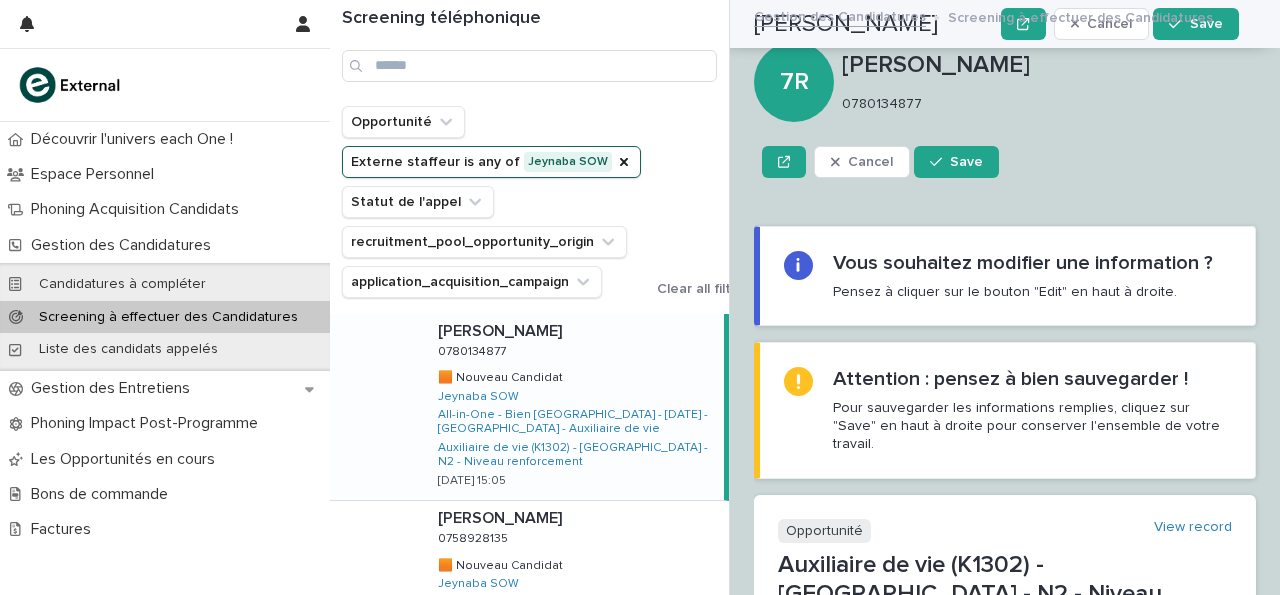 scroll, scrollTop: 0, scrollLeft: 0, axis: both 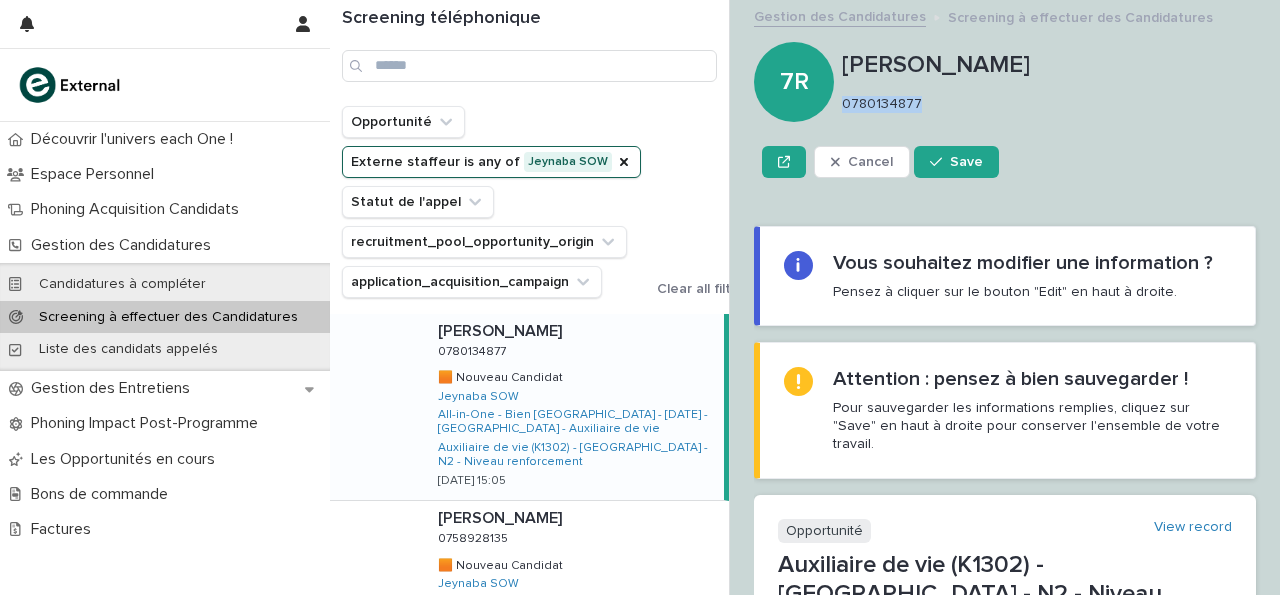 drag, startPoint x: 844, startPoint y: 101, endPoint x: 933, endPoint y: 98, distance: 89.050545 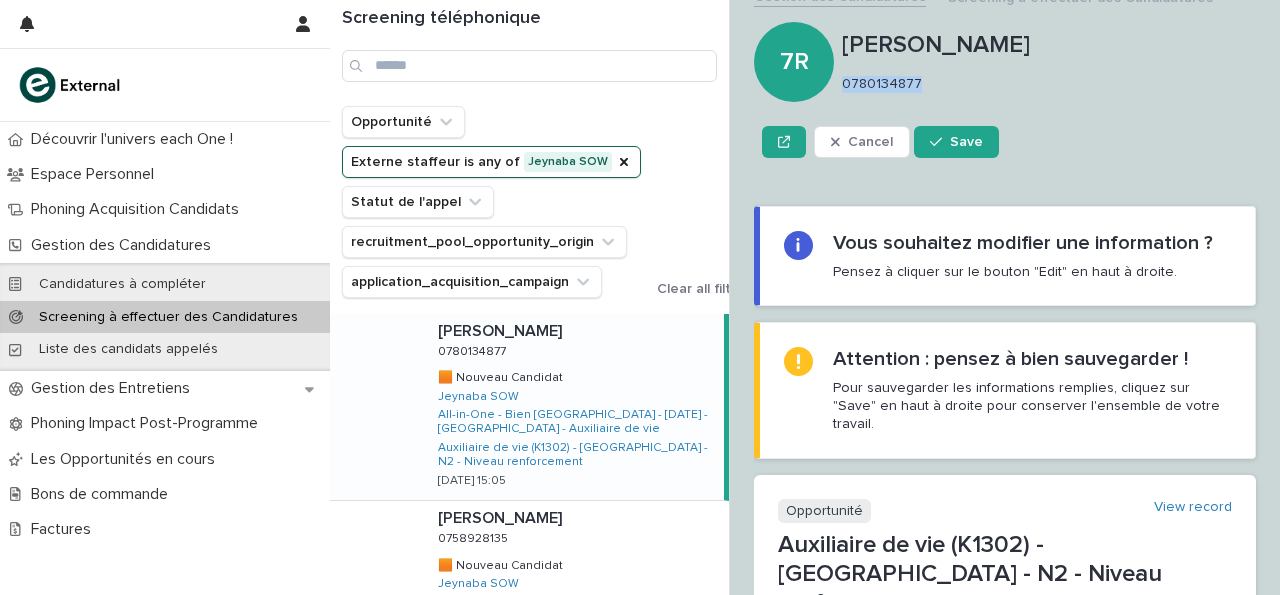 scroll, scrollTop: 19, scrollLeft: 0, axis: vertical 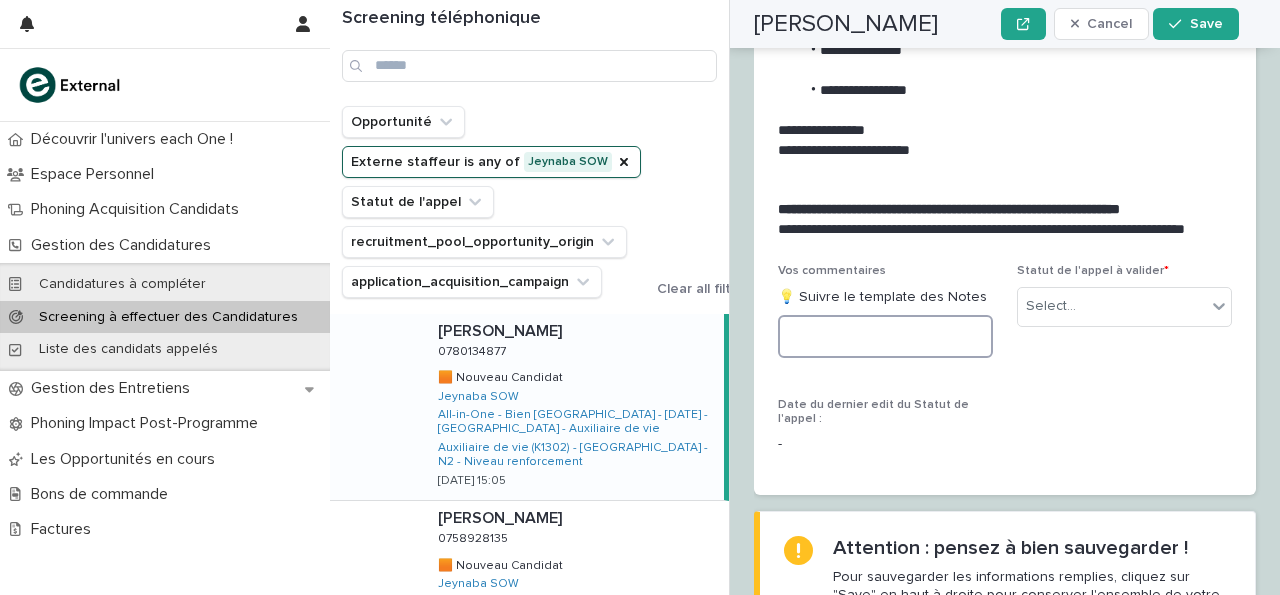 click at bounding box center (885, 336) 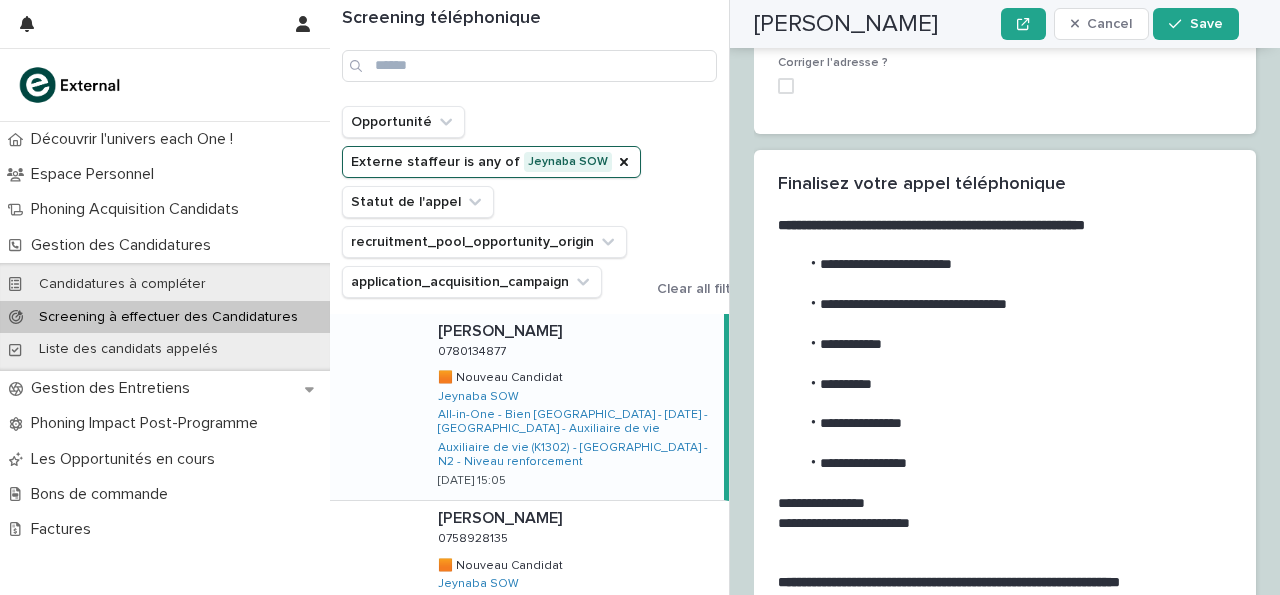 scroll, scrollTop: 2873, scrollLeft: 0, axis: vertical 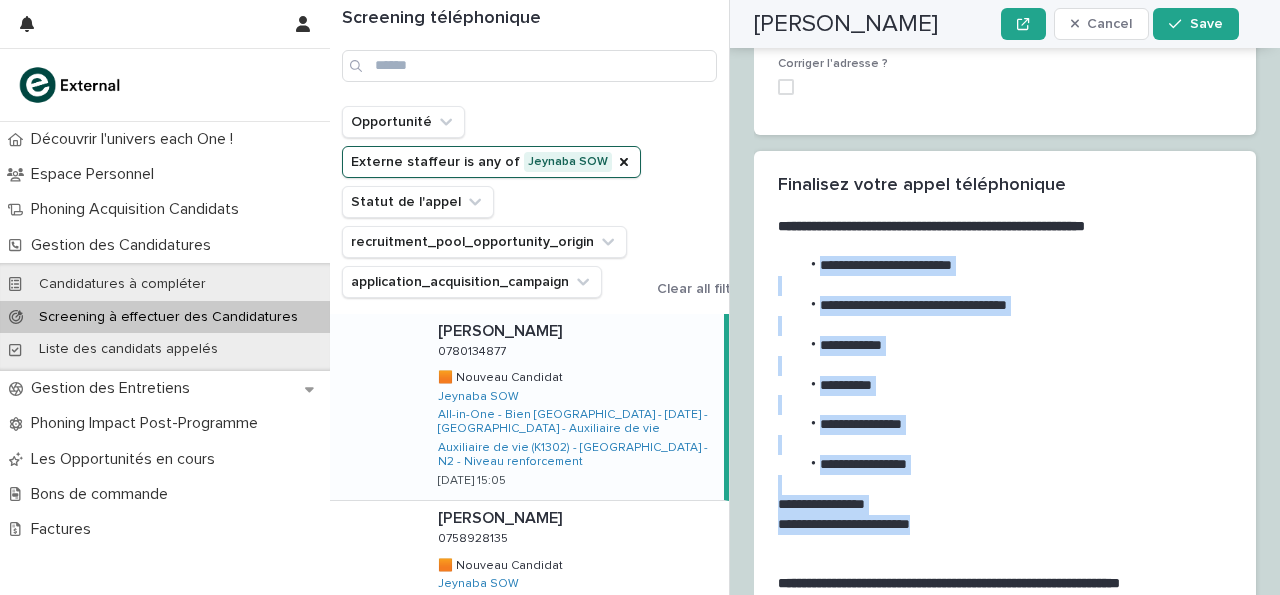 drag, startPoint x: 819, startPoint y: 147, endPoint x: 970, endPoint y: 416, distance: 308.4834 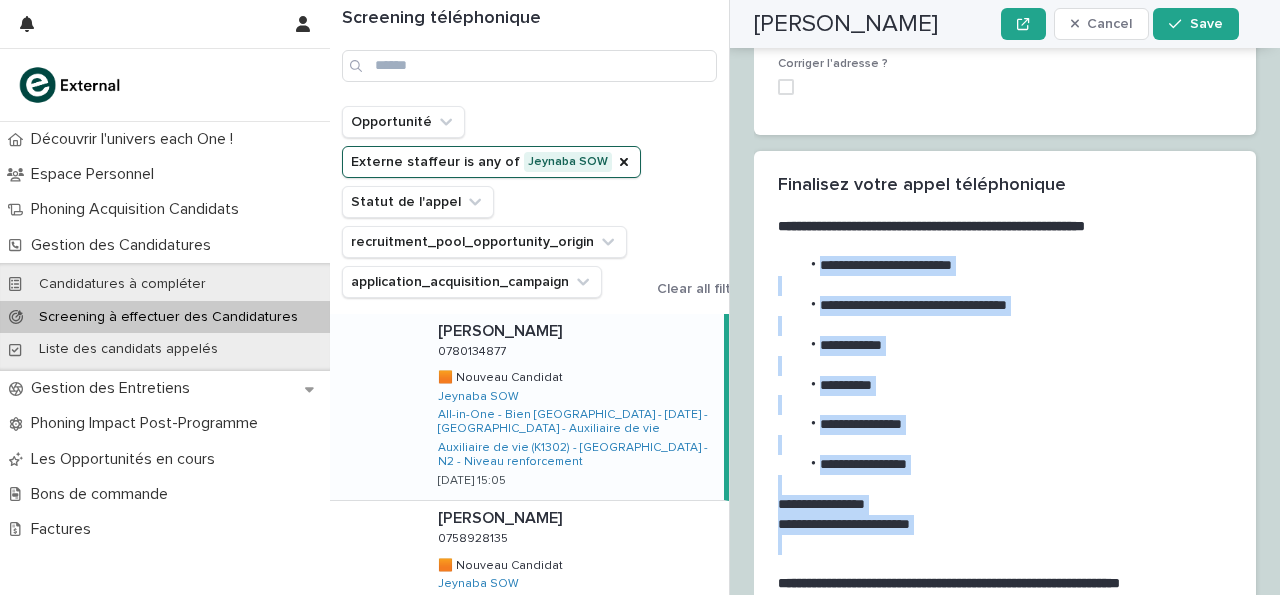 click on "**********" at bounding box center [992, 505] 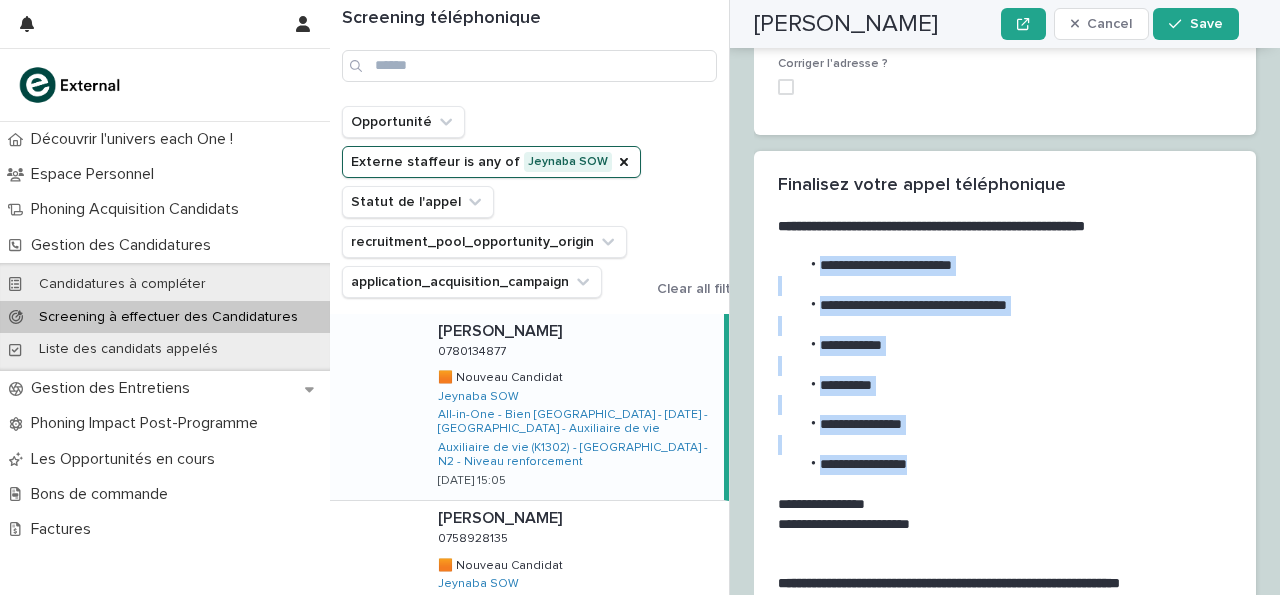drag, startPoint x: 819, startPoint y: 139, endPoint x: 955, endPoint y: 341, distance: 243.51591 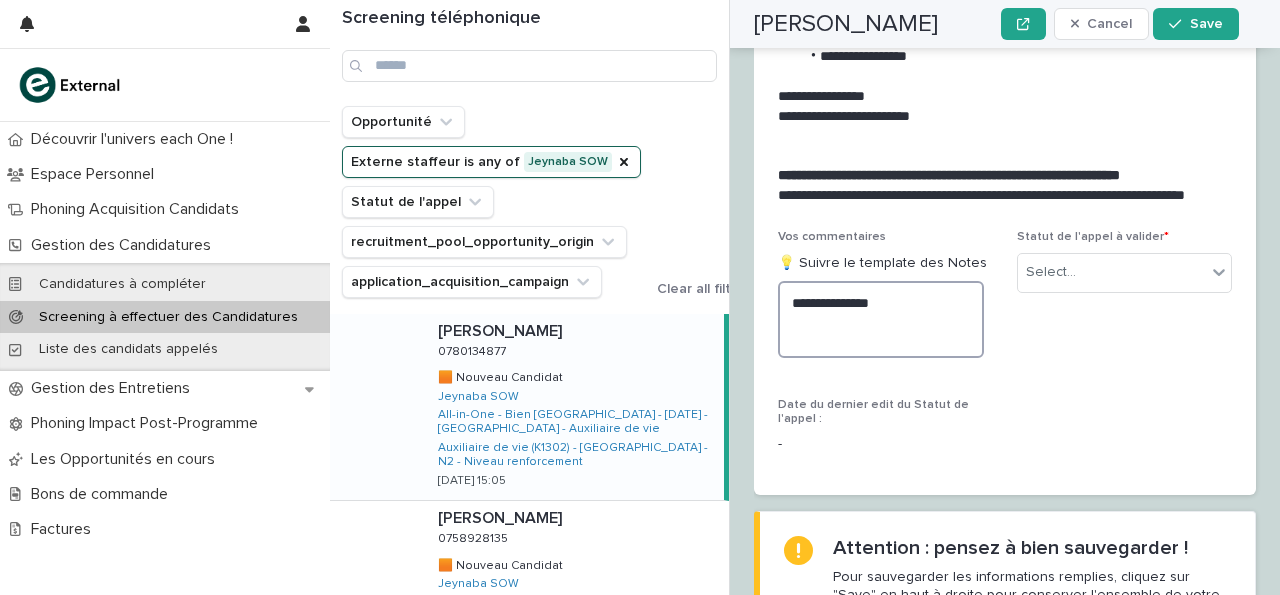 click on "**********" at bounding box center [881, 319] 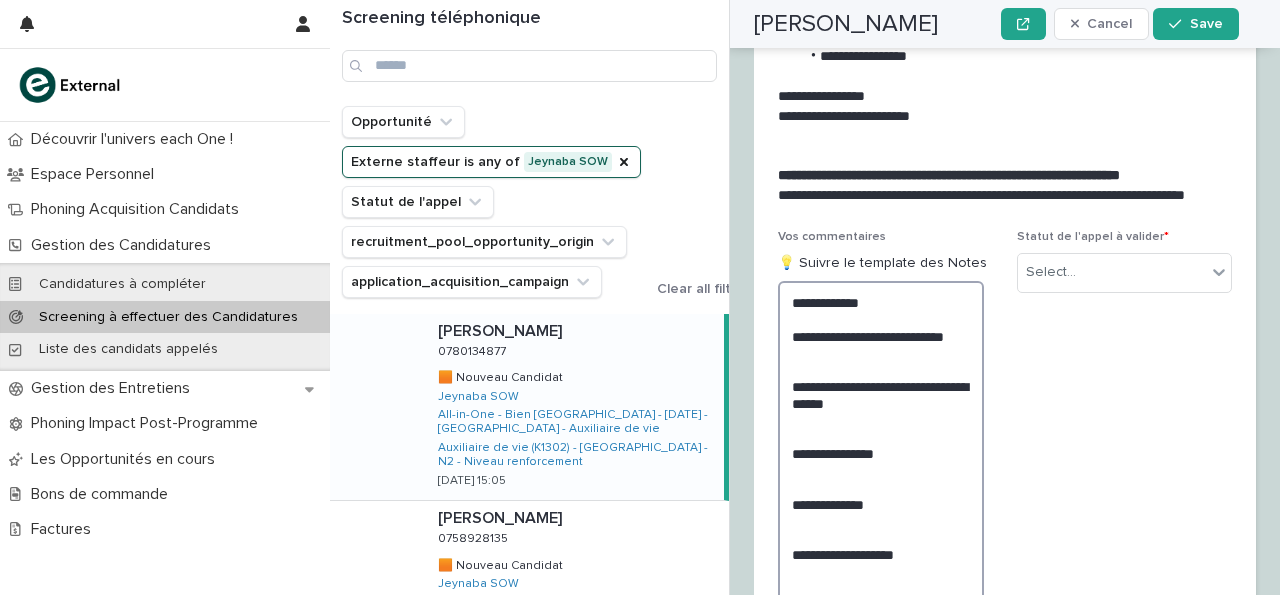 scroll, scrollTop: 3281, scrollLeft: 0, axis: vertical 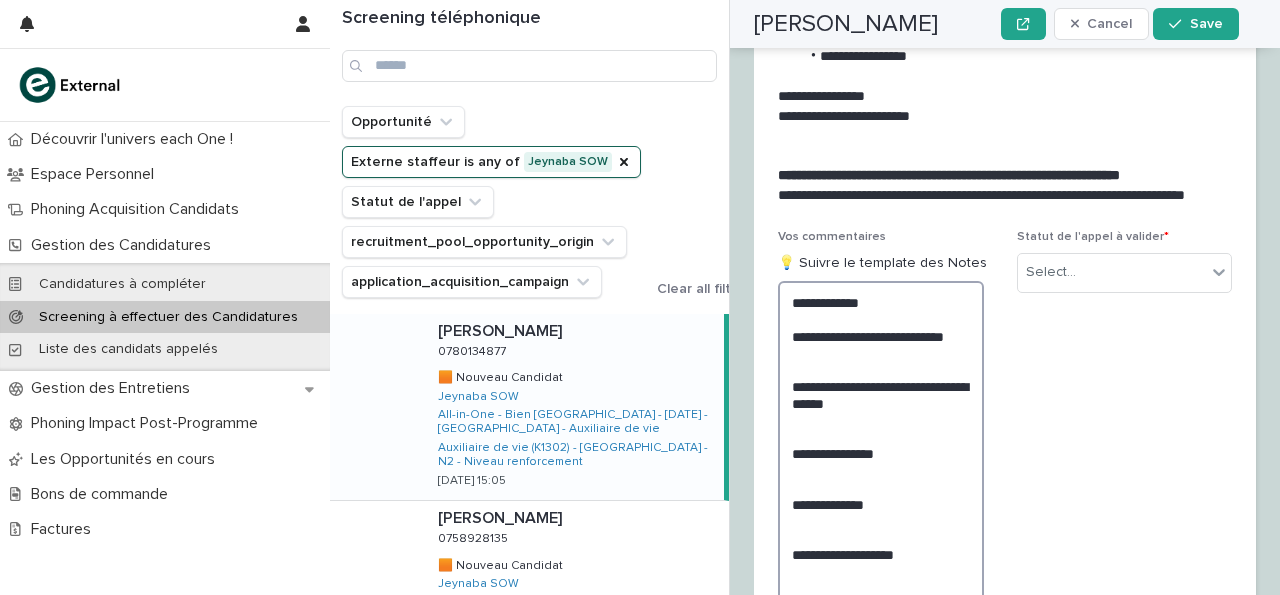 click on "**********" at bounding box center (881, 453) 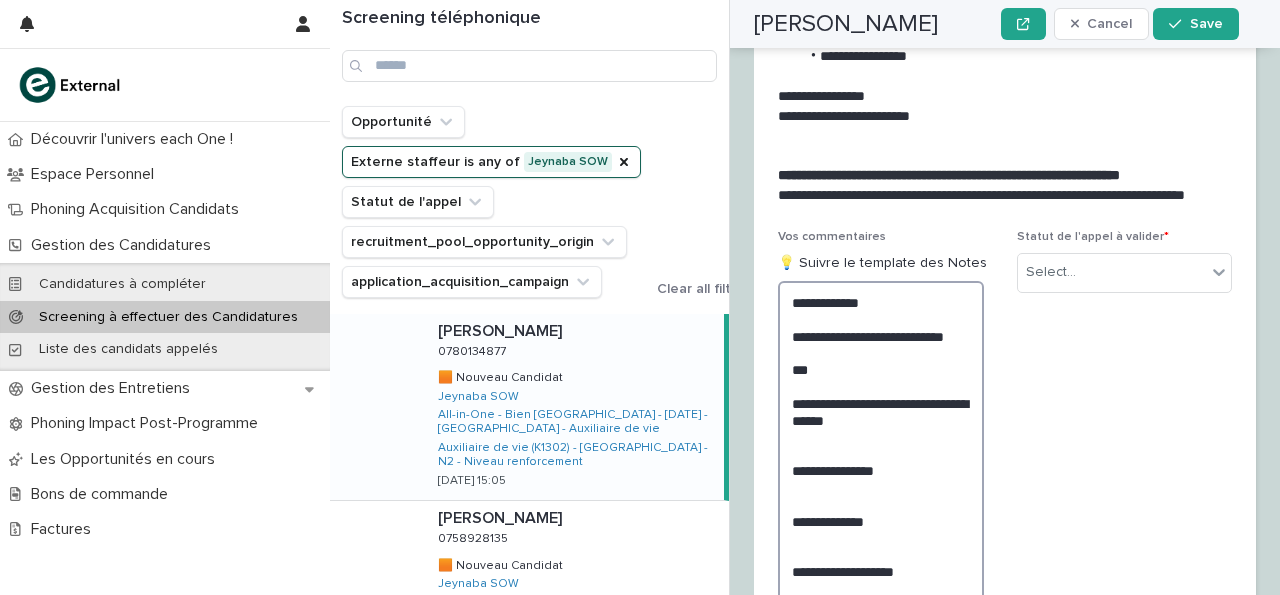 scroll, scrollTop: 3281, scrollLeft: 0, axis: vertical 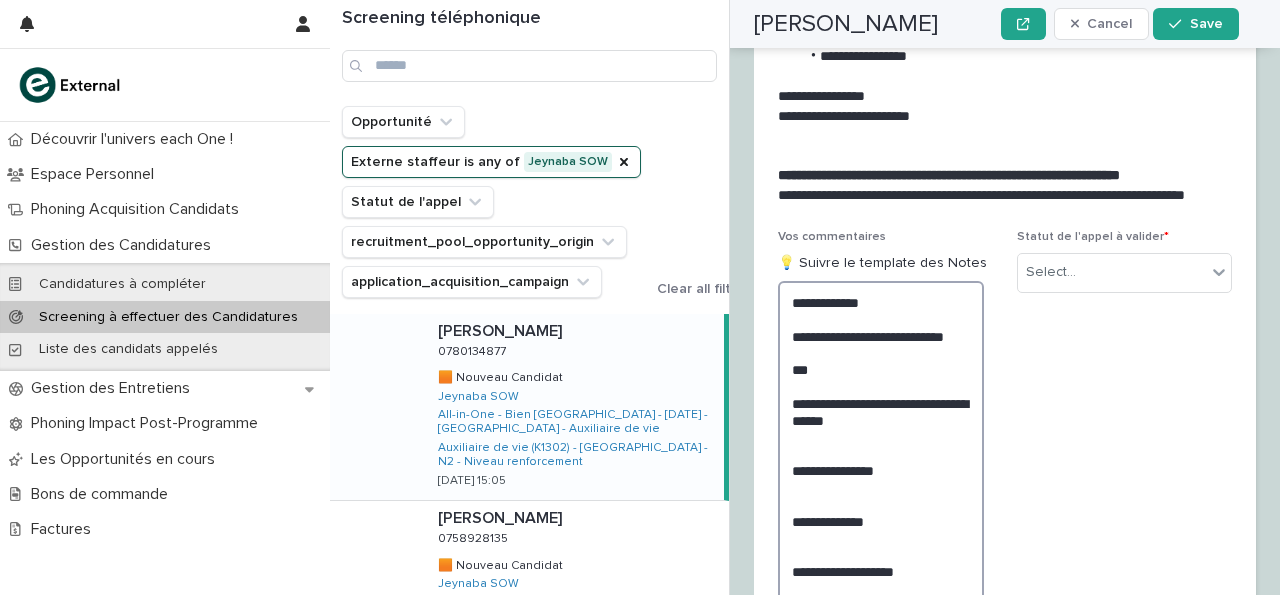 click on "**********" at bounding box center [881, 461] 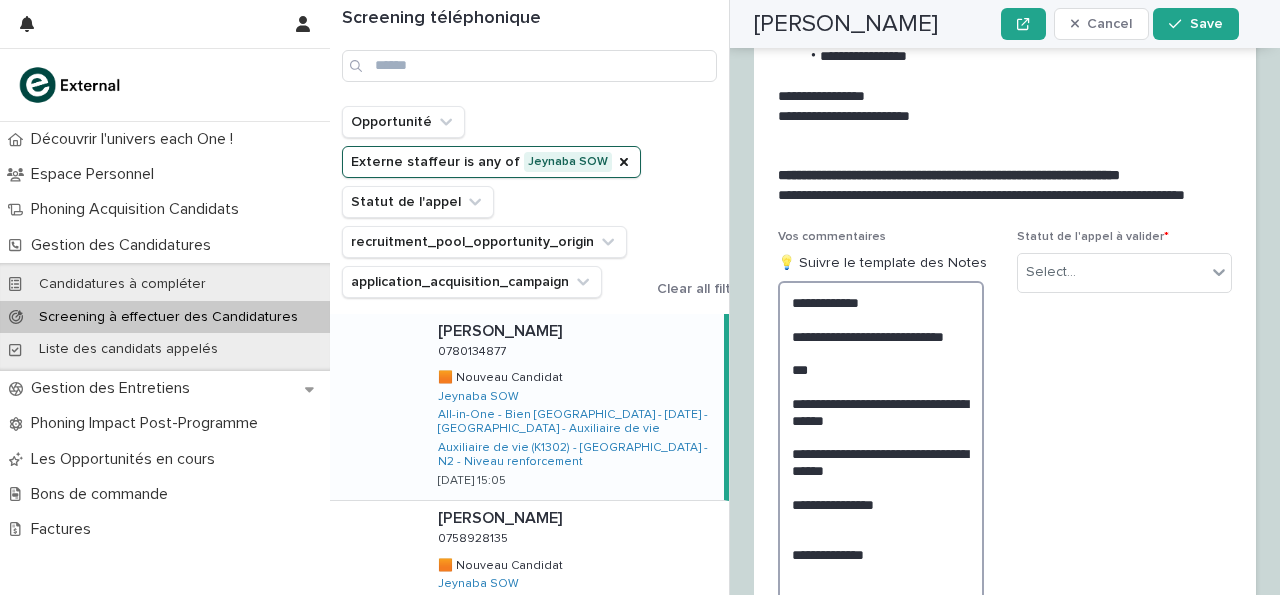 scroll, scrollTop: 3281, scrollLeft: 0, axis: vertical 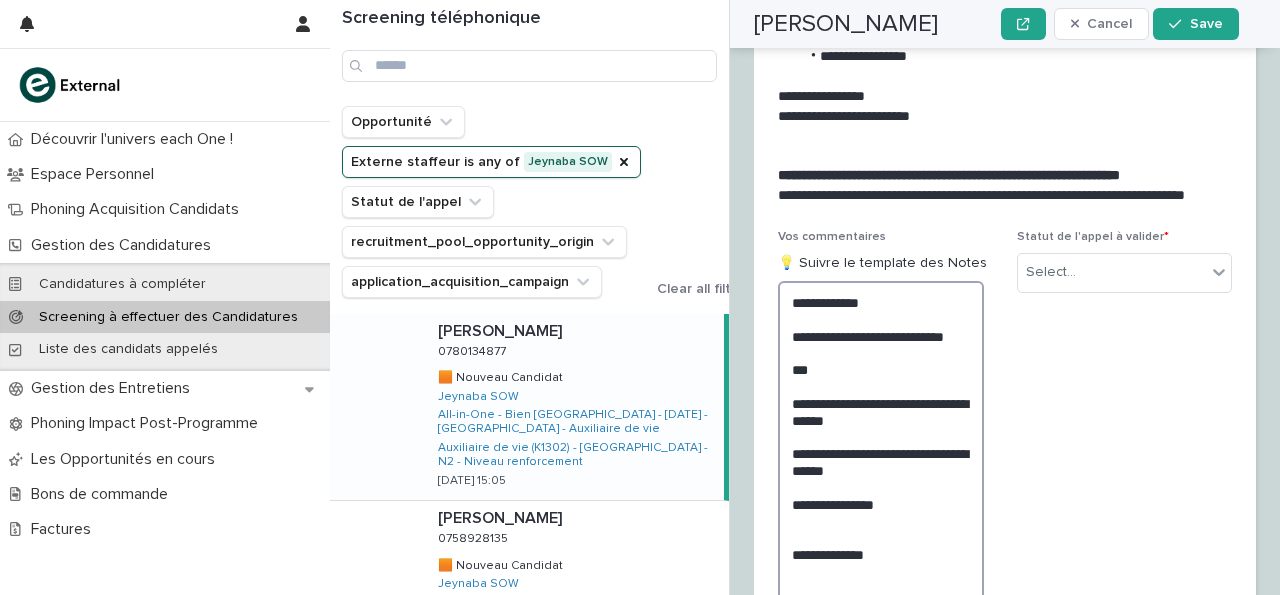 click on "**********" at bounding box center (881, 478) 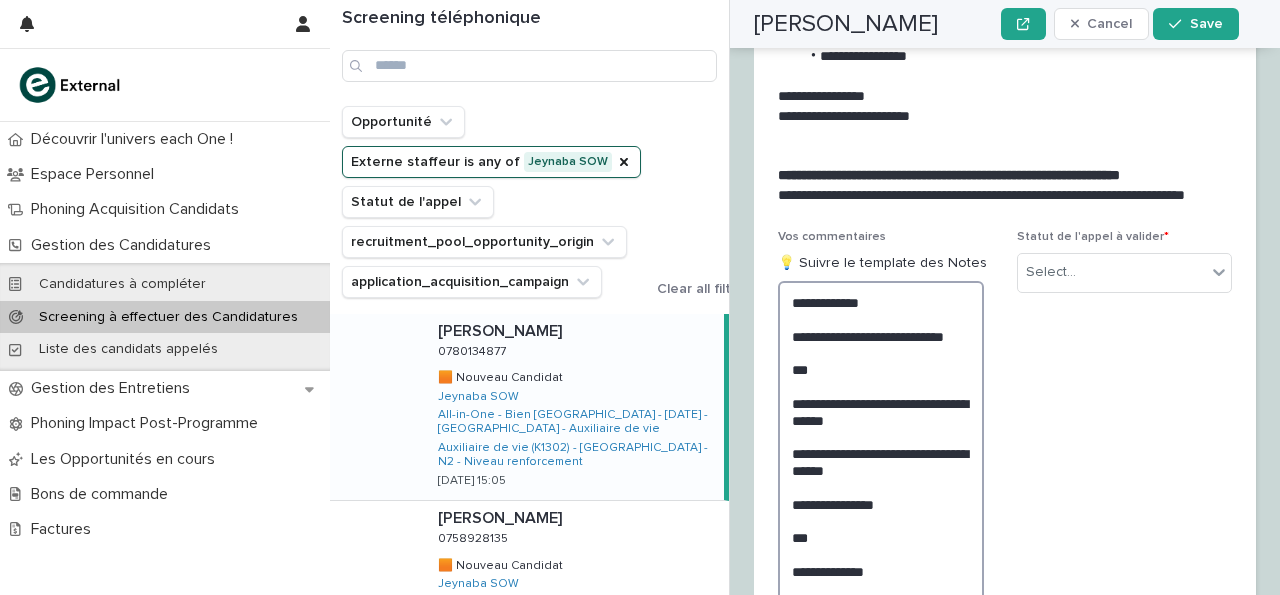 scroll, scrollTop: 3281, scrollLeft: 0, axis: vertical 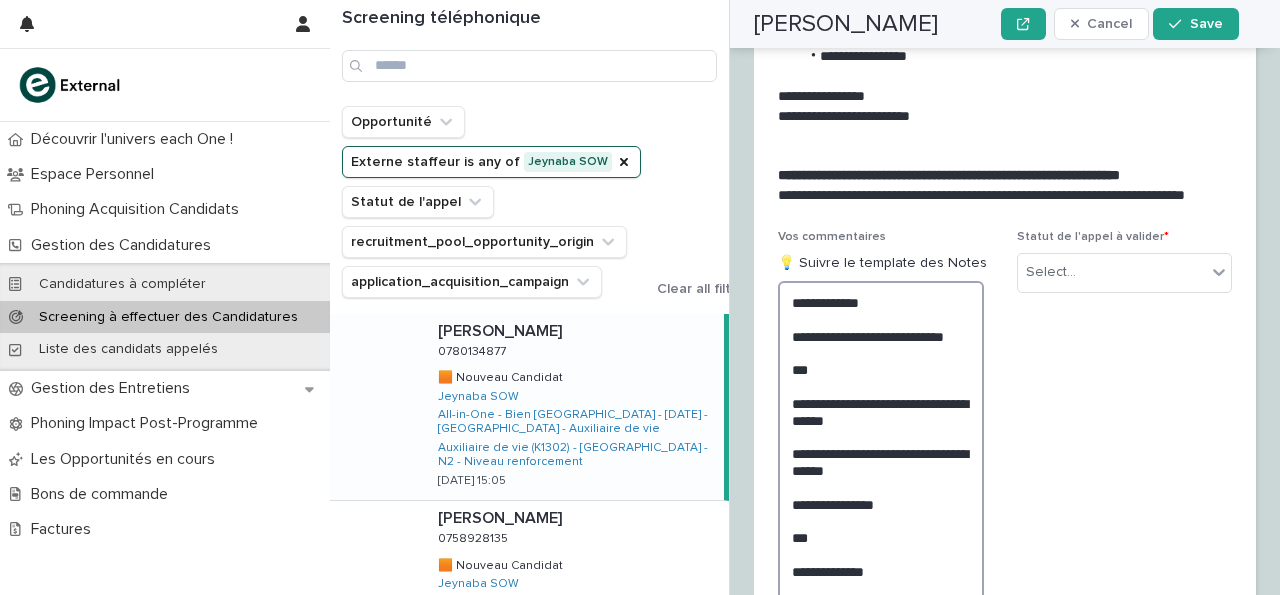 click on "**********" at bounding box center [881, 487] 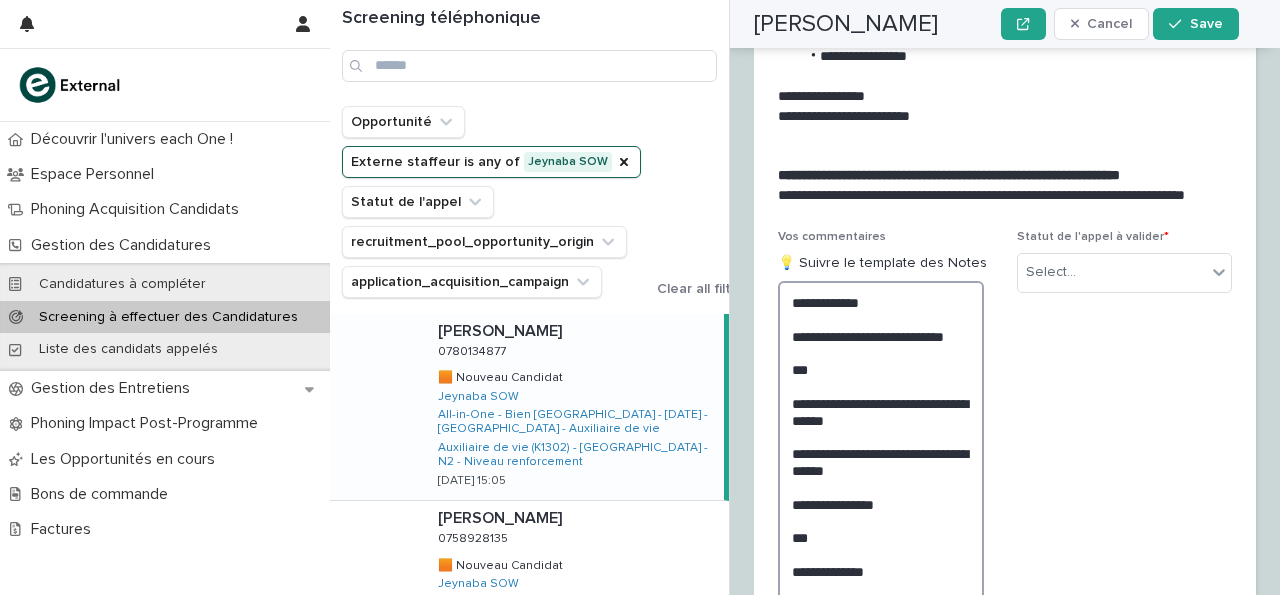 scroll, scrollTop: 3281, scrollLeft: 0, axis: vertical 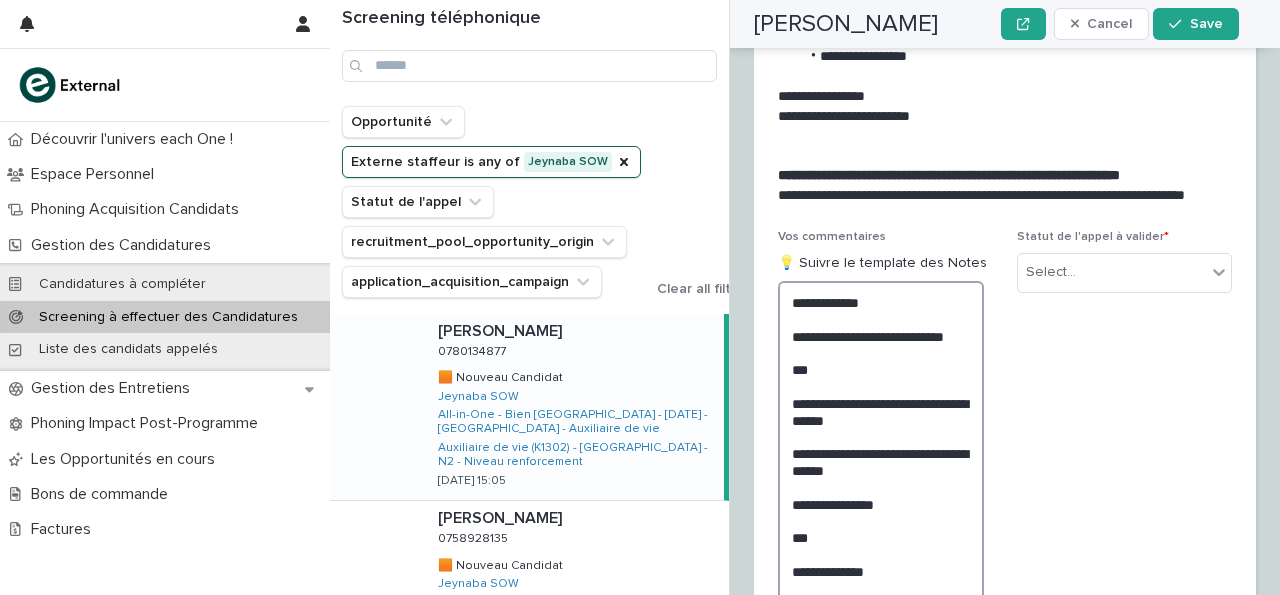 click on "**********" at bounding box center [881, 495] 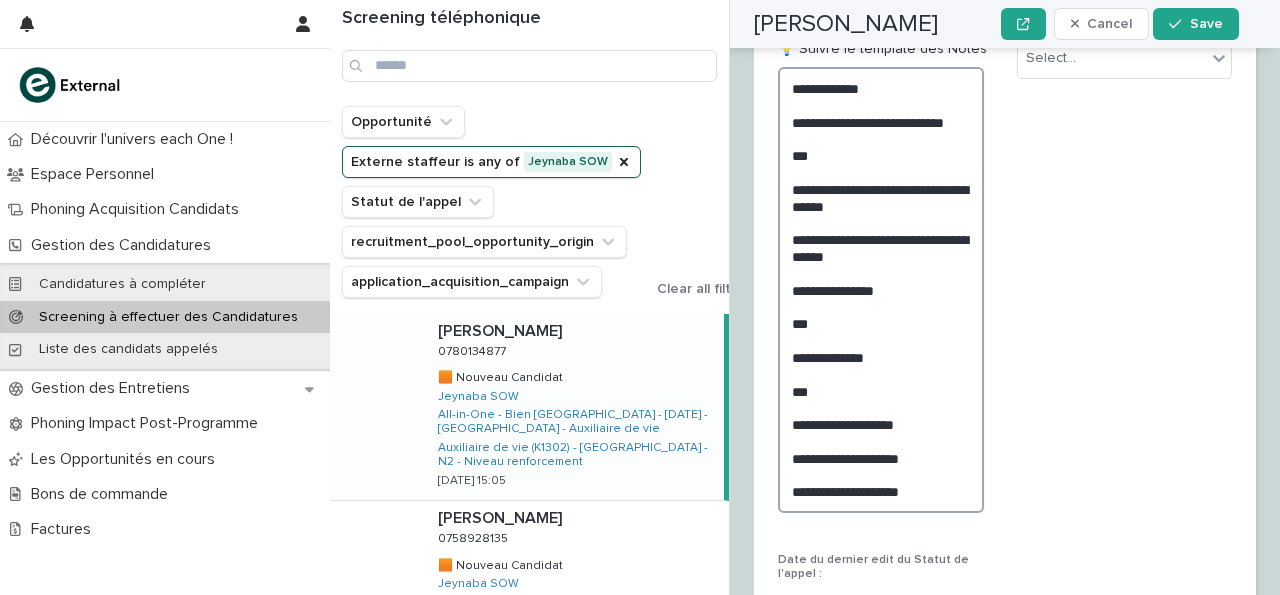 scroll, scrollTop: 3500, scrollLeft: 0, axis: vertical 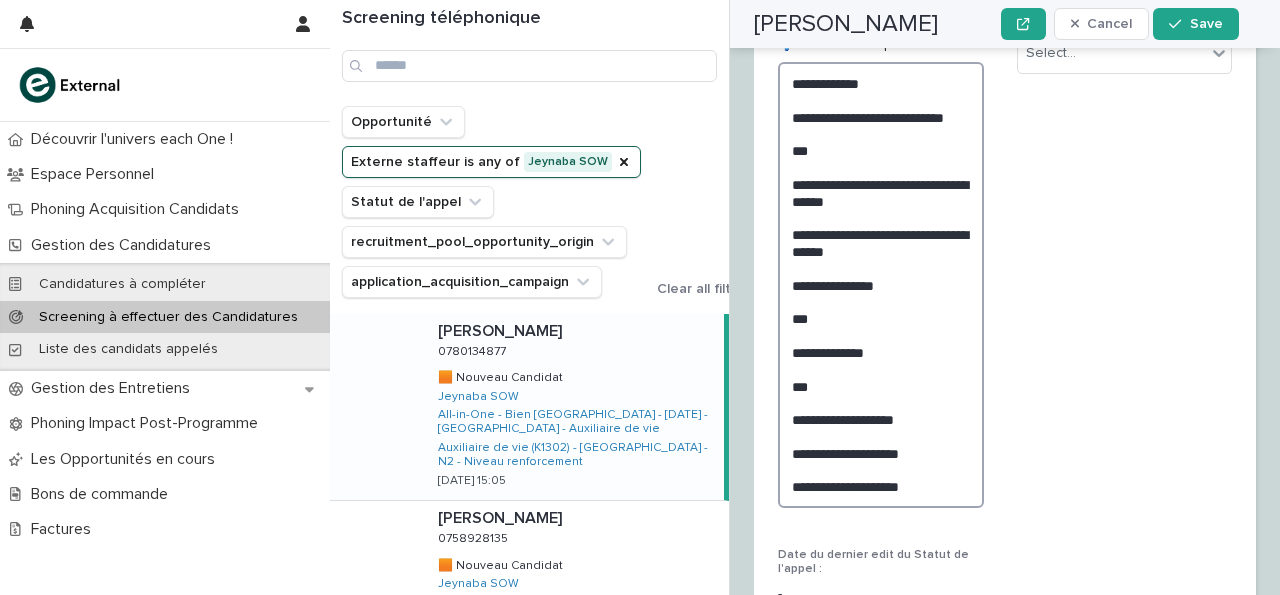 click on "**********" at bounding box center (881, 284) 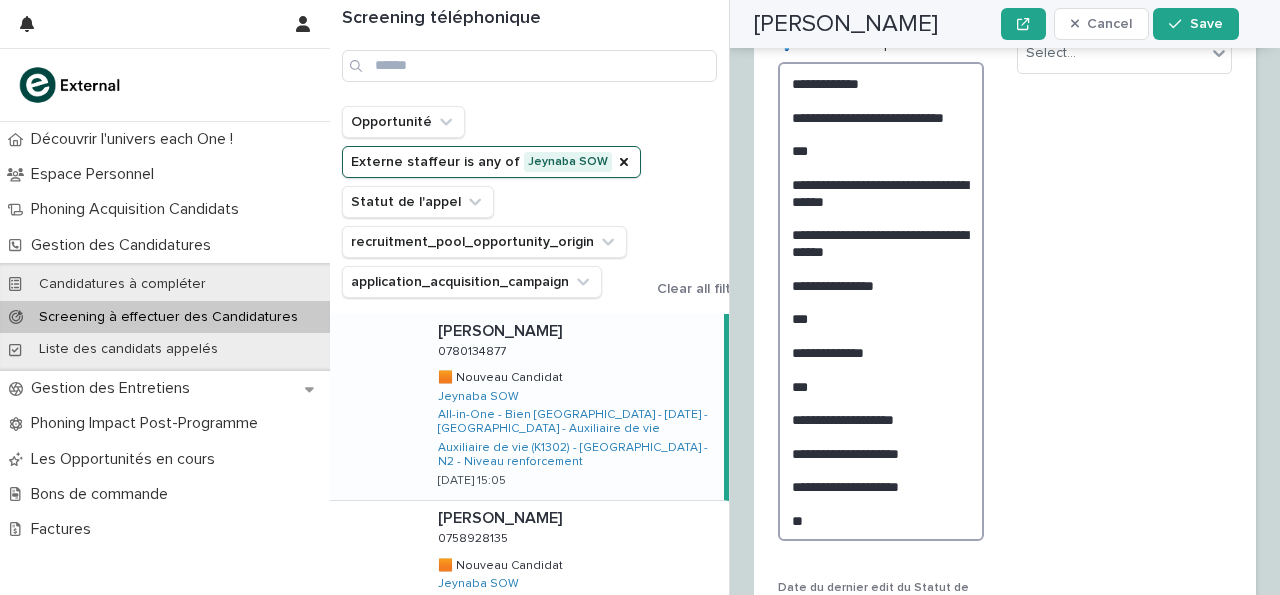 scroll, scrollTop: 3500, scrollLeft: 0, axis: vertical 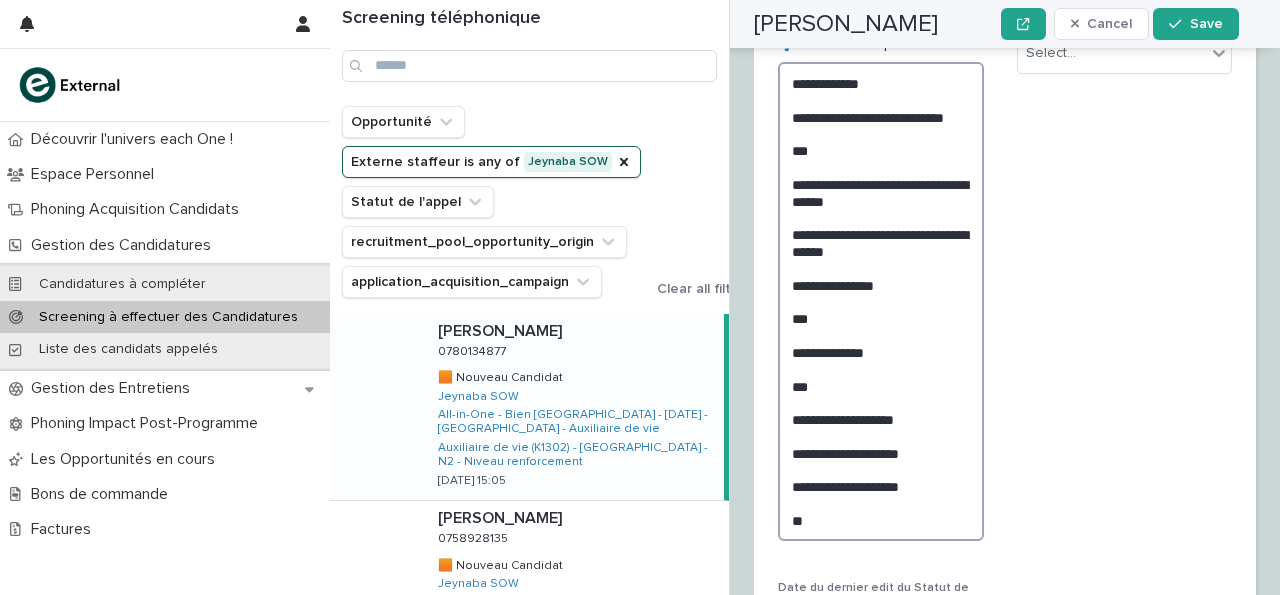 click on "**********" at bounding box center (881, 301) 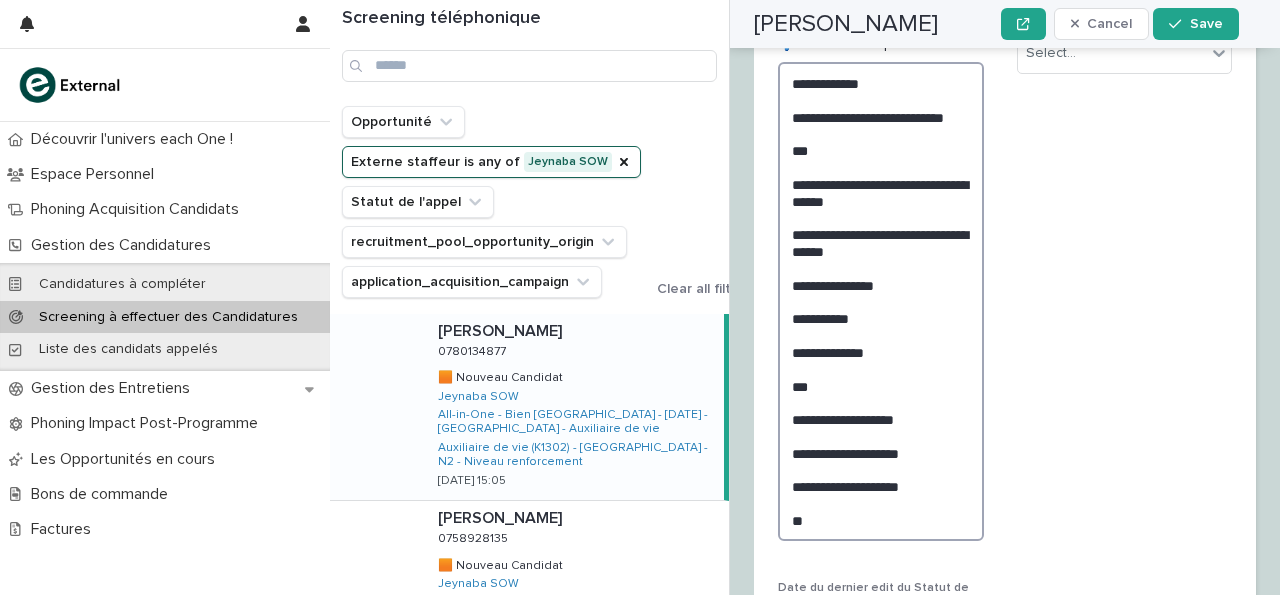 scroll, scrollTop: 3500, scrollLeft: 0, axis: vertical 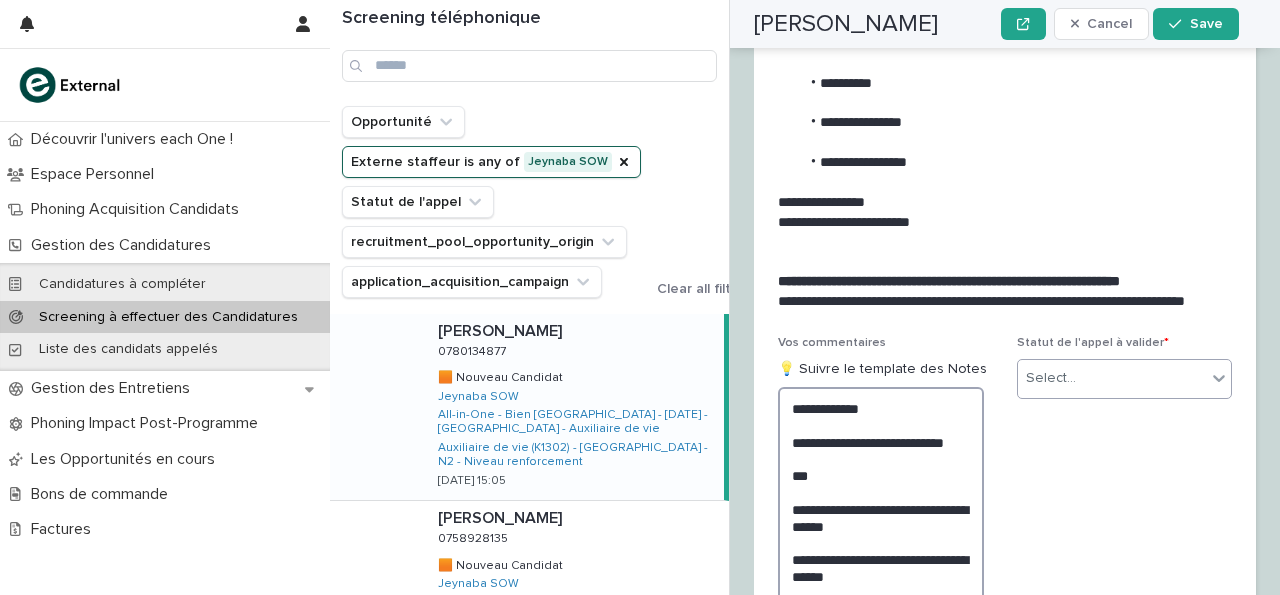 type on "**********" 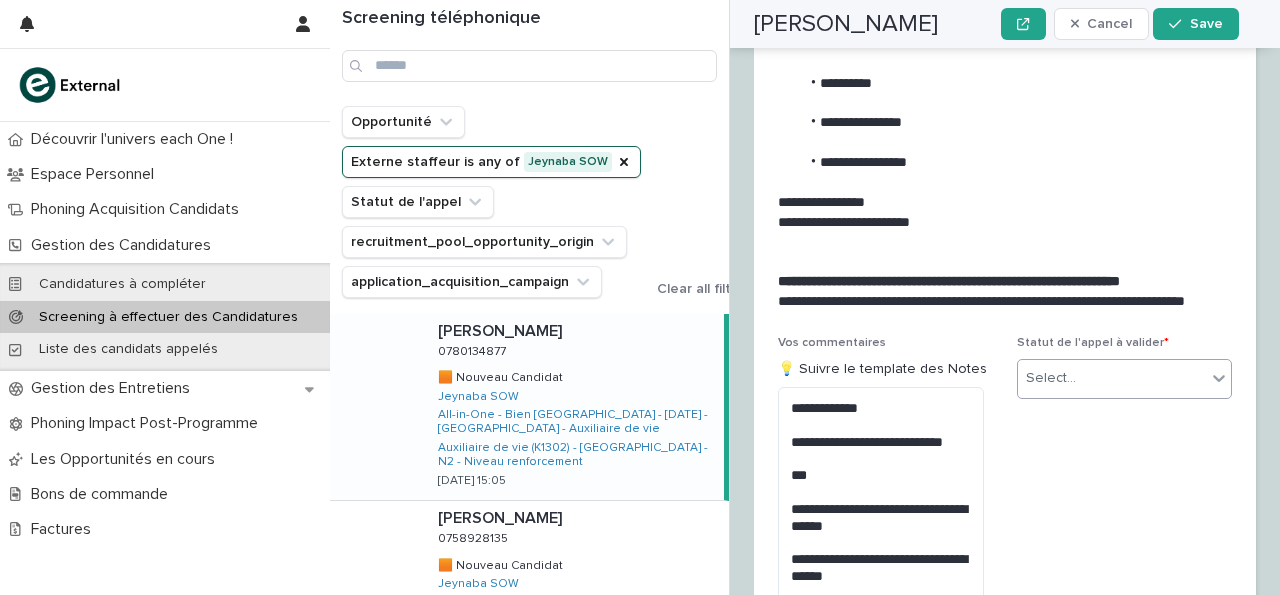 click on "Select..." at bounding box center (1051, 378) 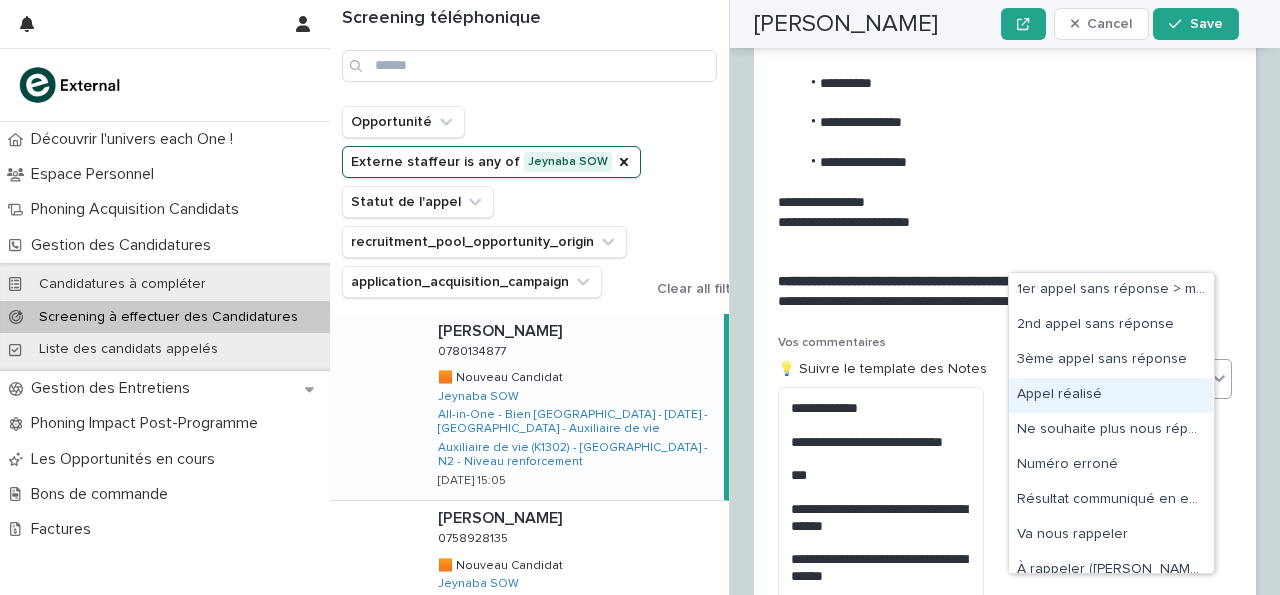 click on "Appel réalisé" at bounding box center (1111, 395) 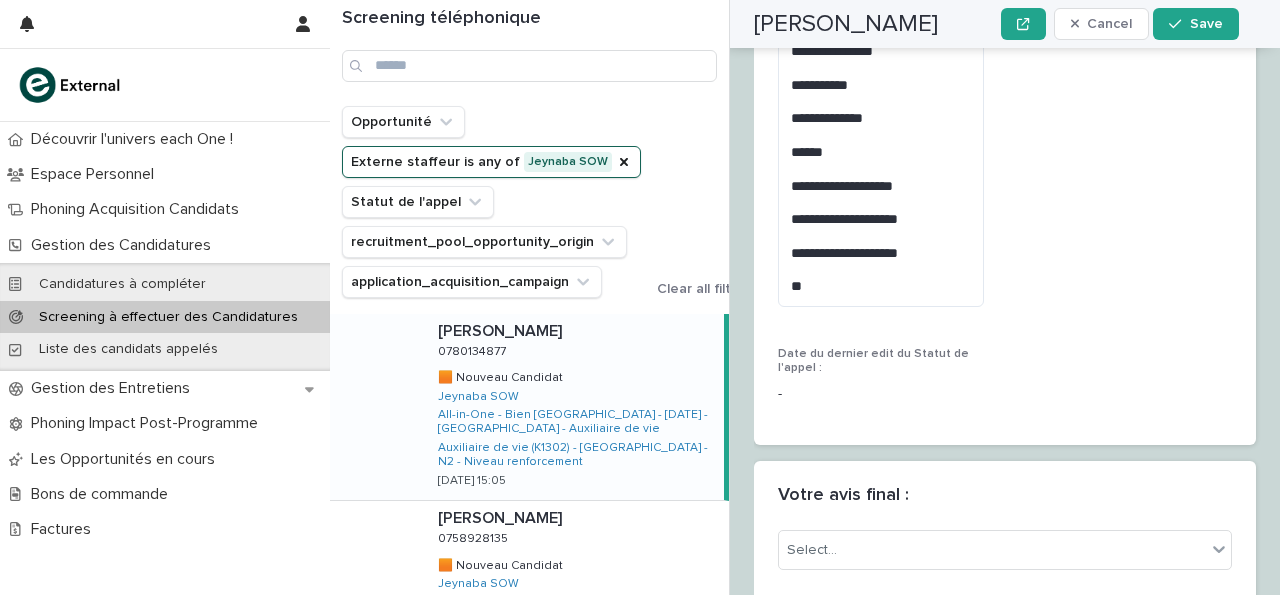scroll, scrollTop: 3805, scrollLeft: 0, axis: vertical 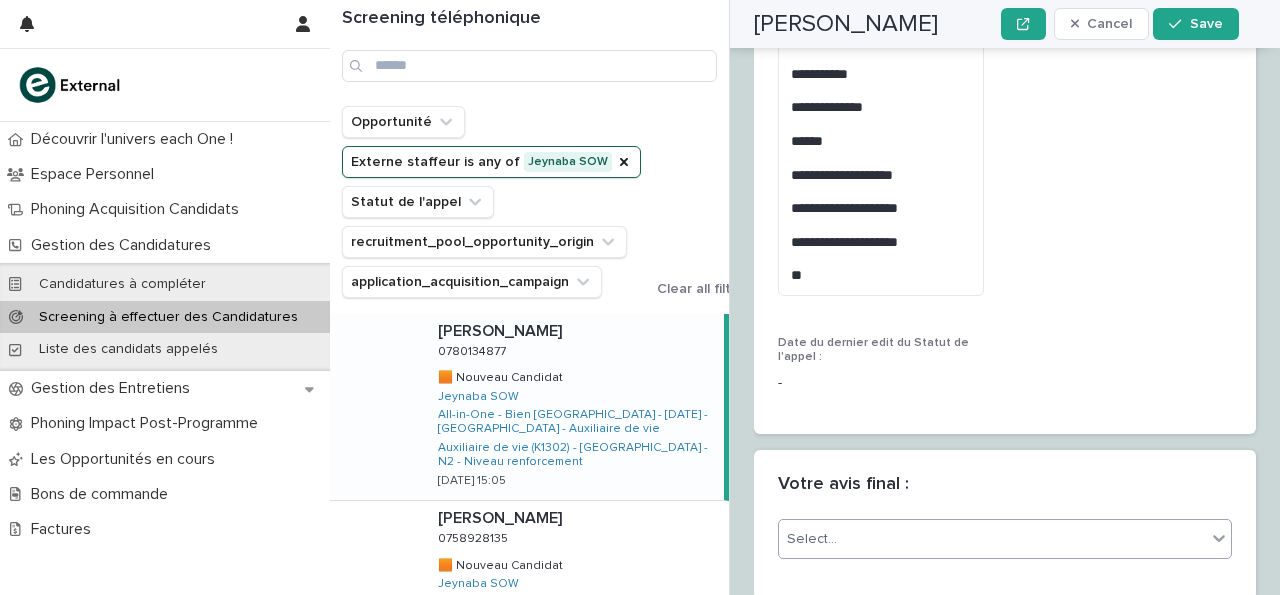 click on "Select..." at bounding box center [992, 539] 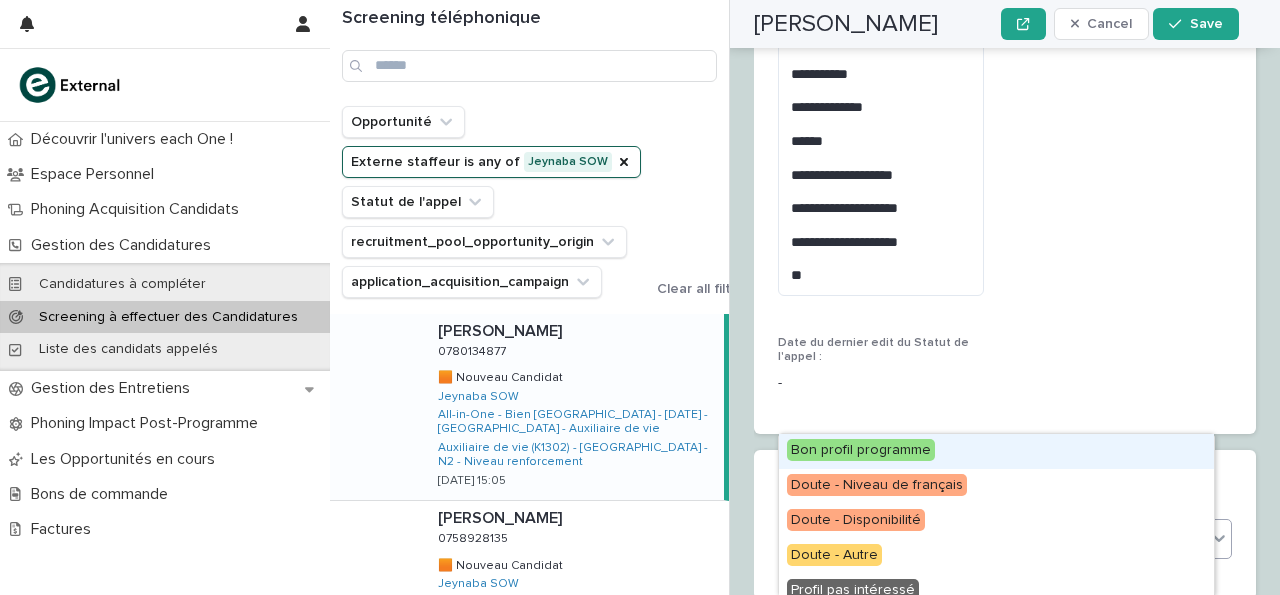 click on "Bon profil programme" at bounding box center (996, 451) 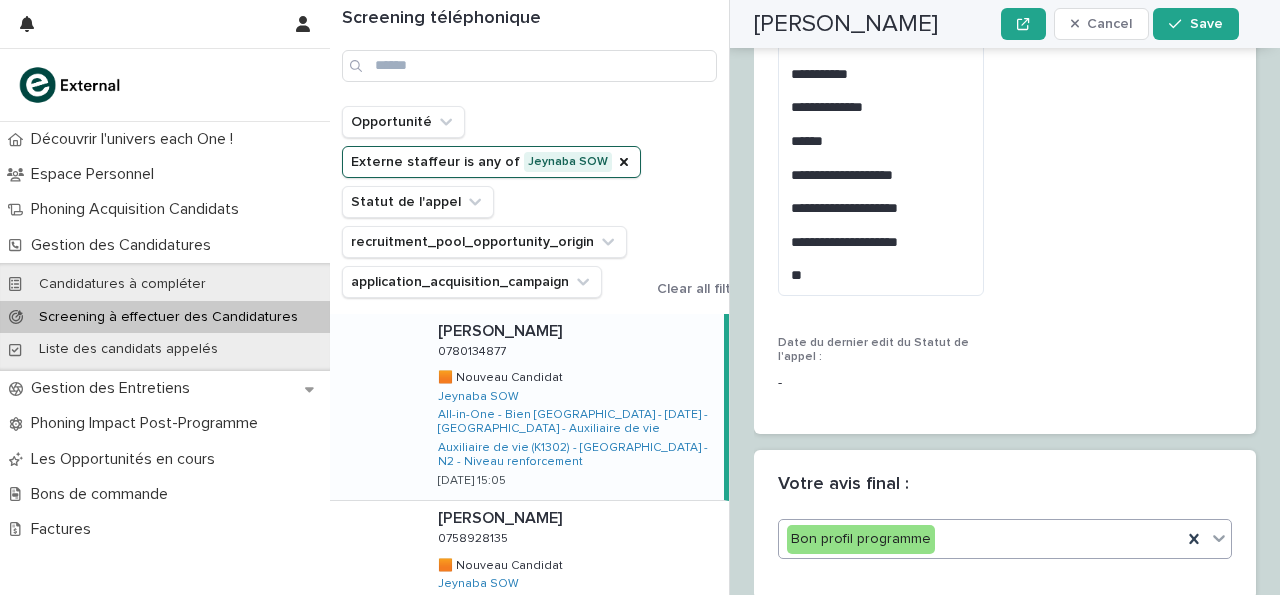 scroll, scrollTop: 3805, scrollLeft: 0, axis: vertical 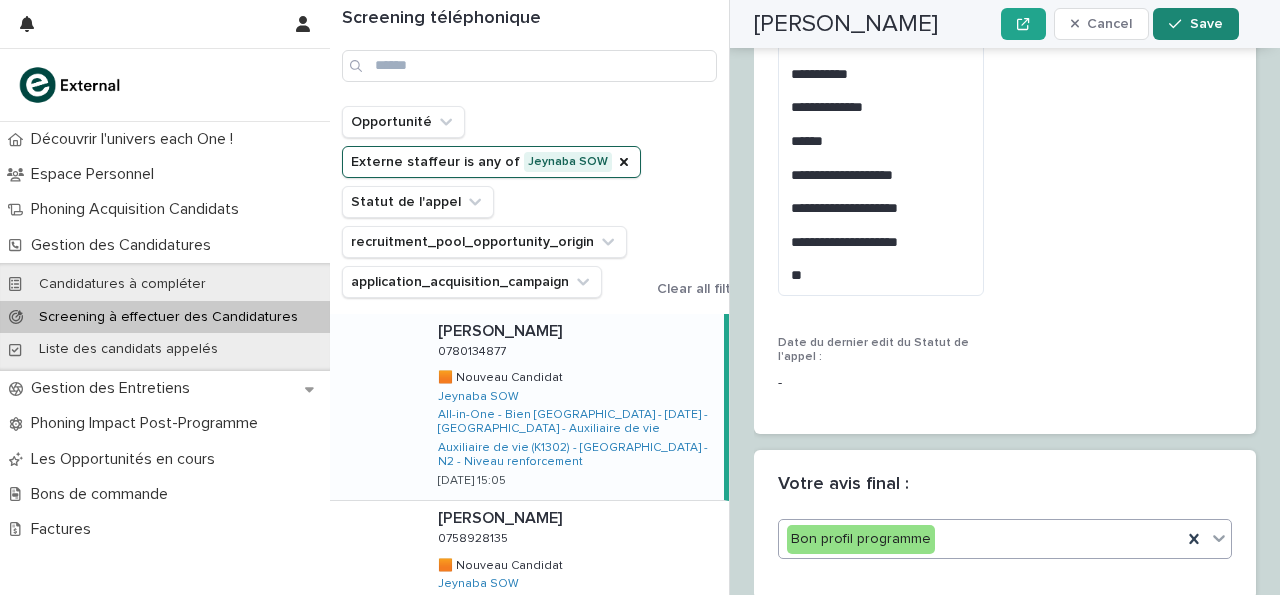 click at bounding box center [1179, 24] 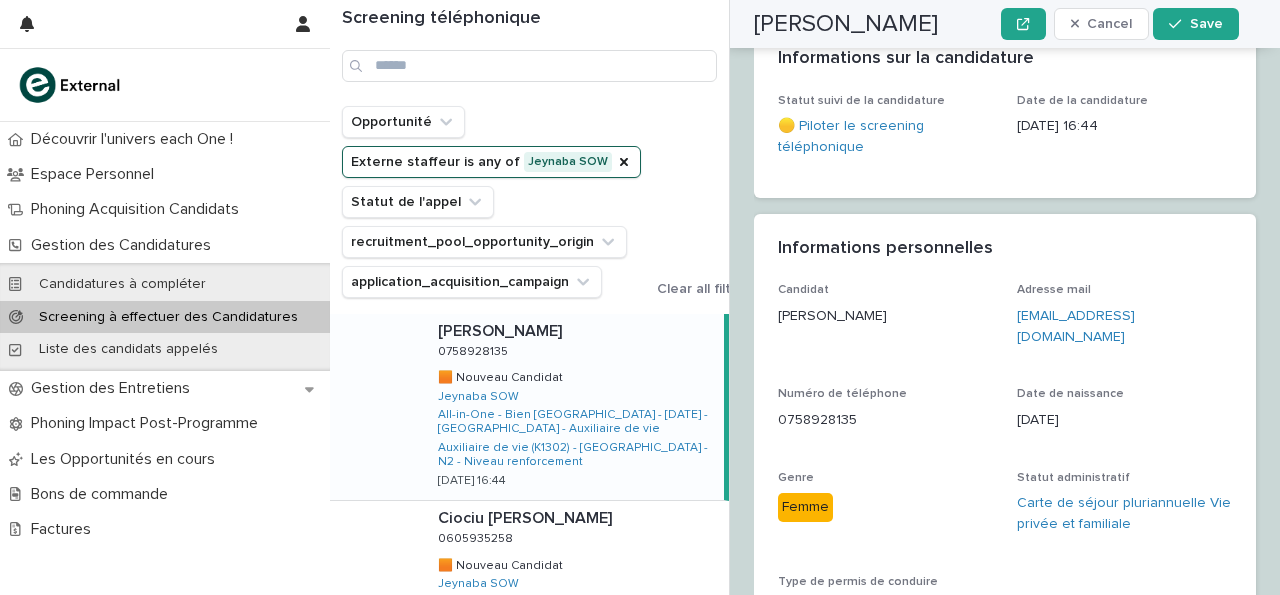 scroll, scrollTop: 0, scrollLeft: 0, axis: both 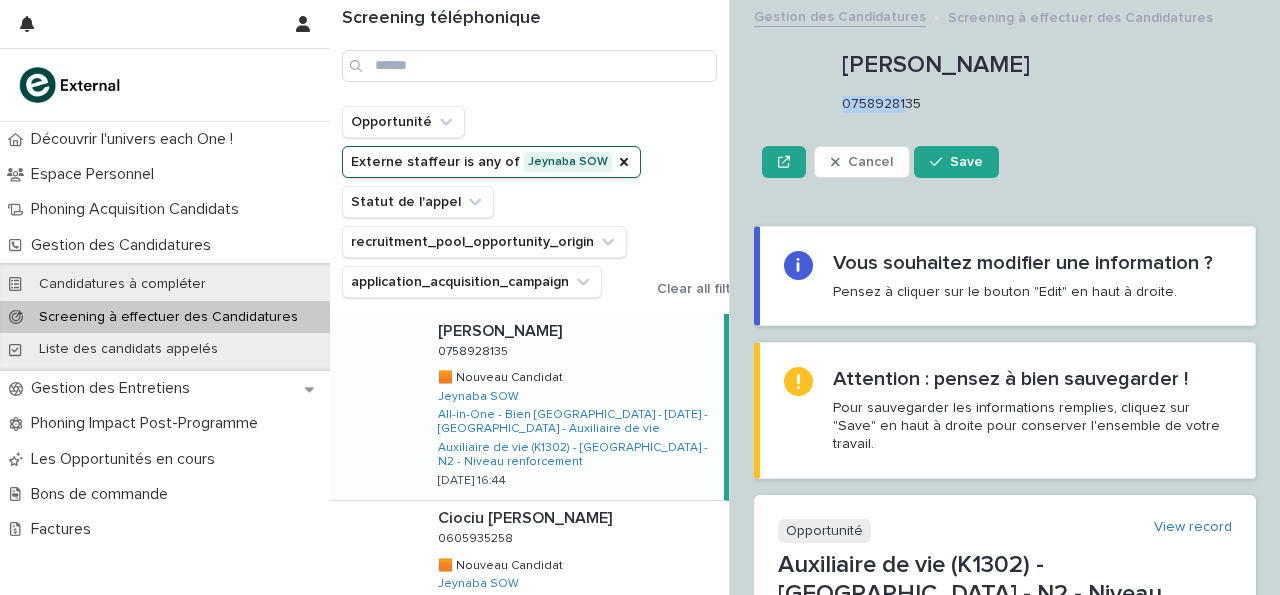 drag, startPoint x: 845, startPoint y: 102, endPoint x: 926, endPoint y: 115, distance: 82.036575 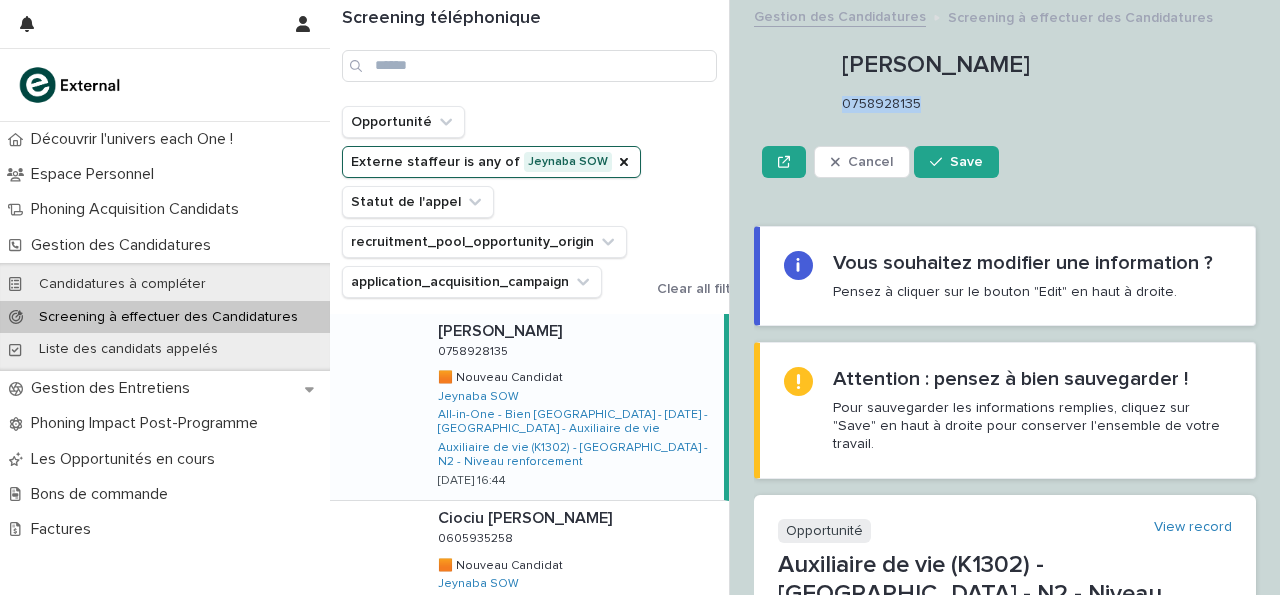 copy on "0758928135" 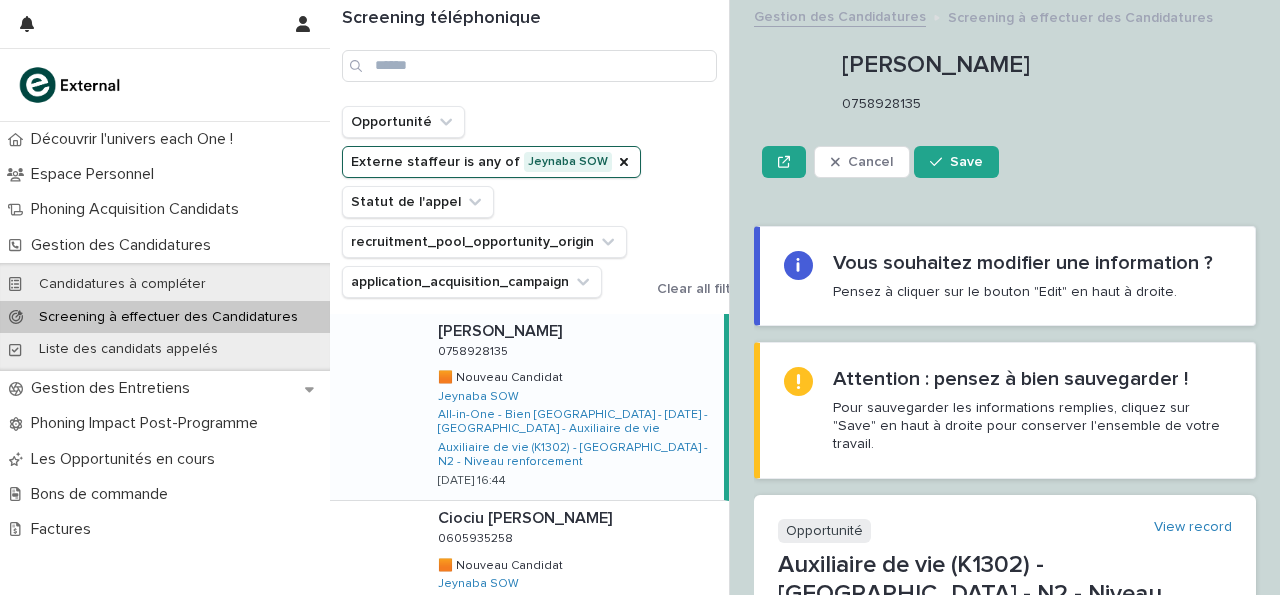 click on "Vous souhaitez modifier une information ? Pensez à cliquer sur le bouton "Edit" en haut à droite." at bounding box center [1005, 276] 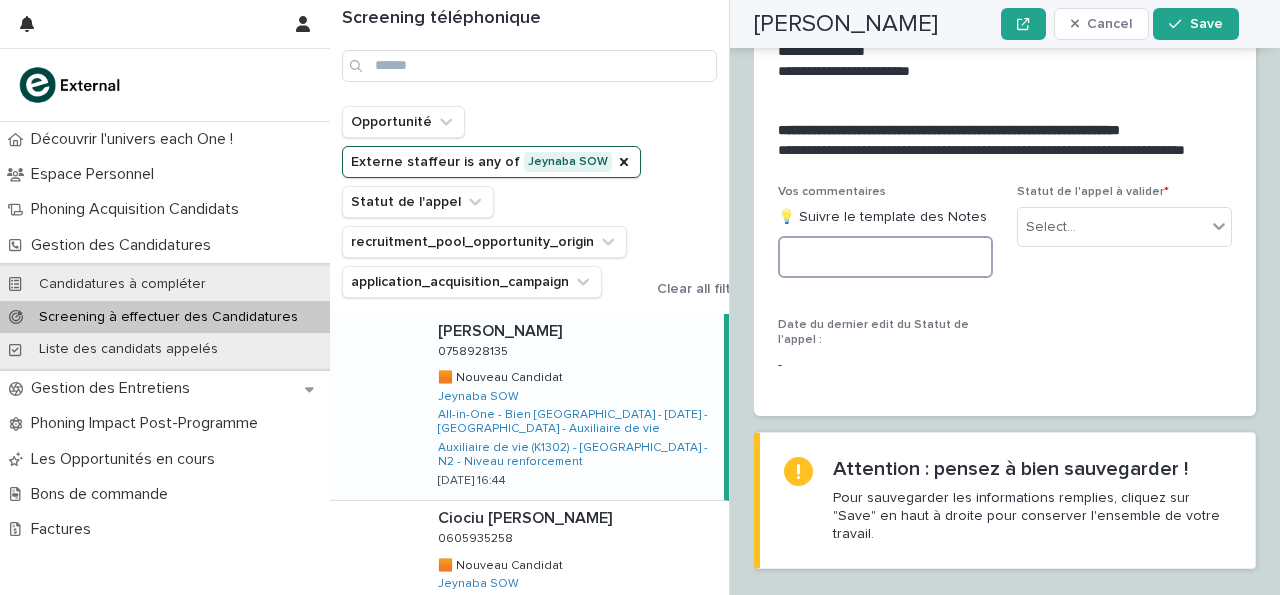 click at bounding box center (885, 257) 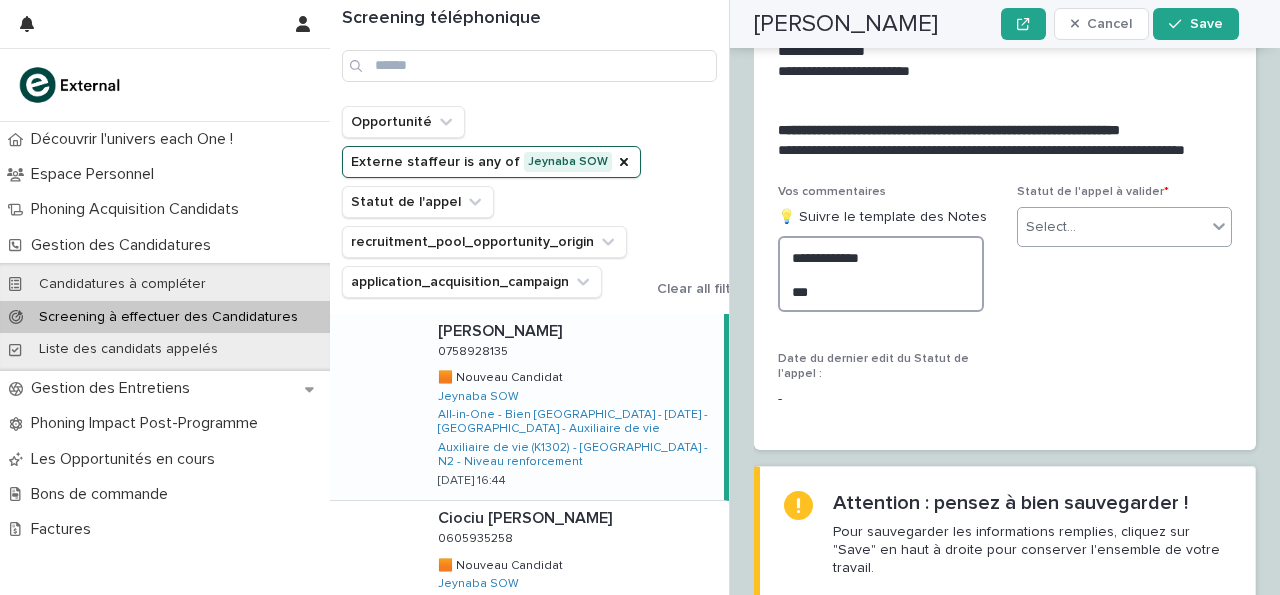 type on "**********" 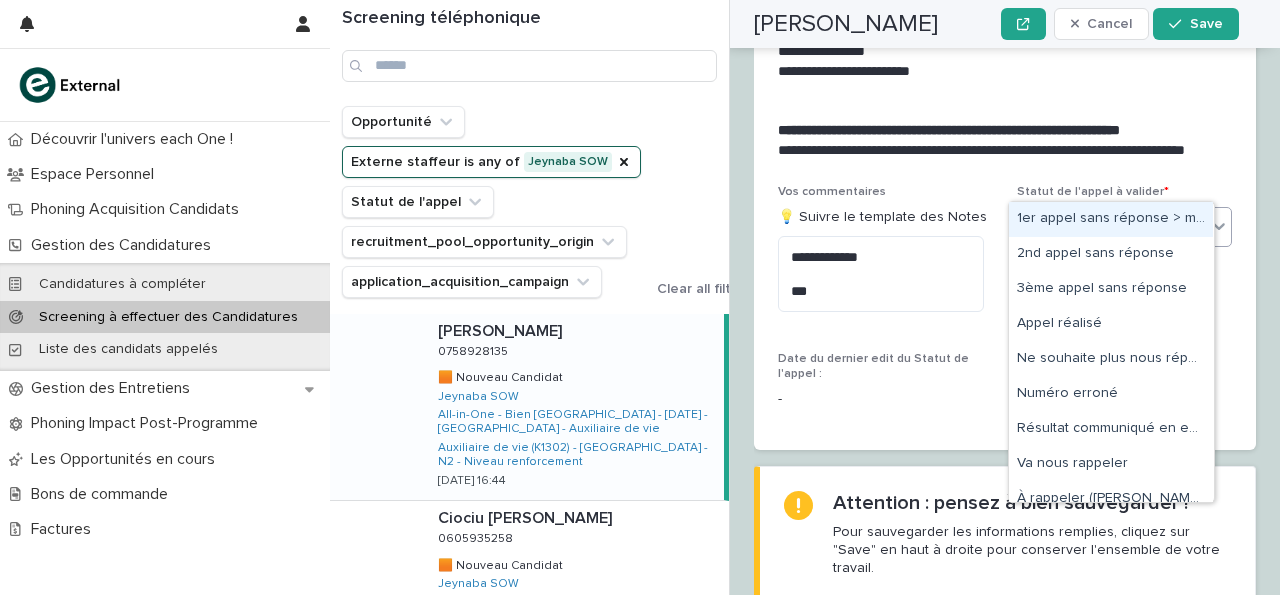click on "Select..." at bounding box center [1051, 227] 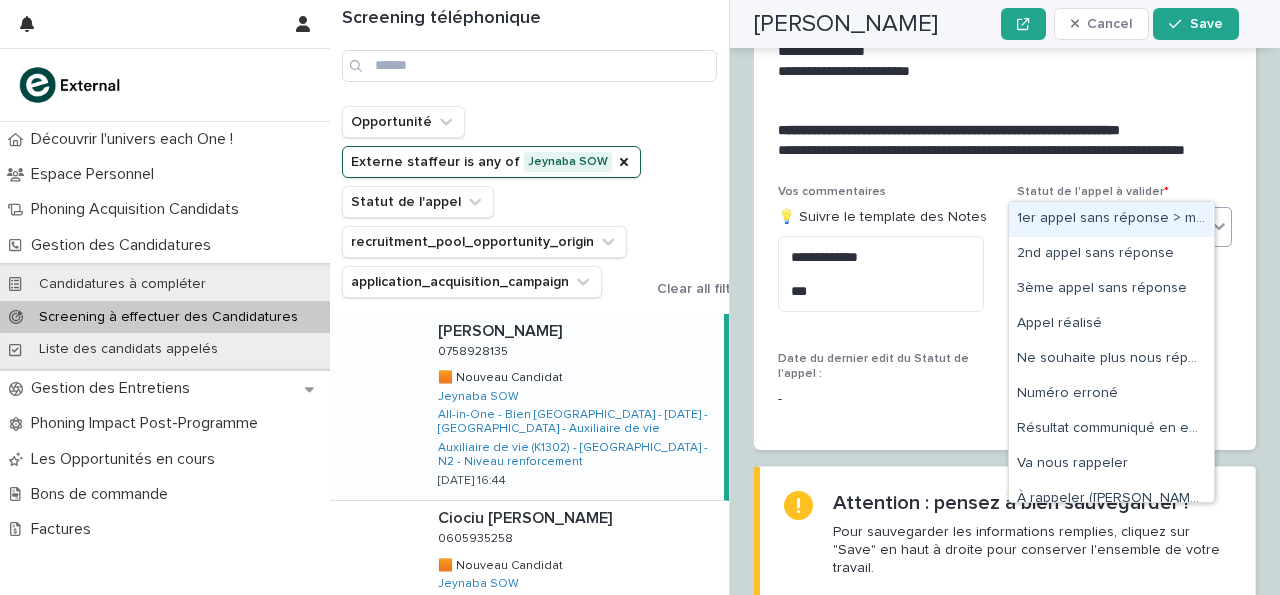 click on "1er appel sans réponse > message laissé" at bounding box center (1111, 219) 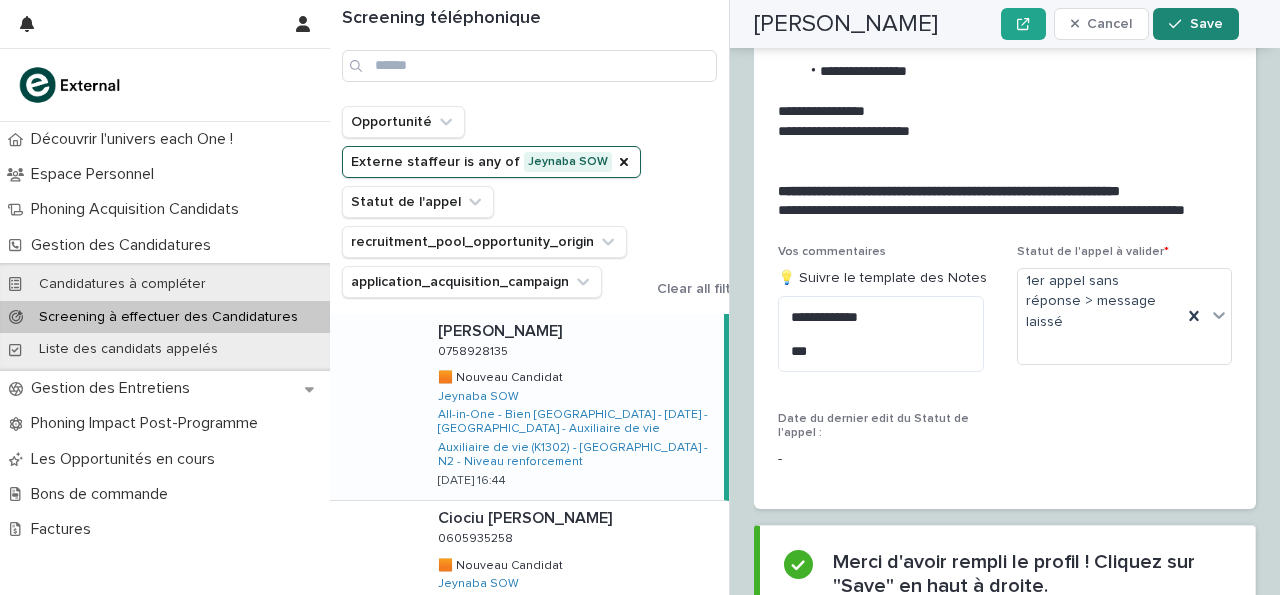 click on "Save" at bounding box center [1206, 24] 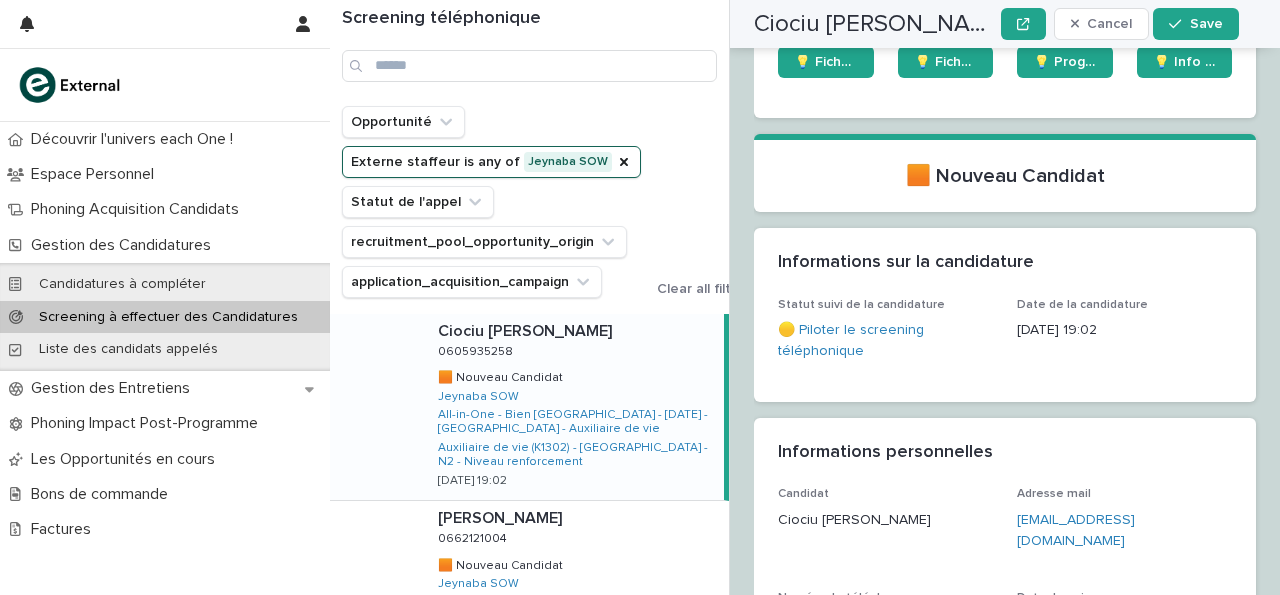 scroll, scrollTop: 0, scrollLeft: 0, axis: both 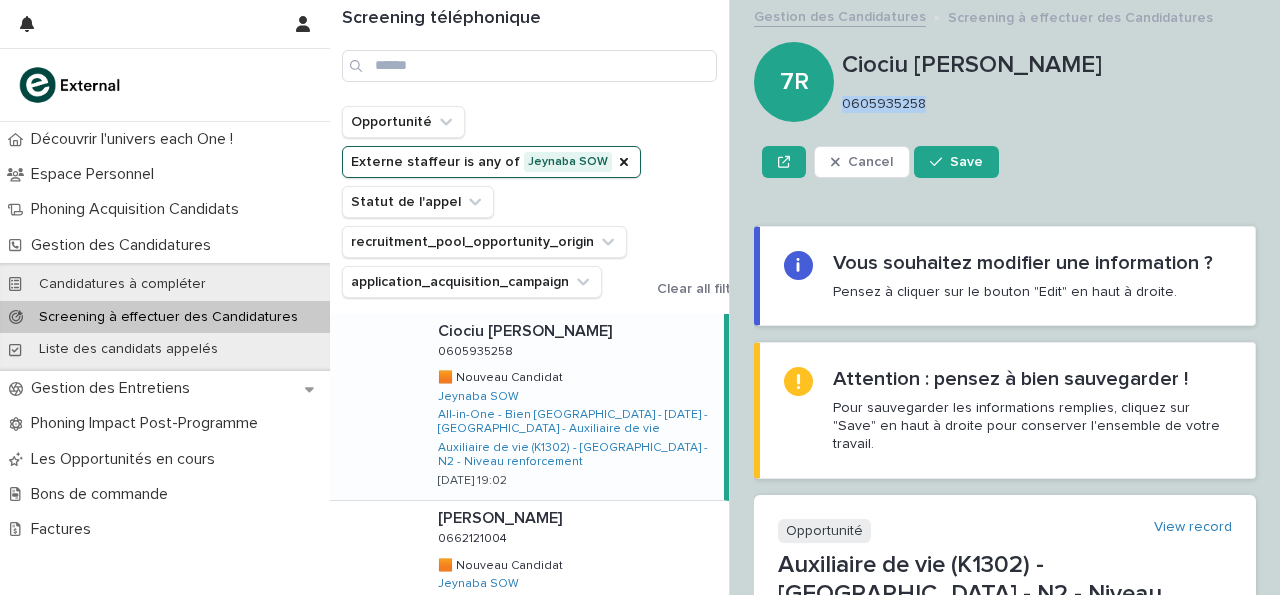 drag, startPoint x: 843, startPoint y: 104, endPoint x: 931, endPoint y: 95, distance: 88.45903 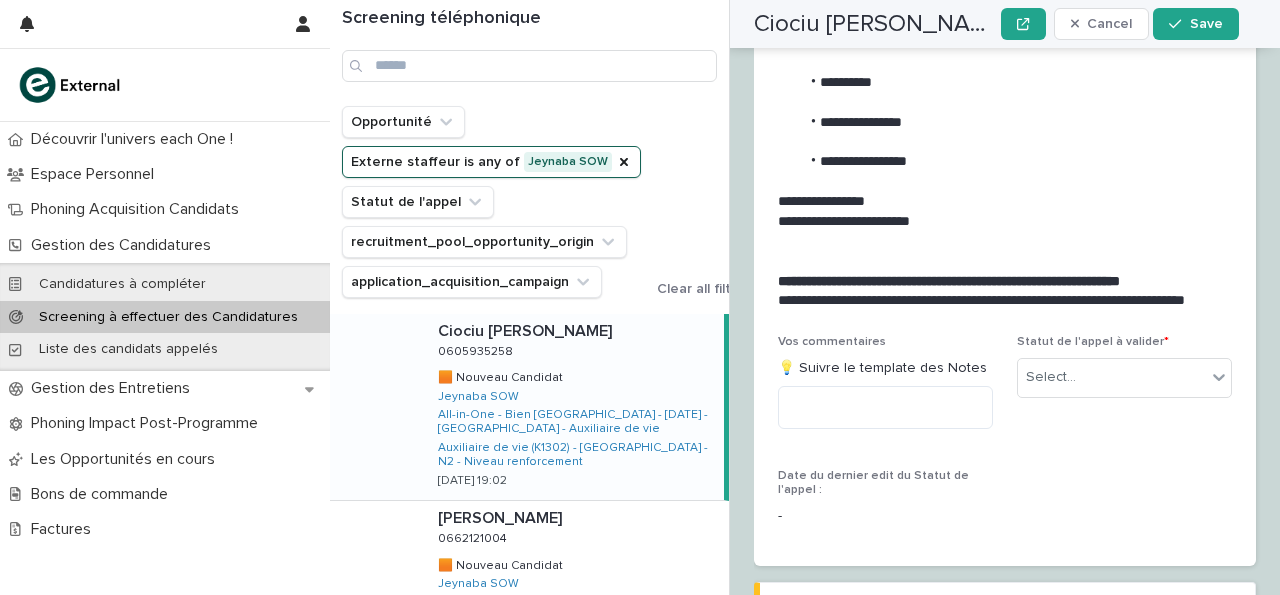 scroll, scrollTop: 3355, scrollLeft: 0, axis: vertical 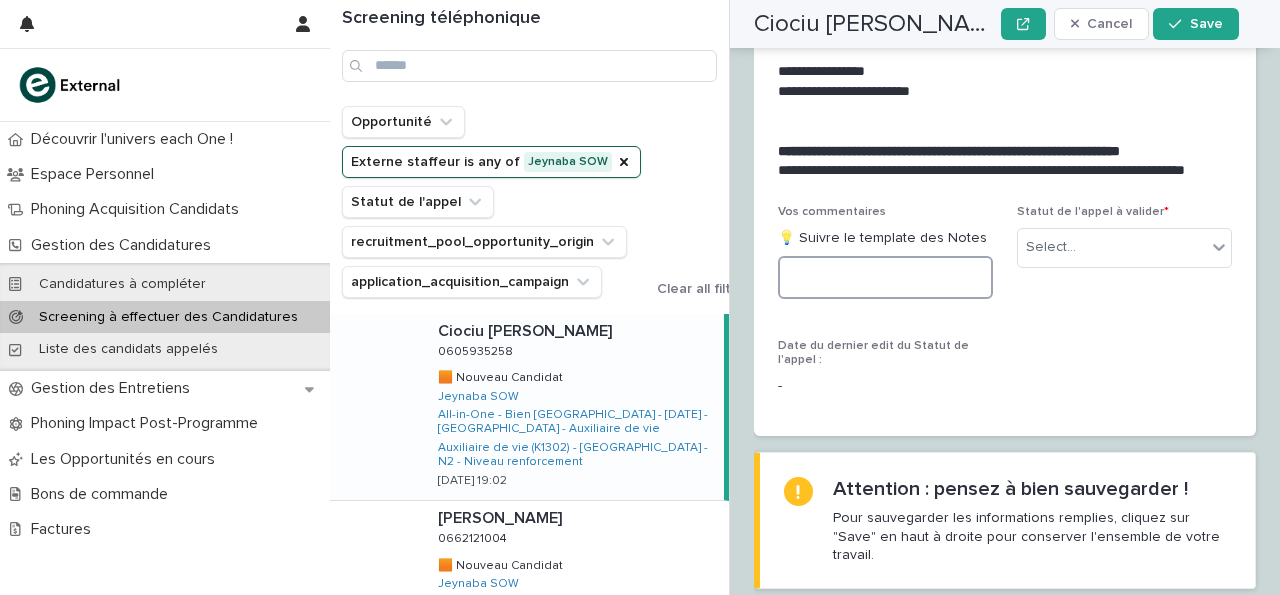 click at bounding box center [885, 277] 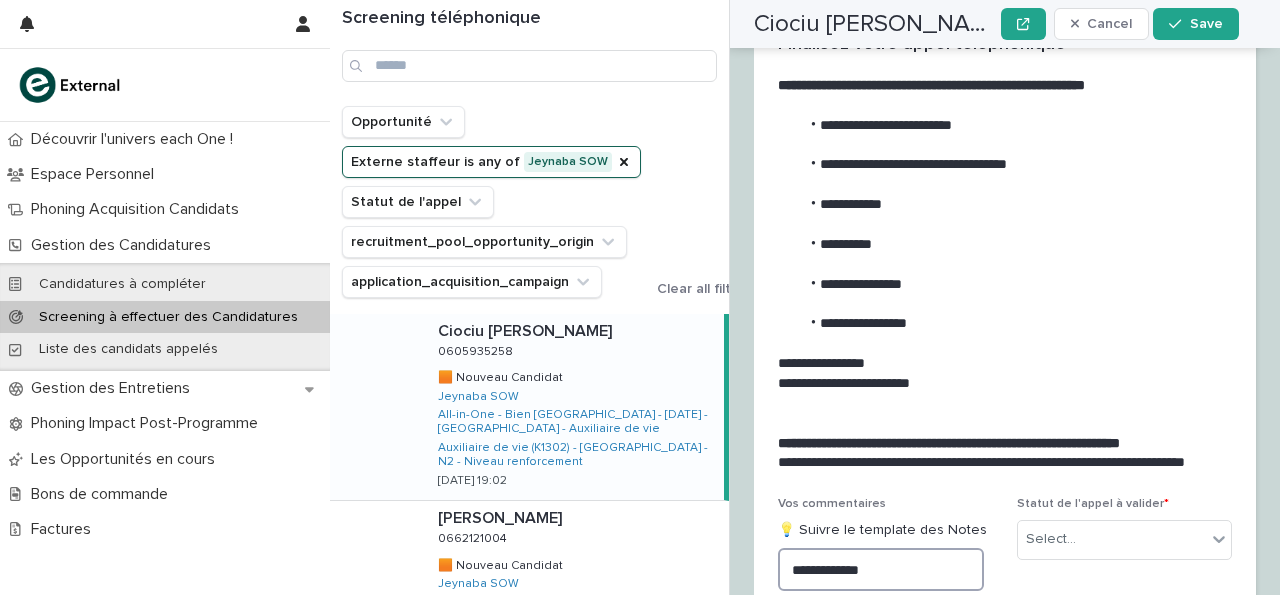 scroll, scrollTop: 3025, scrollLeft: 0, axis: vertical 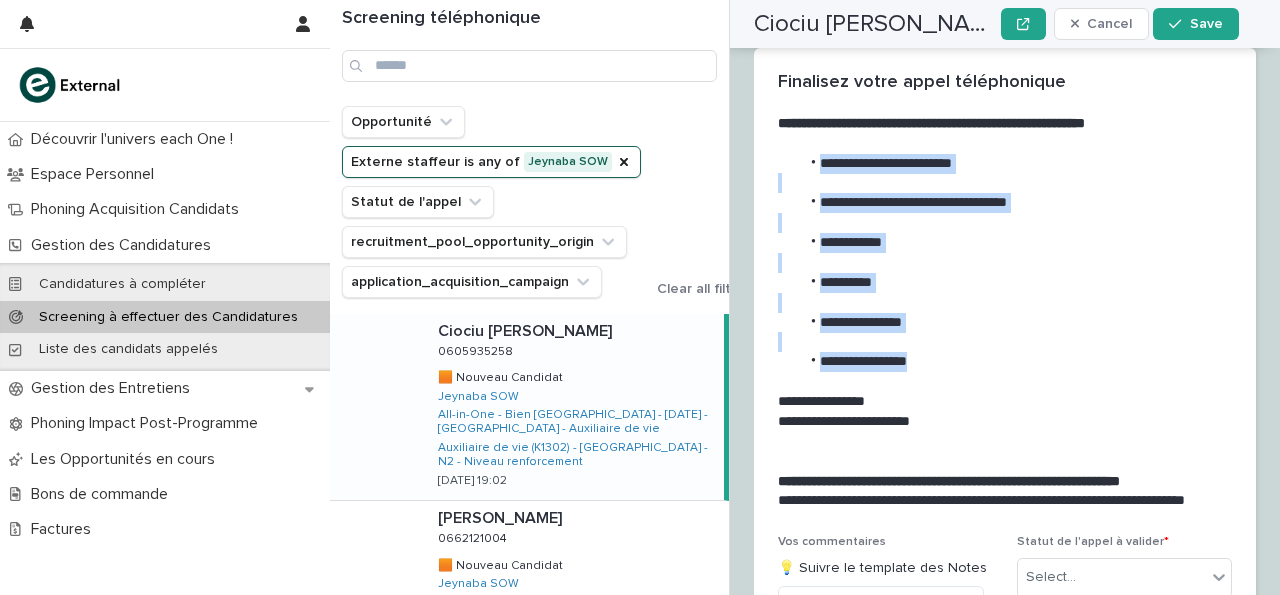 drag, startPoint x: 823, startPoint y: 91, endPoint x: 937, endPoint y: 293, distance: 231.94827 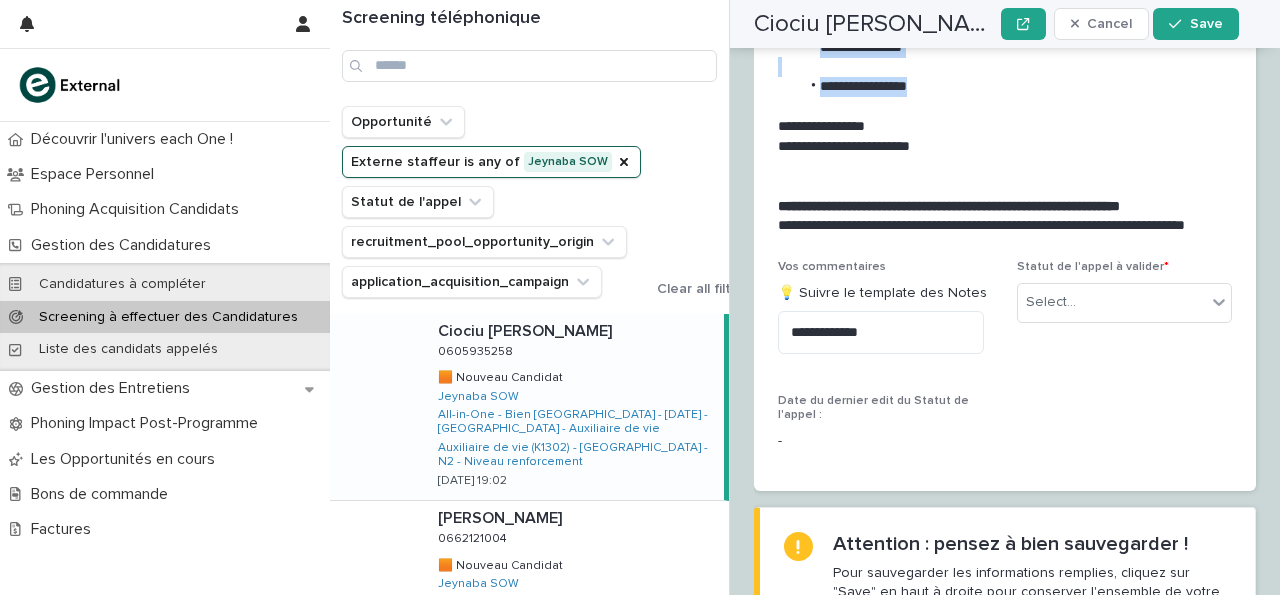 scroll, scrollTop: 3309, scrollLeft: 0, axis: vertical 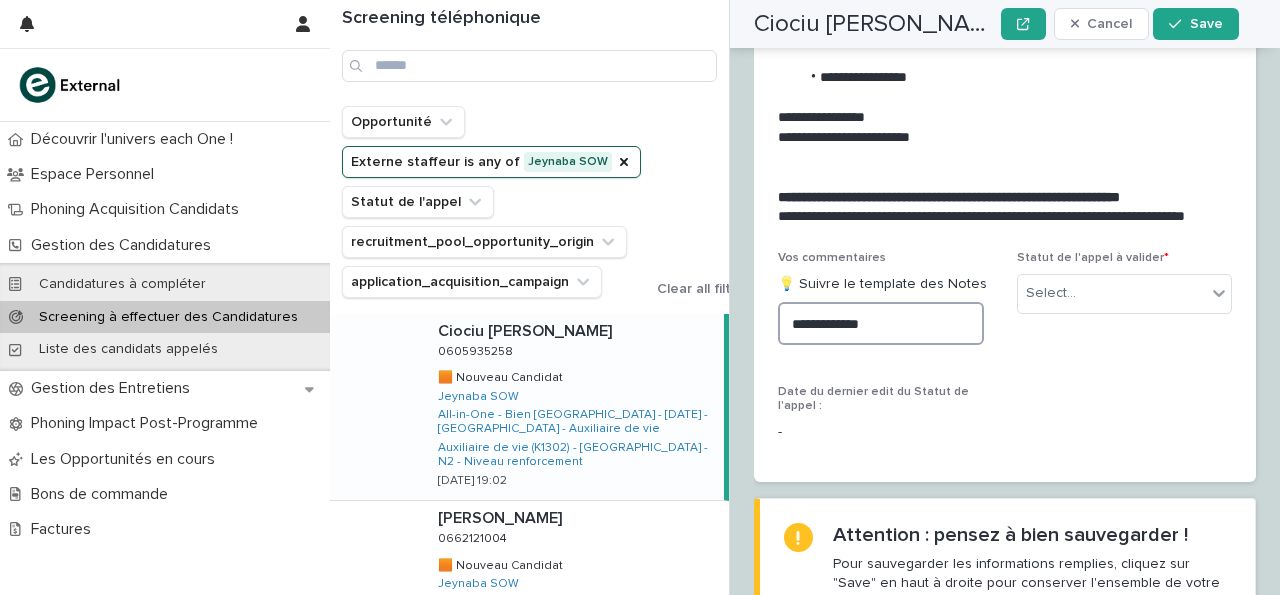 click on "**********" at bounding box center [881, 323] 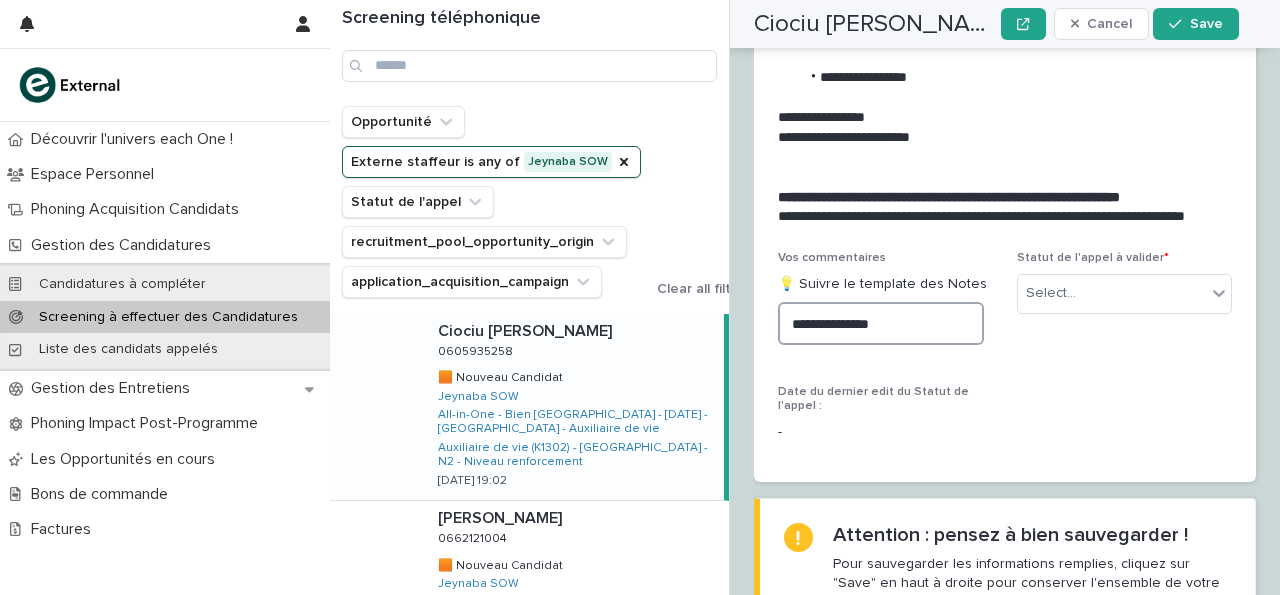 paste on "**********" 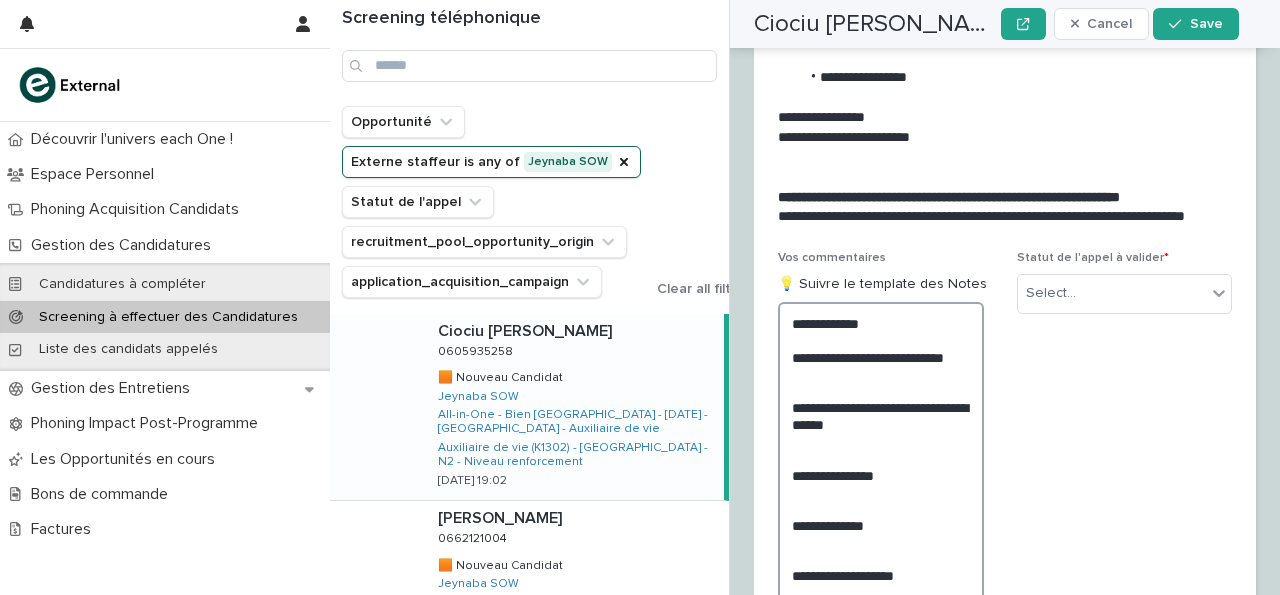 click on "**********" at bounding box center [881, 474] 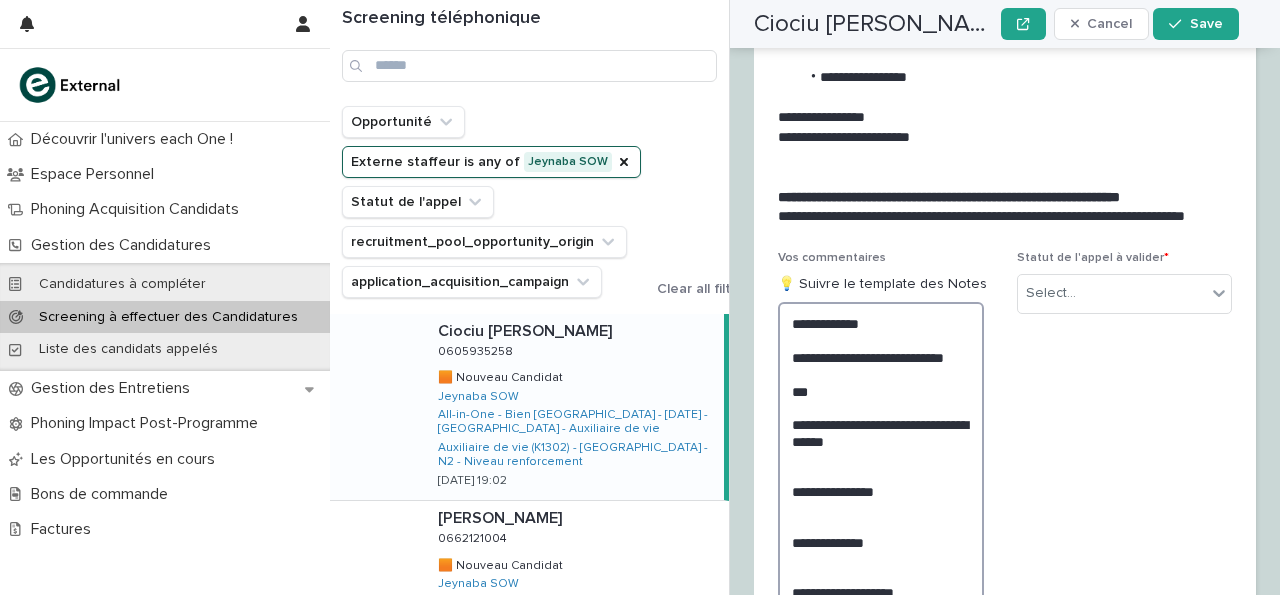 click on "**********" at bounding box center [881, 482] 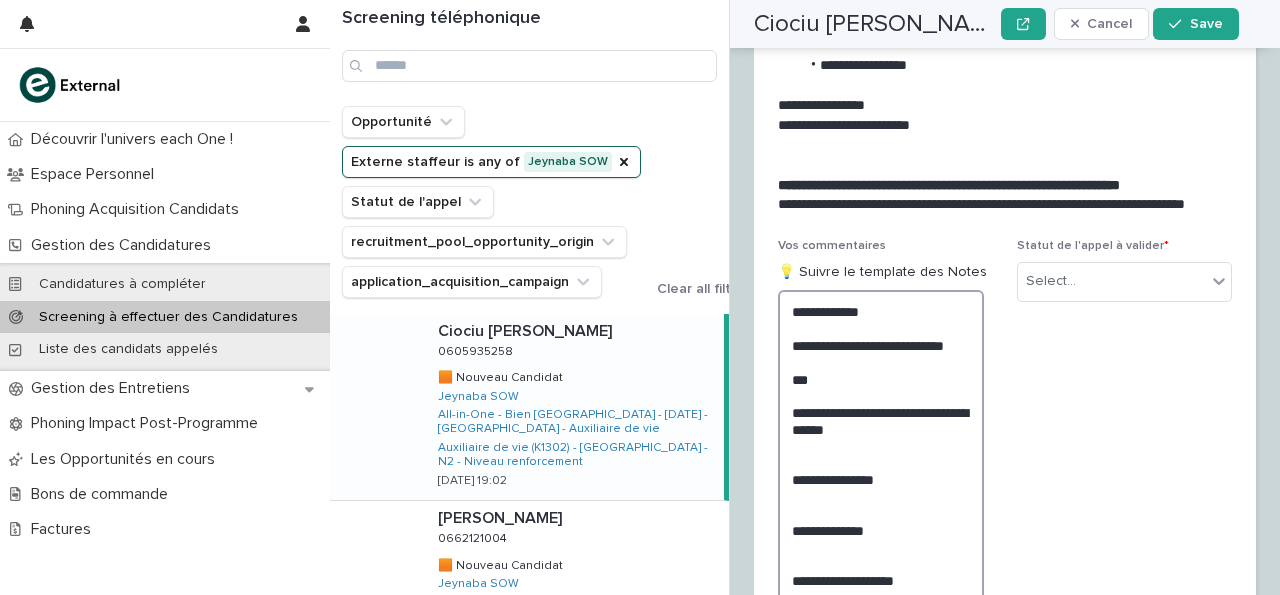 scroll, scrollTop: 3405, scrollLeft: 0, axis: vertical 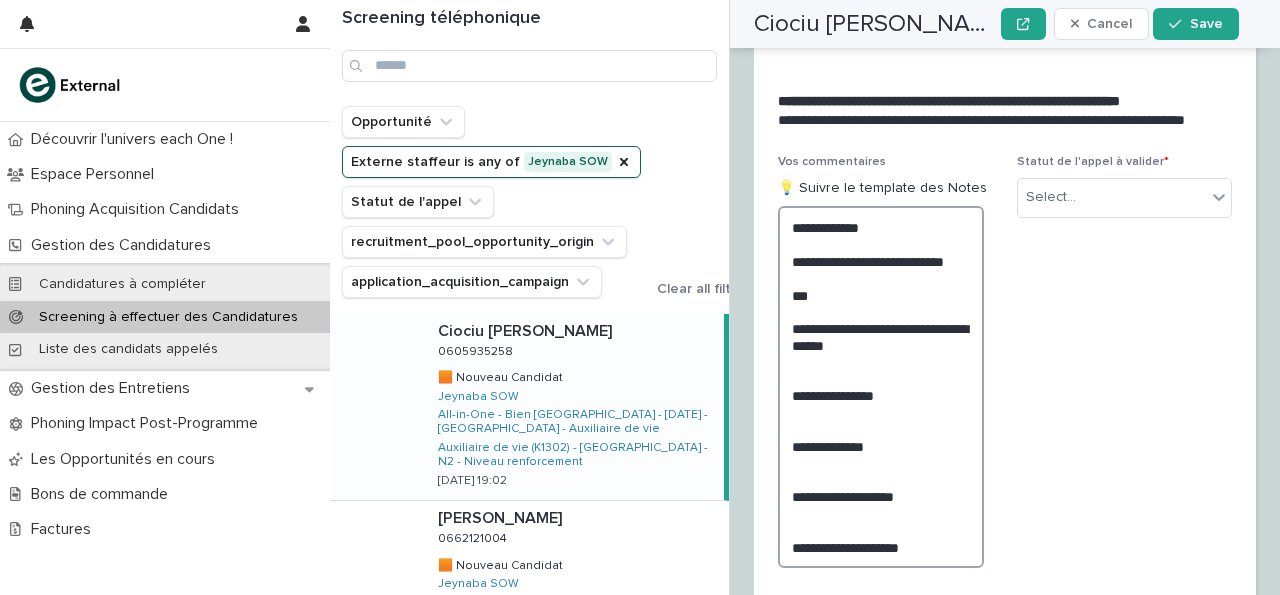 click on "**********" at bounding box center (881, 386) 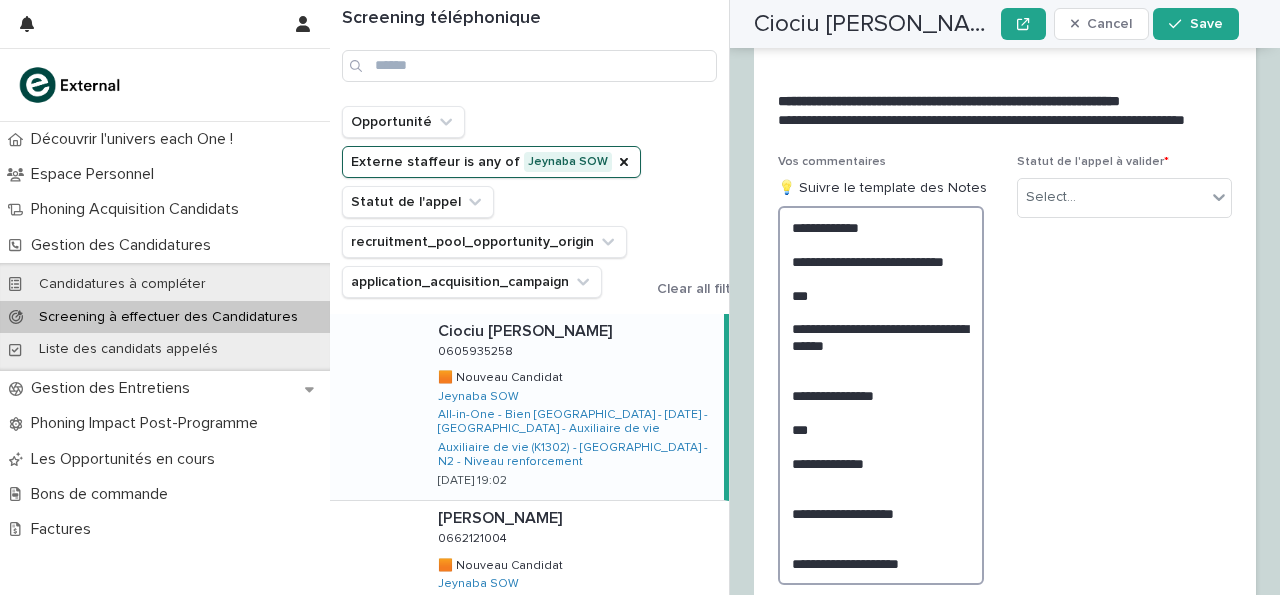 scroll, scrollTop: 3405, scrollLeft: 0, axis: vertical 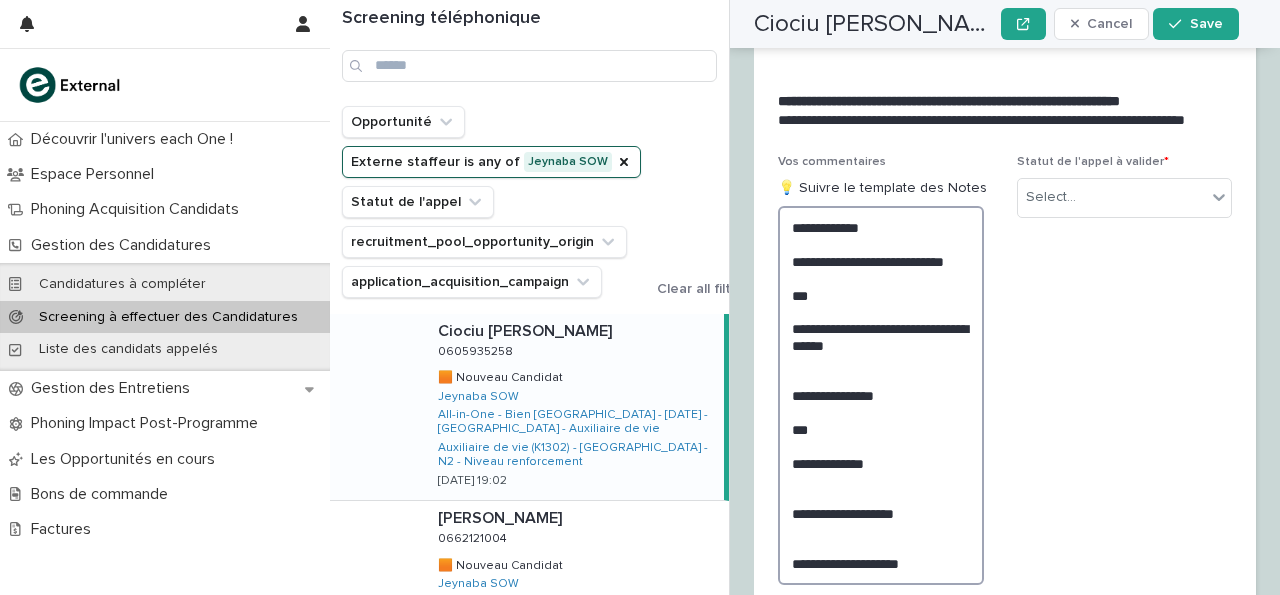 click on "**********" at bounding box center [881, 395] 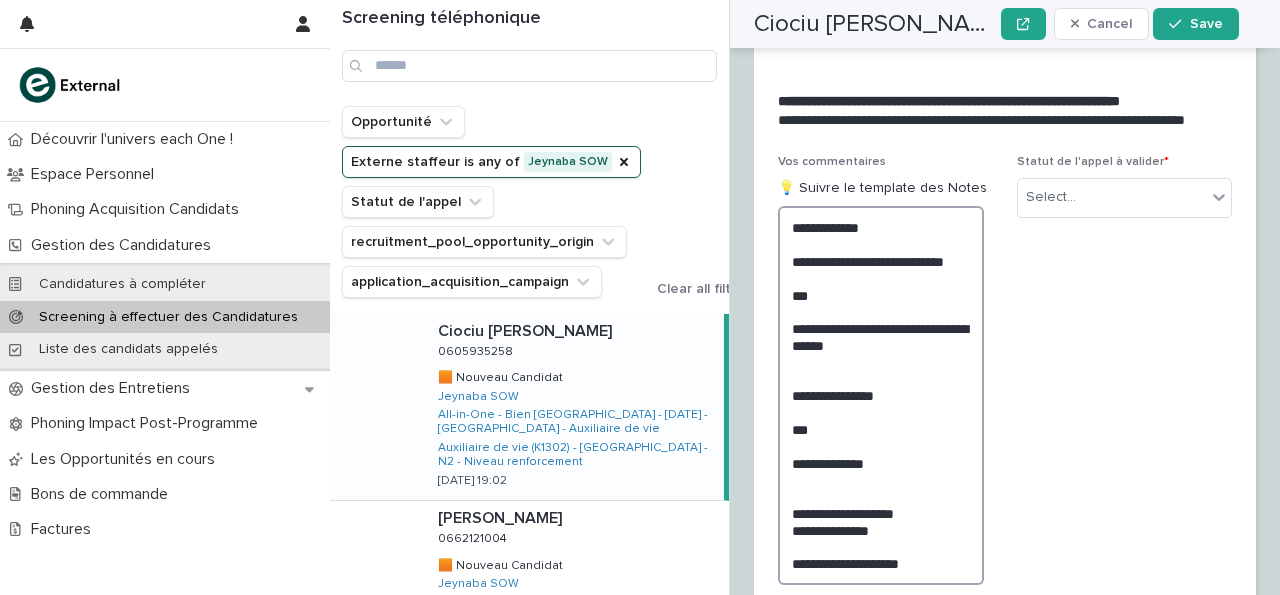 scroll, scrollTop: 3405, scrollLeft: 0, axis: vertical 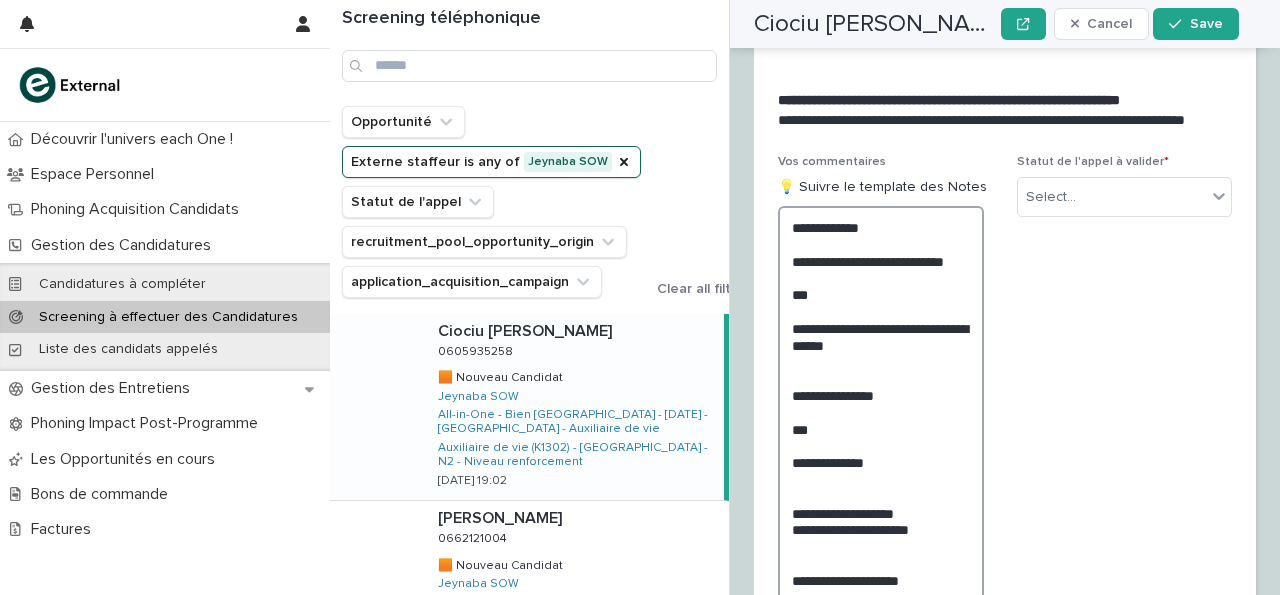 click on "**********" at bounding box center (881, 403) 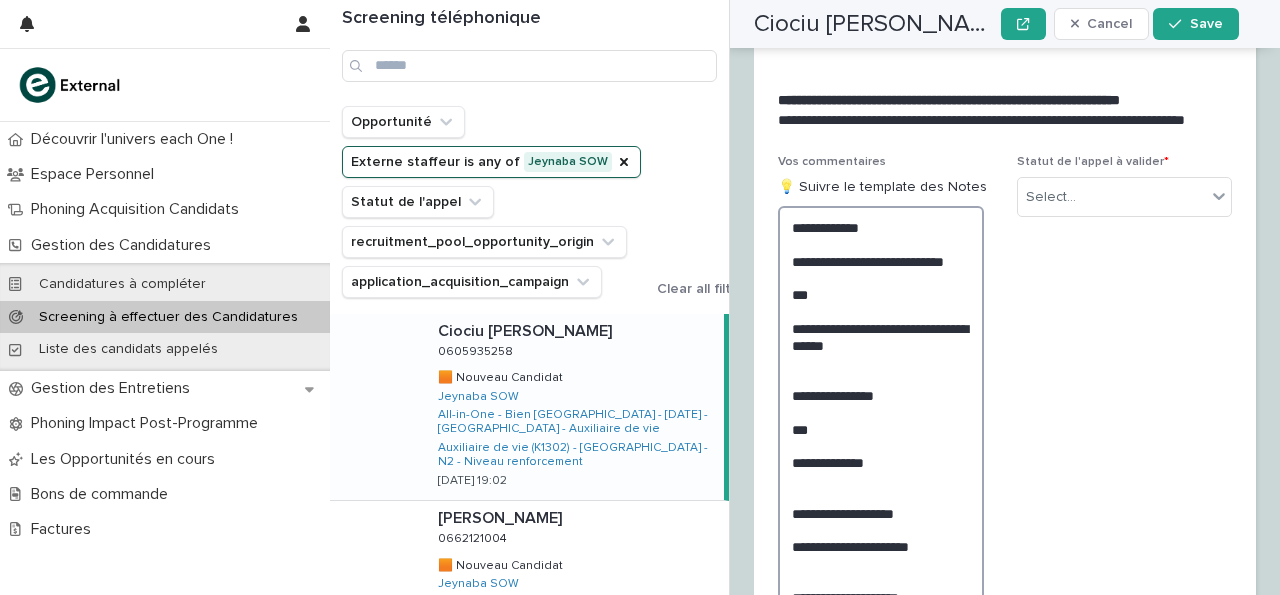 scroll, scrollTop: 3523, scrollLeft: 0, axis: vertical 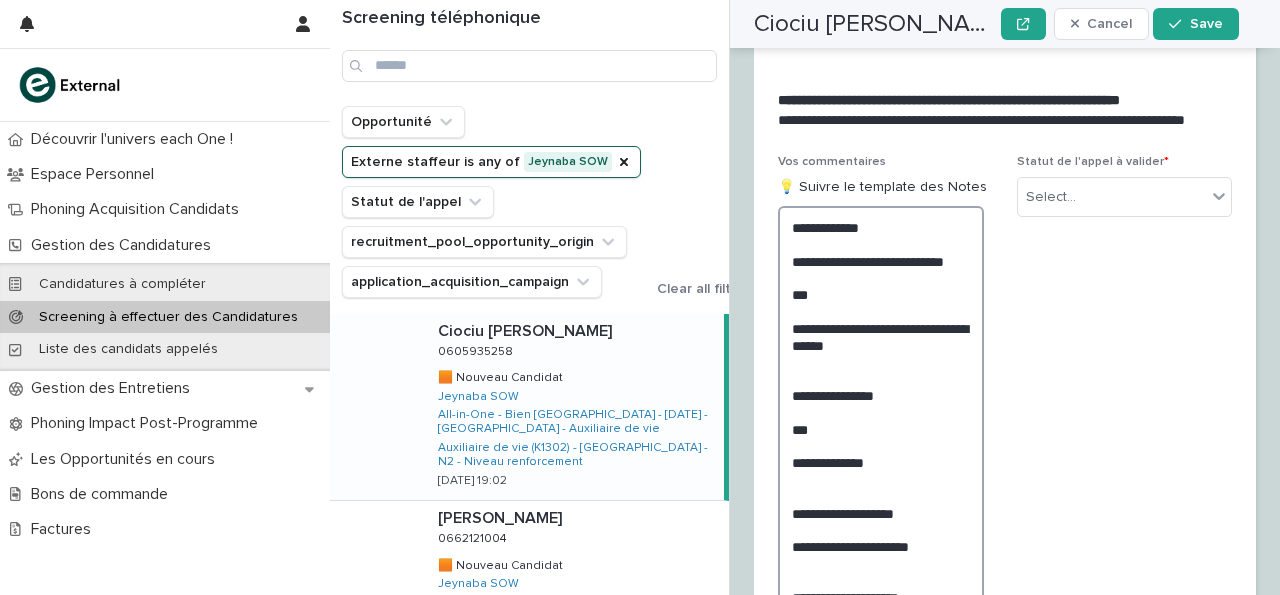 click on "**********" at bounding box center [881, 412] 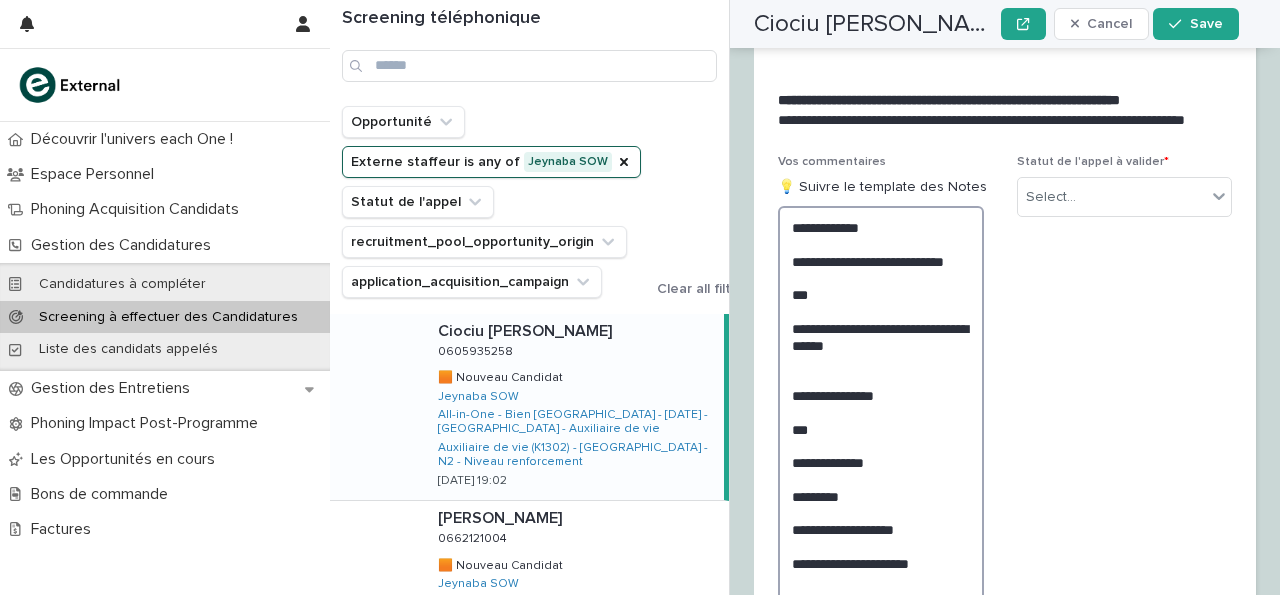 scroll, scrollTop: 3523, scrollLeft: 0, axis: vertical 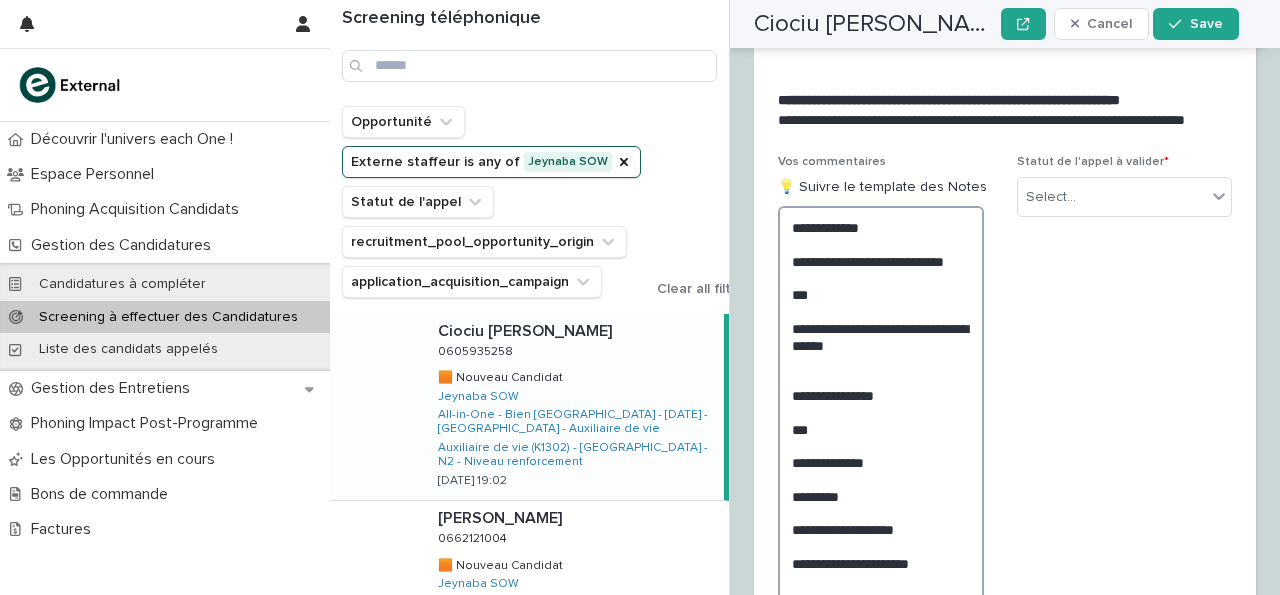 click on "**********" at bounding box center [881, 420] 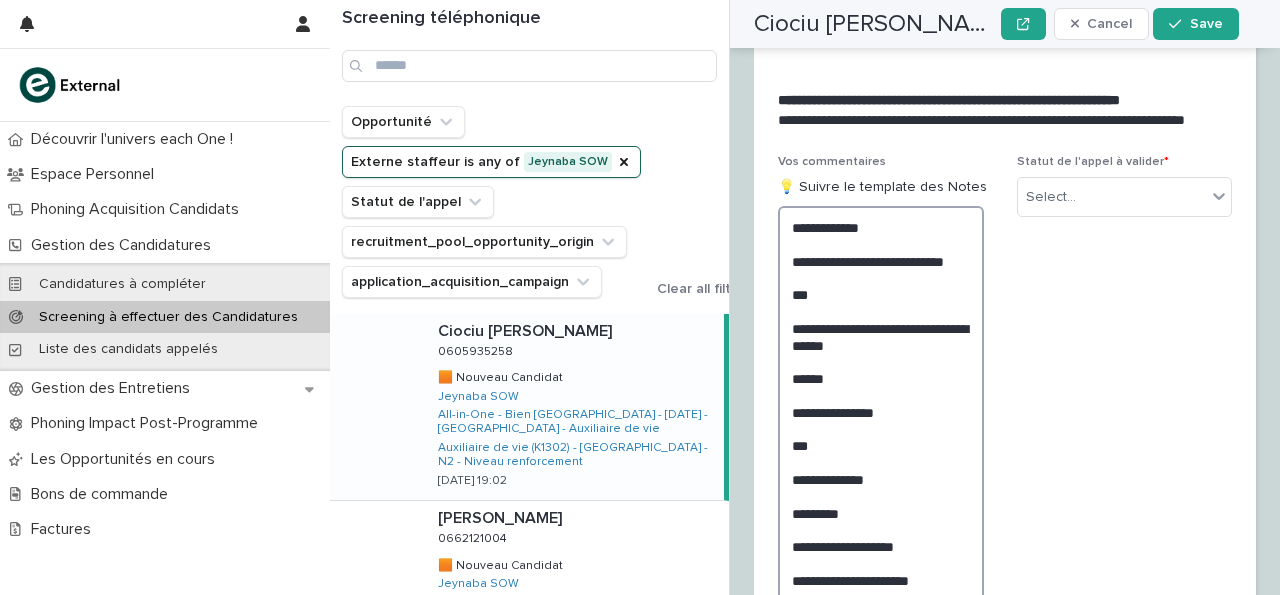 scroll, scrollTop: 3523, scrollLeft: 0, axis: vertical 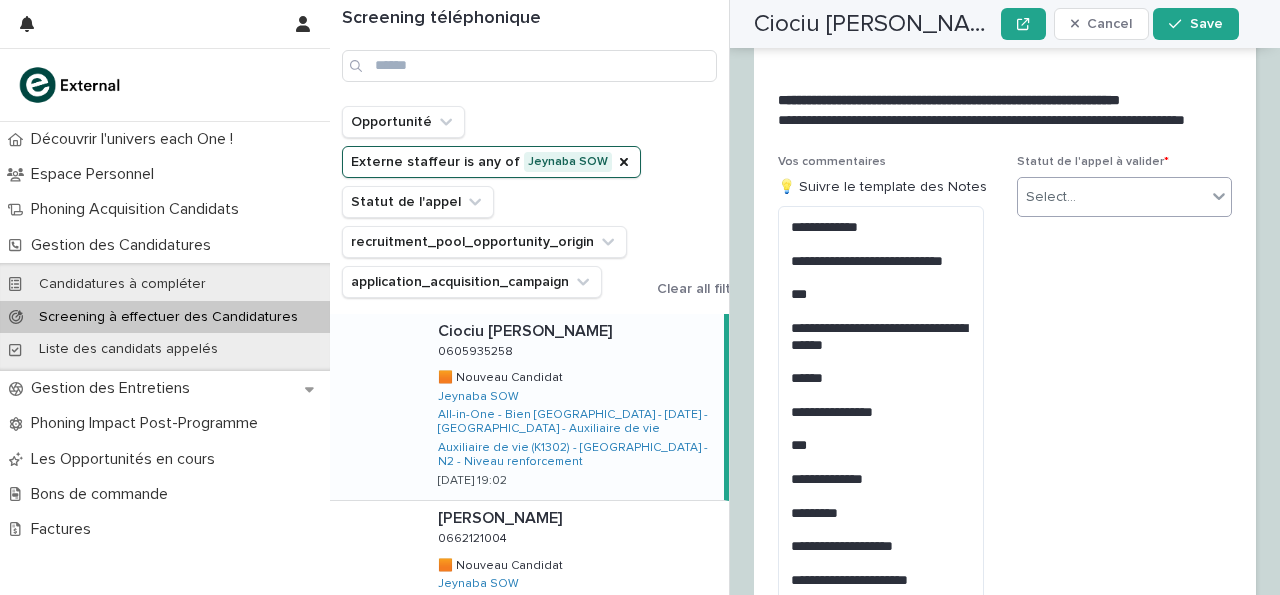 click on "Select..." at bounding box center [1112, 197] 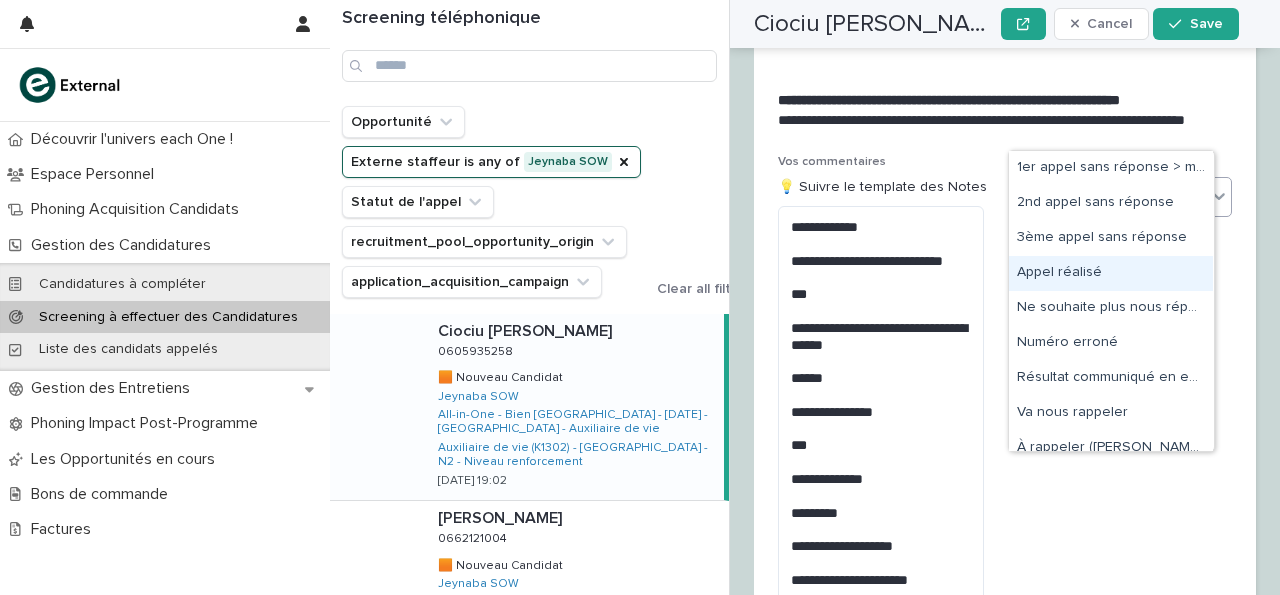 click on "Appel réalisé" at bounding box center (1111, 273) 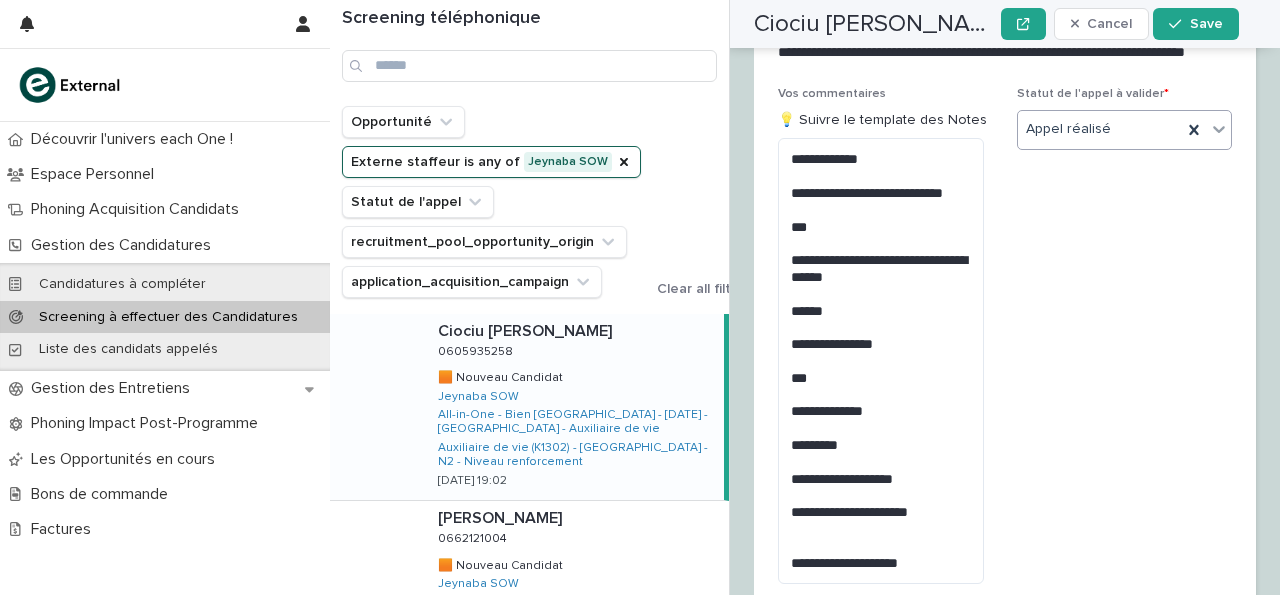 scroll, scrollTop: 3665, scrollLeft: 0, axis: vertical 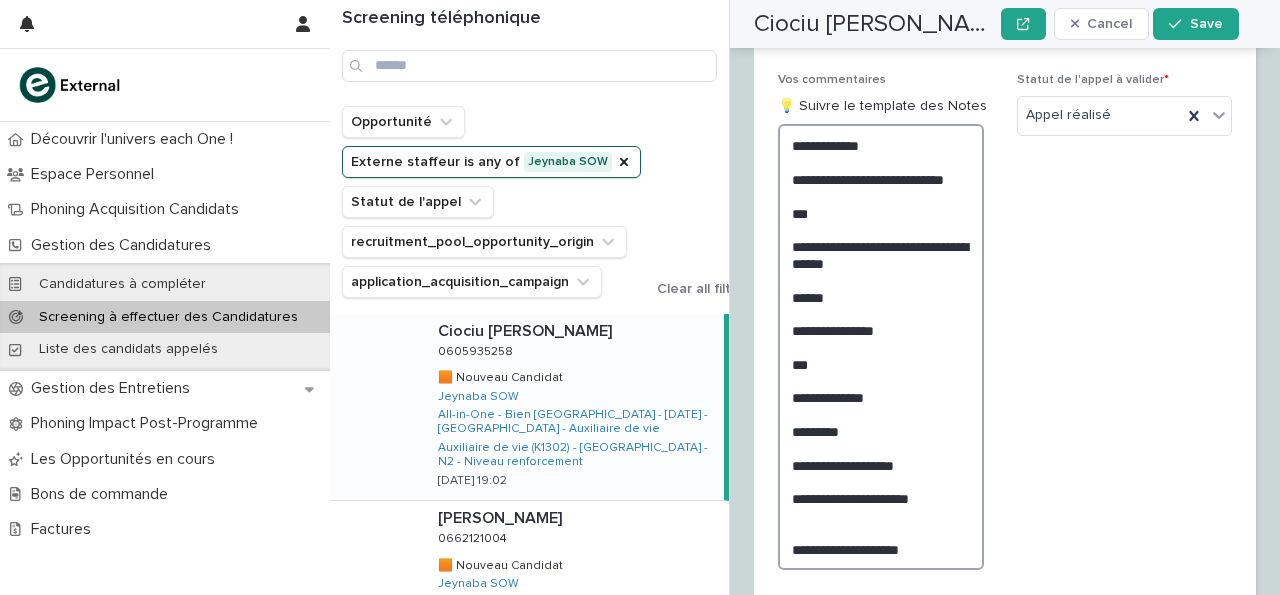 click on "**********" at bounding box center (881, 346) 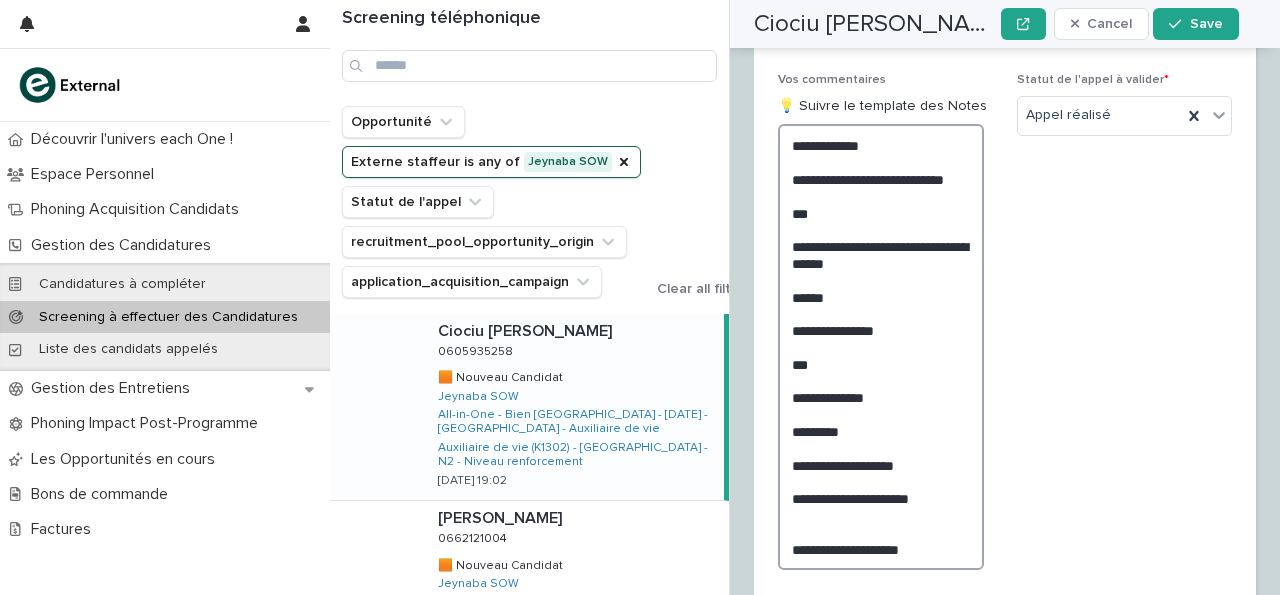 click on "**********" at bounding box center (881, 346) 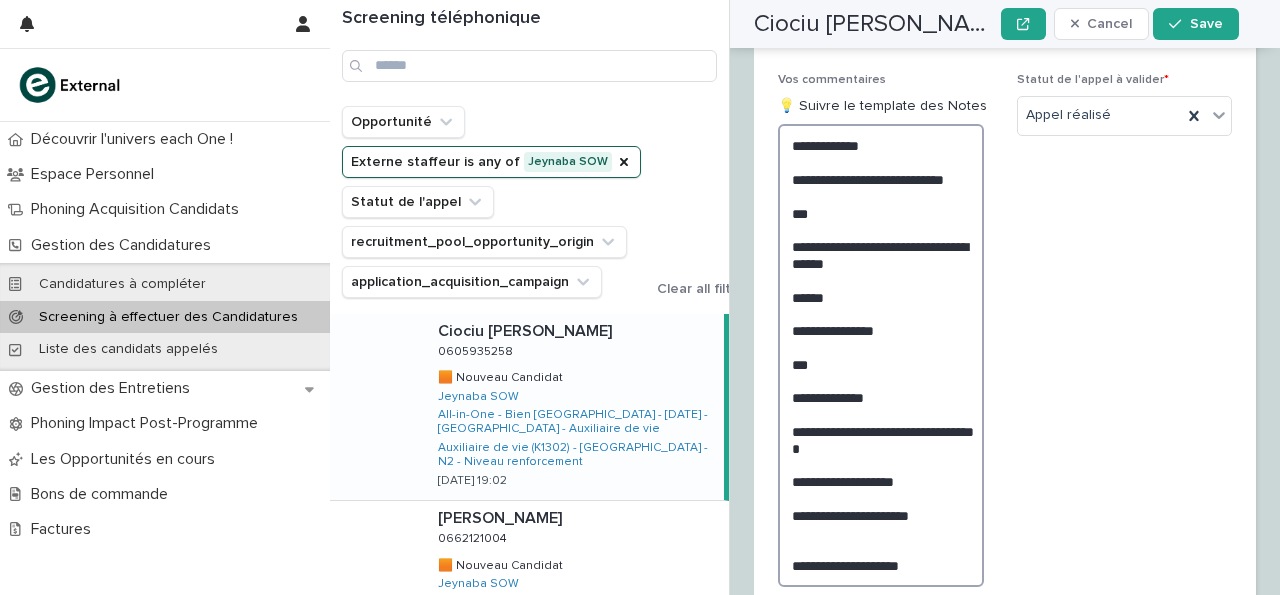 click on "**********" at bounding box center [881, 355] 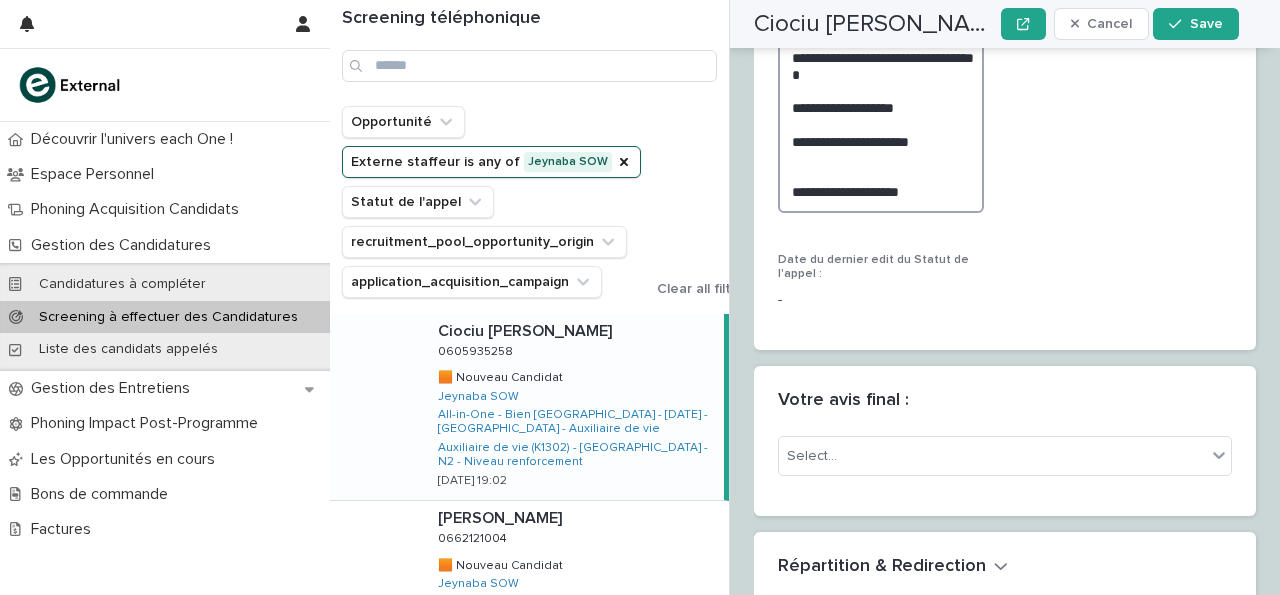 scroll, scrollTop: 4040, scrollLeft: 0, axis: vertical 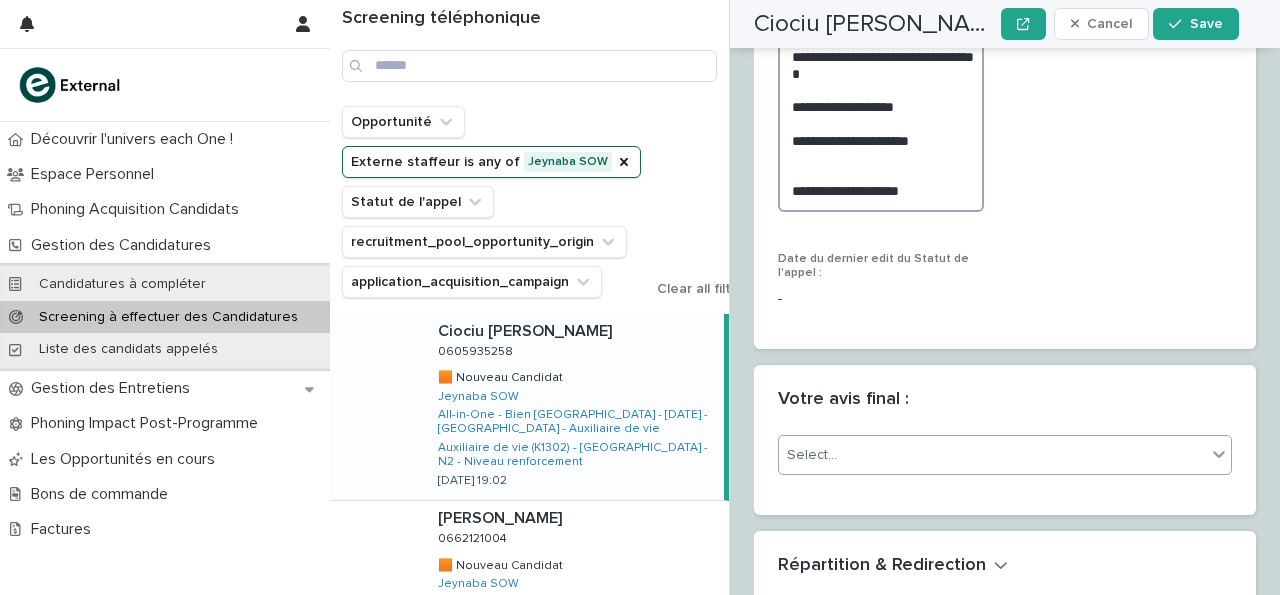 type on "**********" 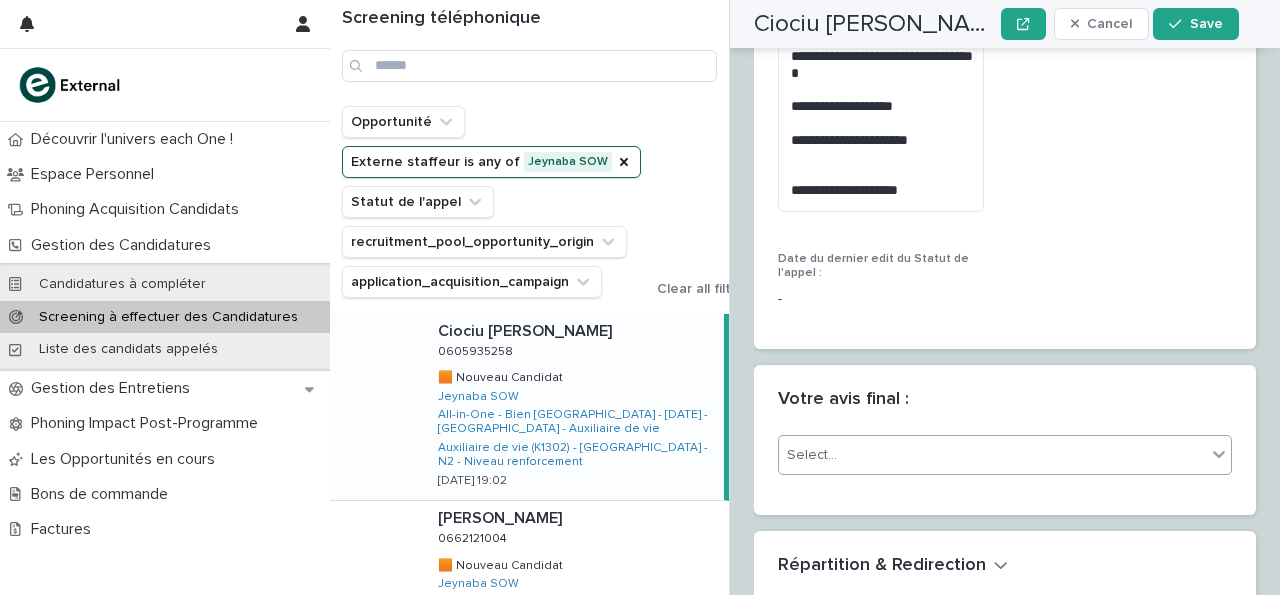 click on "Select..." at bounding box center [992, 455] 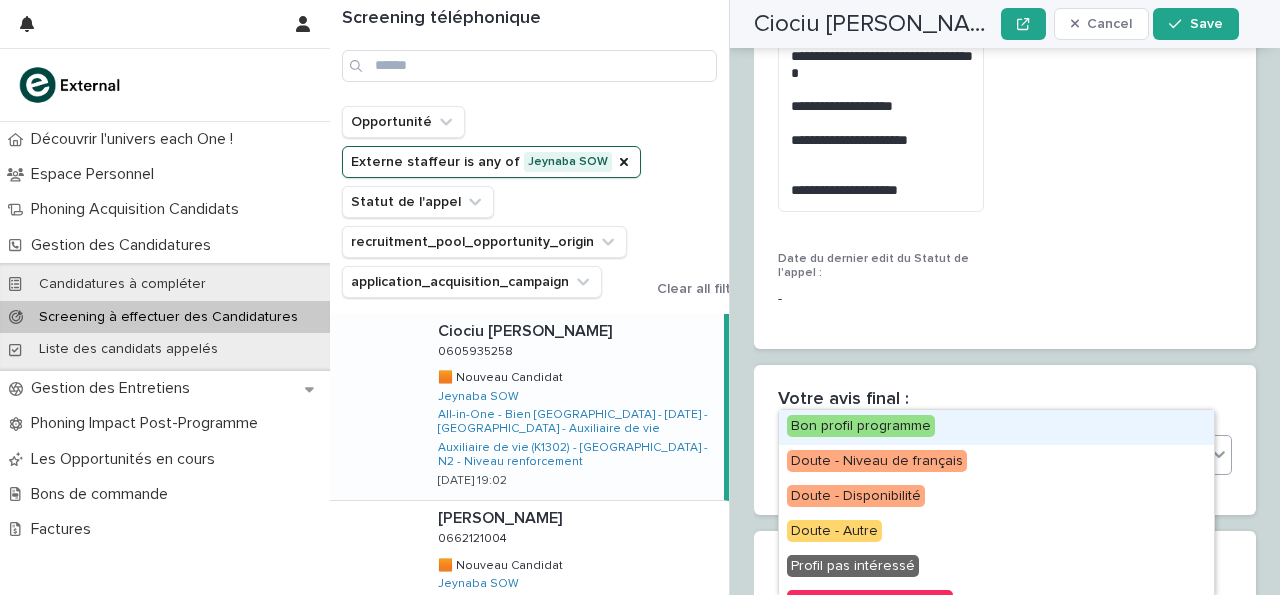 click on "Select..." at bounding box center (992, 455) 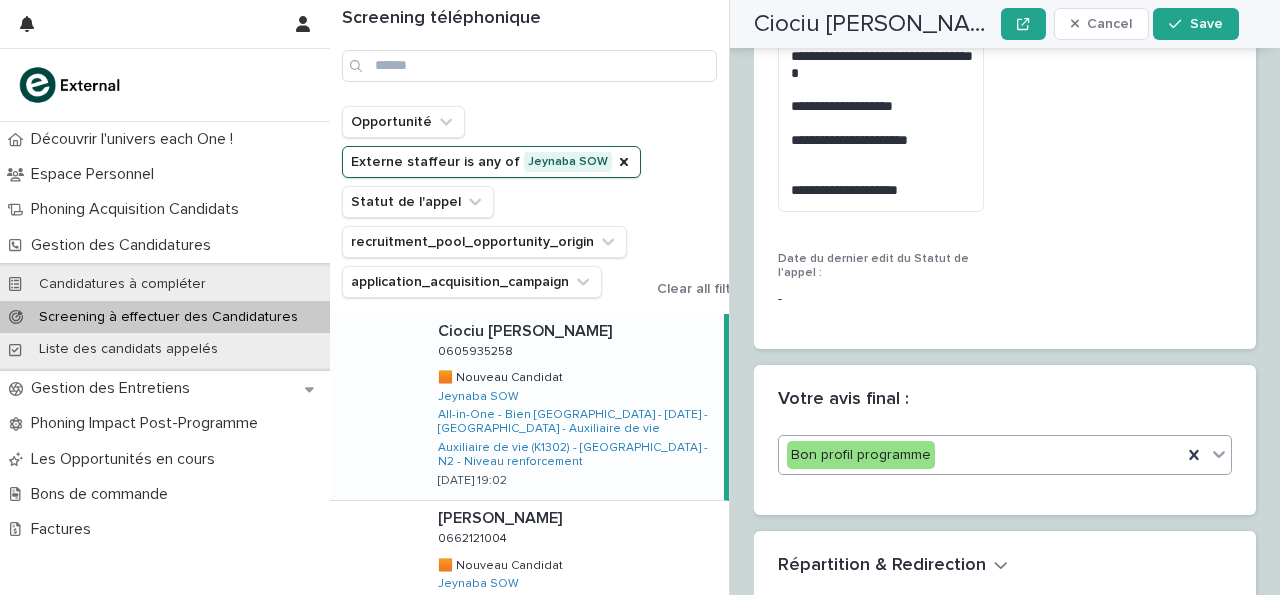 scroll, scrollTop: 4040, scrollLeft: 0, axis: vertical 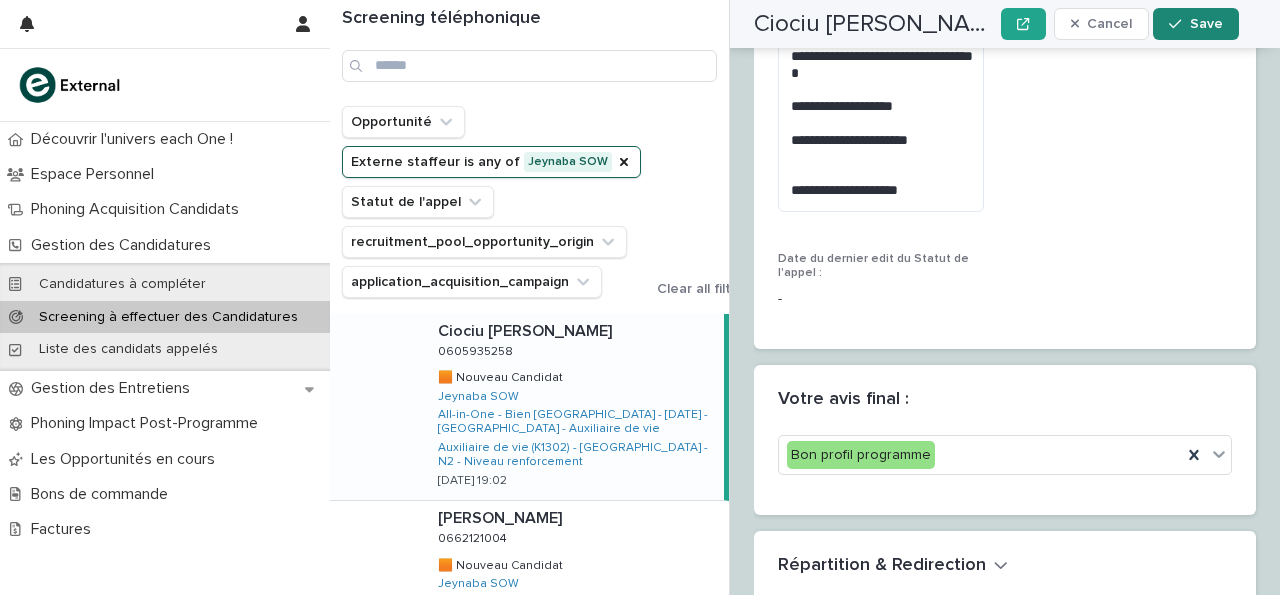 click 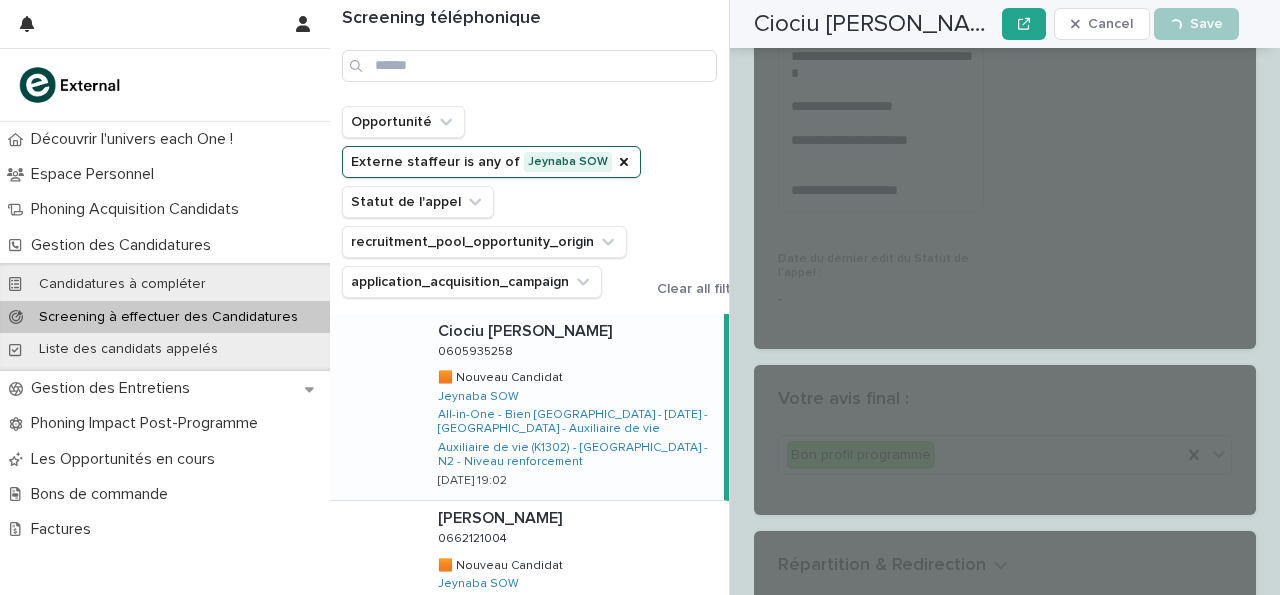 scroll, scrollTop: 4040, scrollLeft: 0, axis: vertical 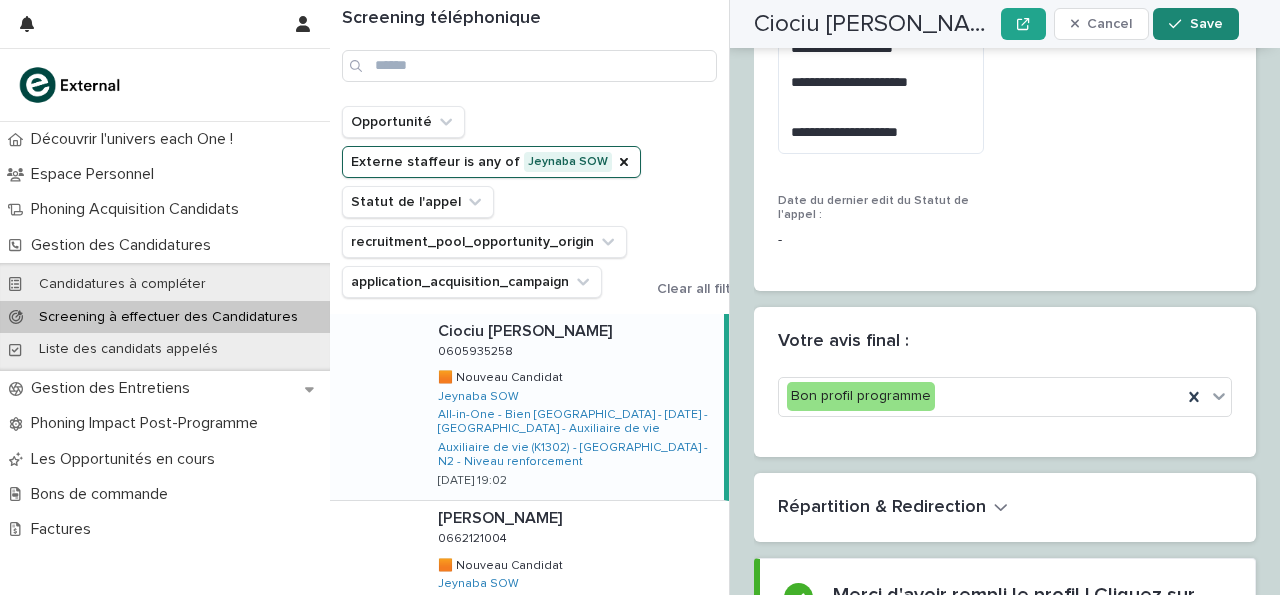 click on "Save" at bounding box center (1195, 24) 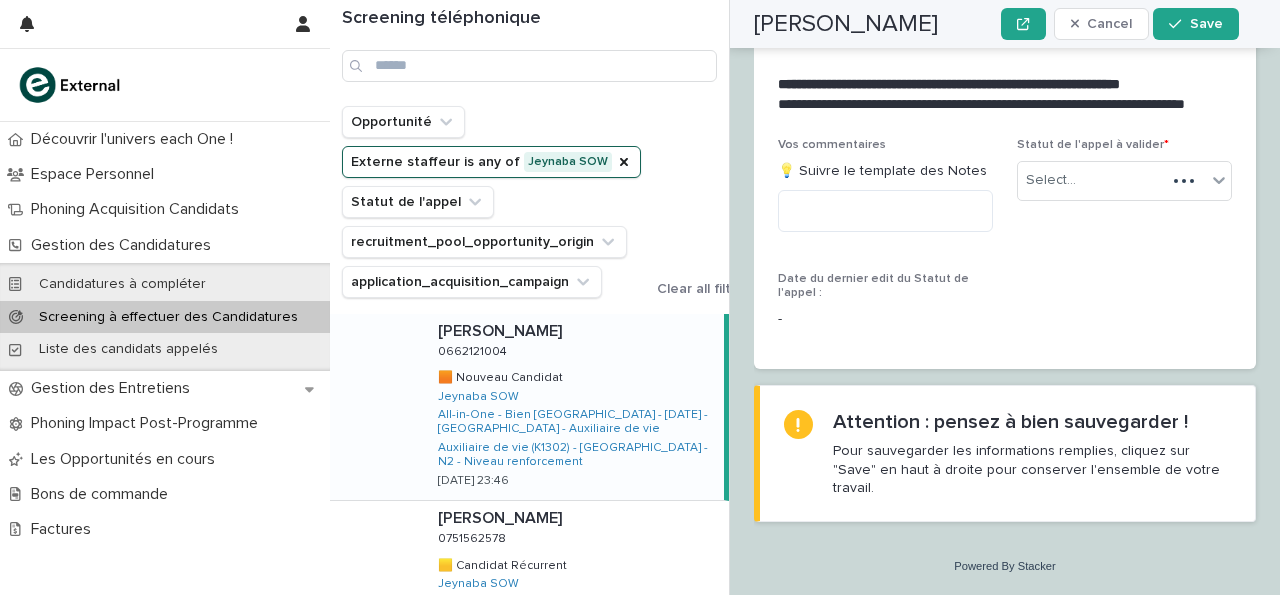 scroll, scrollTop: 2816, scrollLeft: 0, axis: vertical 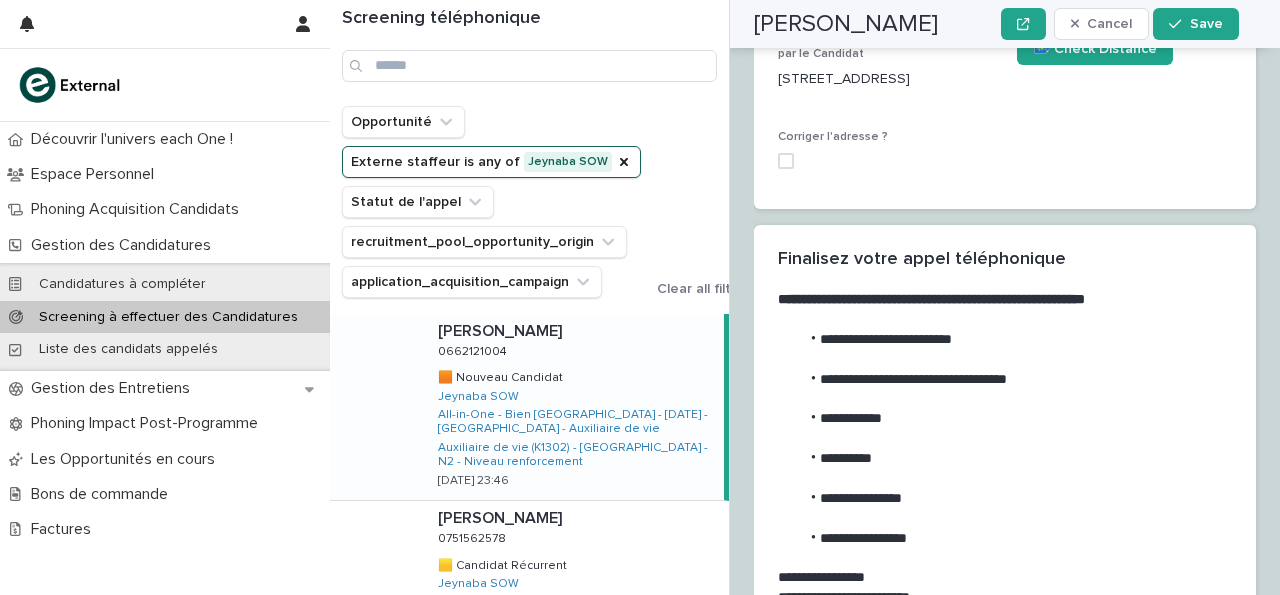 click on "**********" at bounding box center [931, 299] 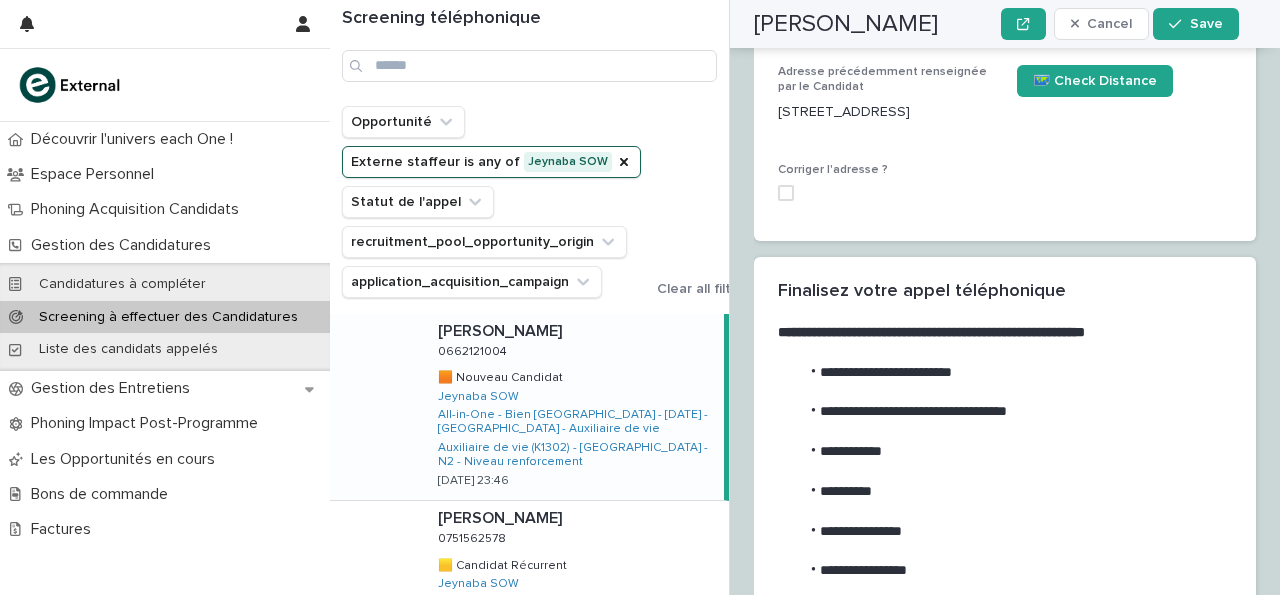 scroll, scrollTop: 3199, scrollLeft: 0, axis: vertical 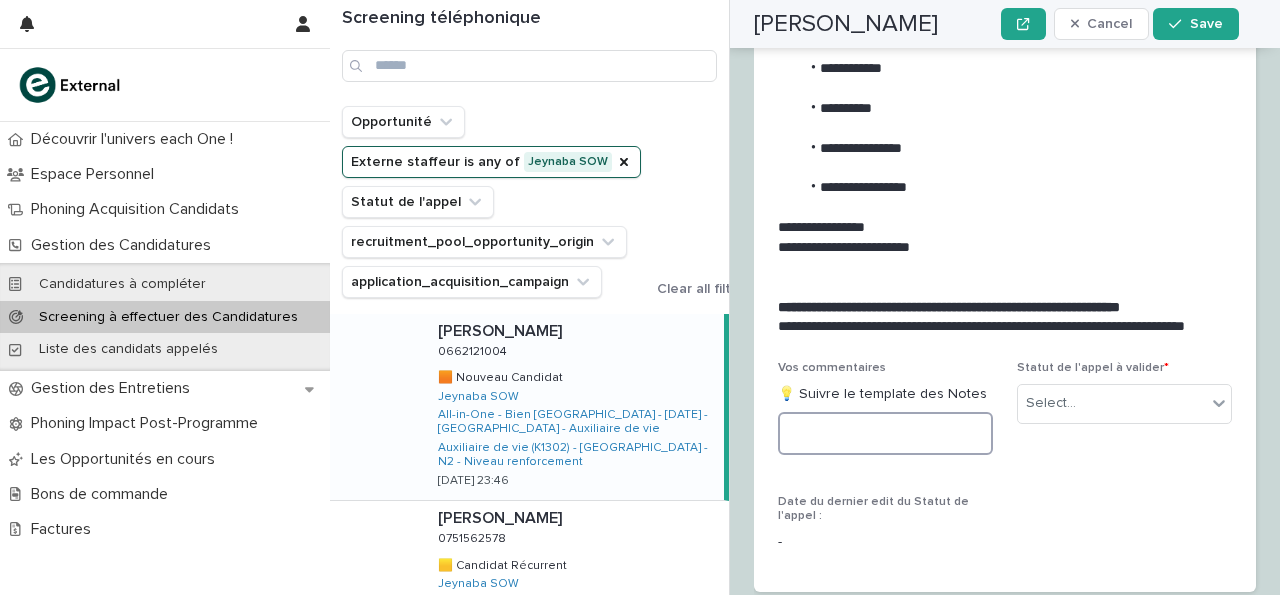 click at bounding box center [885, 433] 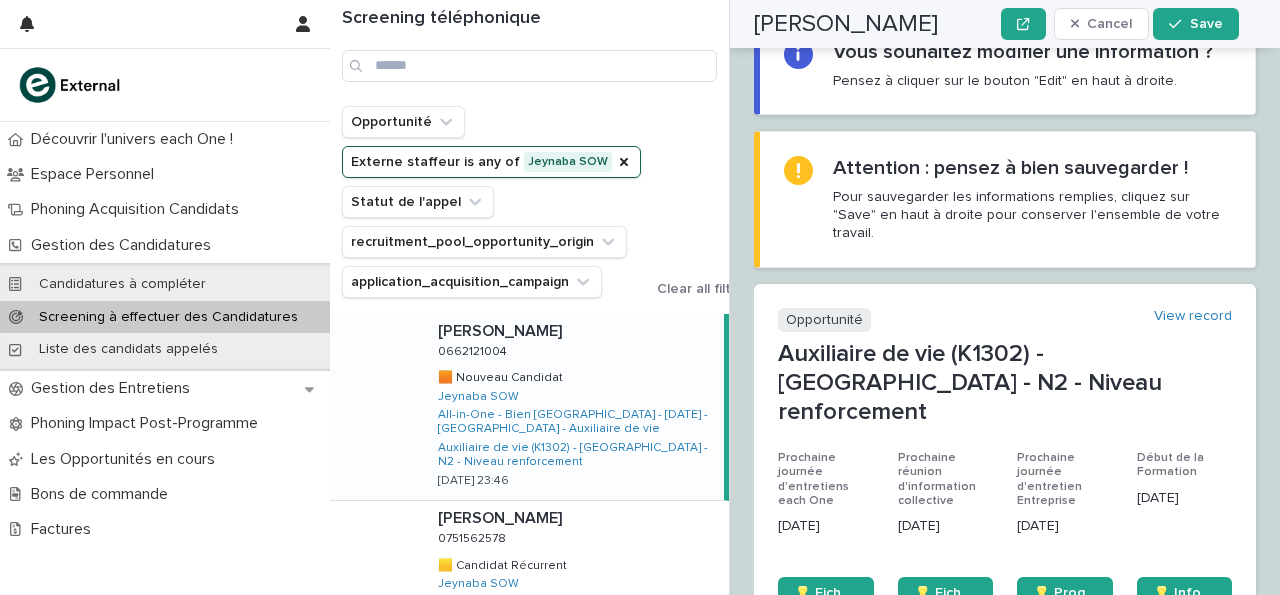 scroll, scrollTop: 0, scrollLeft: 0, axis: both 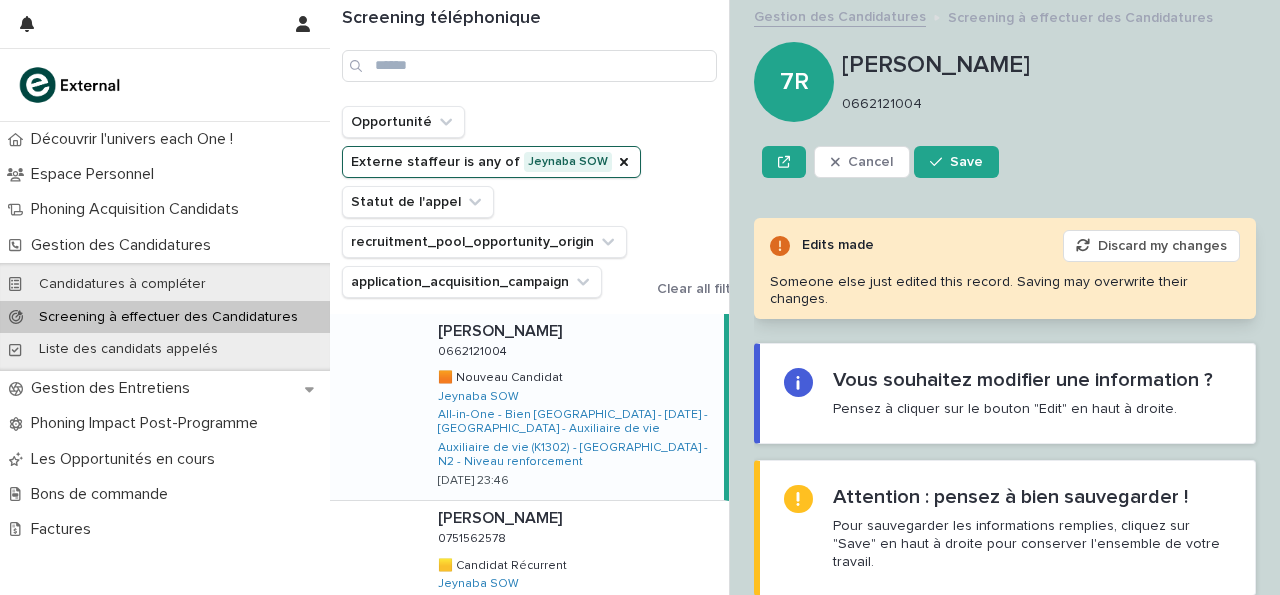 type on "*******" 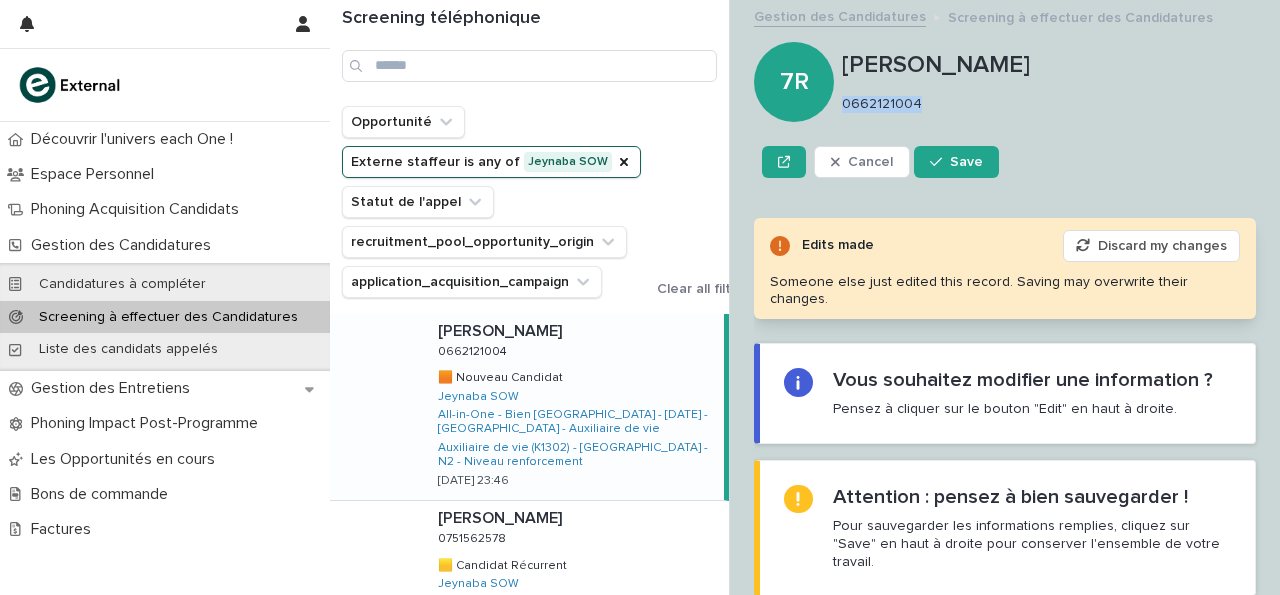 drag, startPoint x: 845, startPoint y: 103, endPoint x: 957, endPoint y: 103, distance: 112 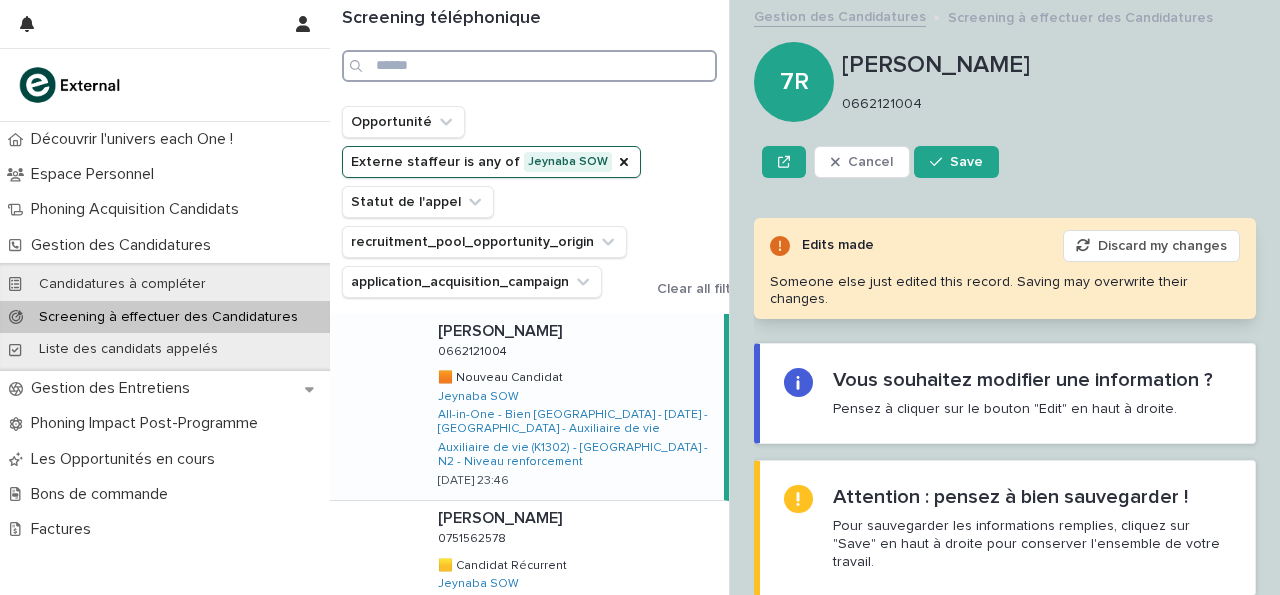 click at bounding box center [529, 66] 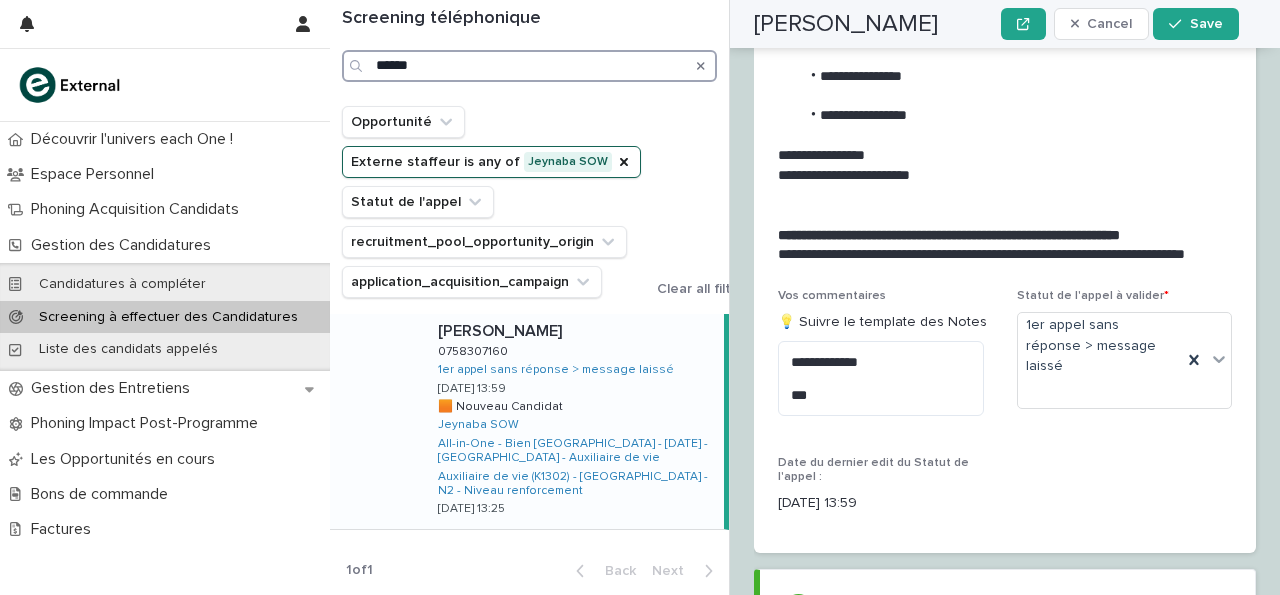 scroll, scrollTop: 3450, scrollLeft: 0, axis: vertical 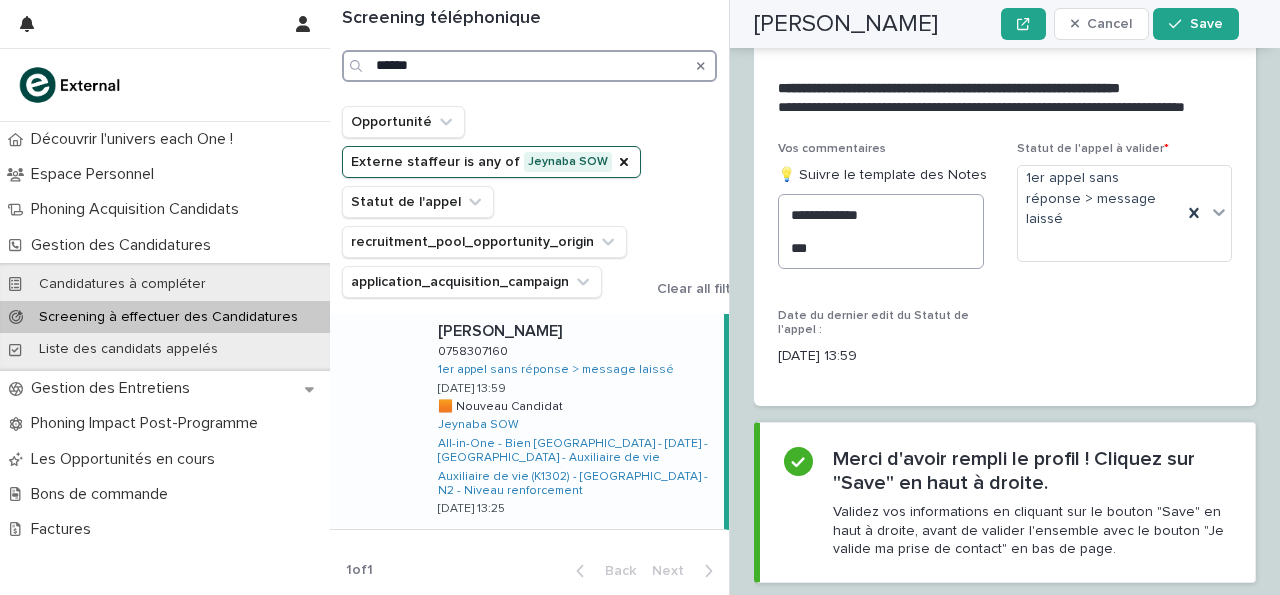 type on "******" 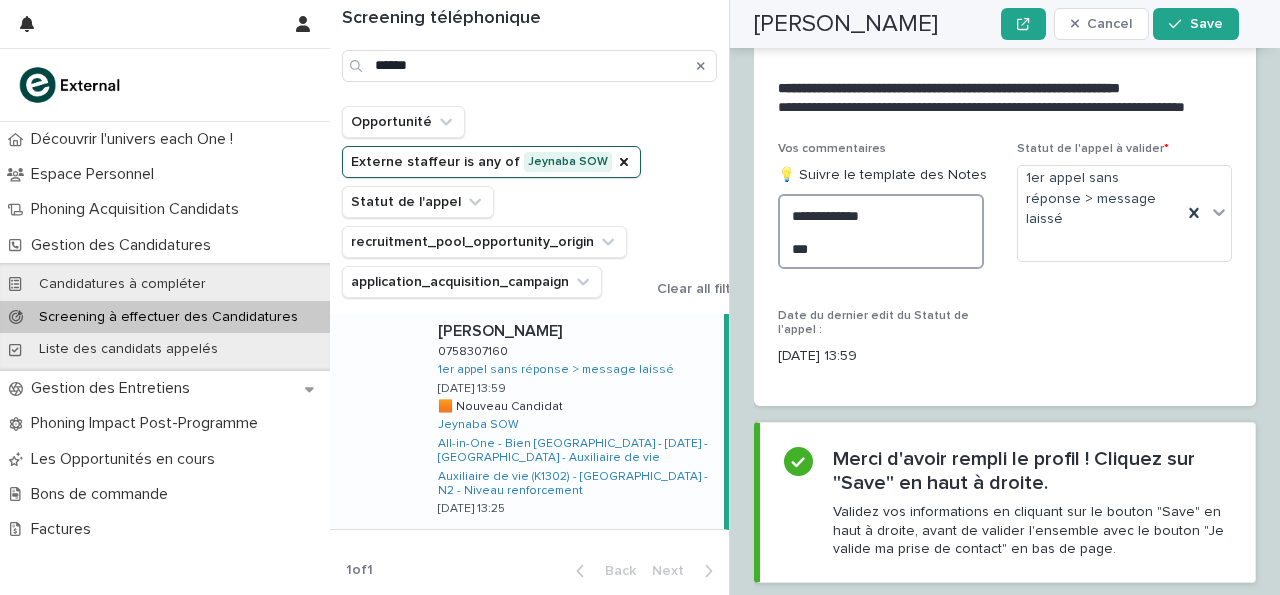 click on "**********" at bounding box center (881, 231) 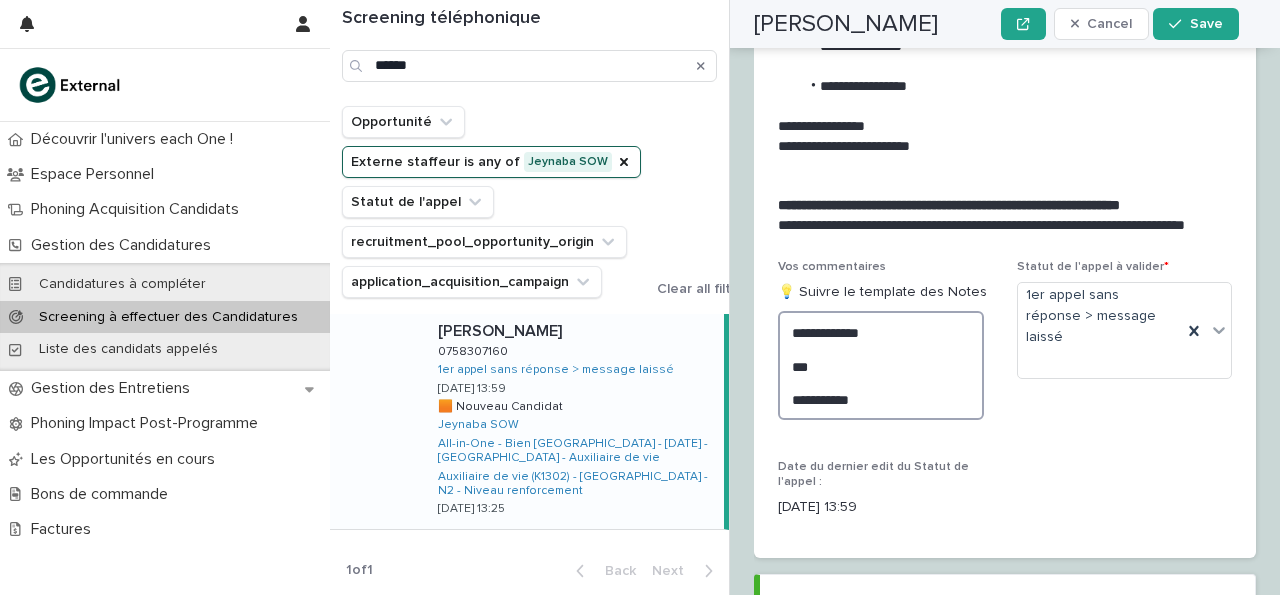 scroll, scrollTop: 3568, scrollLeft: 0, axis: vertical 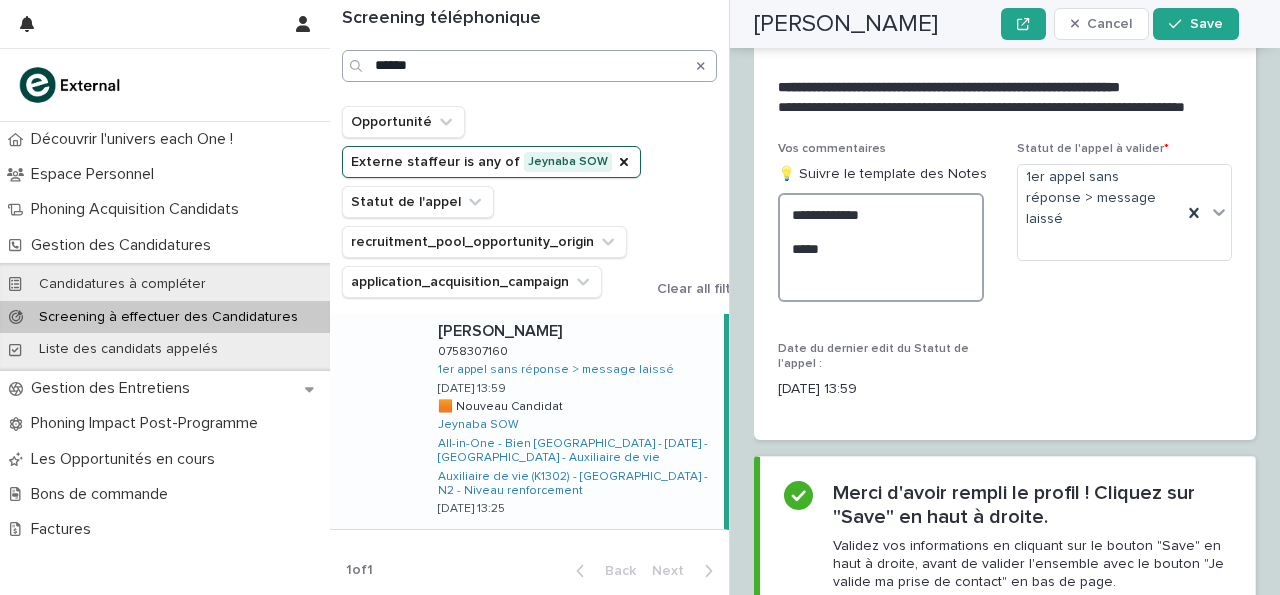 type on "**********" 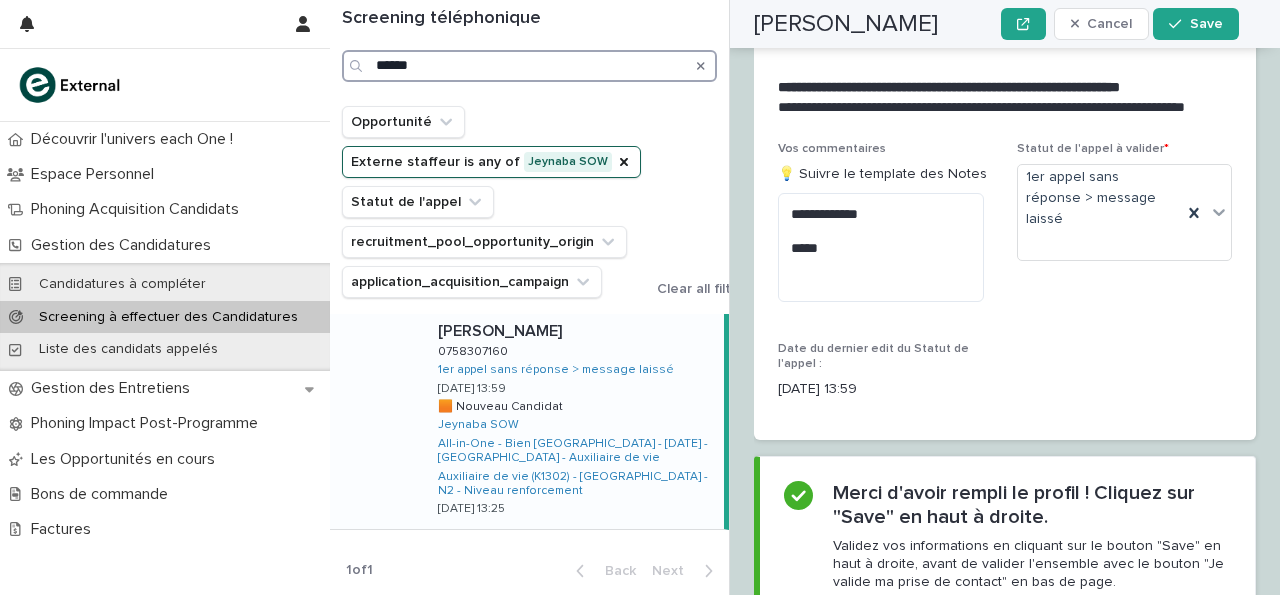 drag, startPoint x: 612, startPoint y: 57, endPoint x: 230, endPoint y: 78, distance: 382.57678 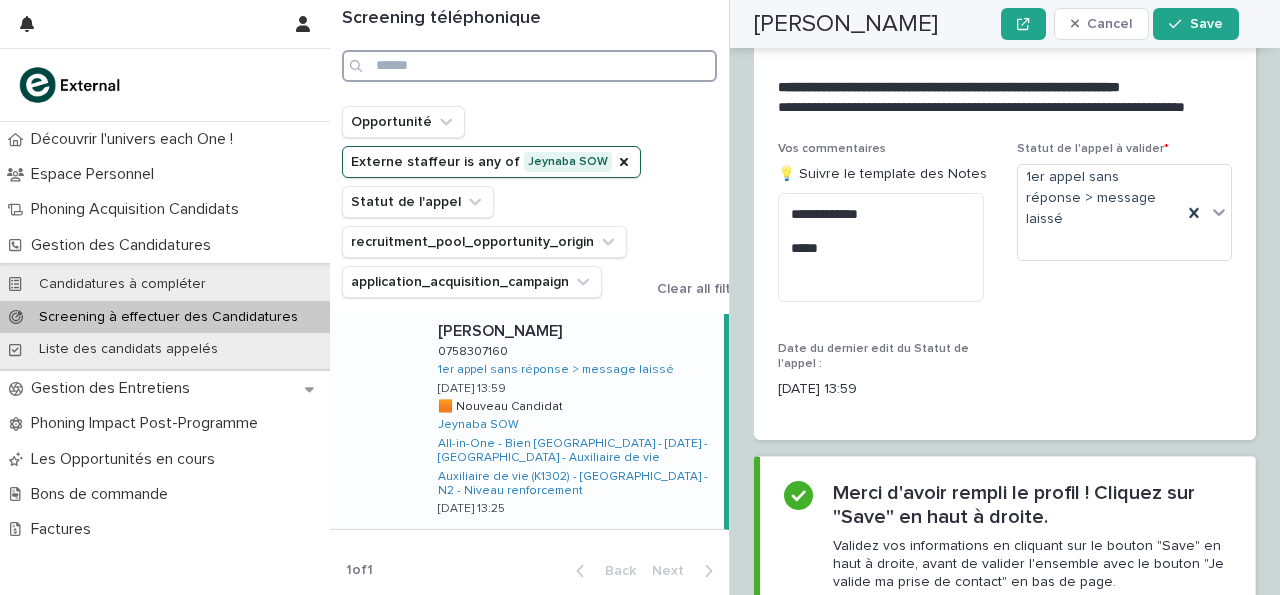 type 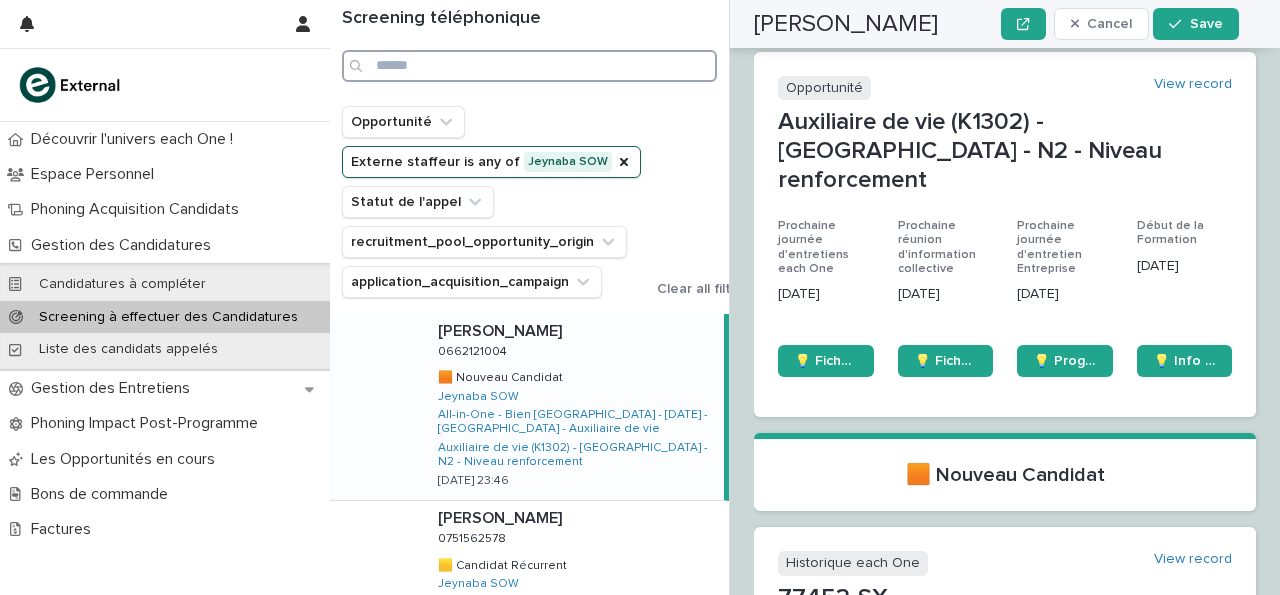 scroll, scrollTop: 0, scrollLeft: 0, axis: both 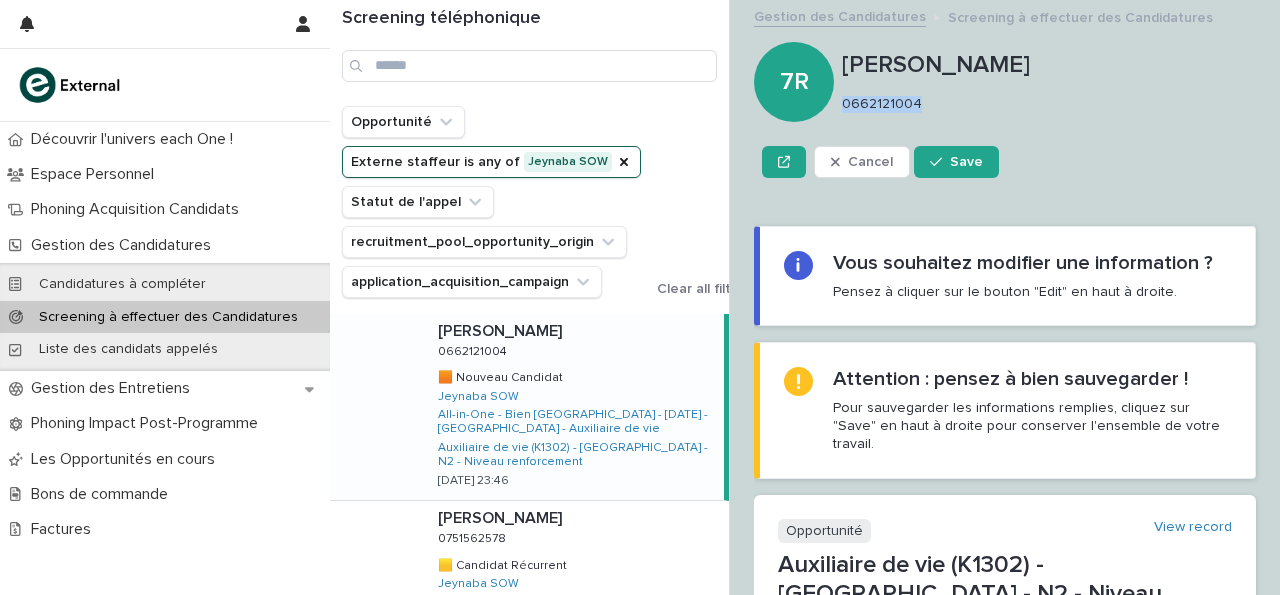 drag, startPoint x: 845, startPoint y: 102, endPoint x: 931, endPoint y: 91, distance: 86.70064 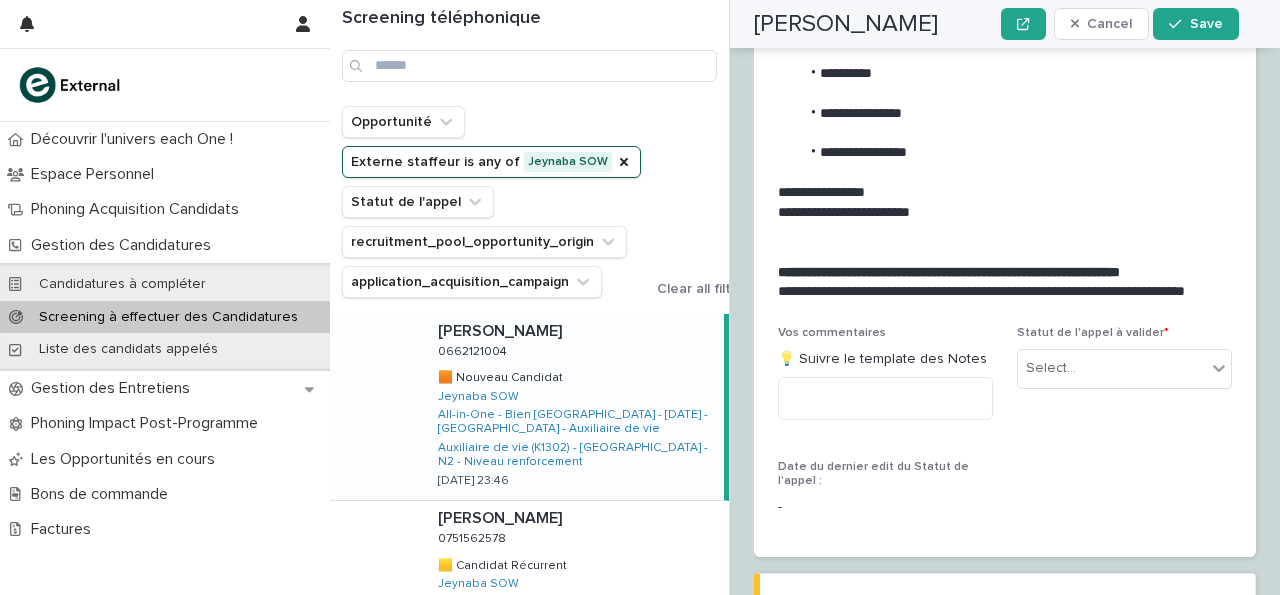 scroll, scrollTop: 3304, scrollLeft: 0, axis: vertical 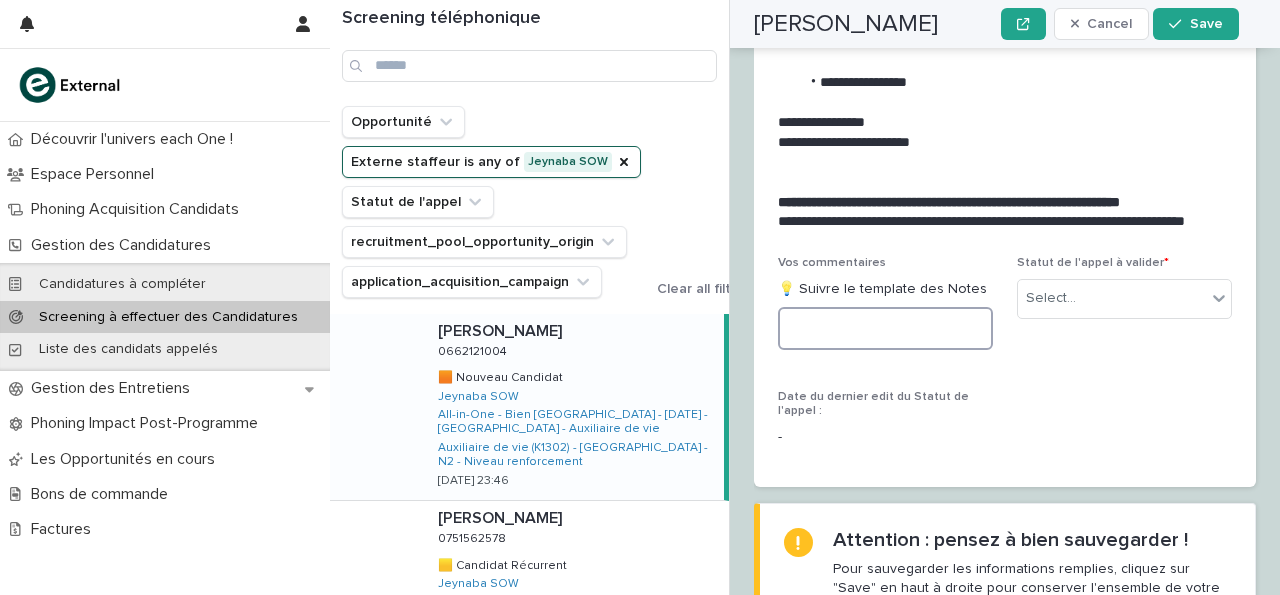 click at bounding box center [885, 328] 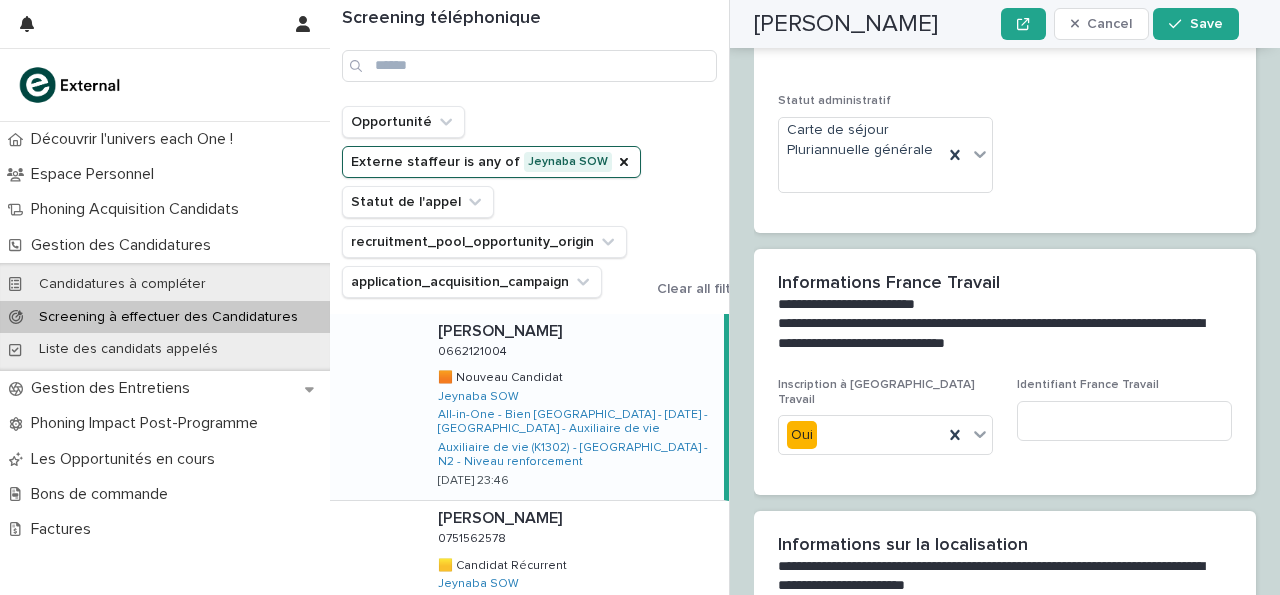 scroll, scrollTop: 2263, scrollLeft: 0, axis: vertical 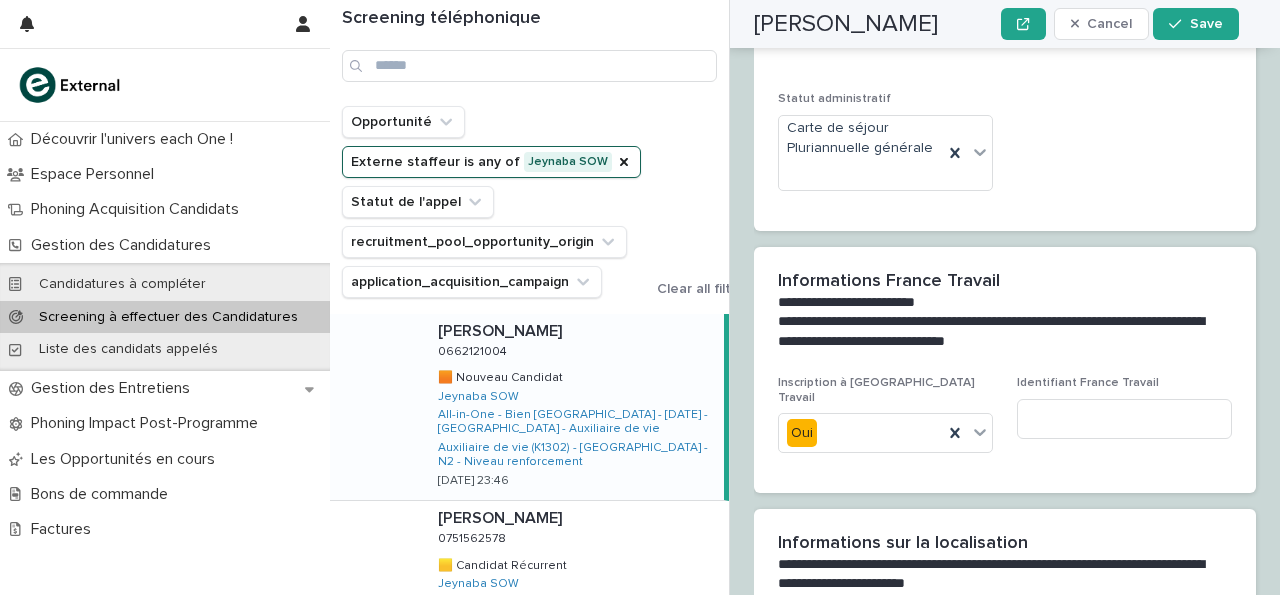 type on "**********" 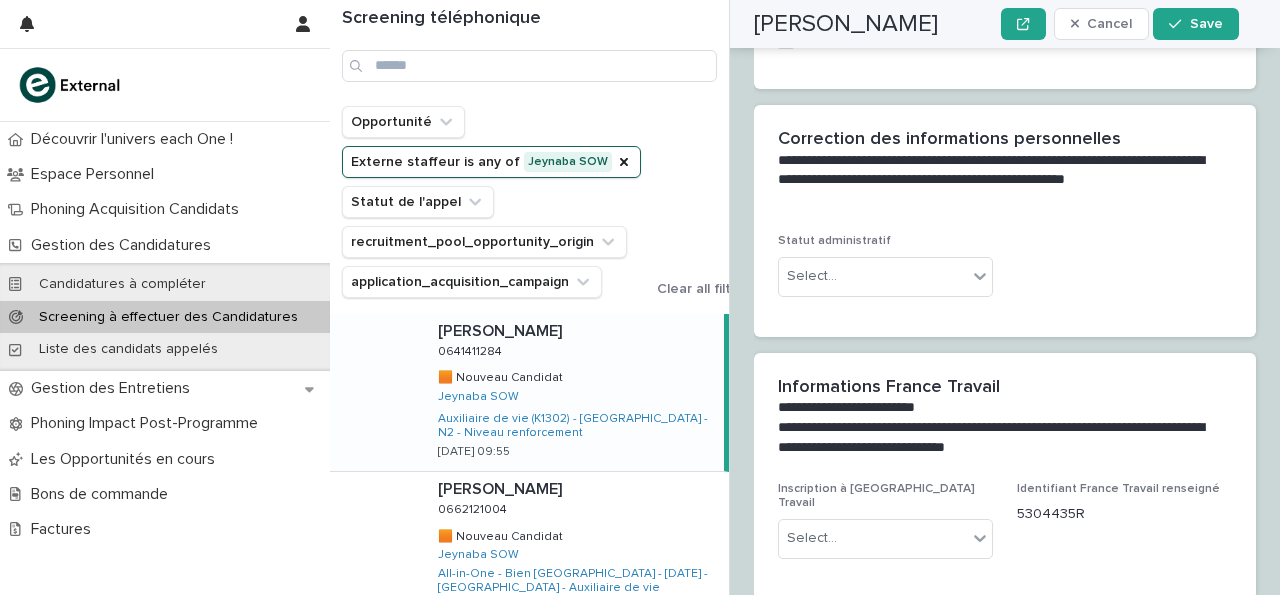 scroll, scrollTop: 2136, scrollLeft: 0, axis: vertical 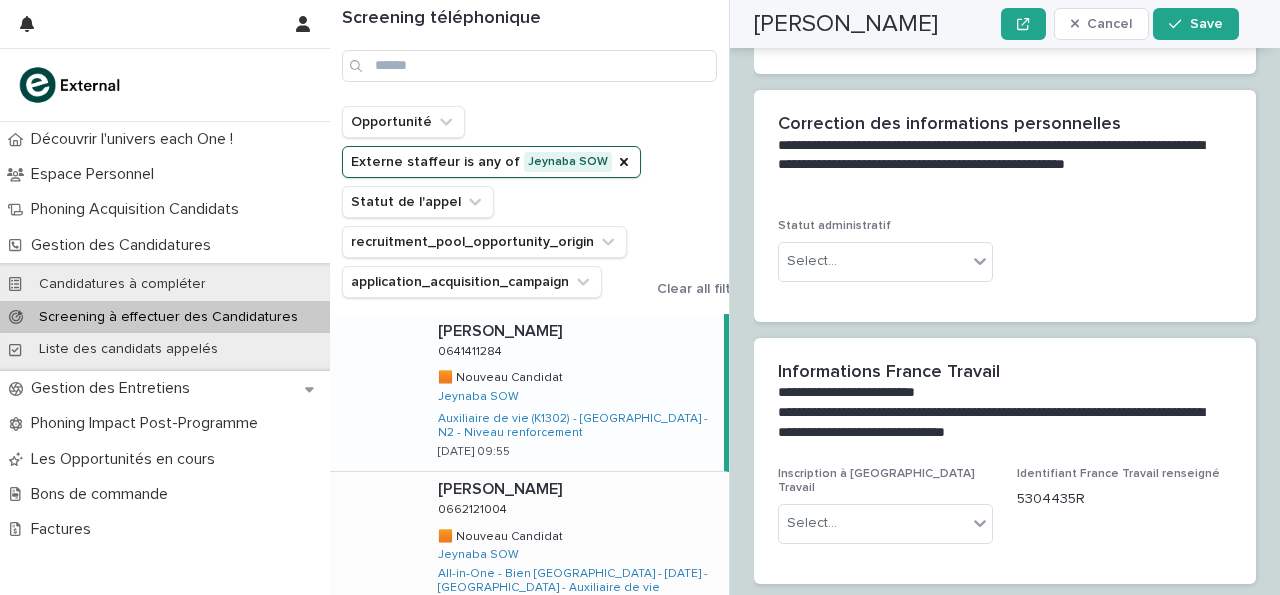 click on "[PERSON_NAME]   0662121004 0662121004   🟧 Nouveau Candidat 🟧 Nouveau Candidat   [PERSON_NAME] SOW   All-in-One - Bien [GEOGRAPHIC_DATA] - [DATE] - [GEOGRAPHIC_DATA] - Auxiliaire de vie   Auxiliaire de vie (K1302) - [GEOGRAPHIC_DATA] - N2 - Niveau renforcement   [DATE] 23:46" at bounding box center [575, 565] 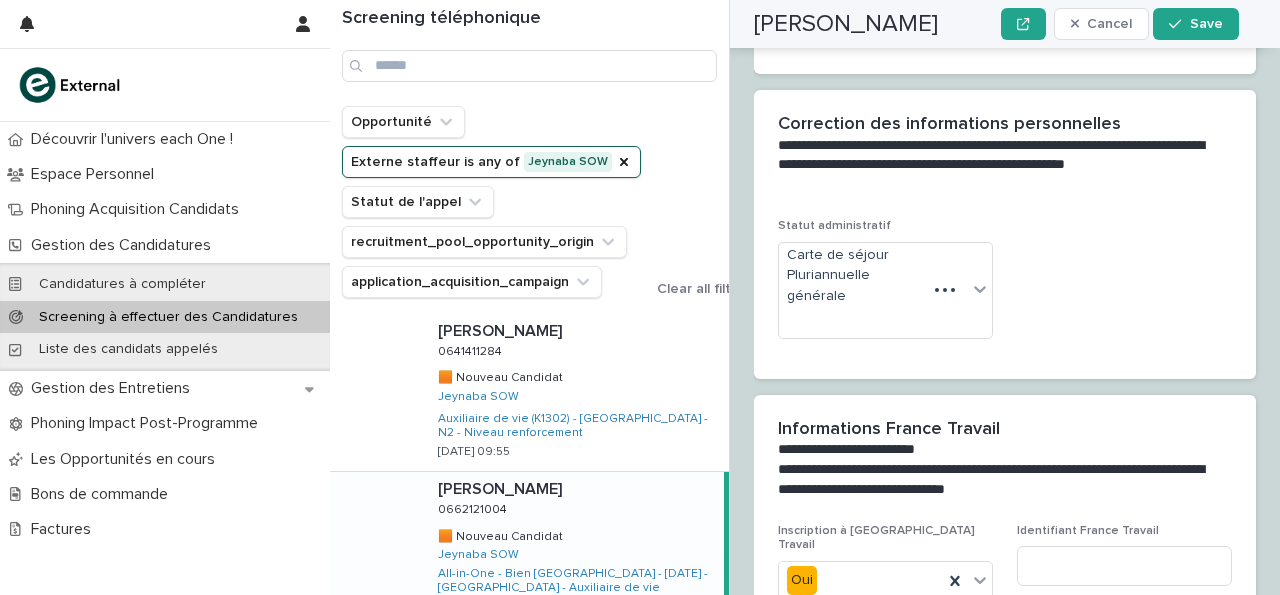 scroll, scrollTop: 2205, scrollLeft: 0, axis: vertical 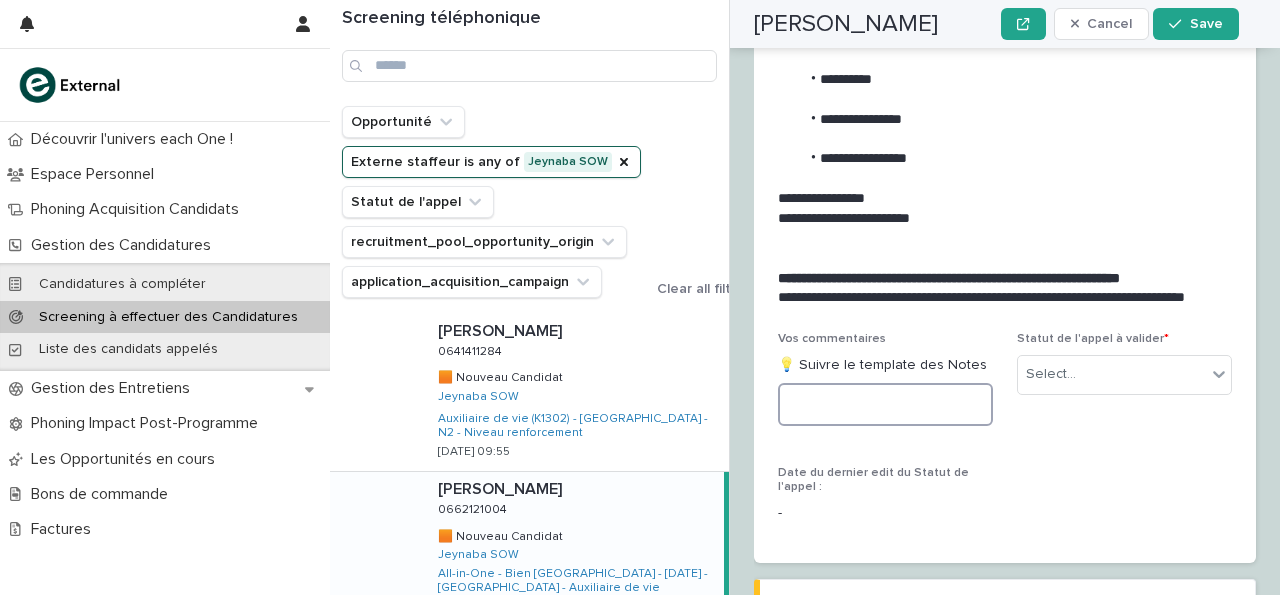 click at bounding box center [885, 404] 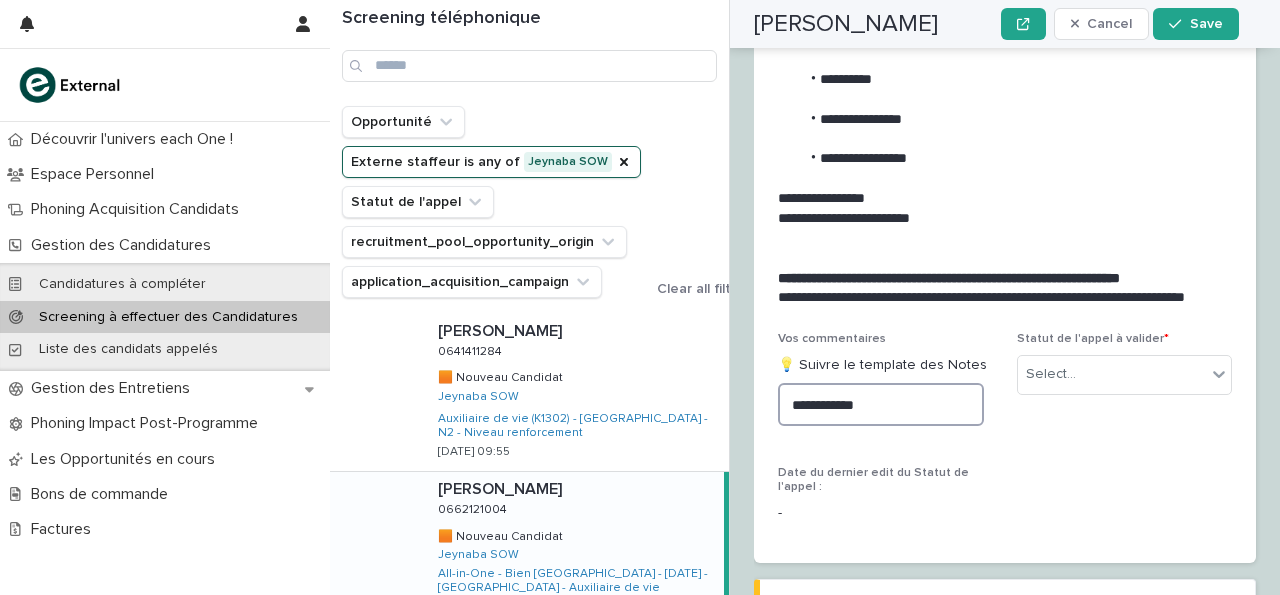 click on "**********" at bounding box center [881, 404] 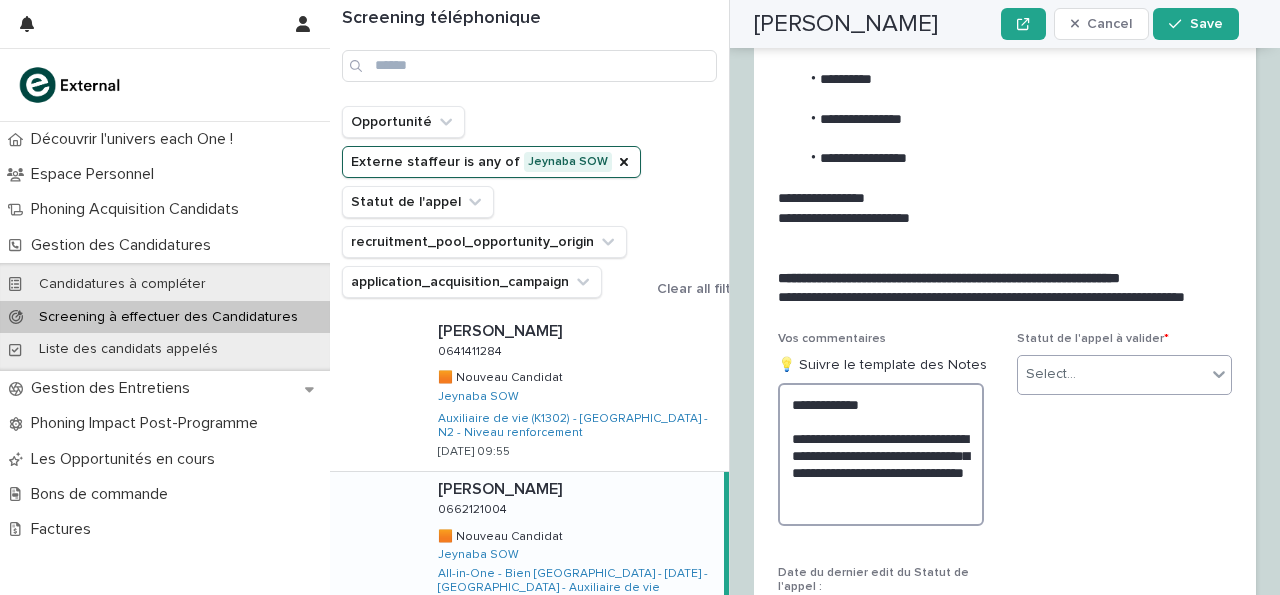 type on "**********" 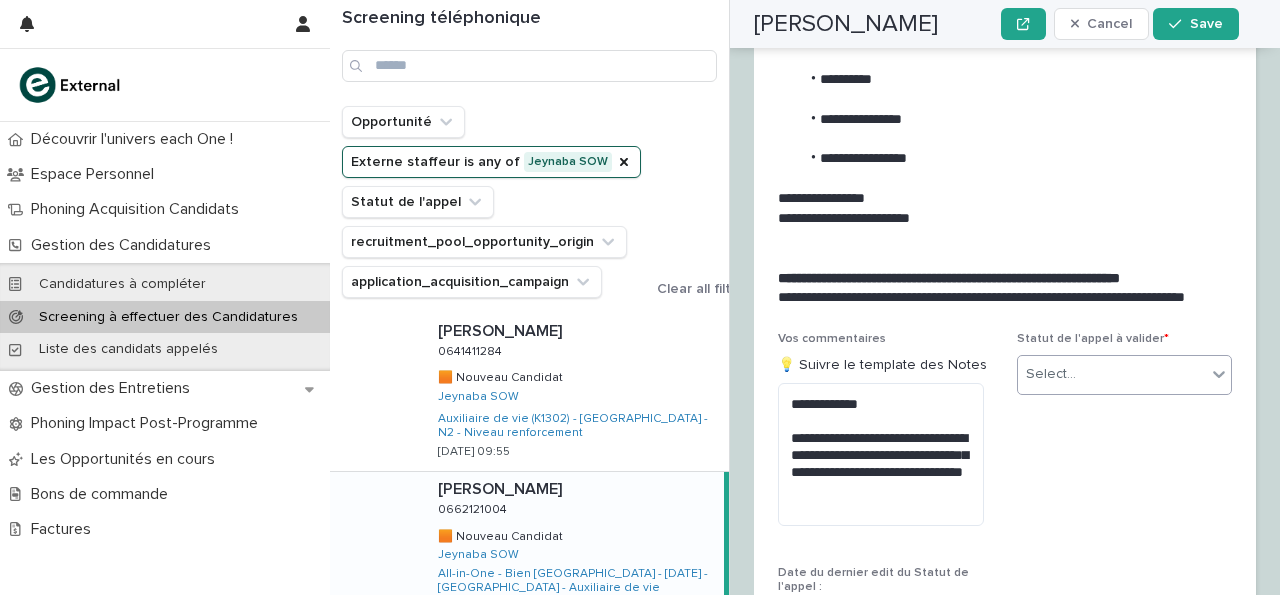 click on "Select..." at bounding box center [1112, 374] 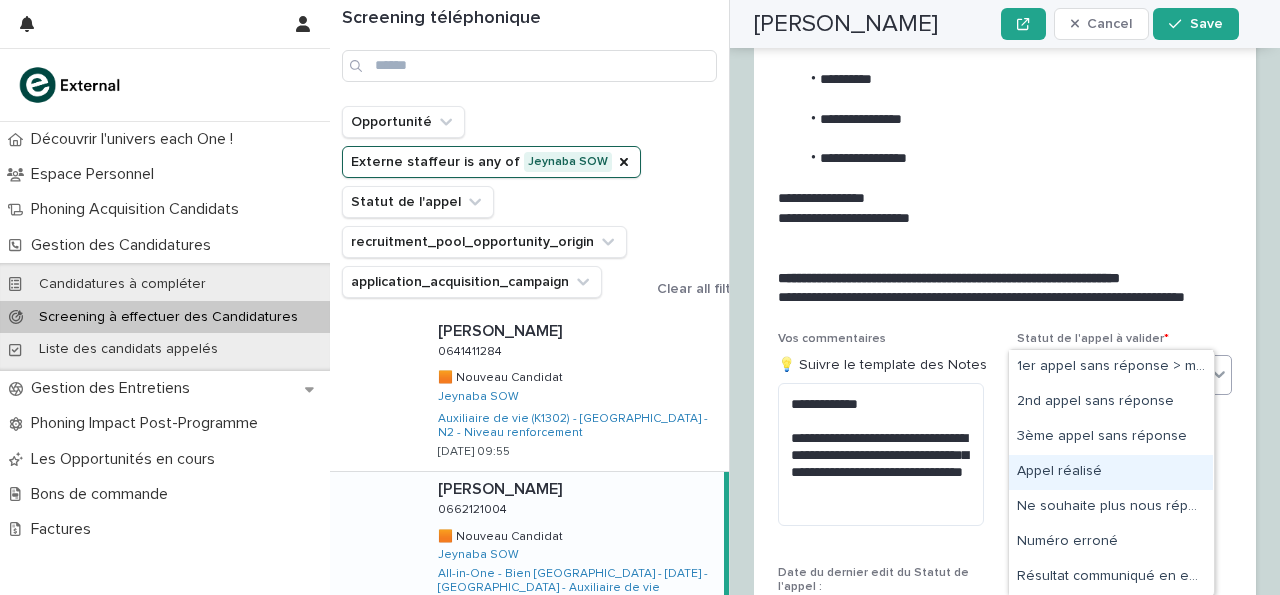 scroll, scrollTop: 69, scrollLeft: 0, axis: vertical 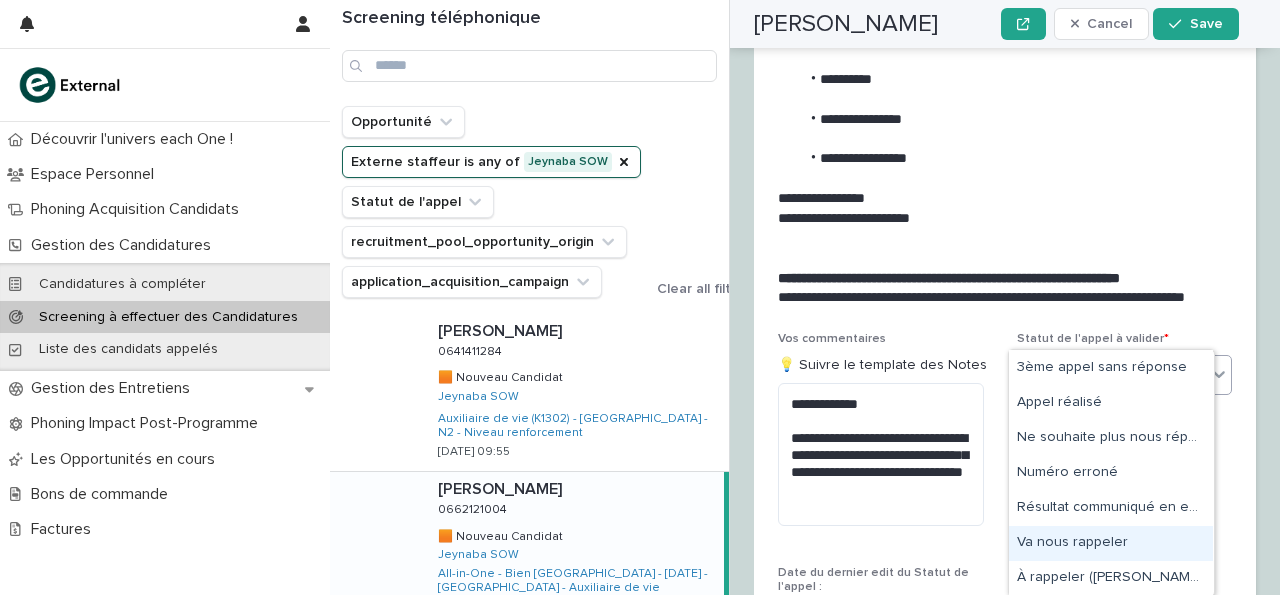 click on "Va nous rappeler" at bounding box center (1111, 543) 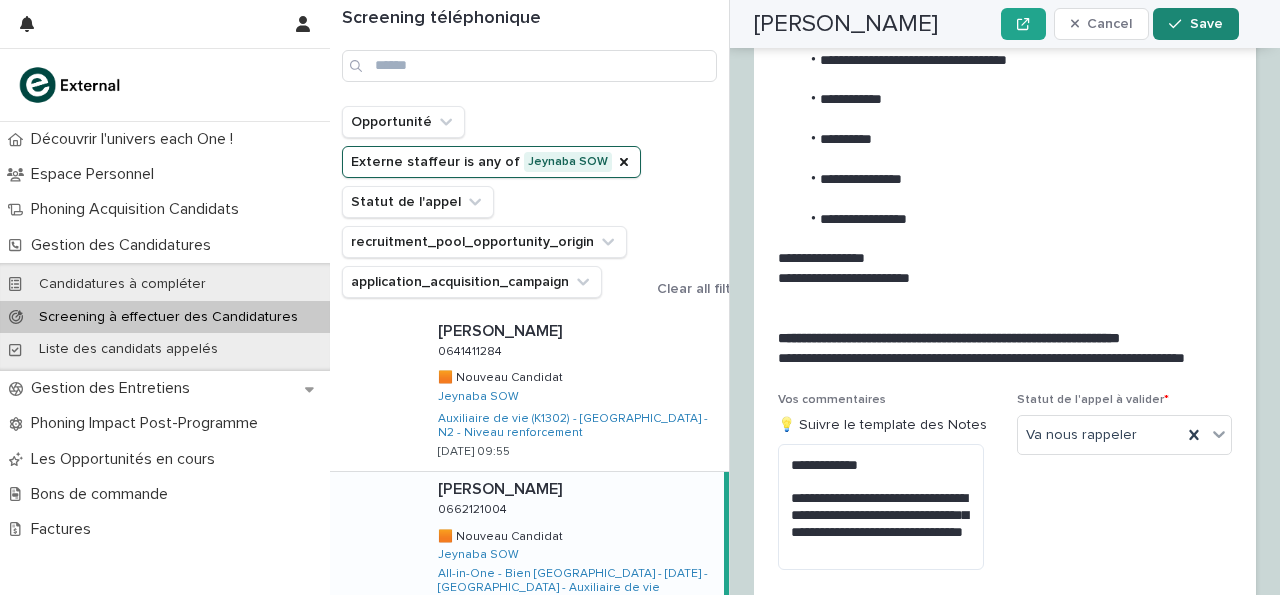 click on "Save" at bounding box center [1195, 24] 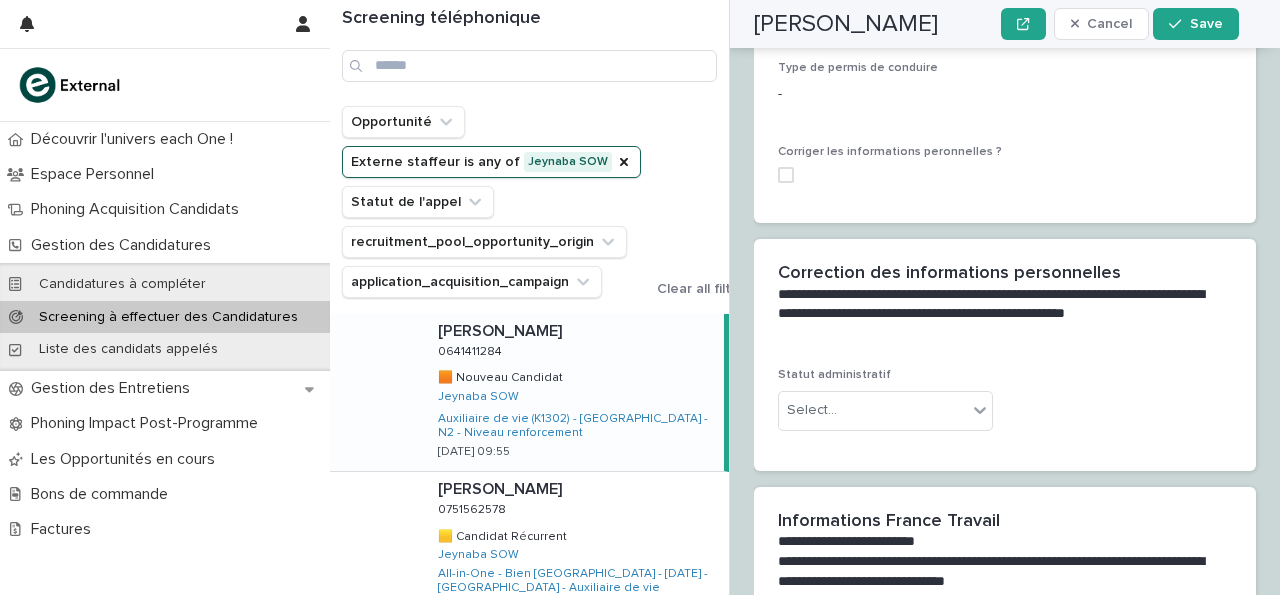 scroll, scrollTop: 0, scrollLeft: 0, axis: both 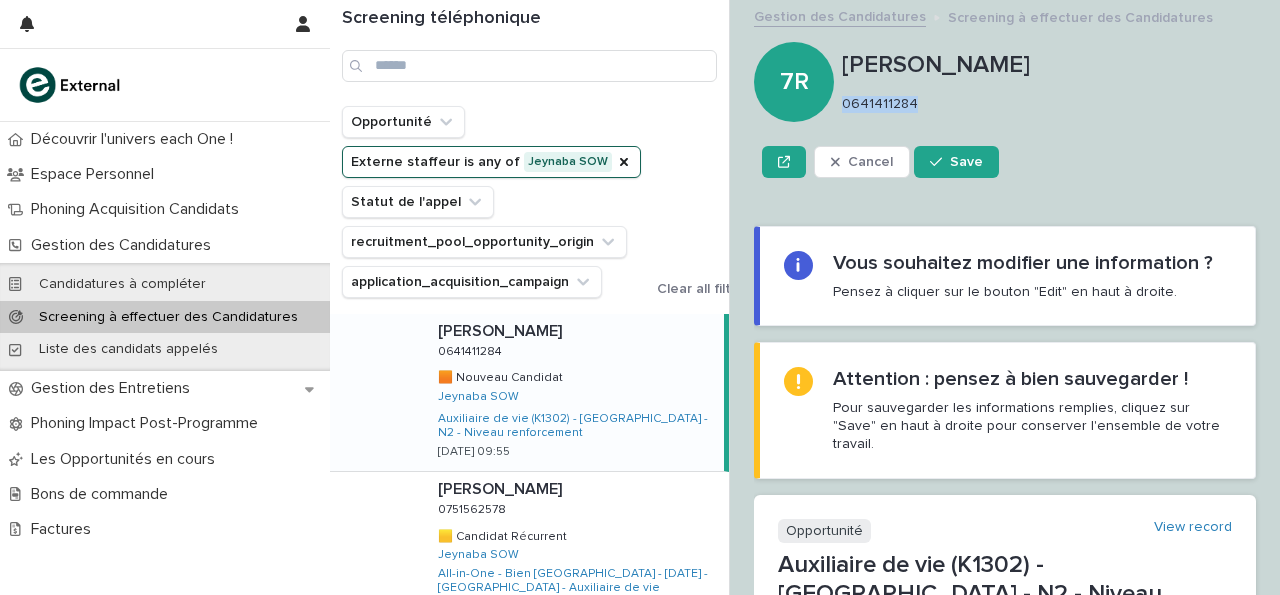 drag, startPoint x: 938, startPoint y: 83, endPoint x: 927, endPoint y: 111, distance: 30.083218 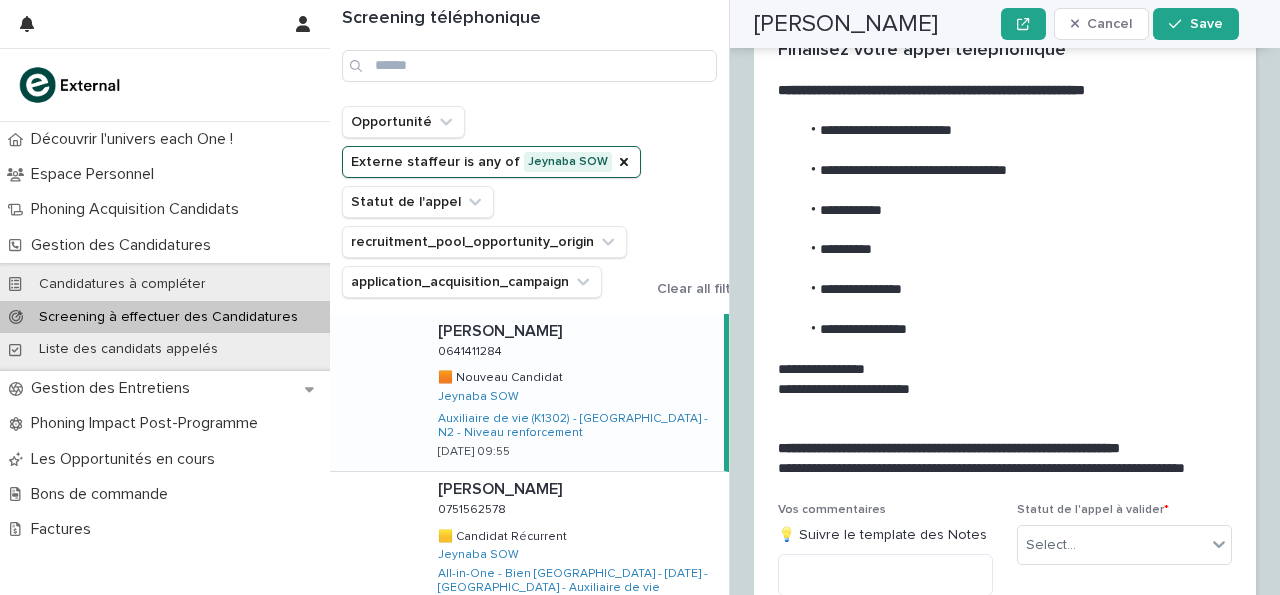 scroll, scrollTop: 3025, scrollLeft: 0, axis: vertical 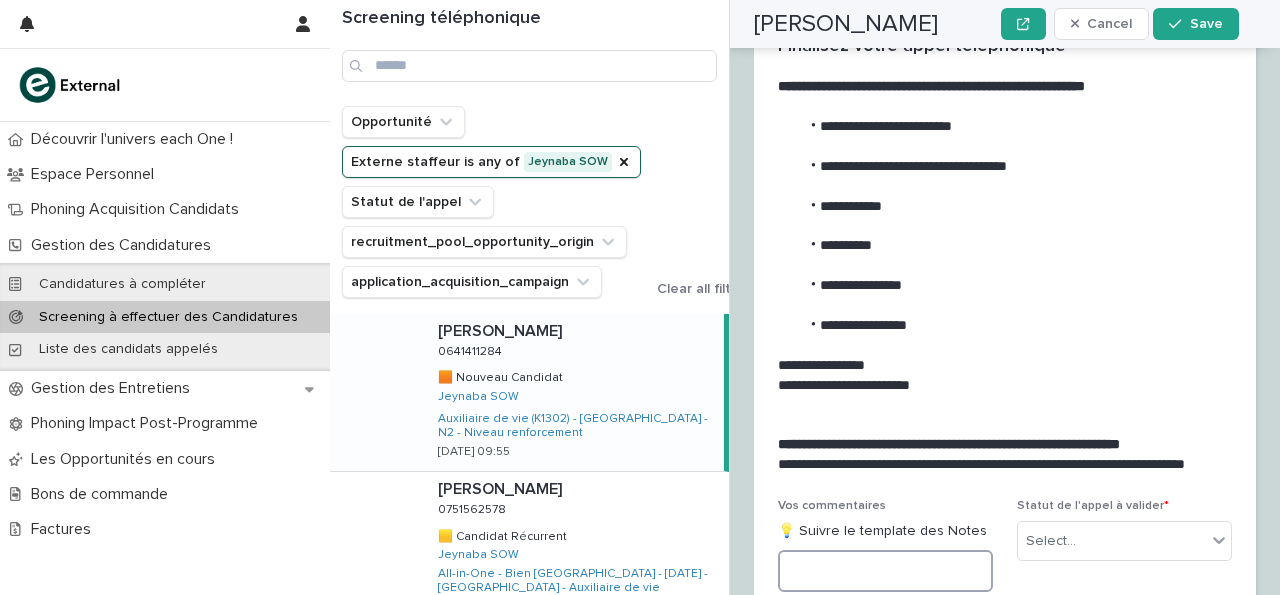 click at bounding box center (885, 571) 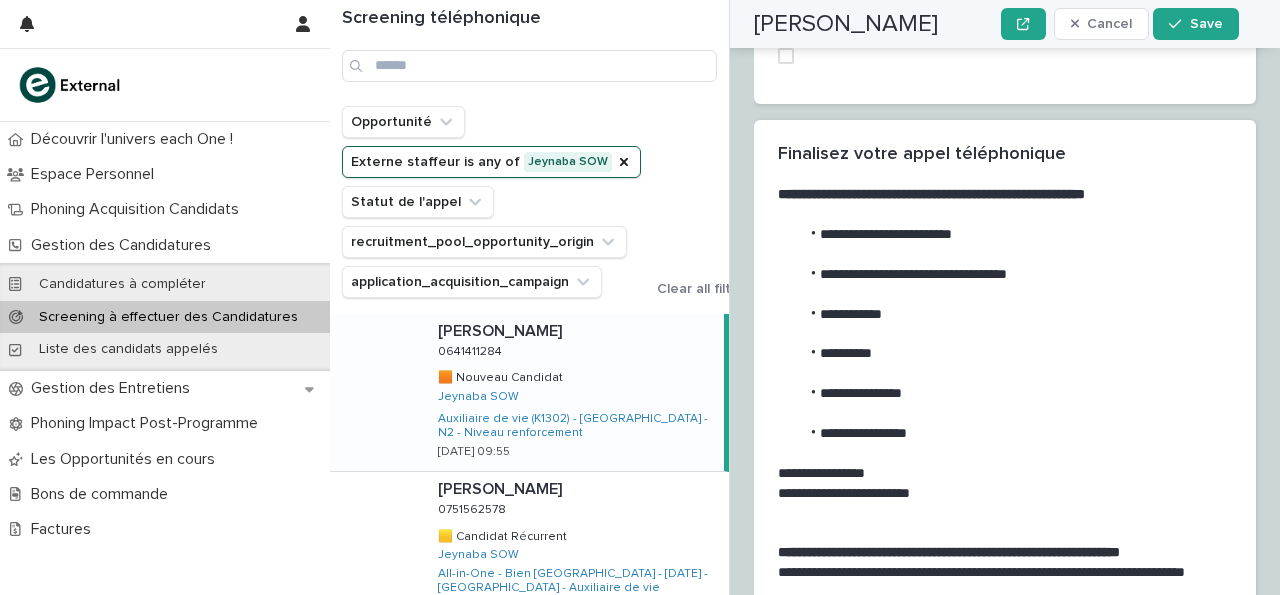 scroll, scrollTop: 2917, scrollLeft: 0, axis: vertical 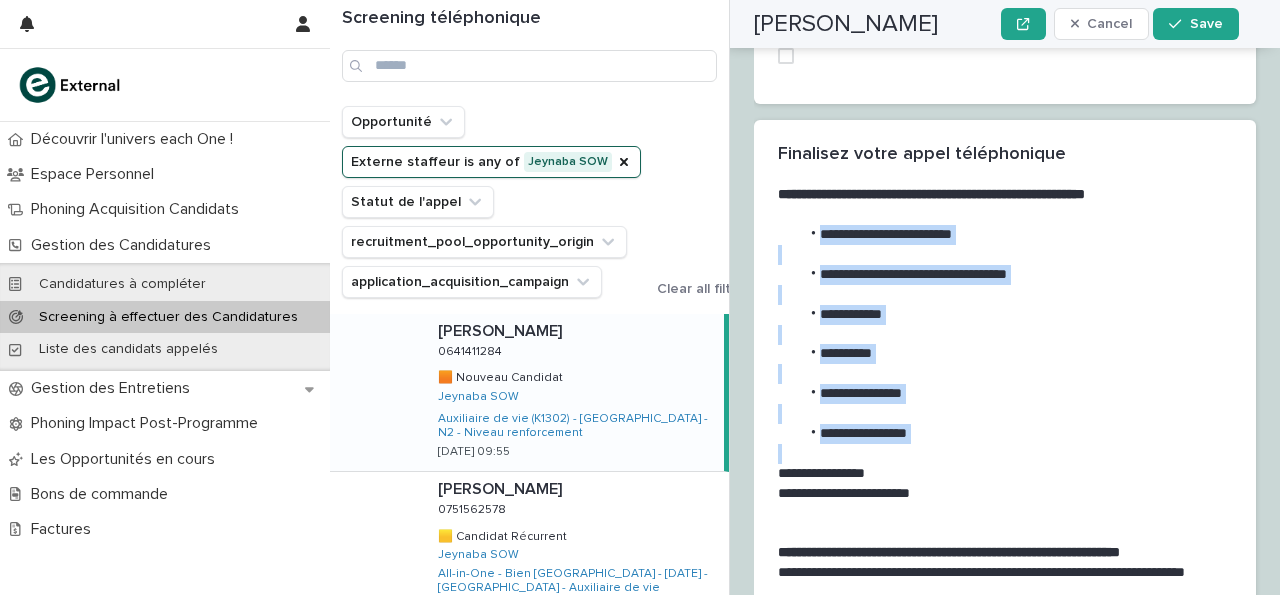 drag, startPoint x: 817, startPoint y: 187, endPoint x: 950, endPoint y: 399, distance: 250.26585 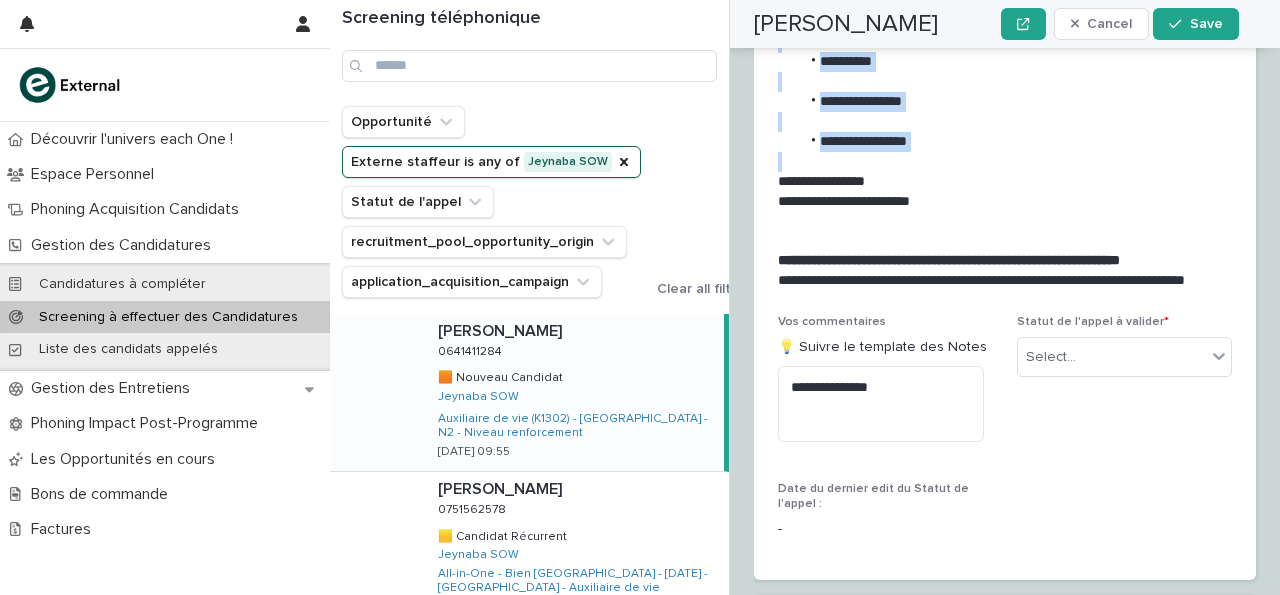 scroll, scrollTop: 3227, scrollLeft: 0, axis: vertical 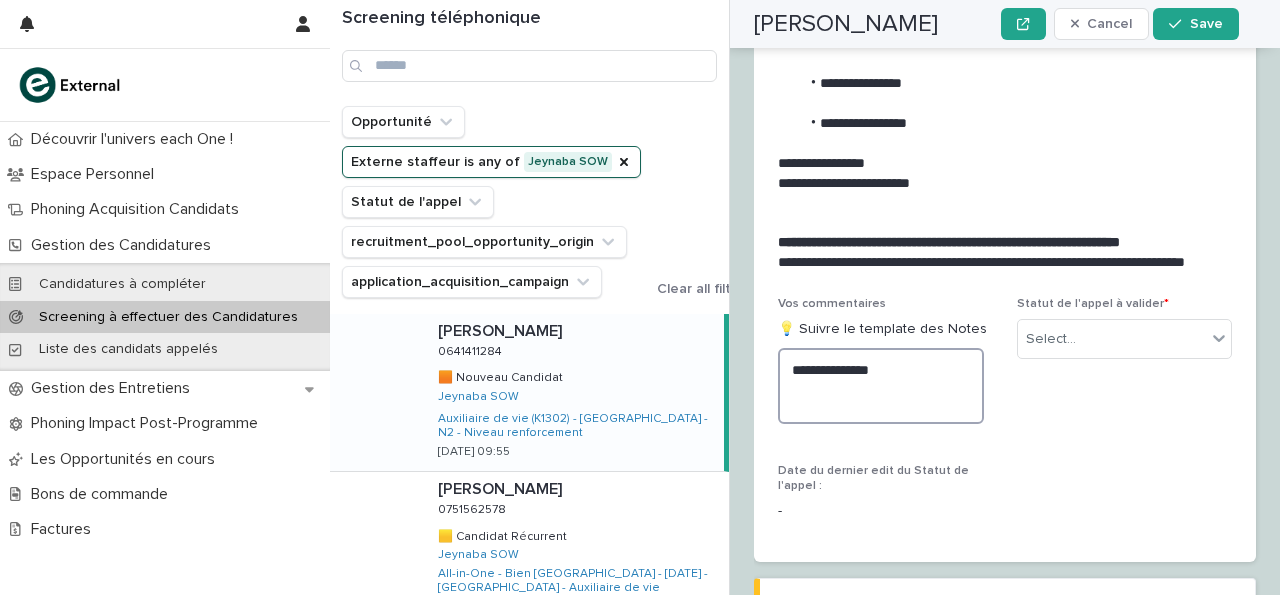 click on "**********" at bounding box center [881, 386] 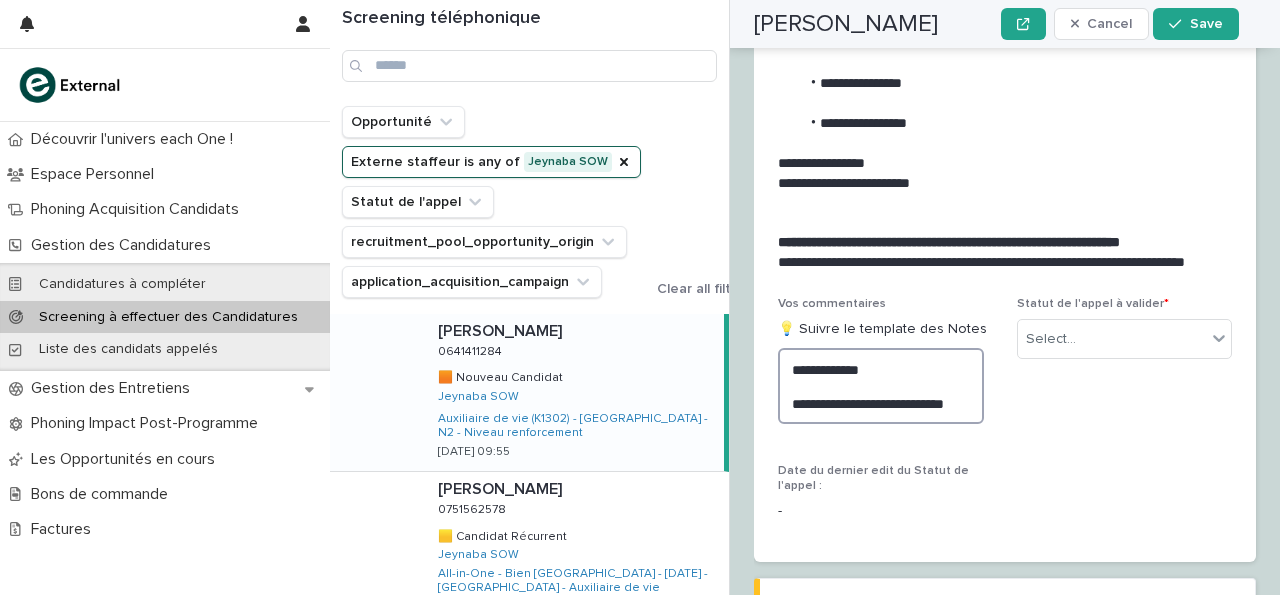 scroll, scrollTop: 3318, scrollLeft: 0, axis: vertical 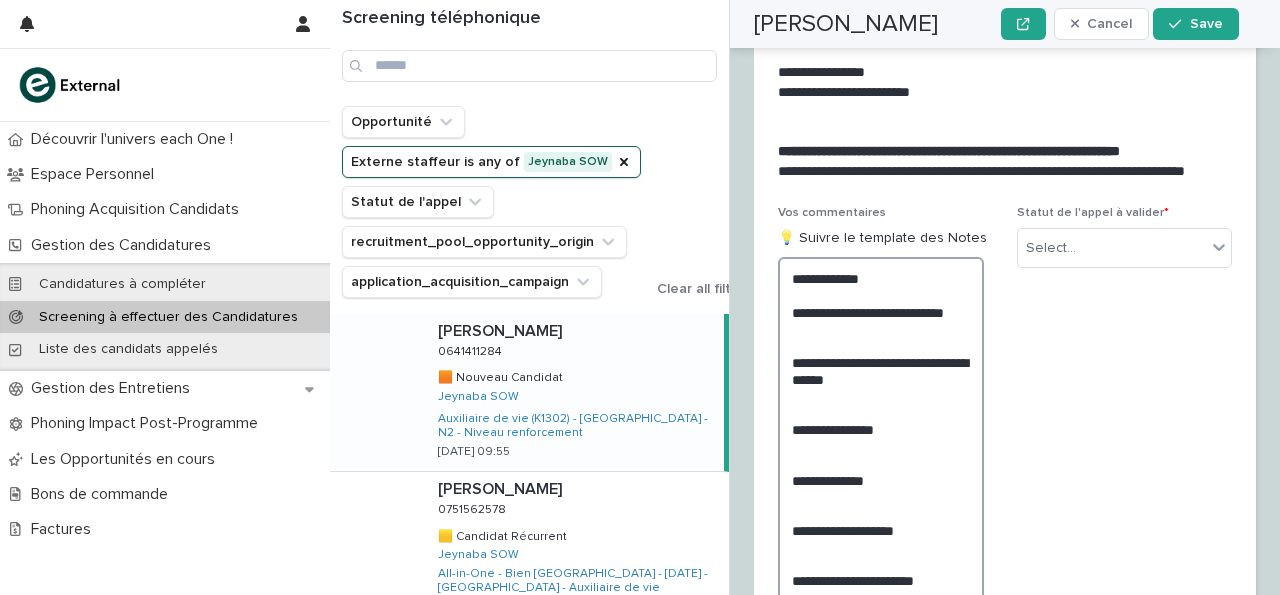 drag, startPoint x: 846, startPoint y: 357, endPoint x: 820, endPoint y: 283, distance: 78.434685 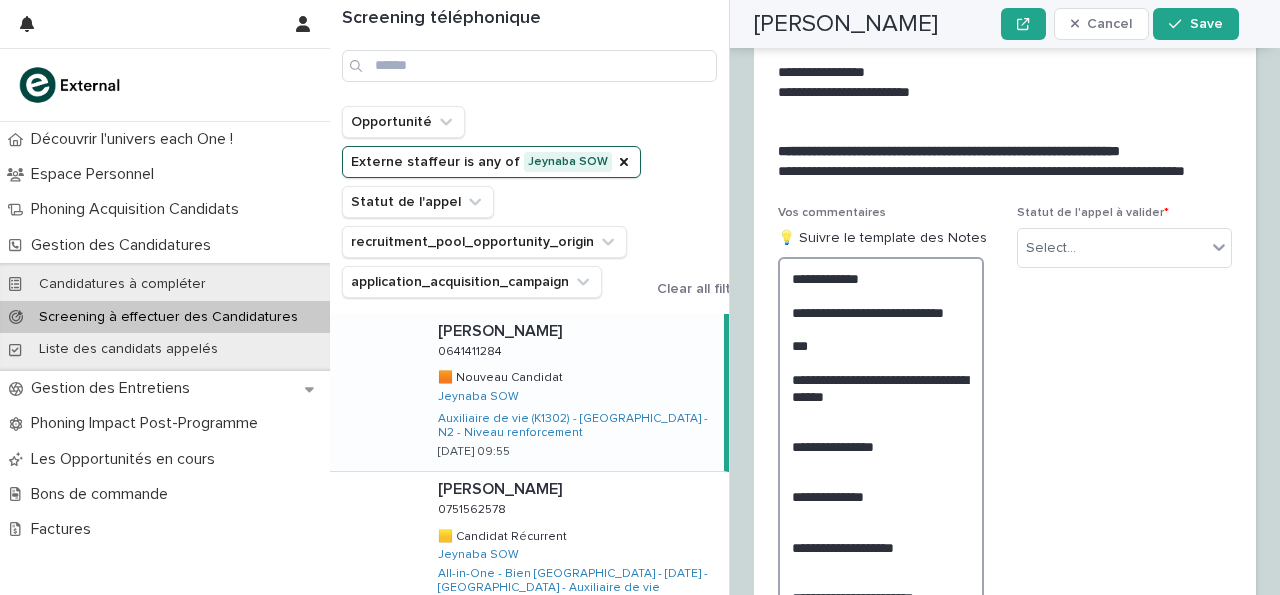 click on "**********" at bounding box center (881, 463) 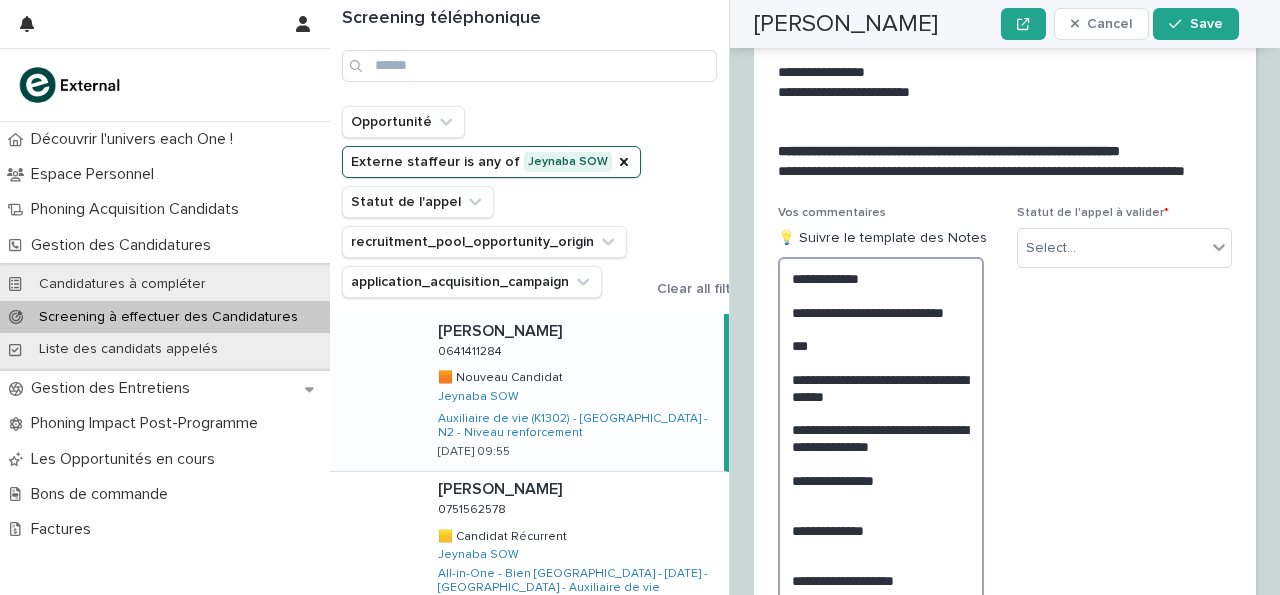 click on "**********" at bounding box center (881, 479) 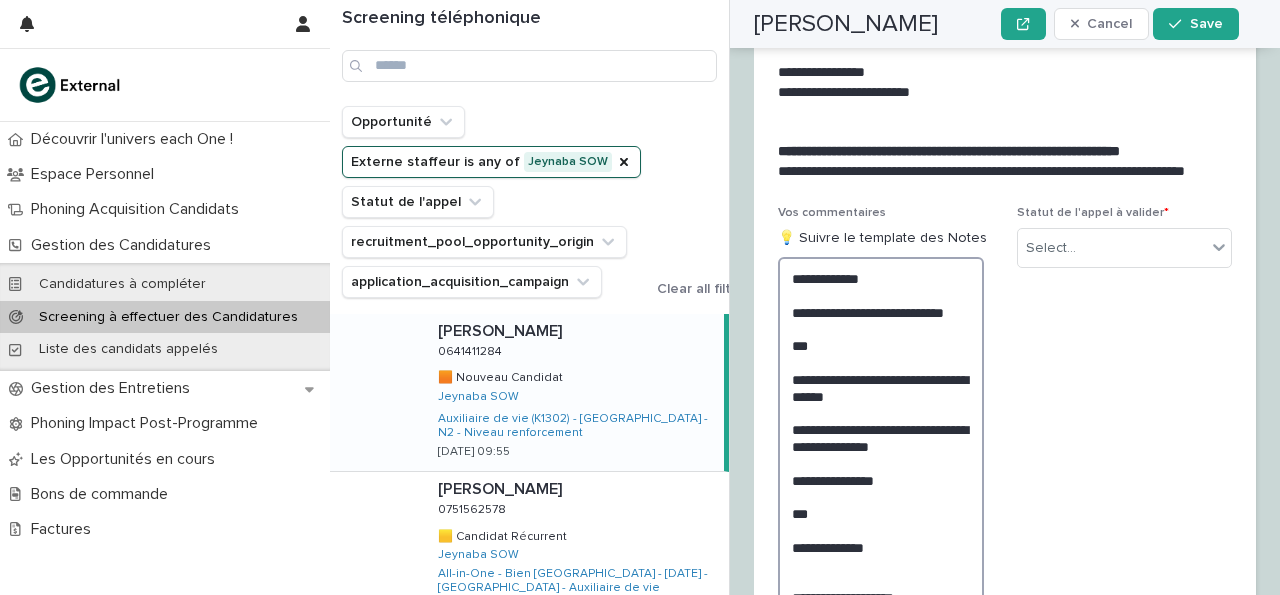 click on "**********" at bounding box center [881, 488] 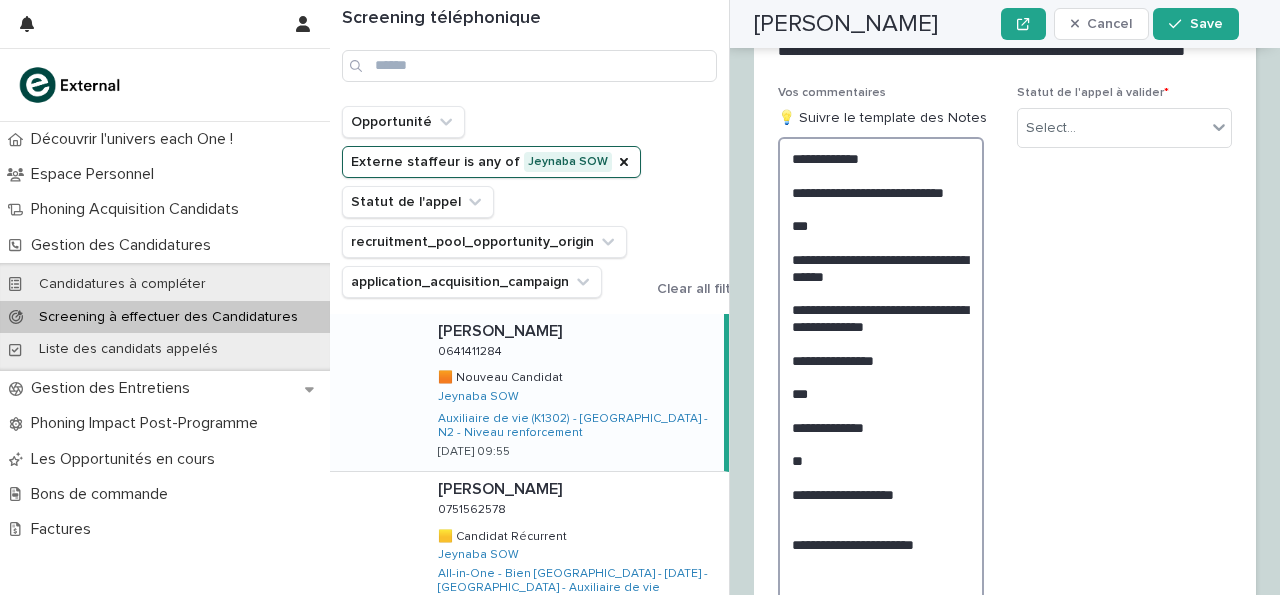 scroll, scrollTop: 3443, scrollLeft: 0, axis: vertical 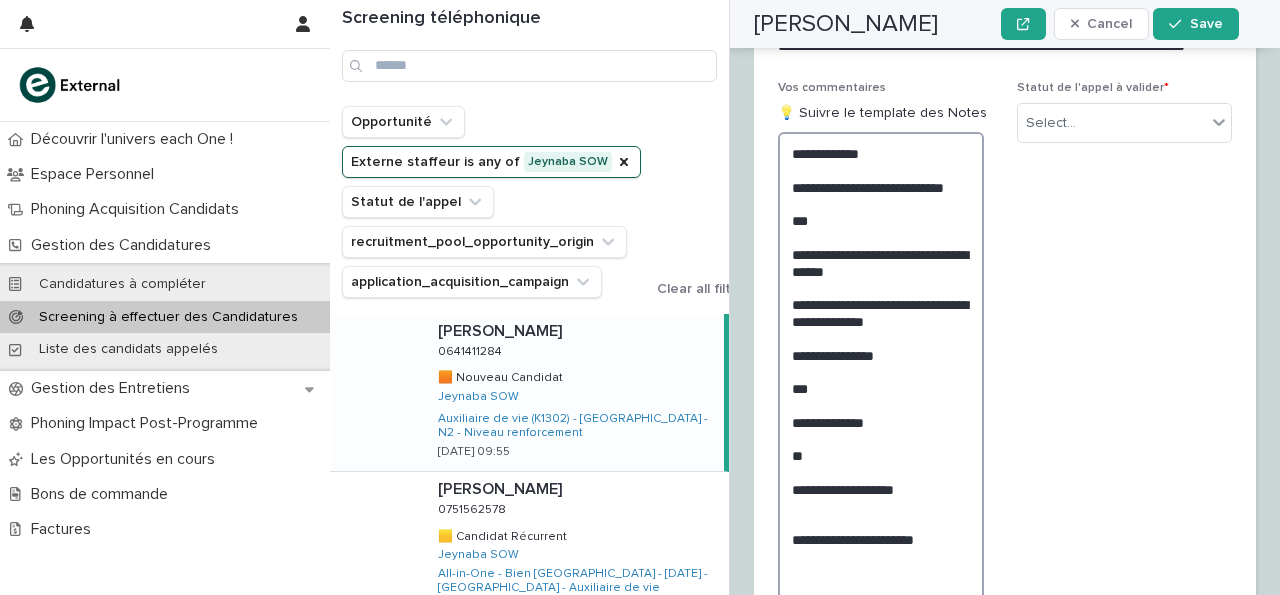 click on "**********" at bounding box center (881, 371) 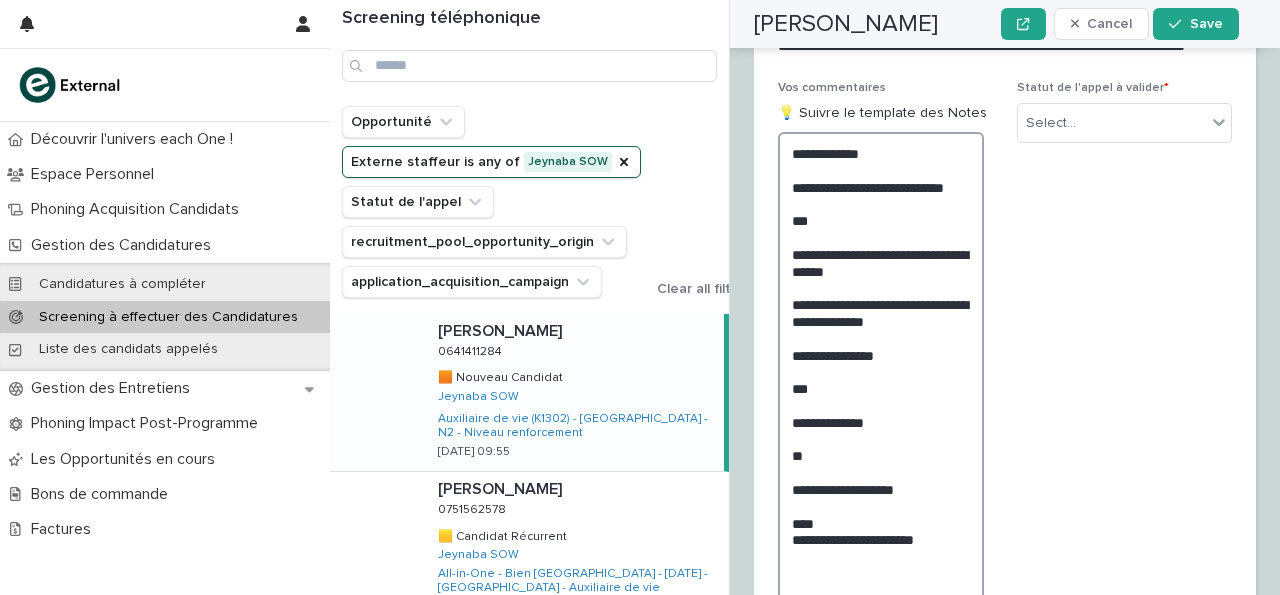scroll, scrollTop: 3443, scrollLeft: 0, axis: vertical 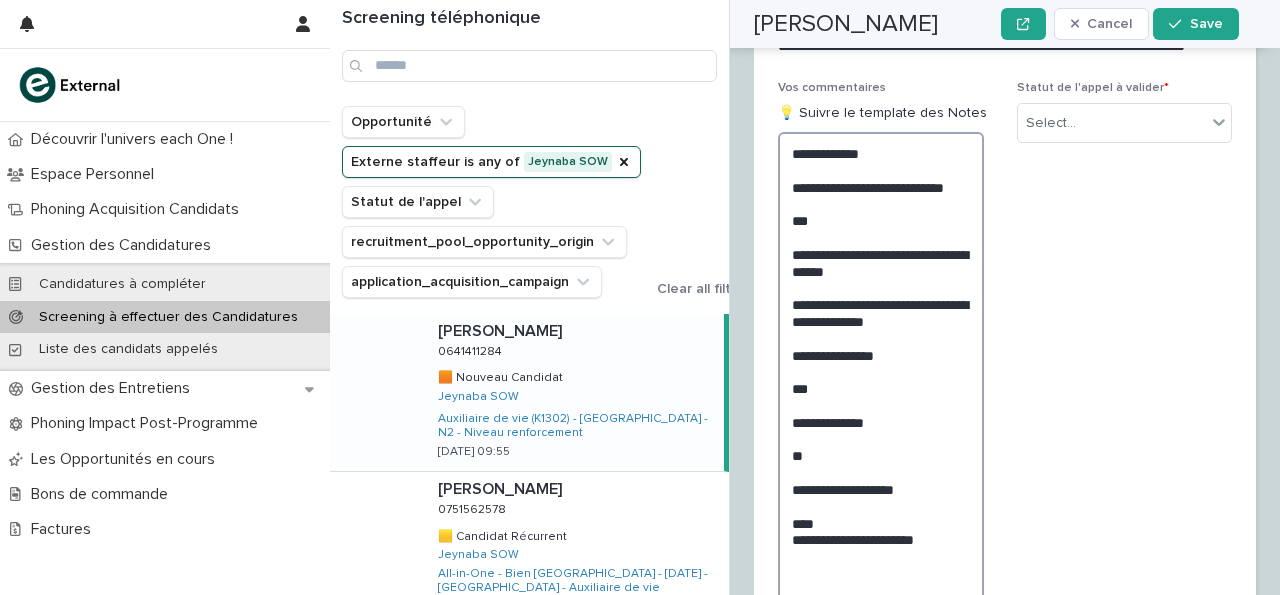 click on "**********" at bounding box center (881, 371) 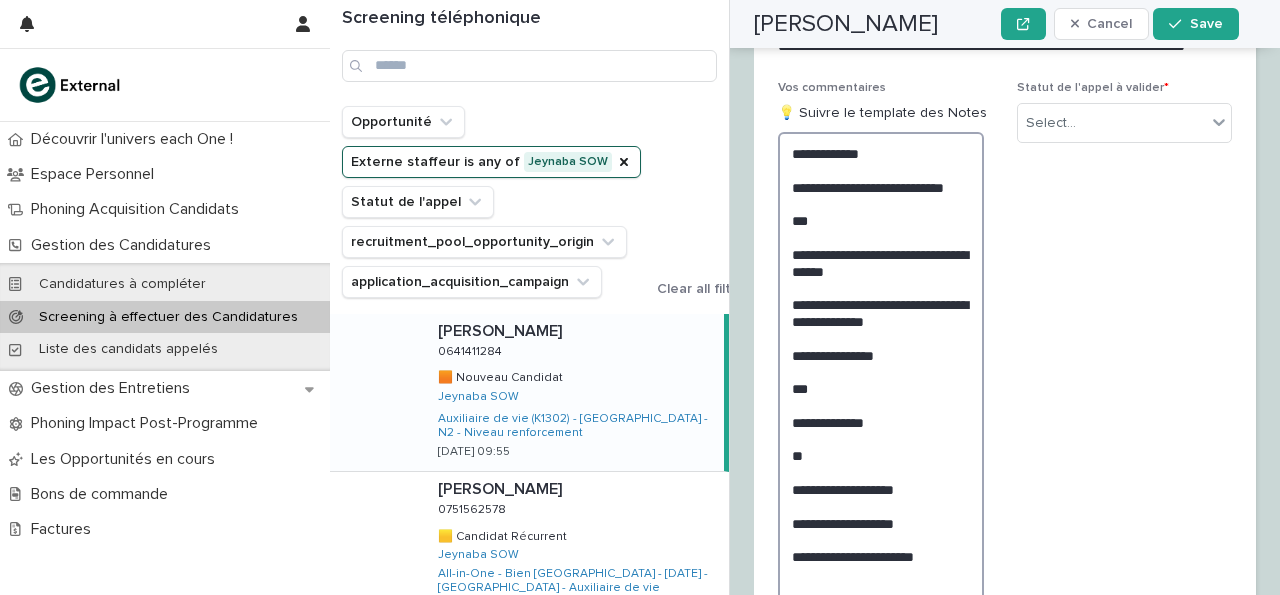 scroll, scrollTop: 3443, scrollLeft: 0, axis: vertical 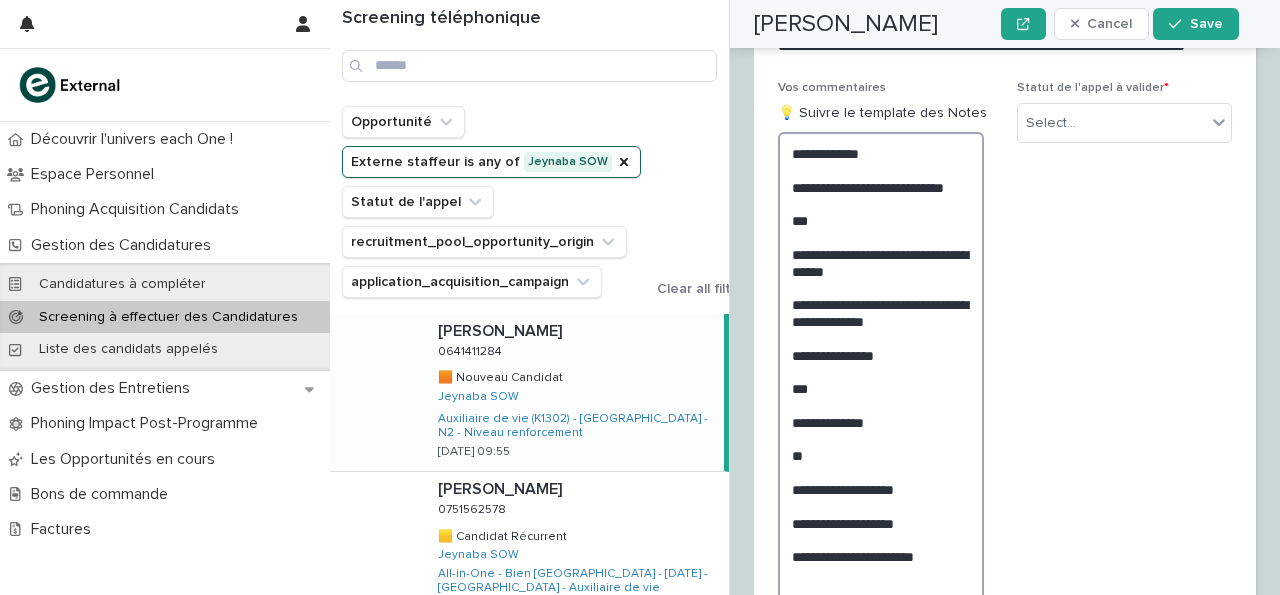 click on "**********" at bounding box center (881, 380) 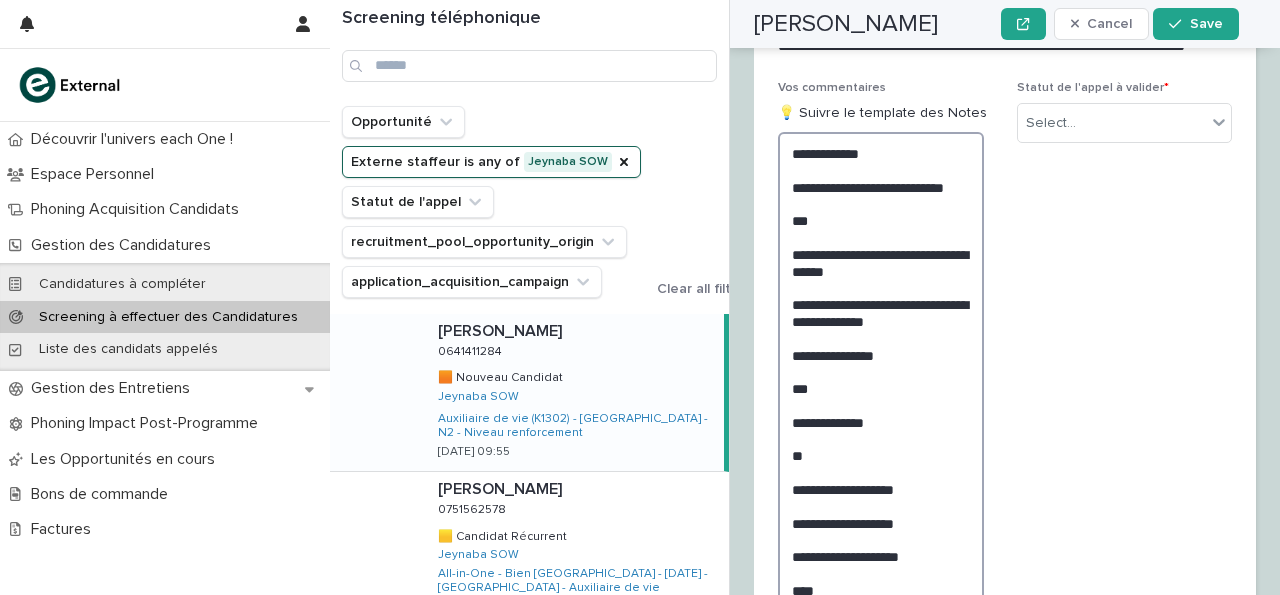scroll, scrollTop: 3443, scrollLeft: 0, axis: vertical 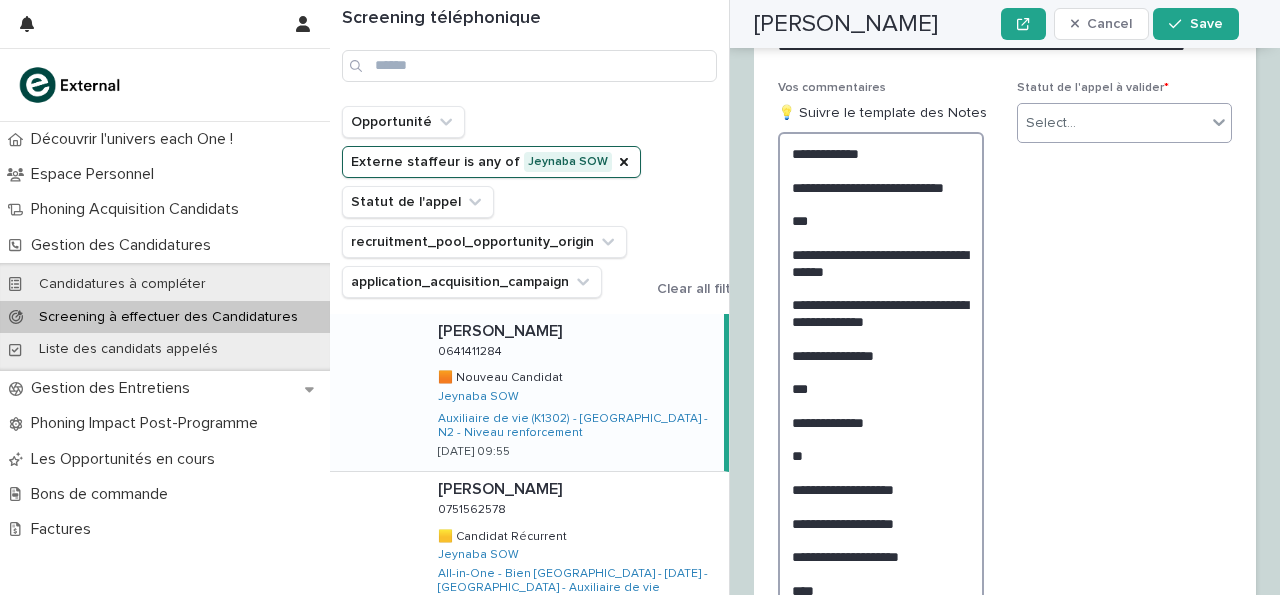 type on "**********" 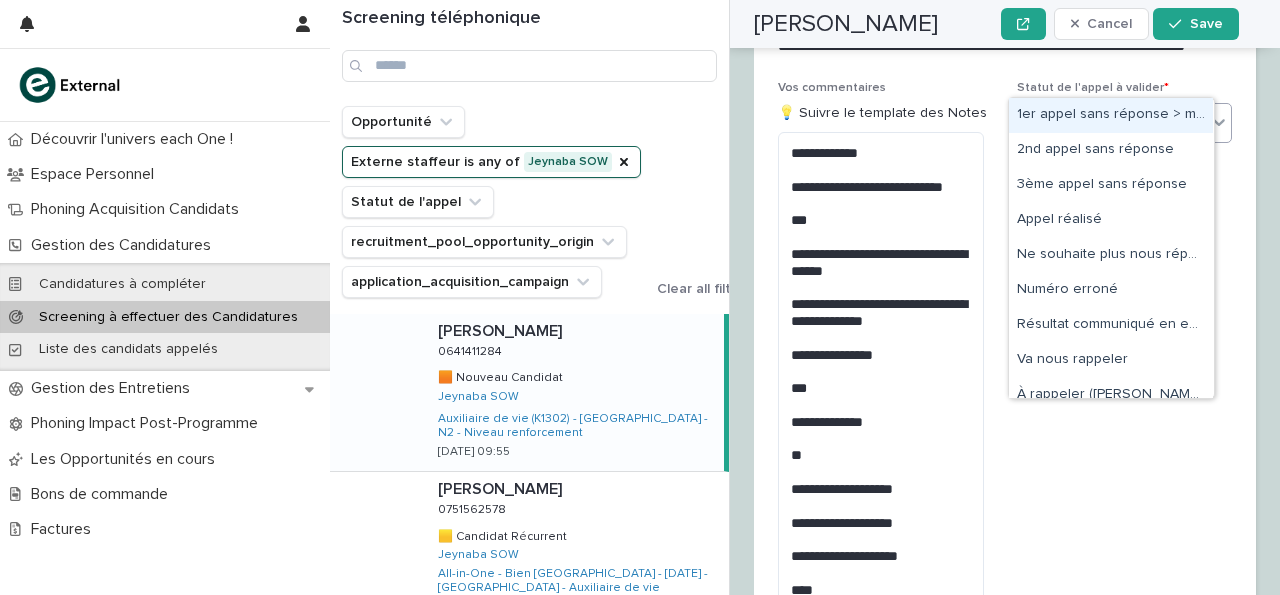 click on "Select..." at bounding box center [1112, 123] 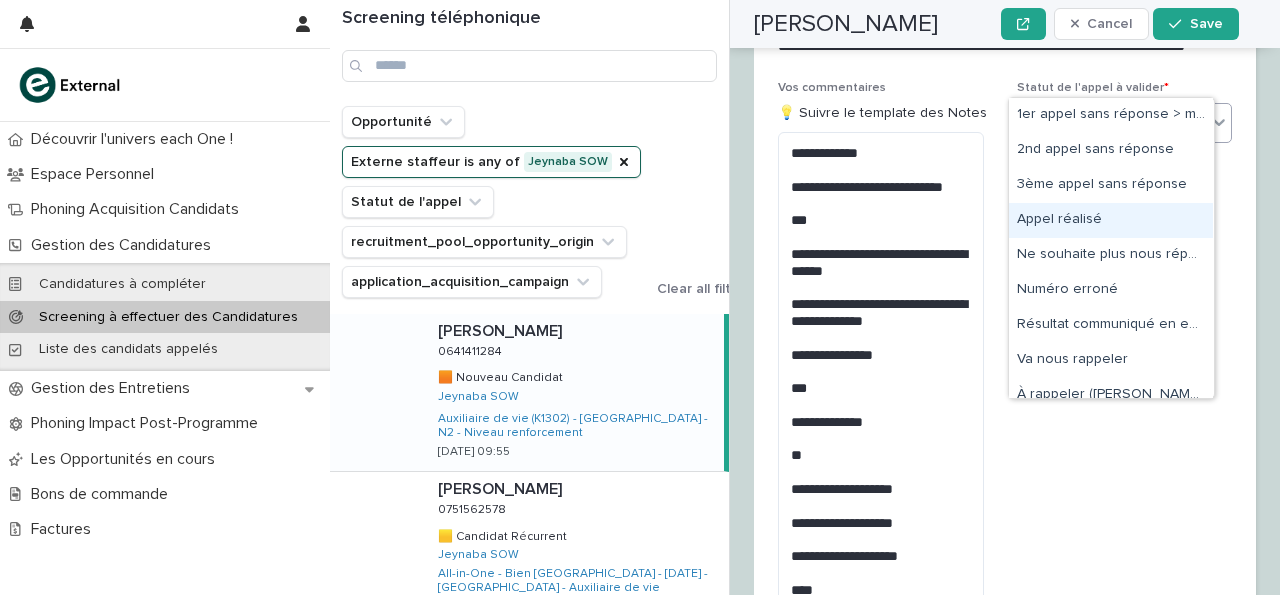 click on "Appel réalisé" at bounding box center [1111, 220] 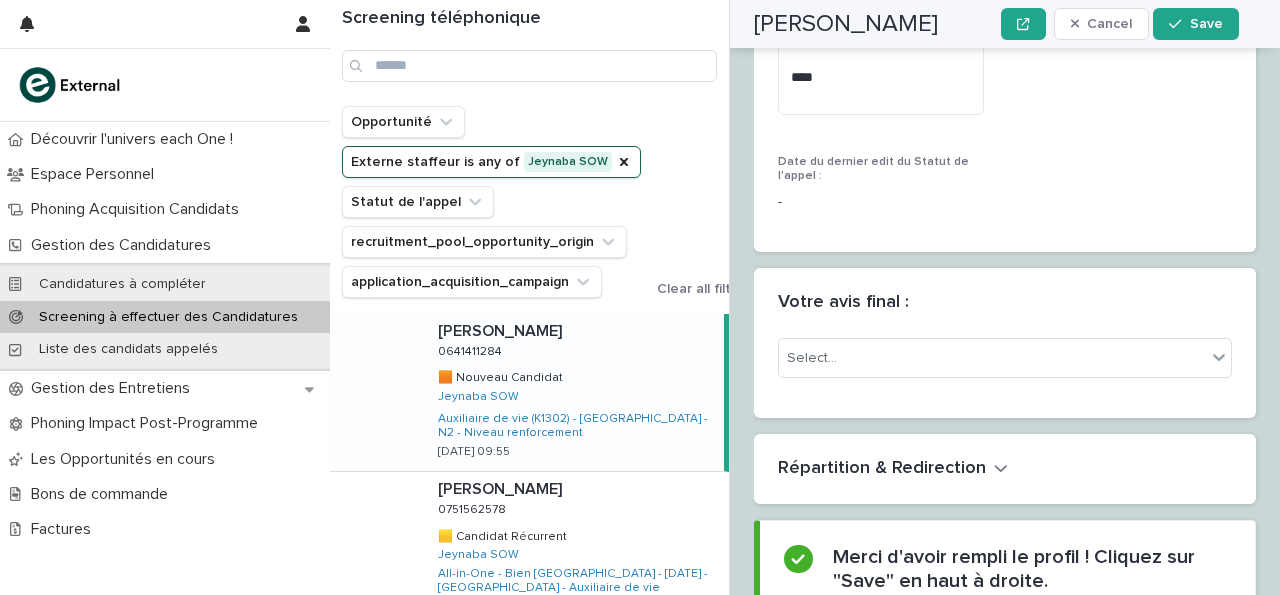 scroll, scrollTop: 4023, scrollLeft: 0, axis: vertical 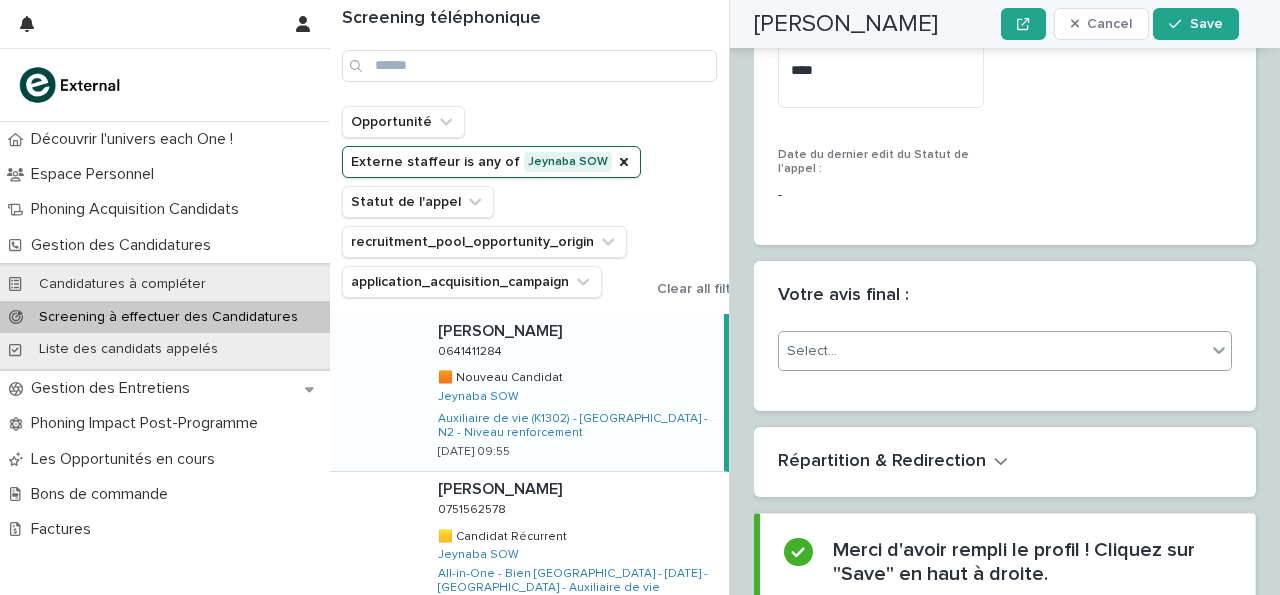 click on "Select..." at bounding box center (992, 351) 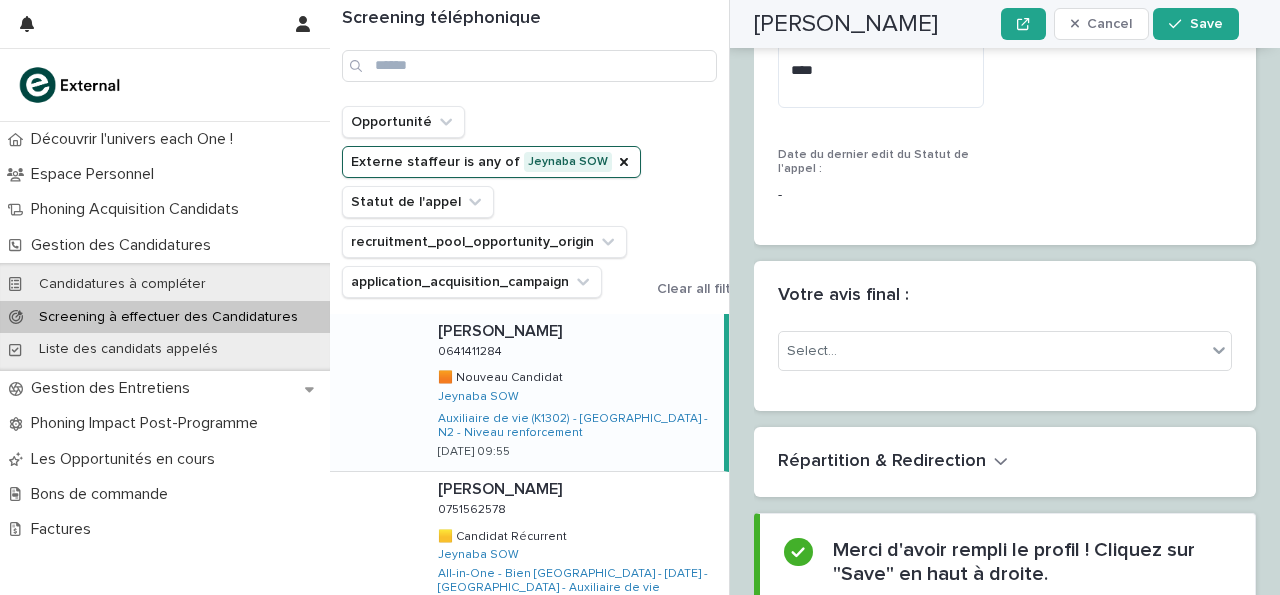 click on "Votre avis final :" at bounding box center [1005, 296] 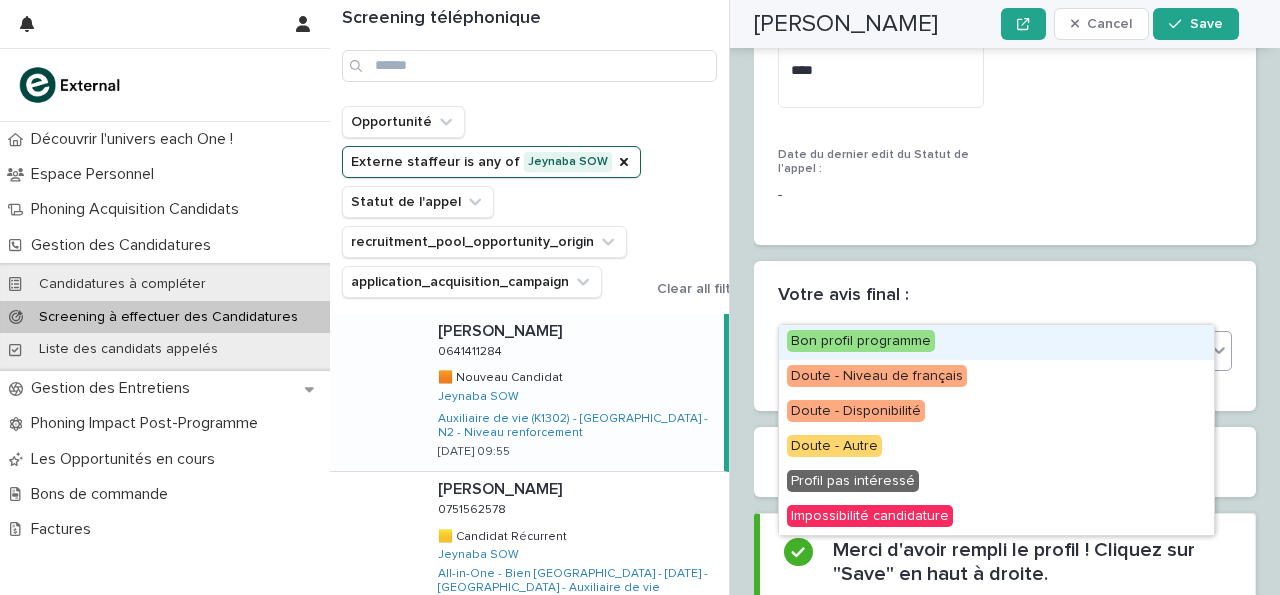 click on "Select..." at bounding box center [992, 351] 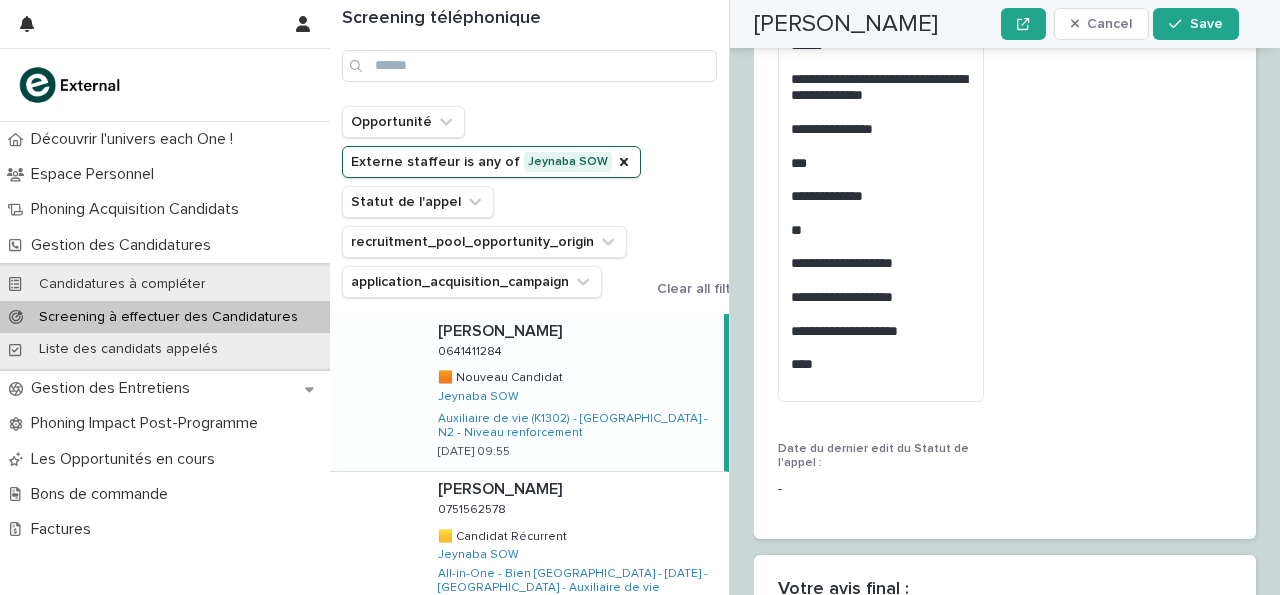 scroll, scrollTop: 3733, scrollLeft: 0, axis: vertical 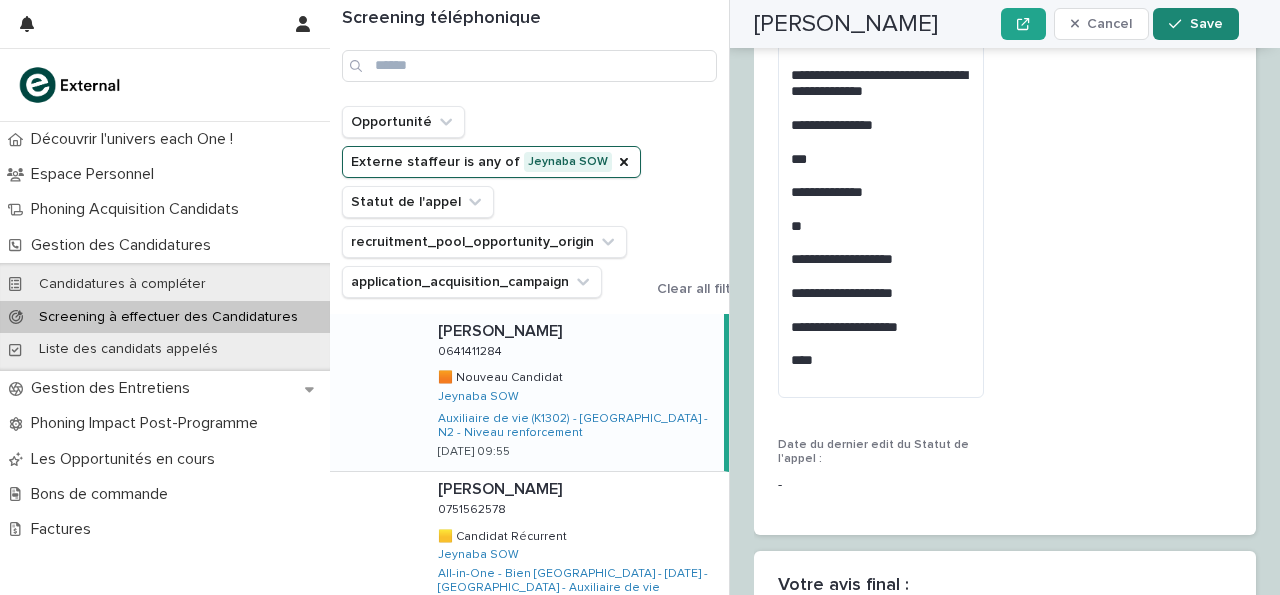click on "Save" at bounding box center (1195, 24) 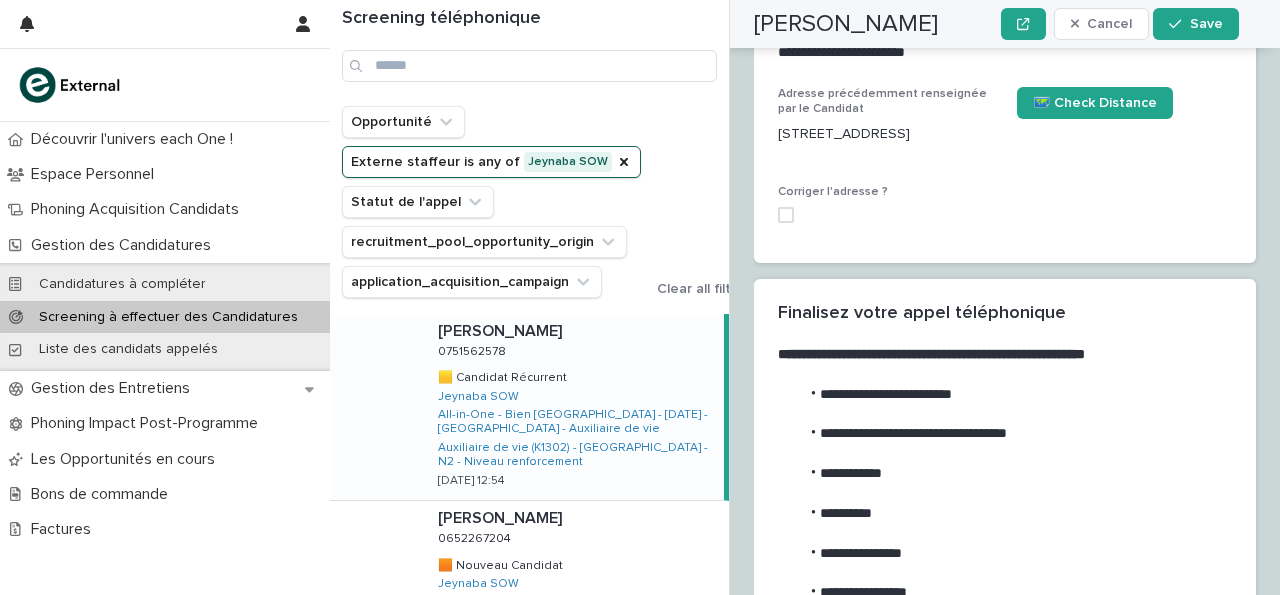 scroll, scrollTop: 2814, scrollLeft: 0, axis: vertical 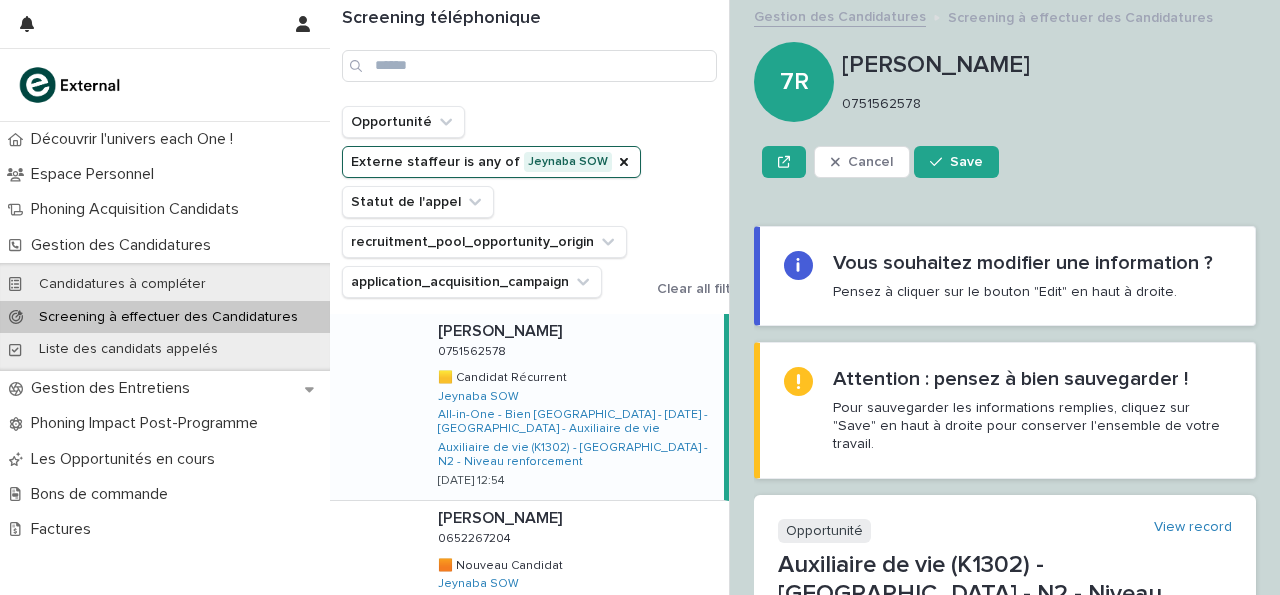 click on "7R" at bounding box center (798, 82) 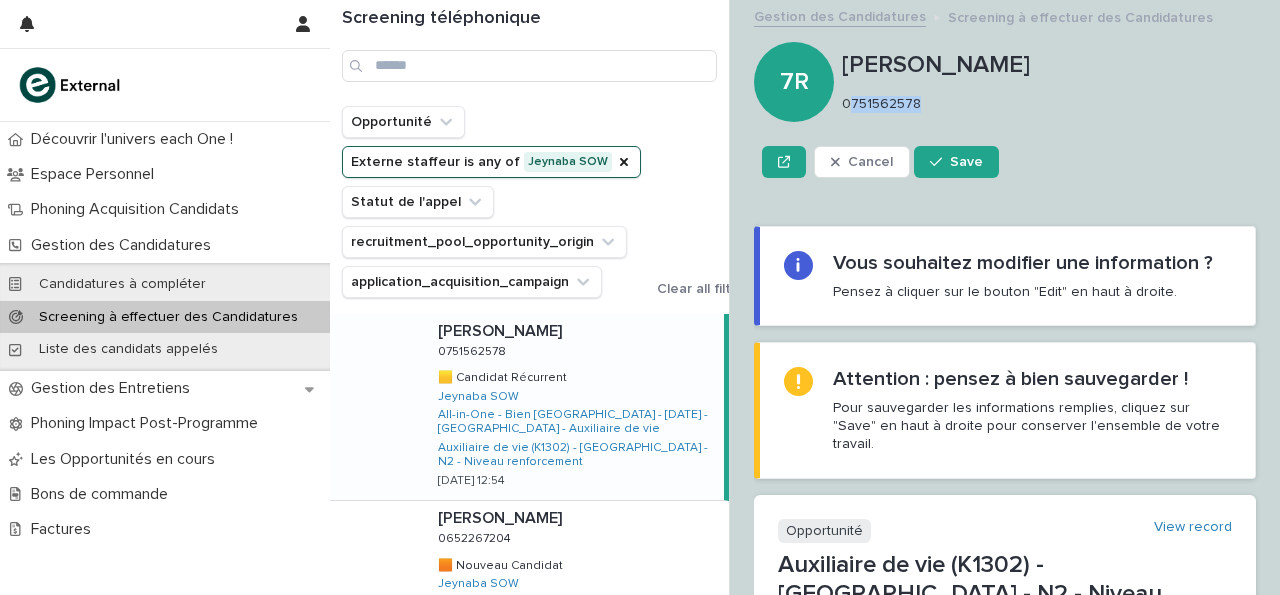 drag, startPoint x: 847, startPoint y: 103, endPoint x: 935, endPoint y: 106, distance: 88.051125 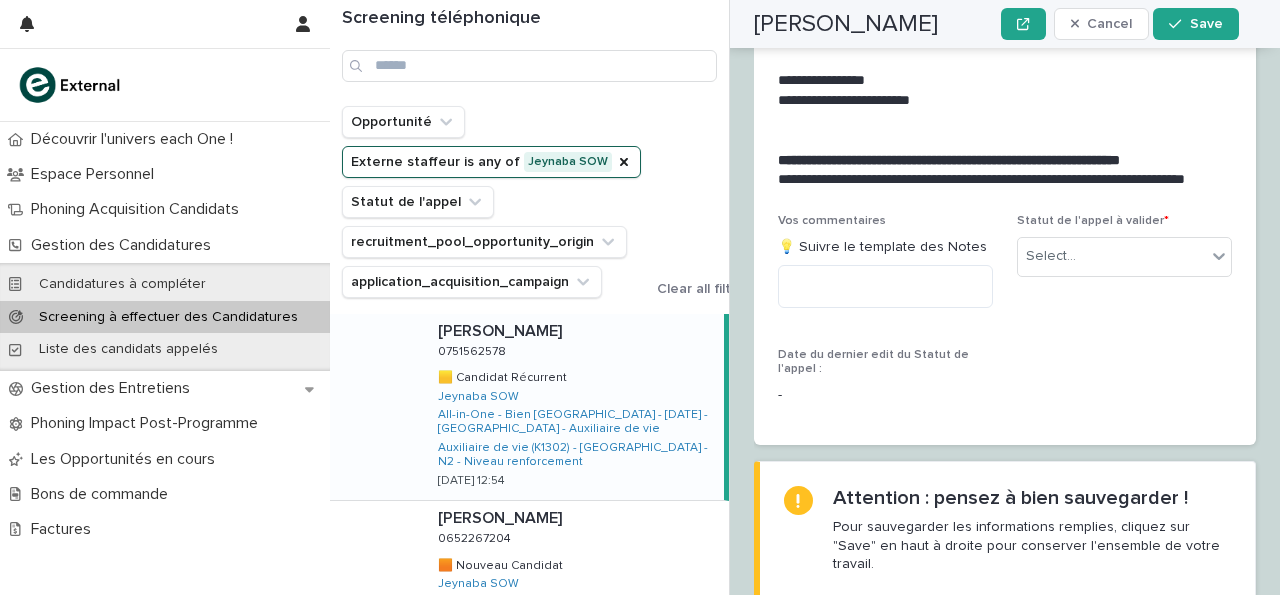 scroll, scrollTop: 3375, scrollLeft: 0, axis: vertical 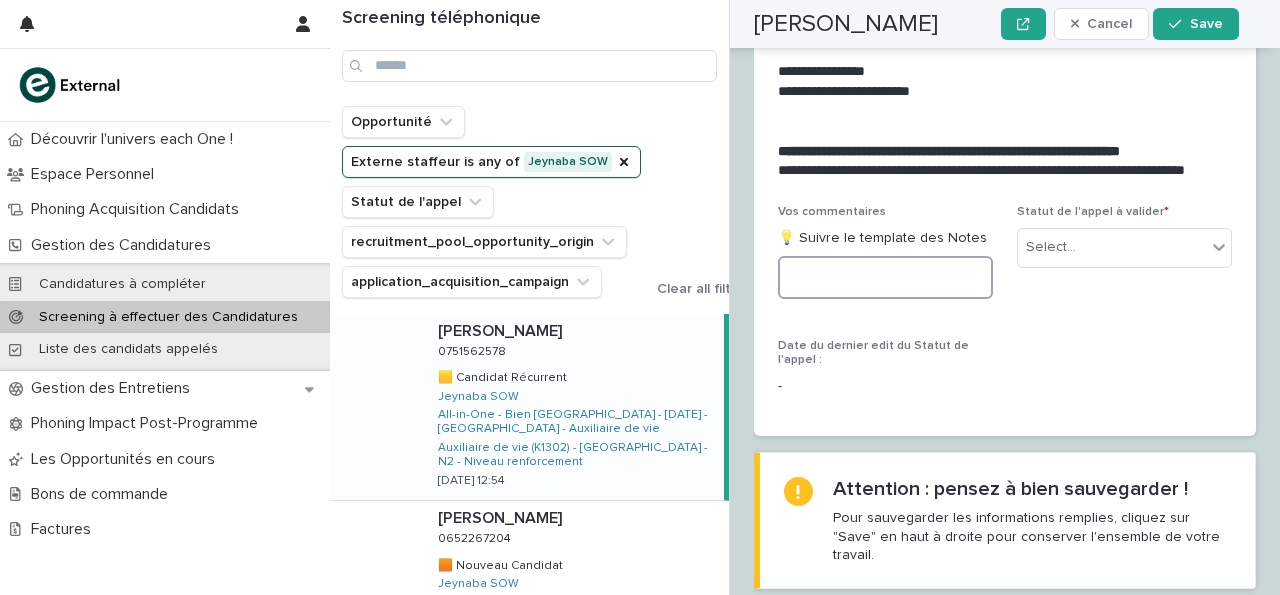 click at bounding box center (885, 277) 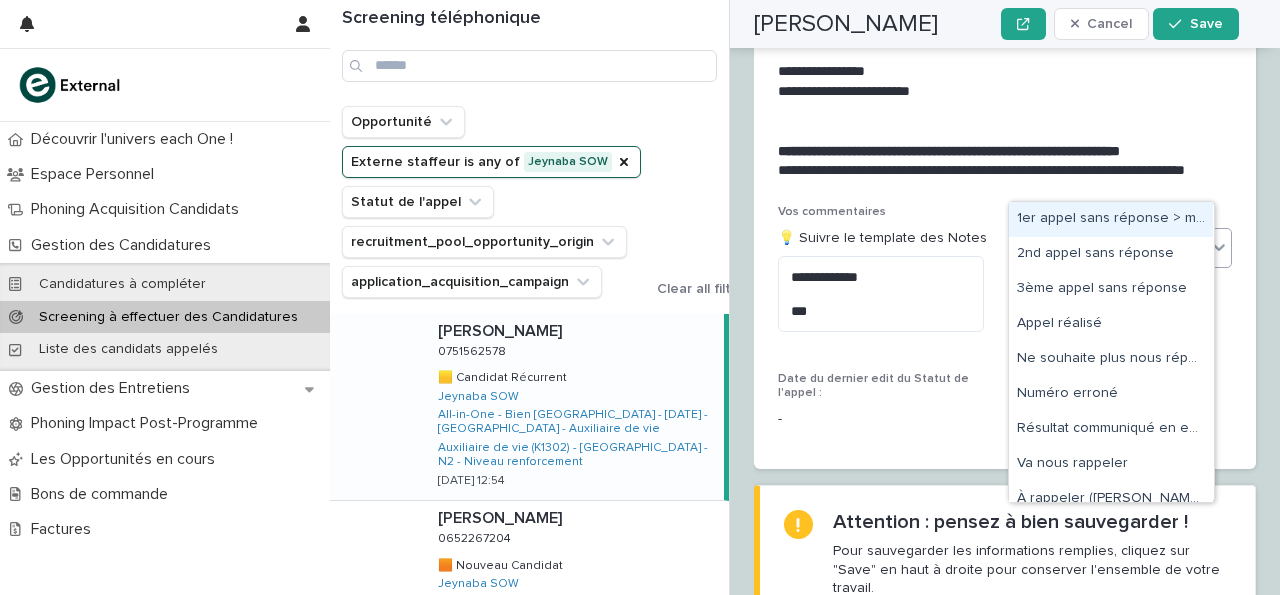 click on "Select..." at bounding box center [1112, 247] 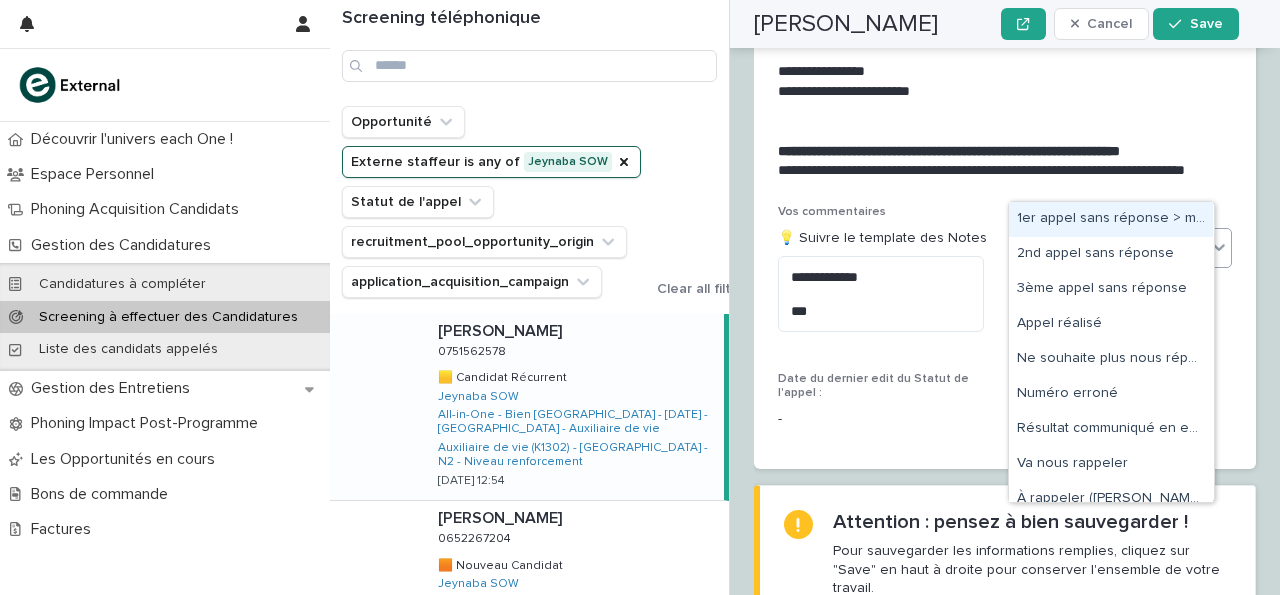 click on "1er appel sans réponse > message laissé" at bounding box center [1111, 219] 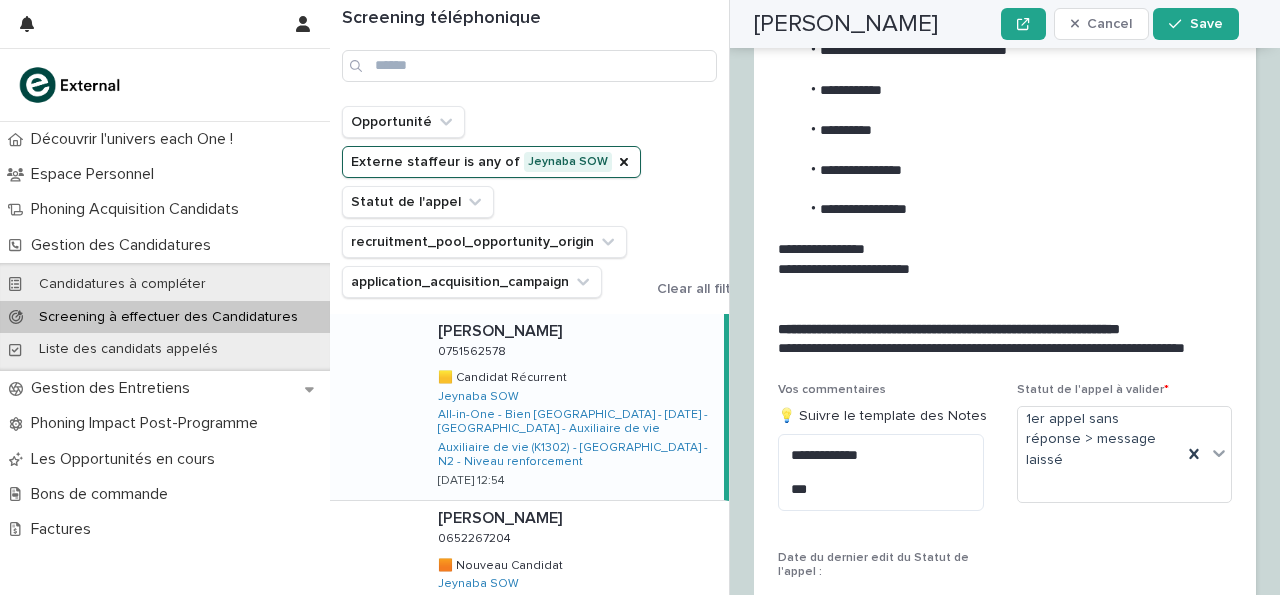 scroll, scrollTop: 3493, scrollLeft: 0, axis: vertical 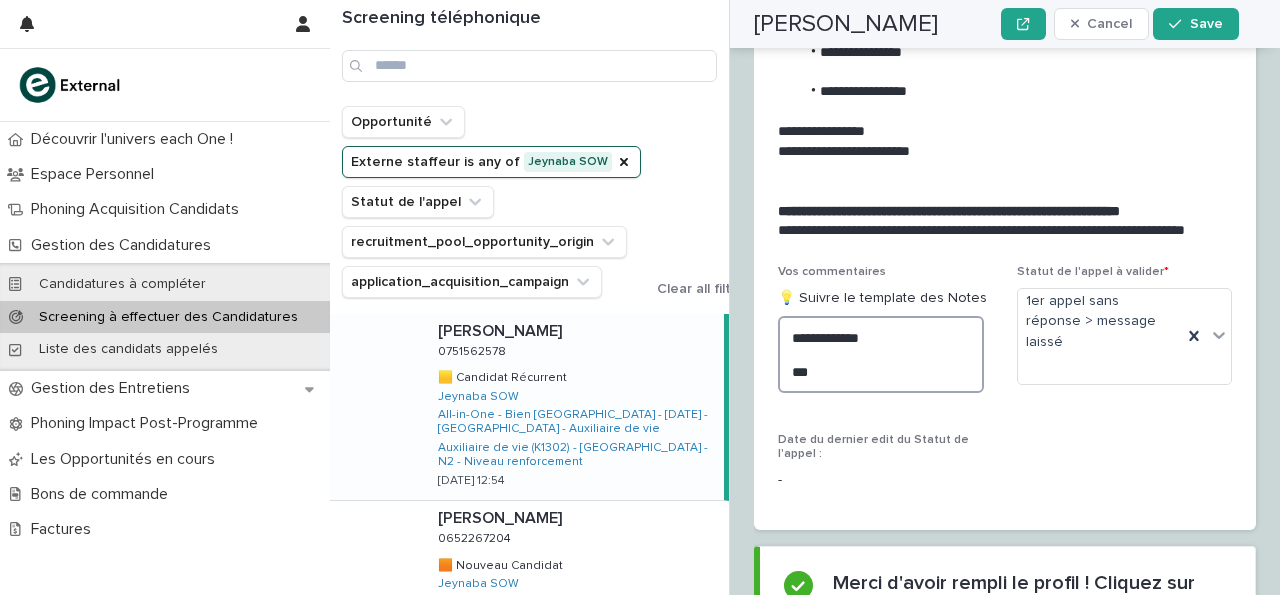 click on "**********" at bounding box center [881, 354] 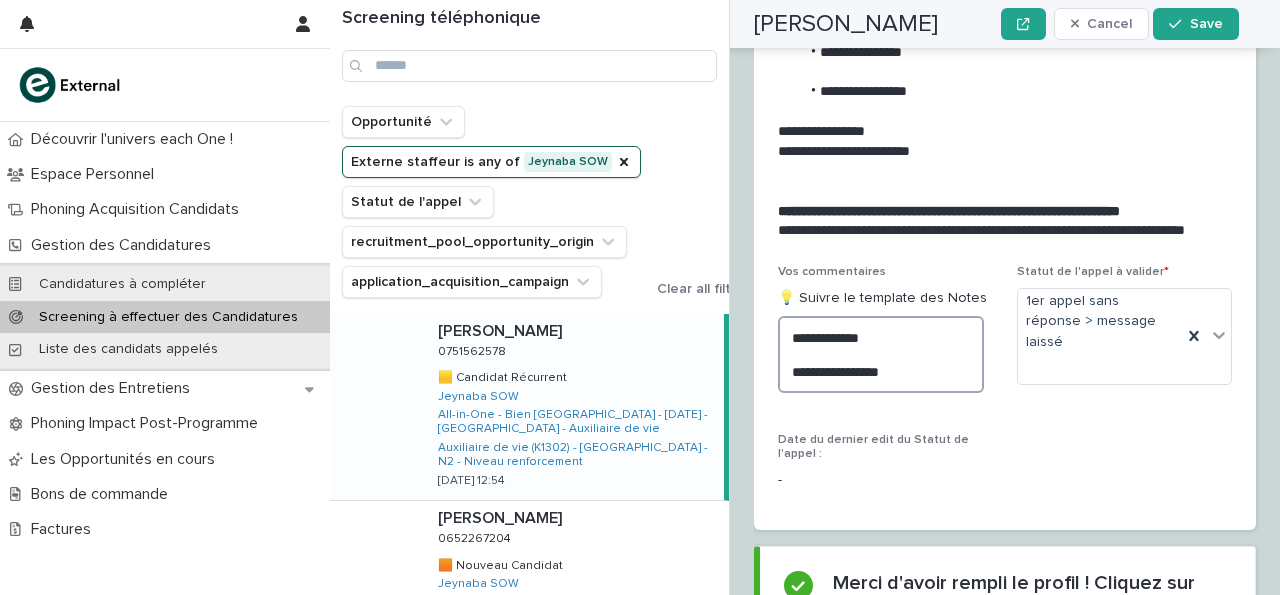 click on "**********" at bounding box center (881, 354) 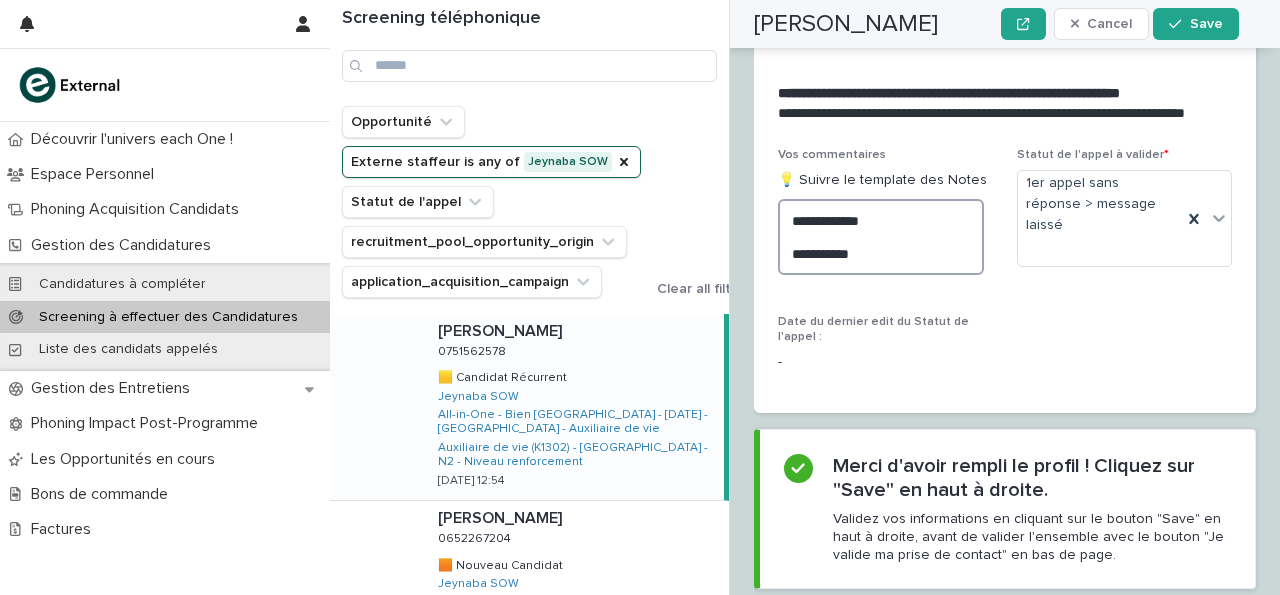 scroll, scrollTop: 3375, scrollLeft: 0, axis: vertical 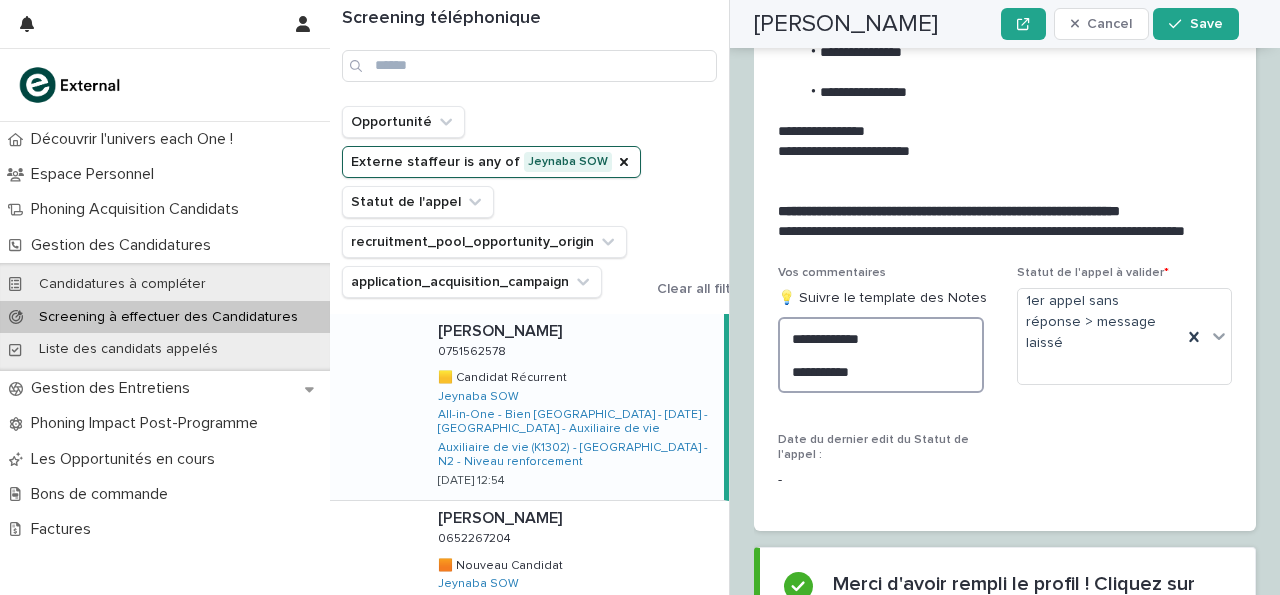 click on "**********" at bounding box center [881, 355] 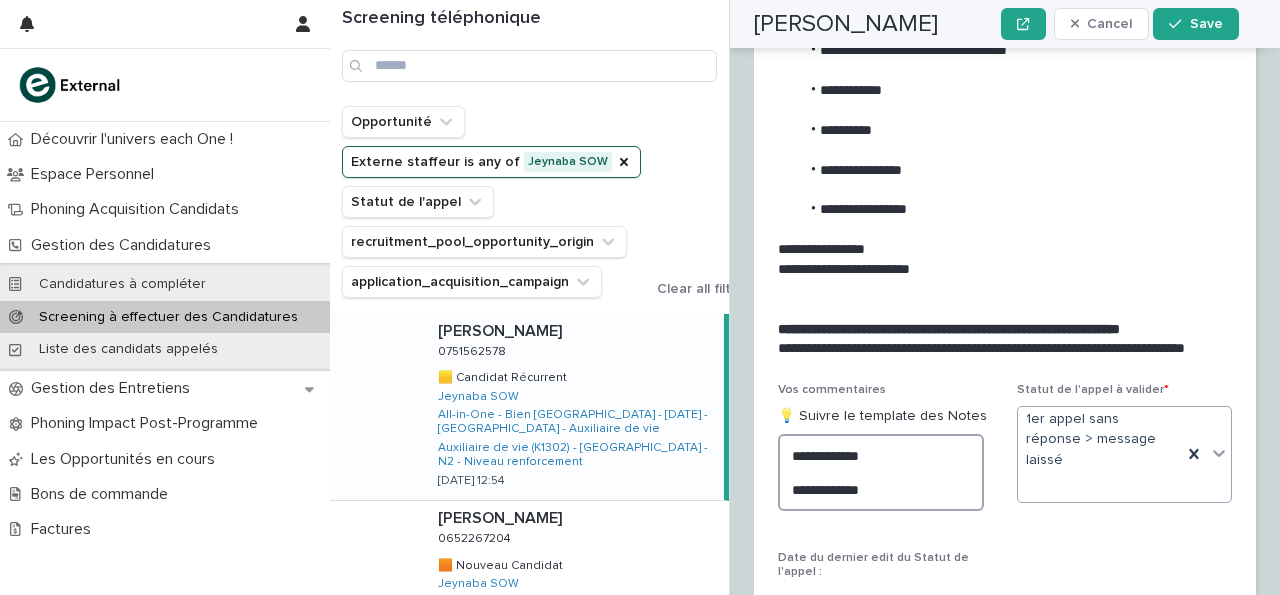 scroll, scrollTop: 3493, scrollLeft: 0, axis: vertical 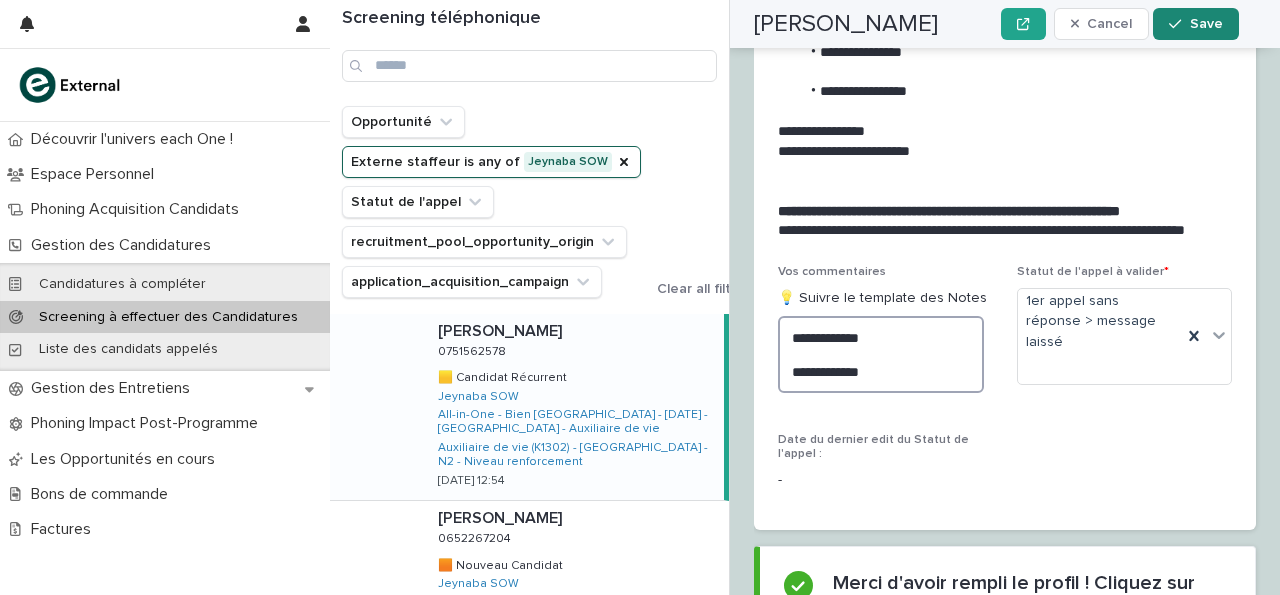 type on "**********" 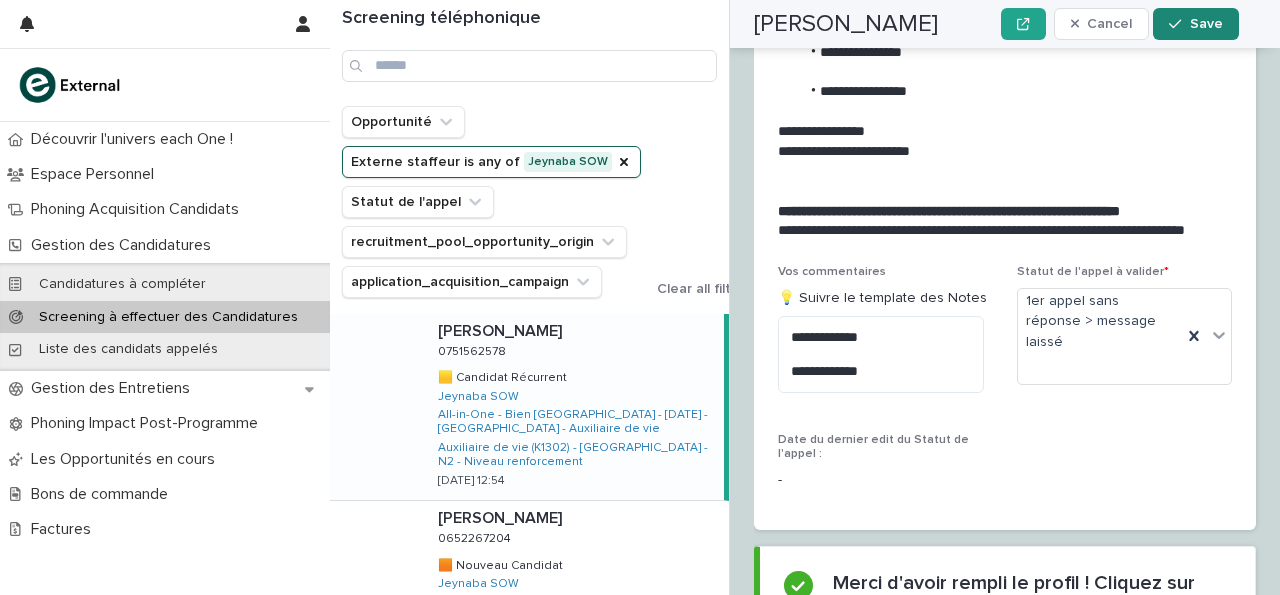 click on "Save" at bounding box center [1195, 24] 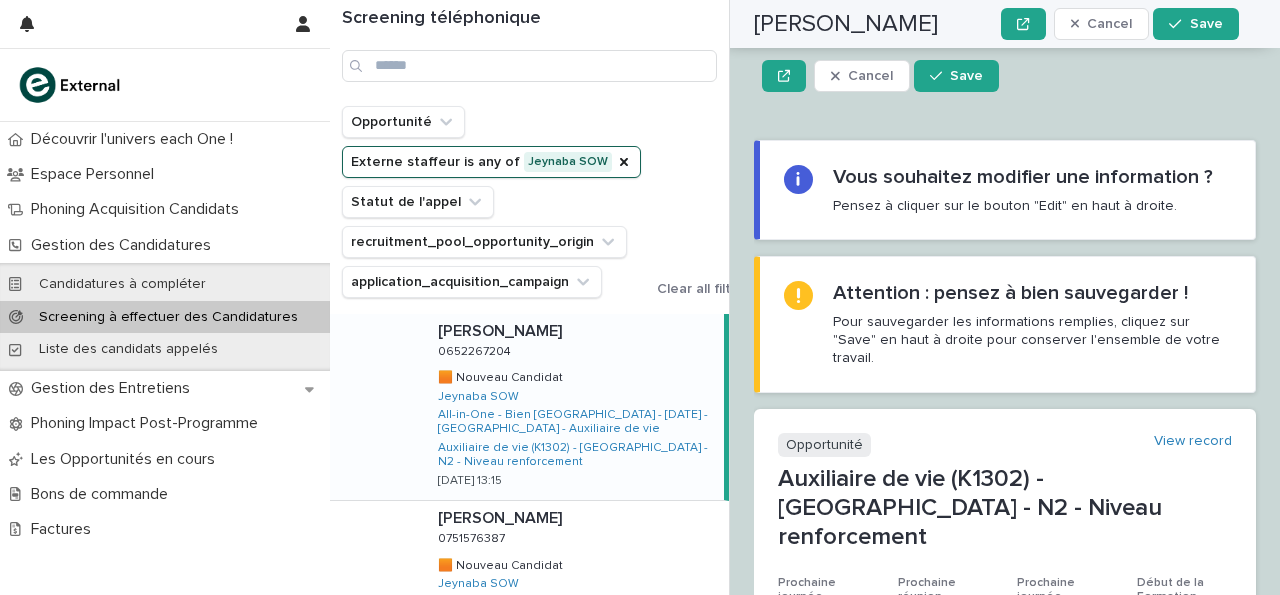 scroll, scrollTop: 0, scrollLeft: 0, axis: both 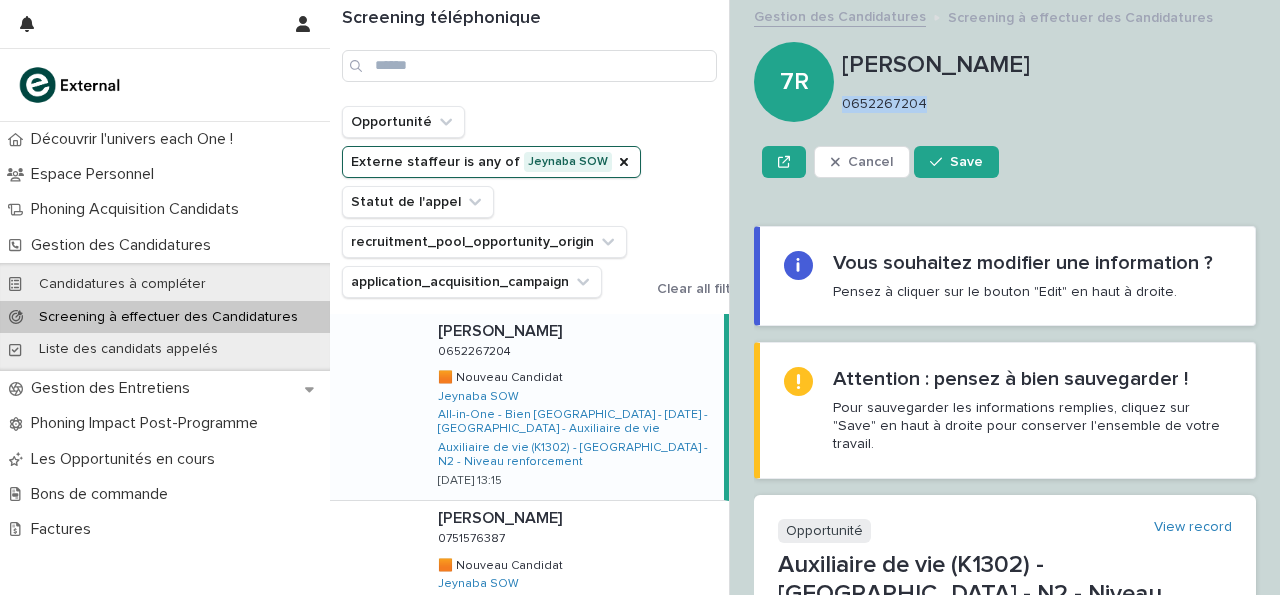 drag, startPoint x: 845, startPoint y: 103, endPoint x: 923, endPoint y: 113, distance: 78.63841 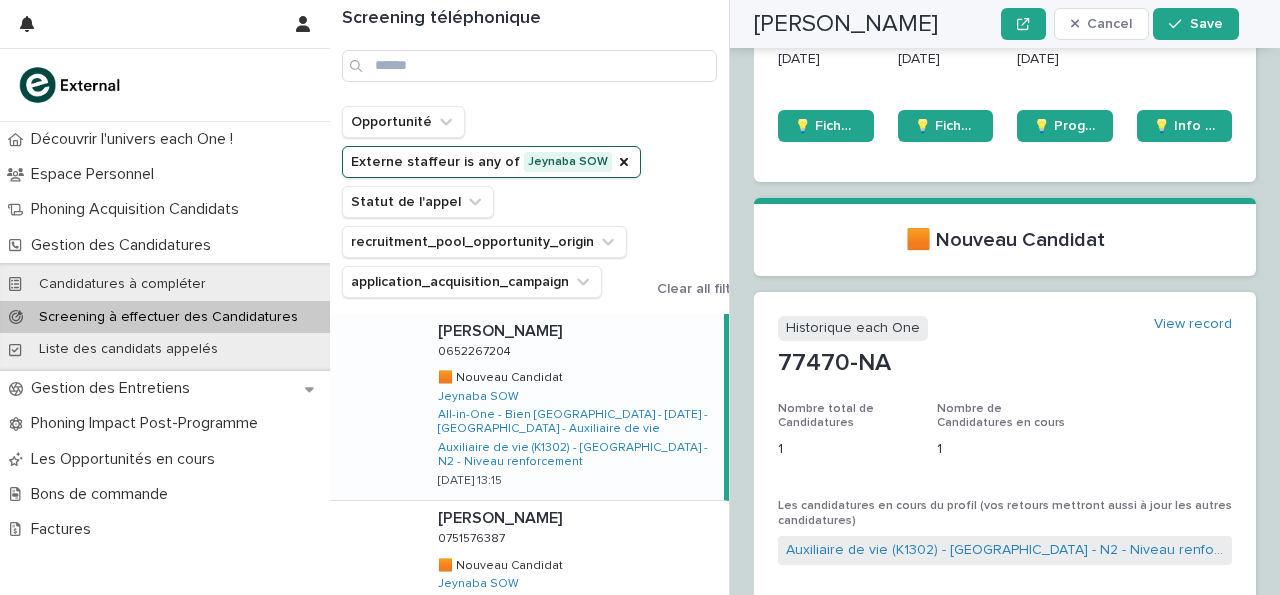 scroll, scrollTop: 679, scrollLeft: 0, axis: vertical 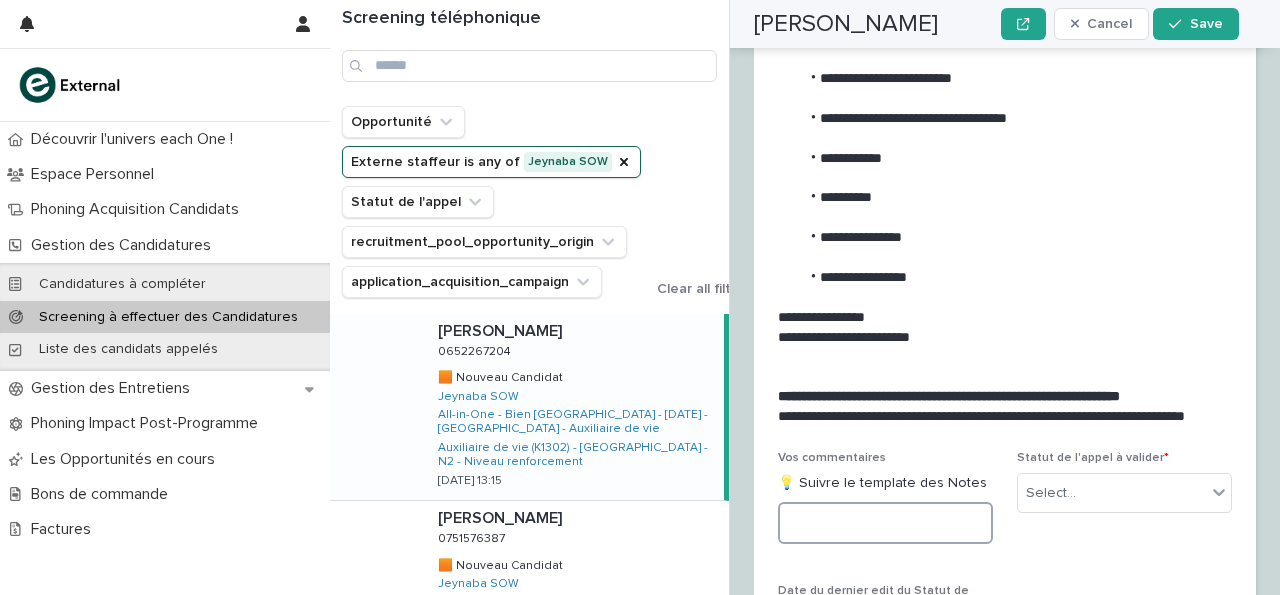 click at bounding box center (885, 523) 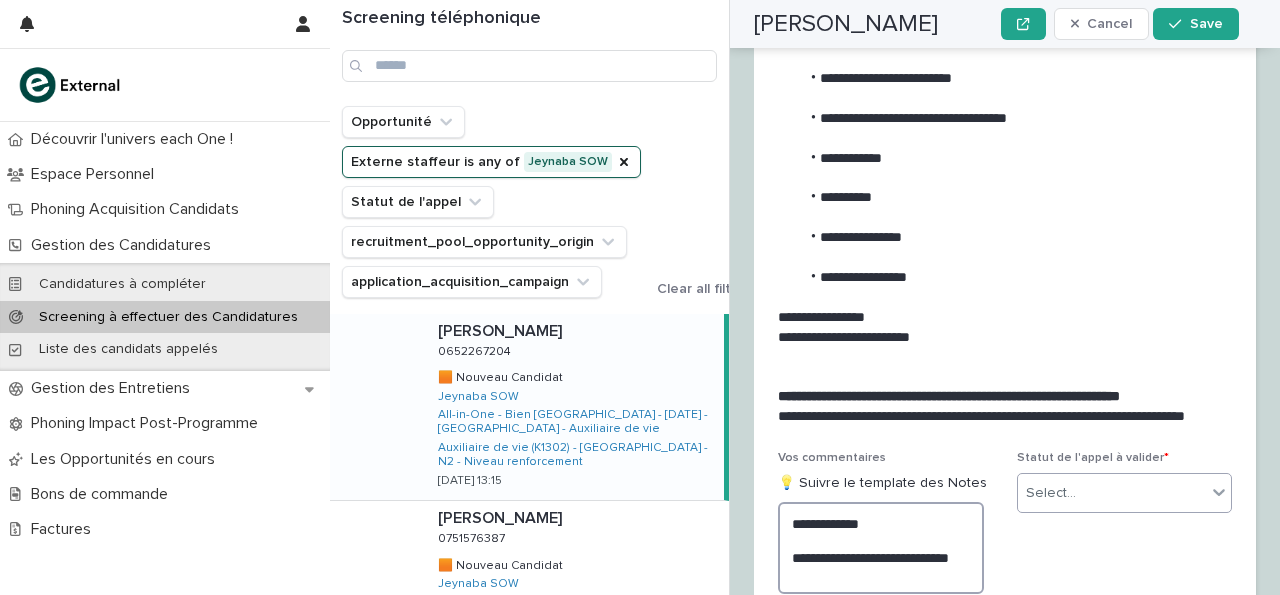 type on "**********" 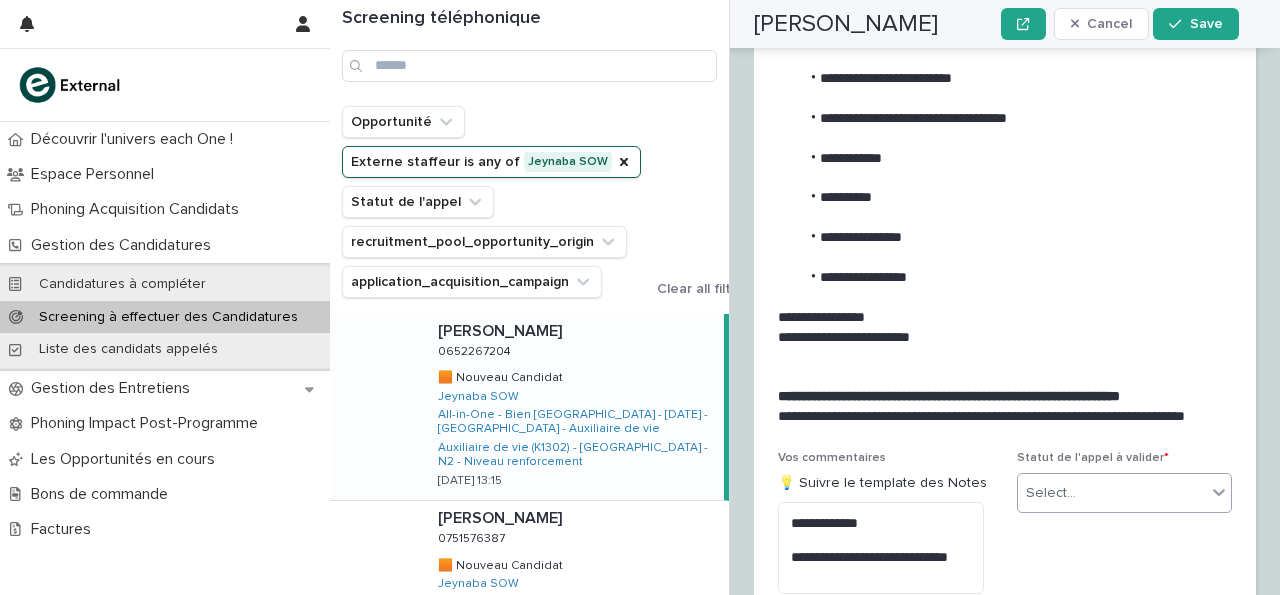 click on "Select..." at bounding box center (1051, 493) 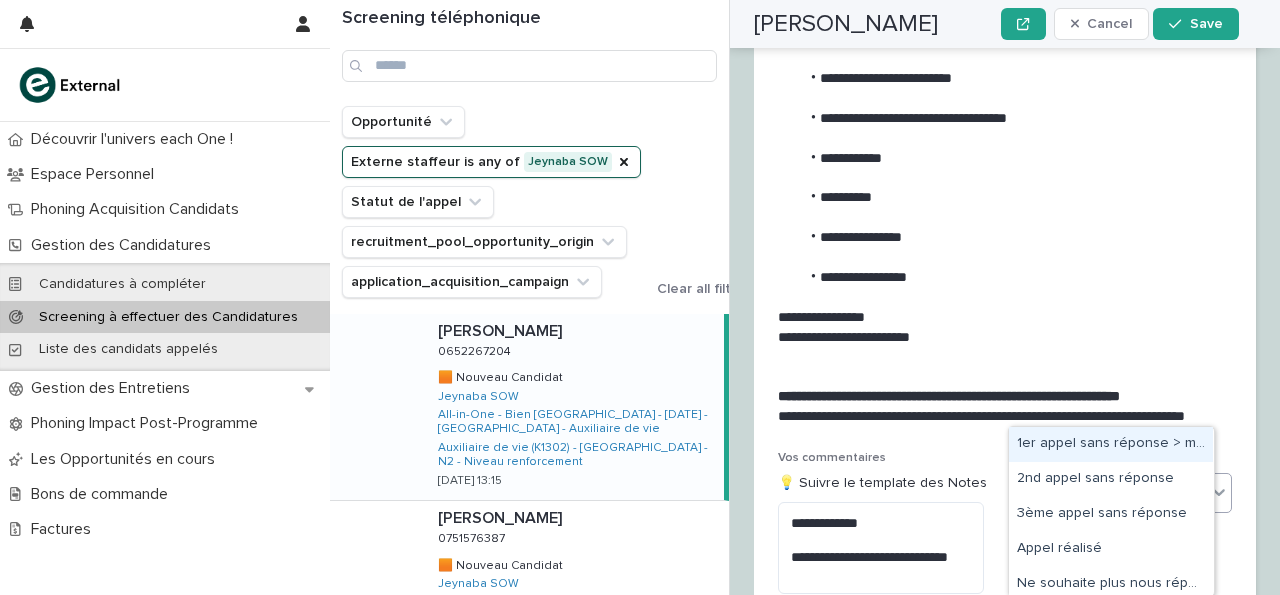 click on "1er appel sans réponse > message laissé" at bounding box center (1111, 444) 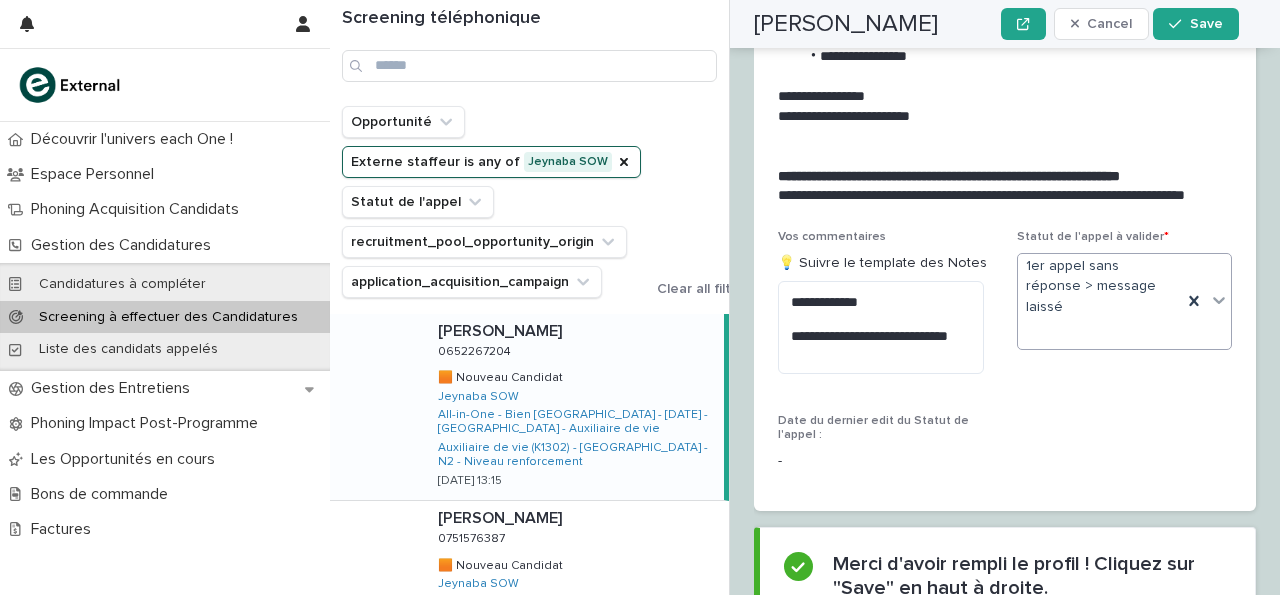 scroll, scrollTop: 3431, scrollLeft: 0, axis: vertical 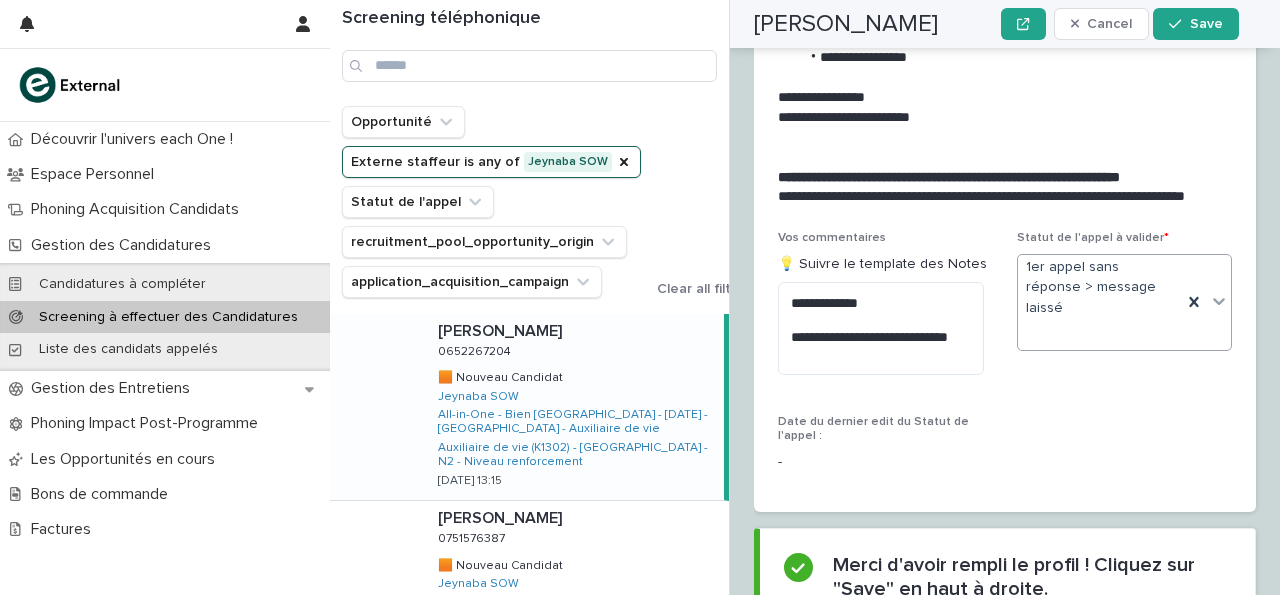 click 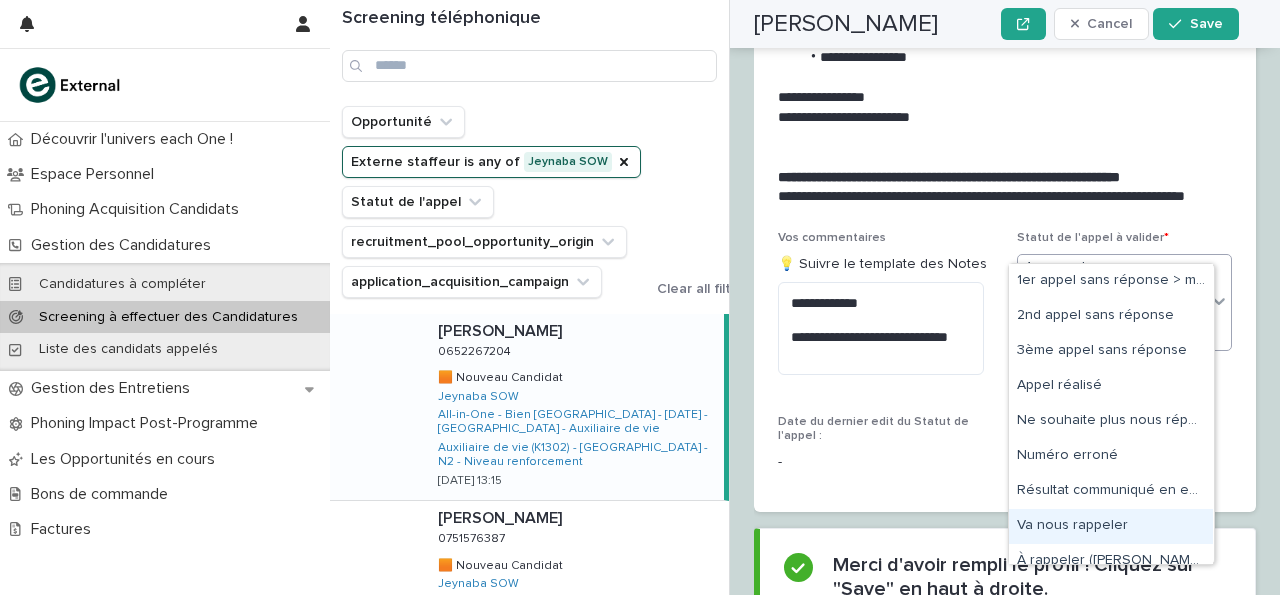 click on "Va nous rappeler" at bounding box center (1111, 526) 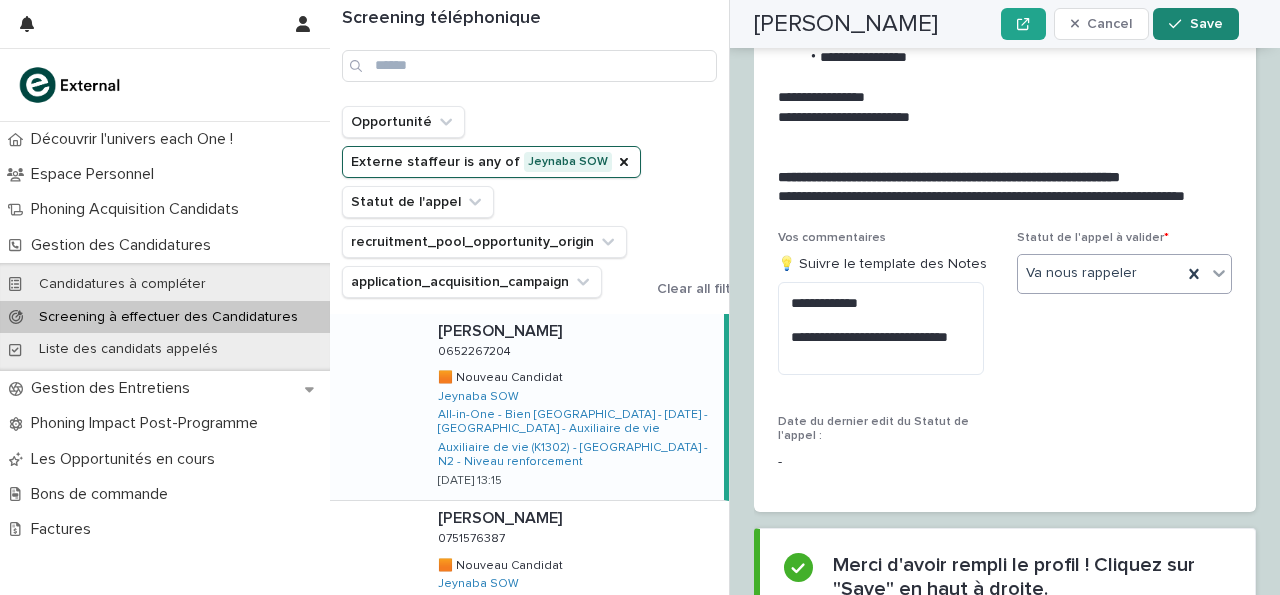 click on "Save" at bounding box center (1195, 24) 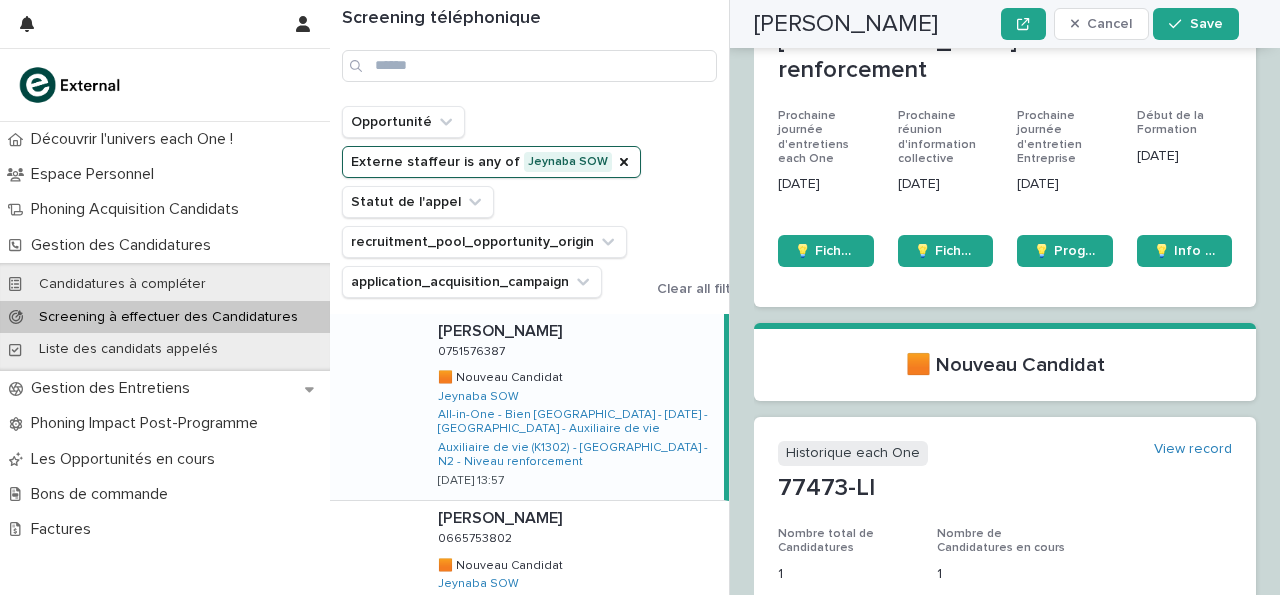 scroll, scrollTop: 0, scrollLeft: 0, axis: both 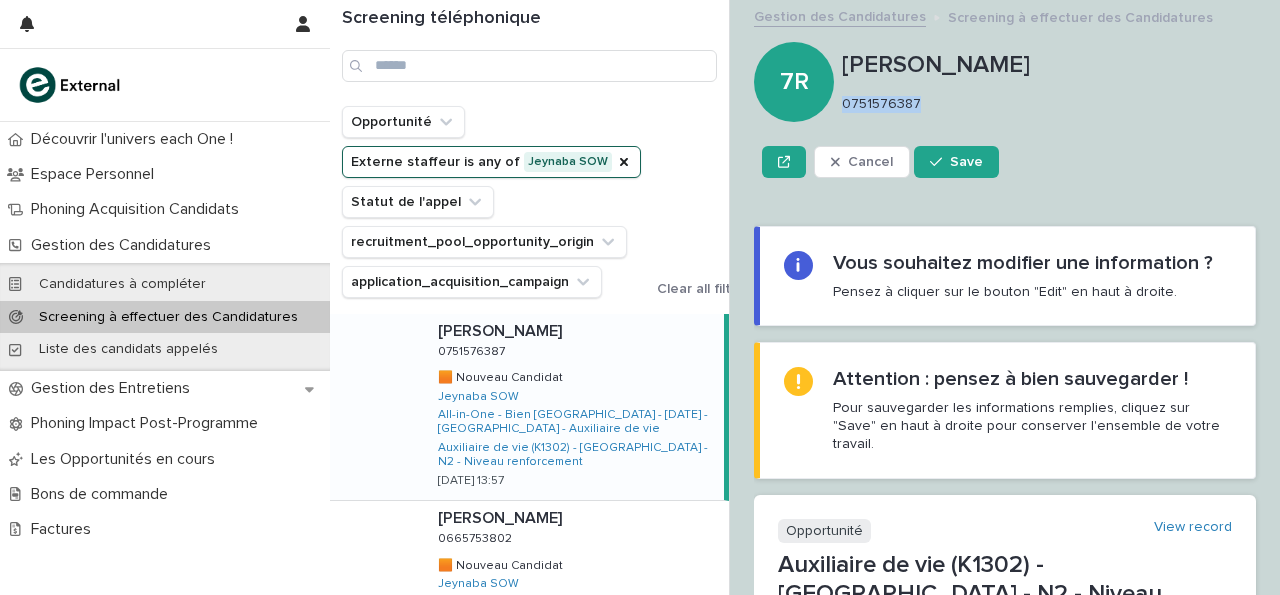 drag, startPoint x: 843, startPoint y: 97, endPoint x: 939, endPoint y: 121, distance: 98.95454 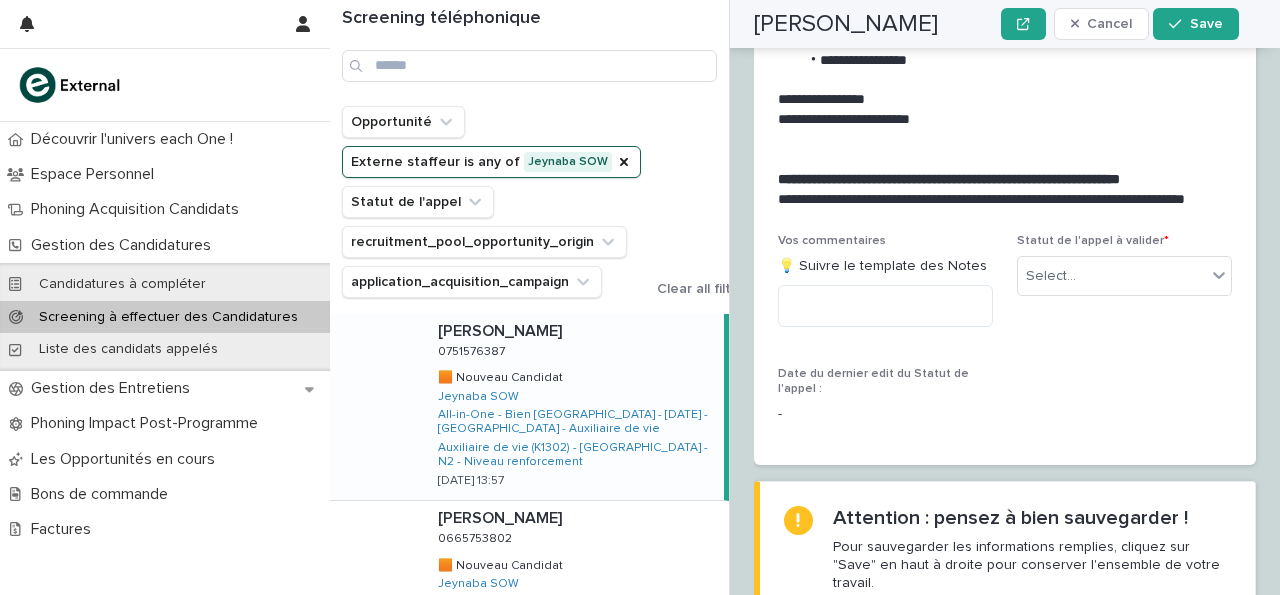 scroll, scrollTop: 3417, scrollLeft: 0, axis: vertical 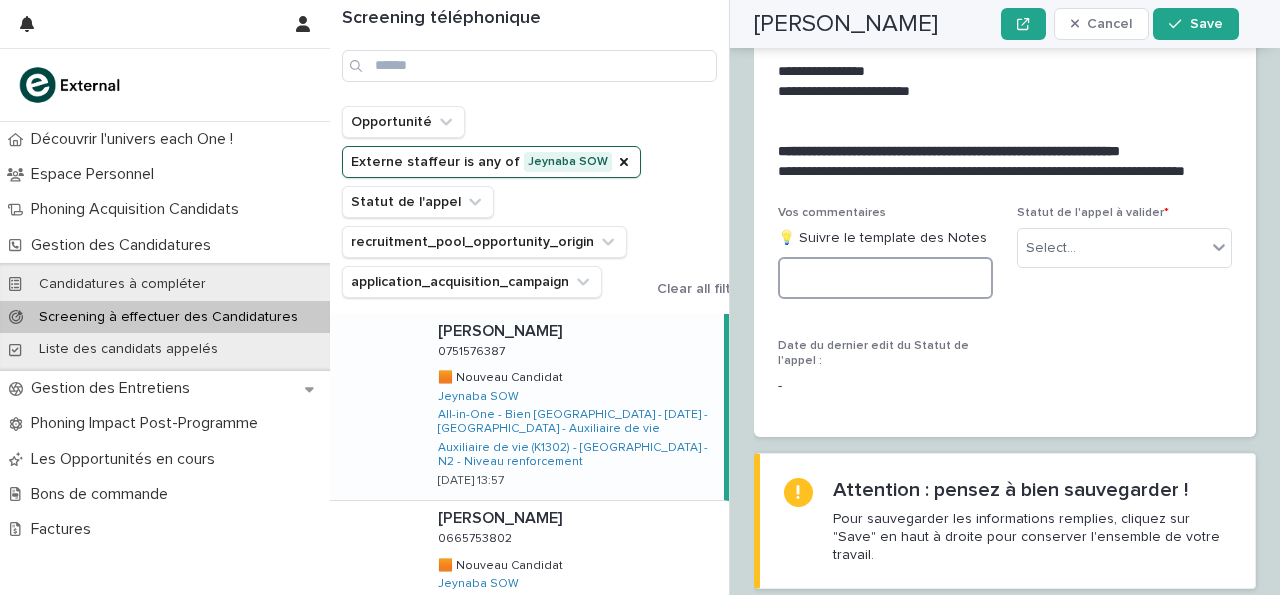 click at bounding box center (885, 278) 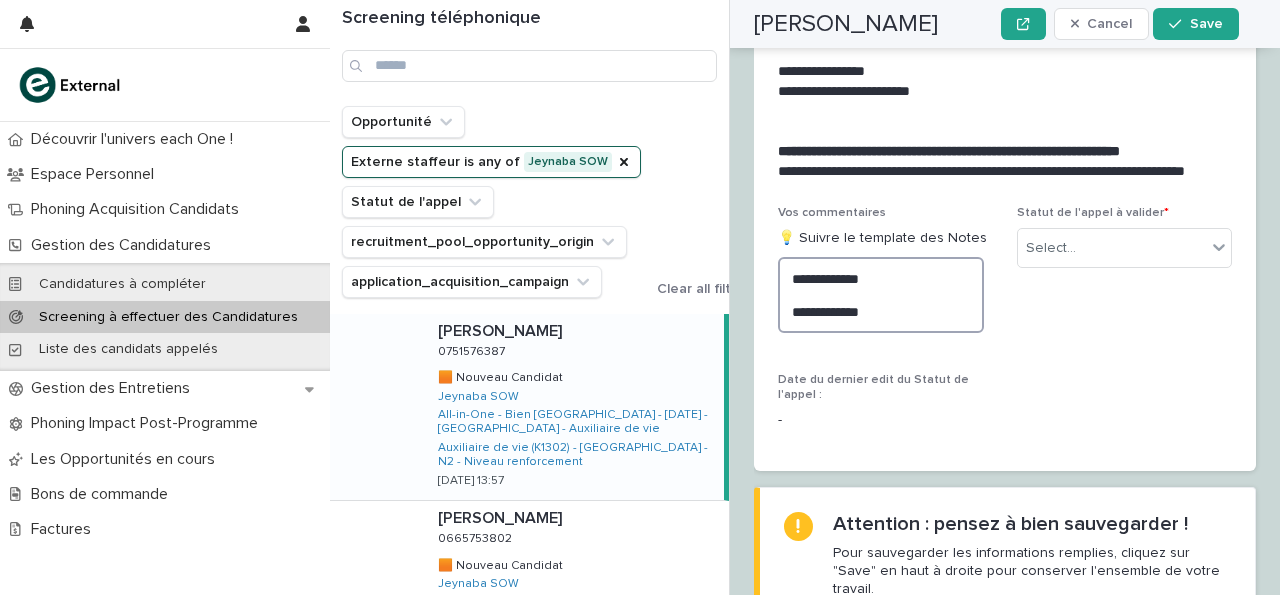 type on "**********" 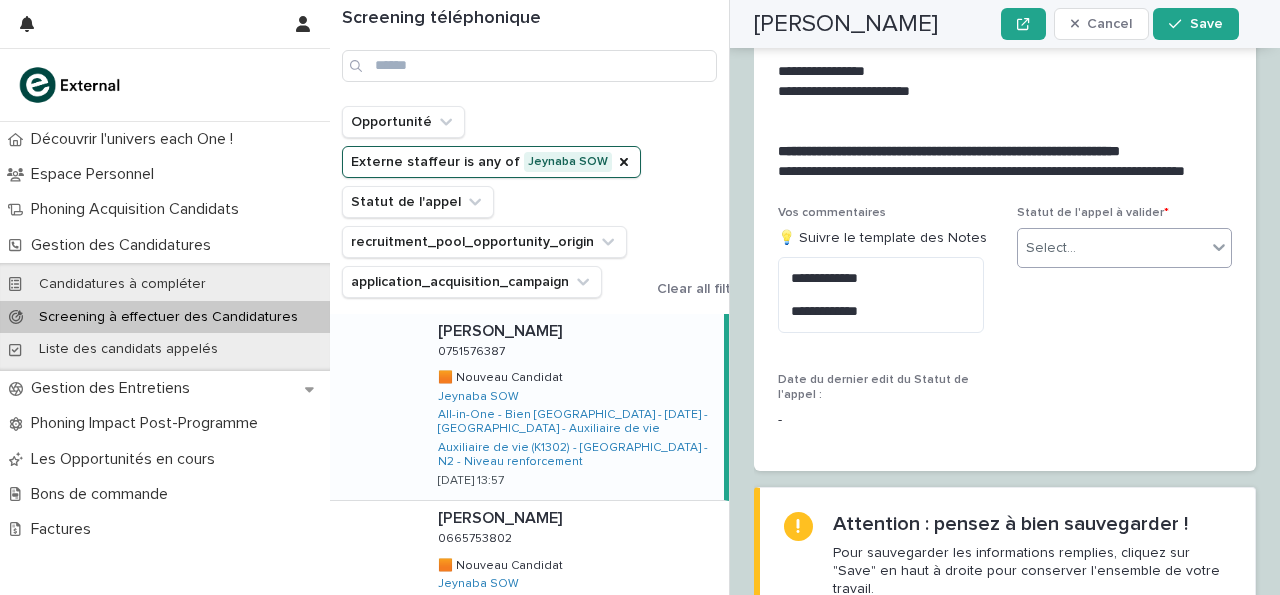 click on "Select..." at bounding box center (1112, 248) 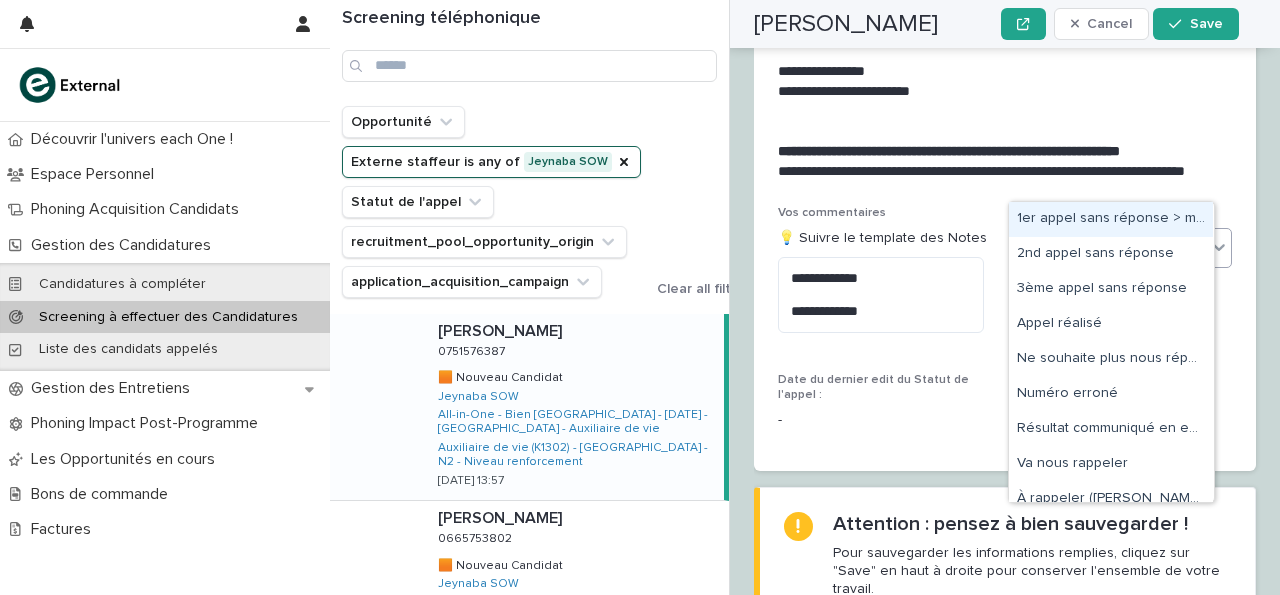 click on "1er appel sans réponse > message laissé" at bounding box center (1111, 219) 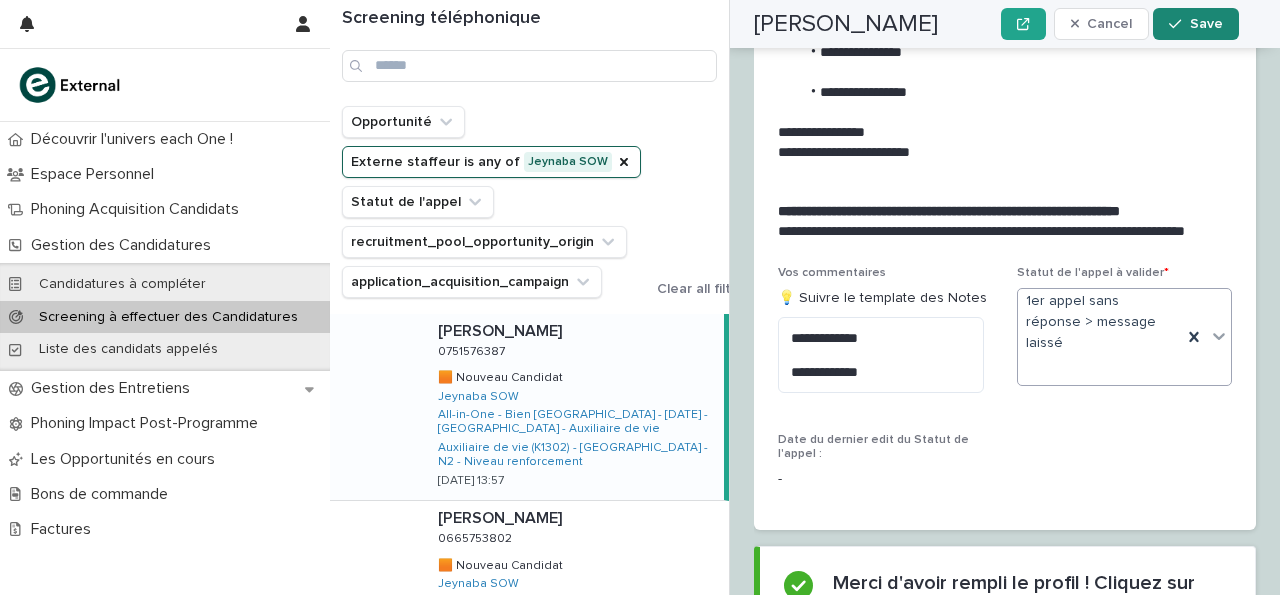 click on "Save" at bounding box center (1195, 24) 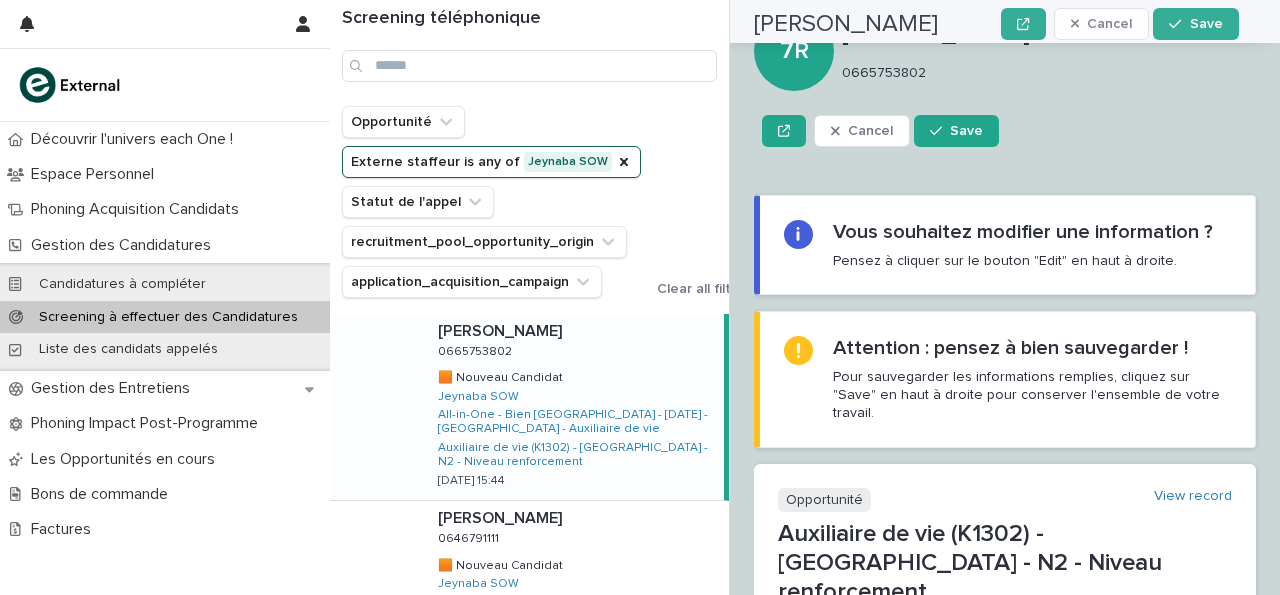 scroll, scrollTop: 0, scrollLeft: 0, axis: both 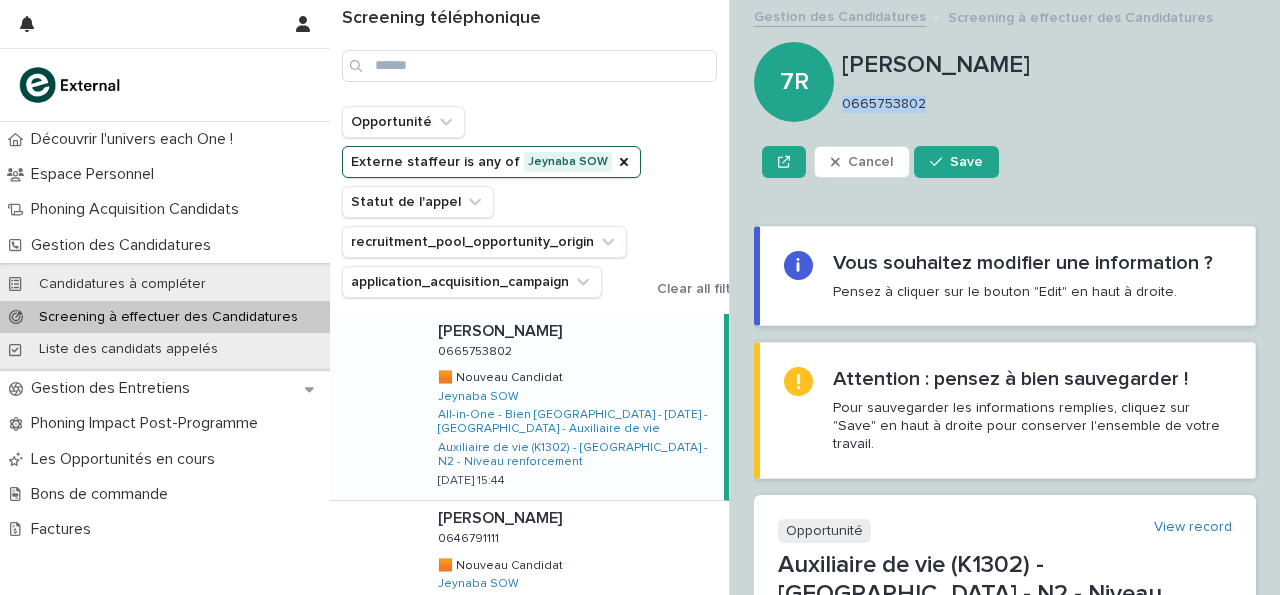 drag, startPoint x: 756, startPoint y: 171, endPoint x: 837, endPoint y: 167, distance: 81.09871 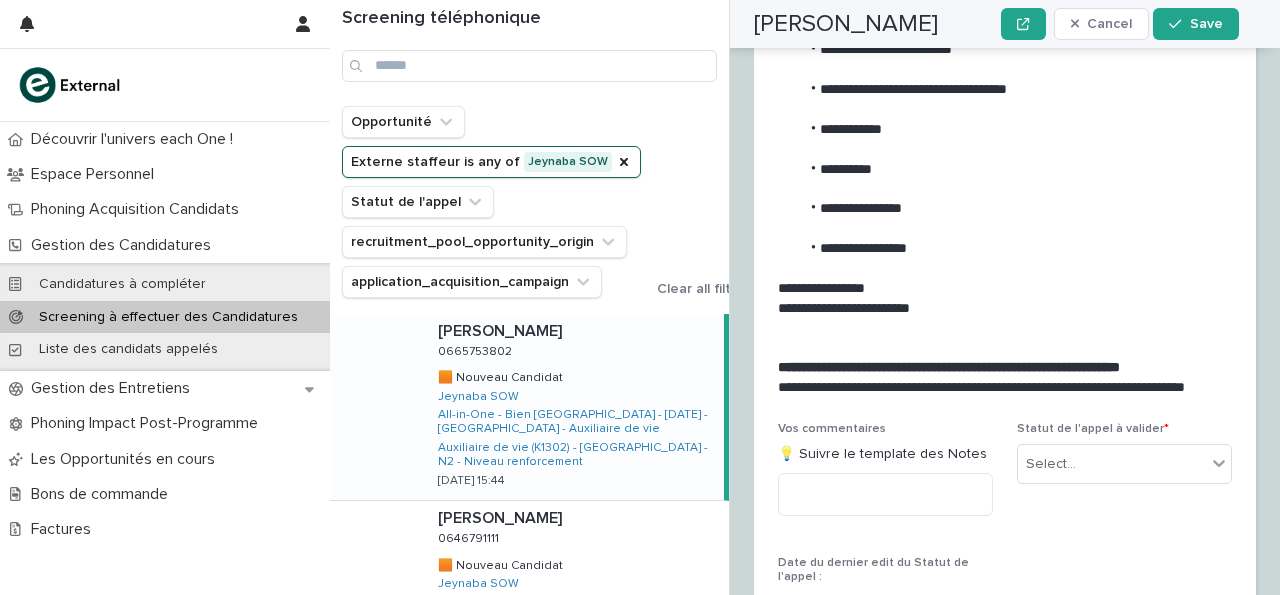 scroll, scrollTop: 3479, scrollLeft: 0, axis: vertical 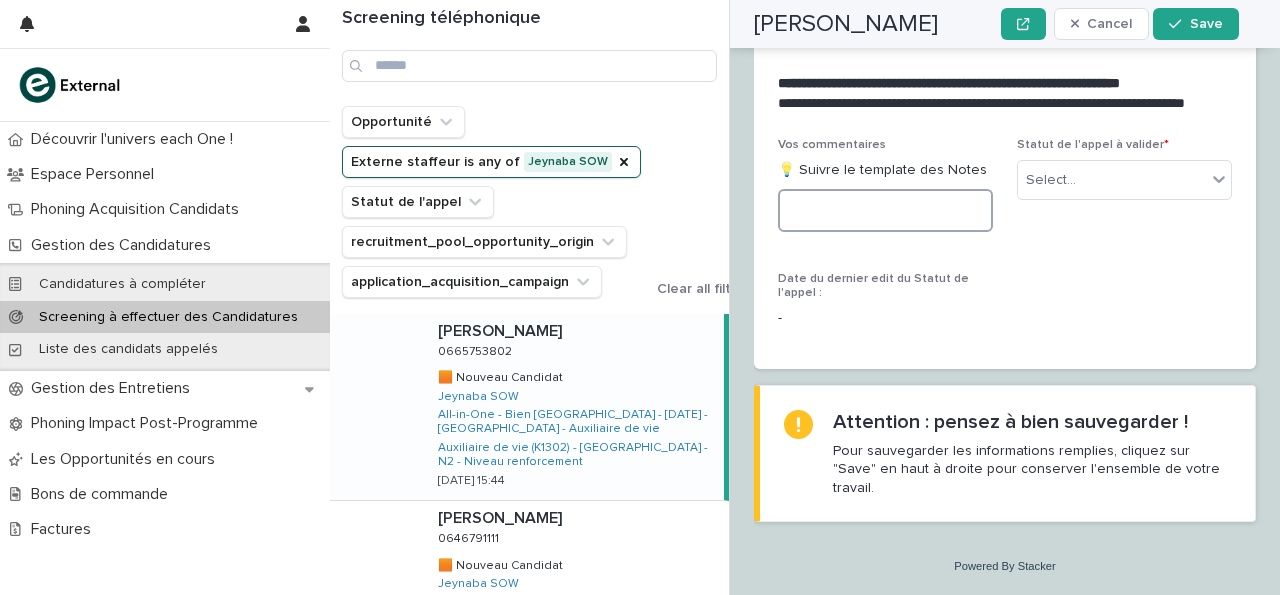 click at bounding box center [885, 210] 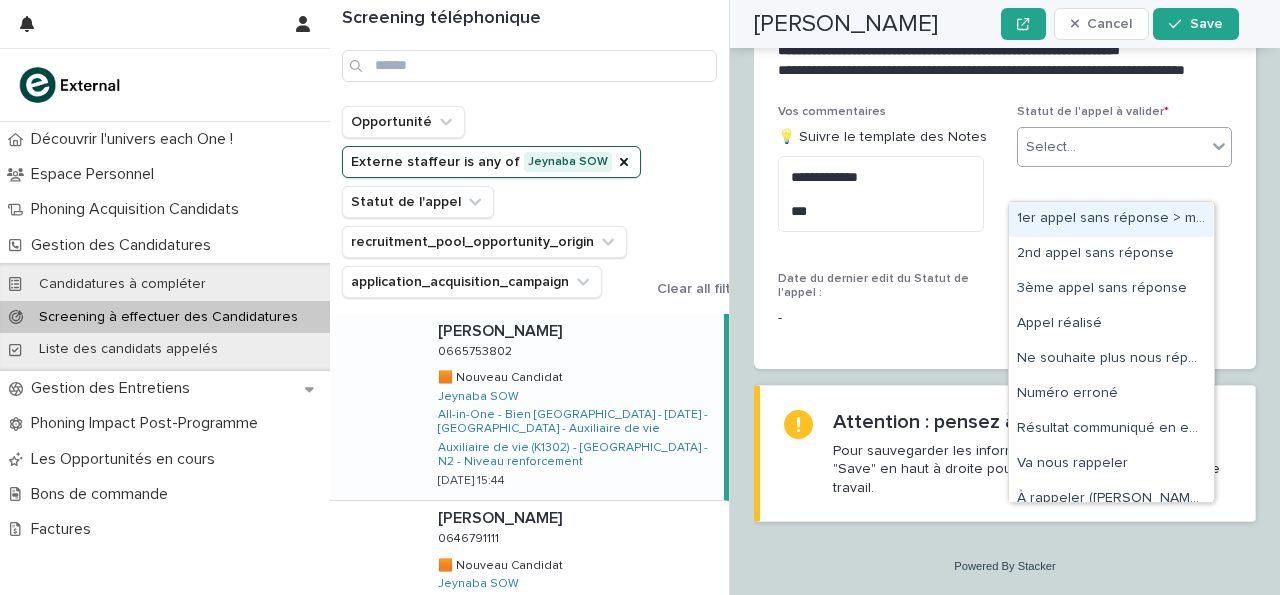 click on "Select..." at bounding box center (1112, 147) 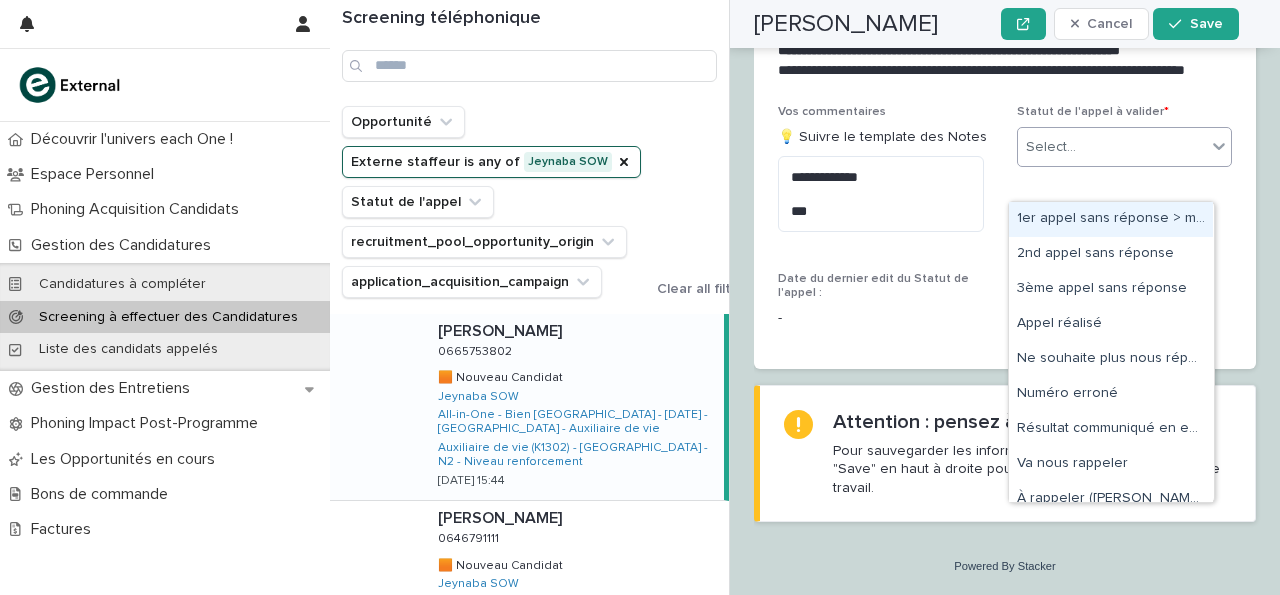 click on "1er appel sans réponse > message laissé" at bounding box center [1111, 219] 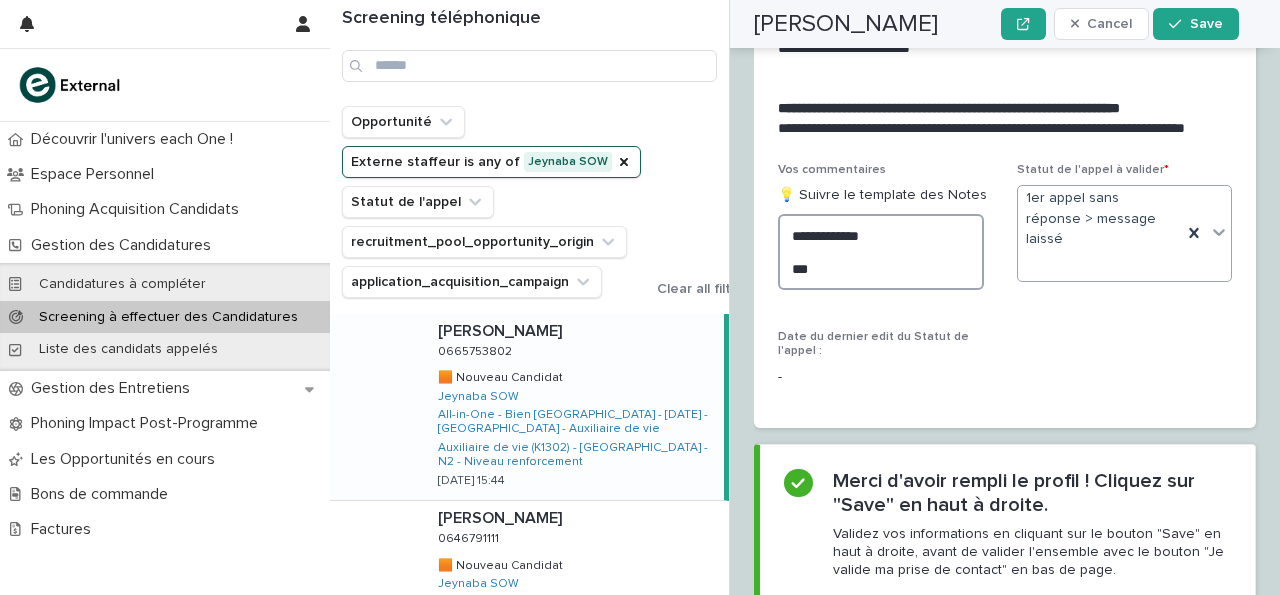 click on "**********" at bounding box center [881, 252] 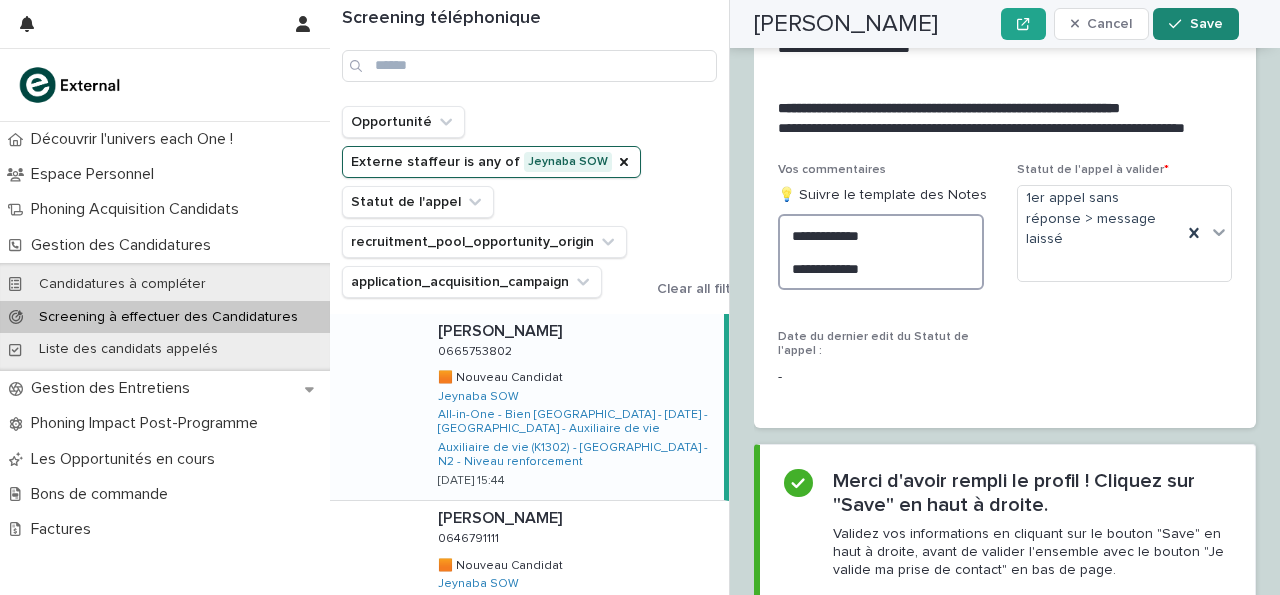 type on "**********" 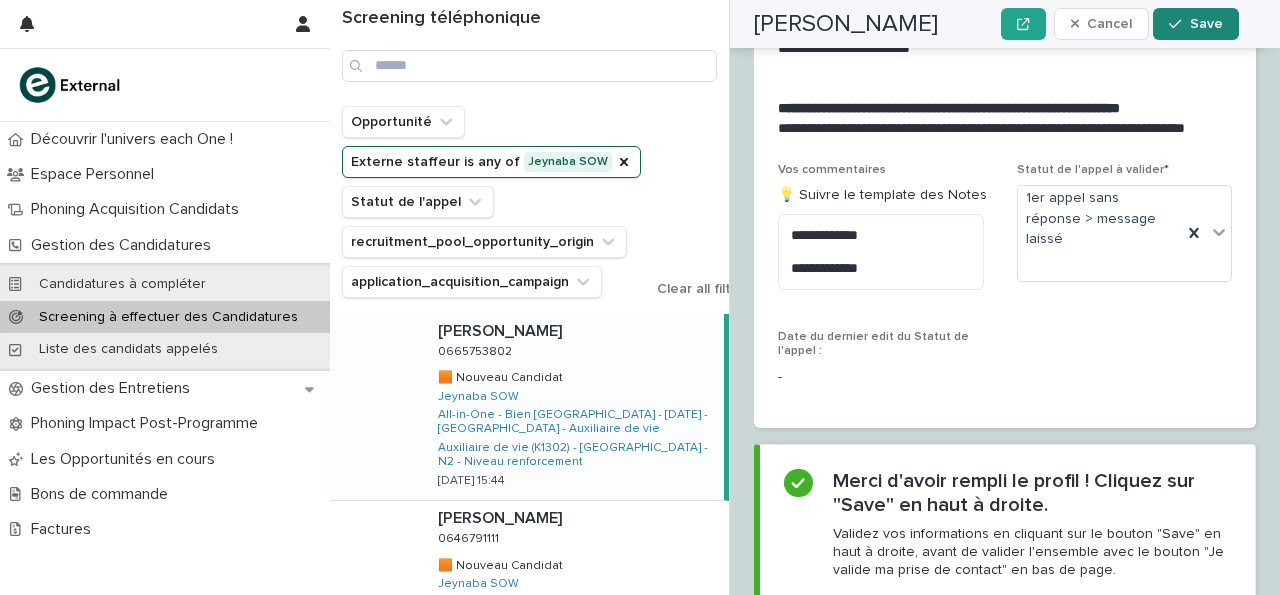 click on "Save" at bounding box center [1195, 24] 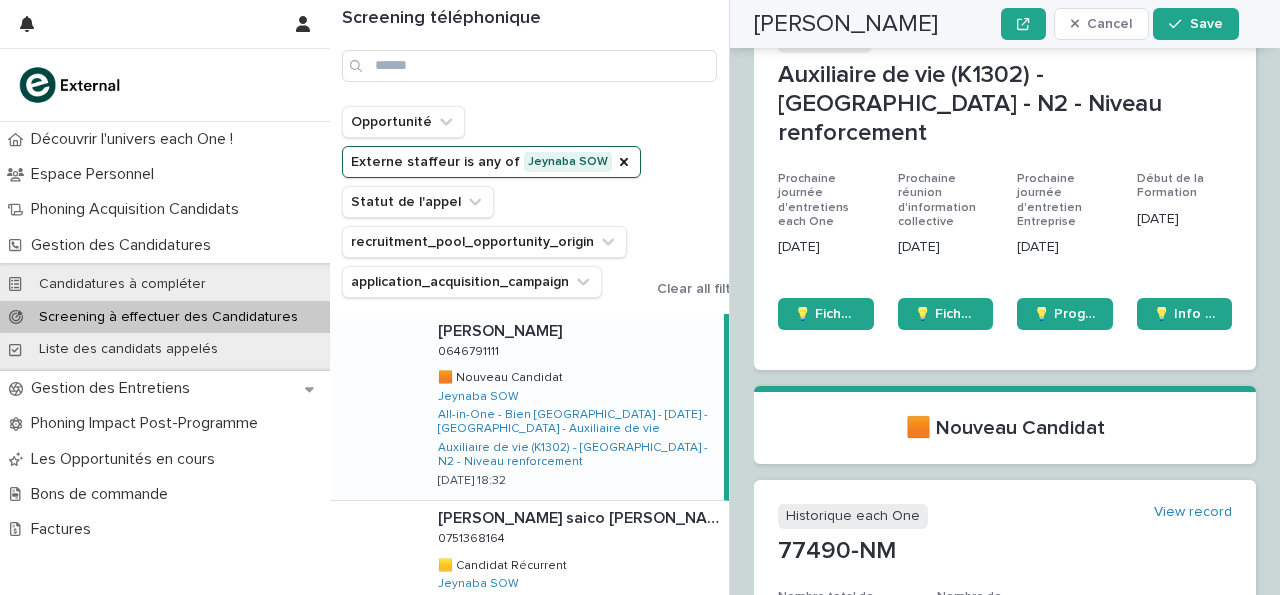 scroll, scrollTop: 0, scrollLeft: 0, axis: both 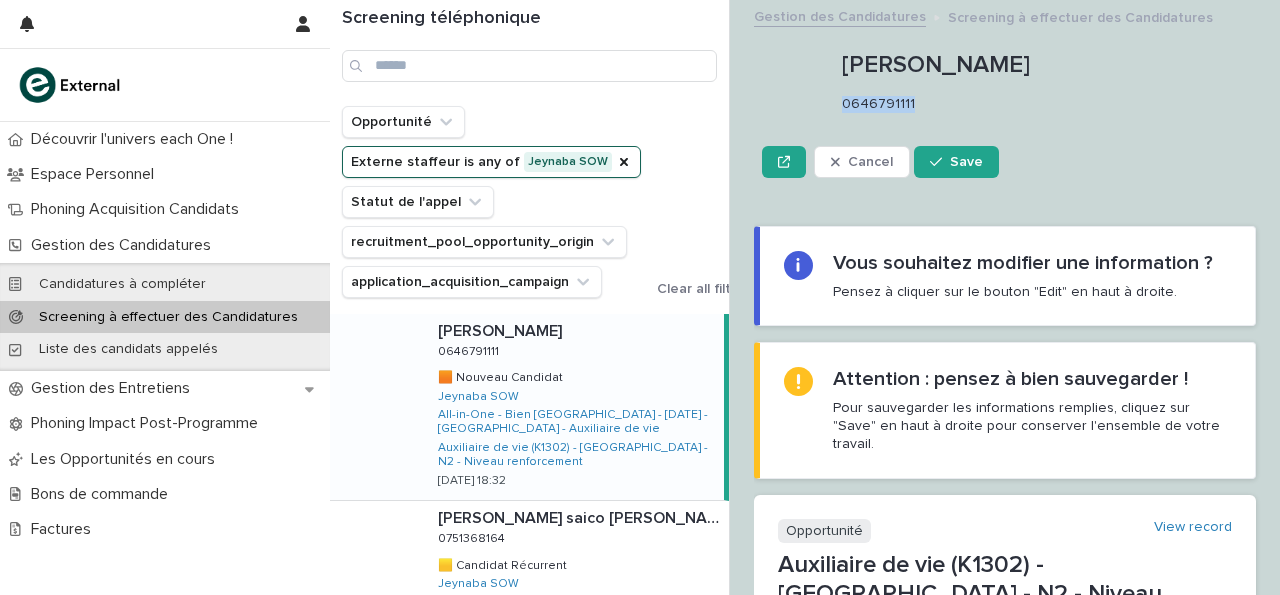 drag, startPoint x: 842, startPoint y: 101, endPoint x: 969, endPoint y: 122, distance: 128.72452 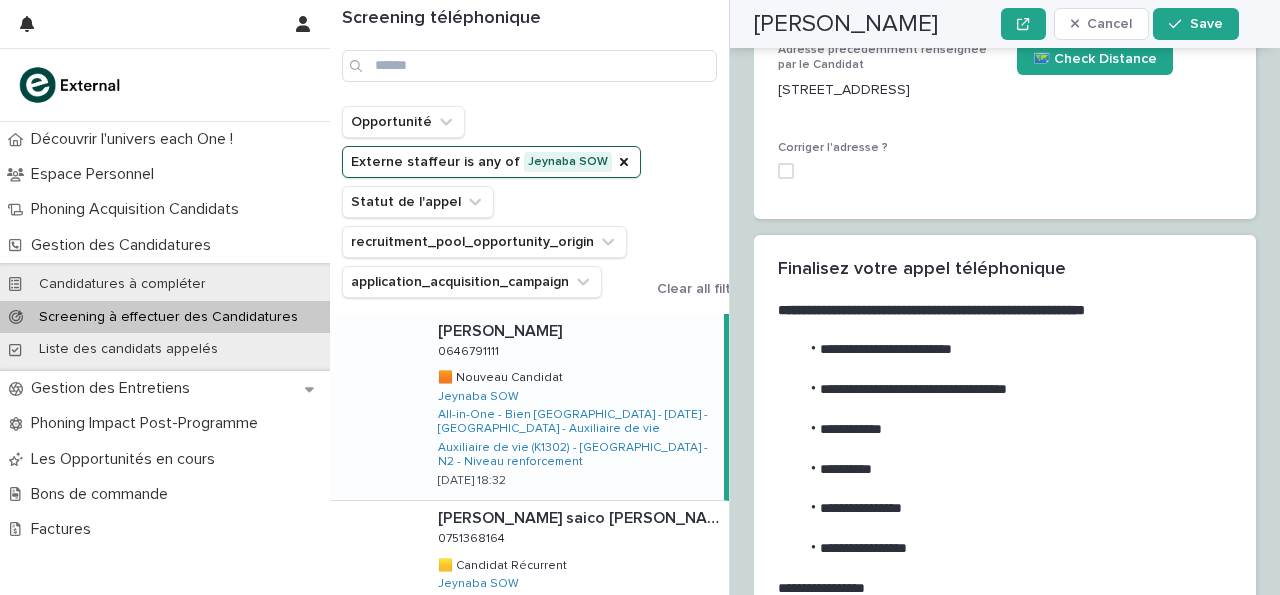 scroll, scrollTop: 3404, scrollLeft: 0, axis: vertical 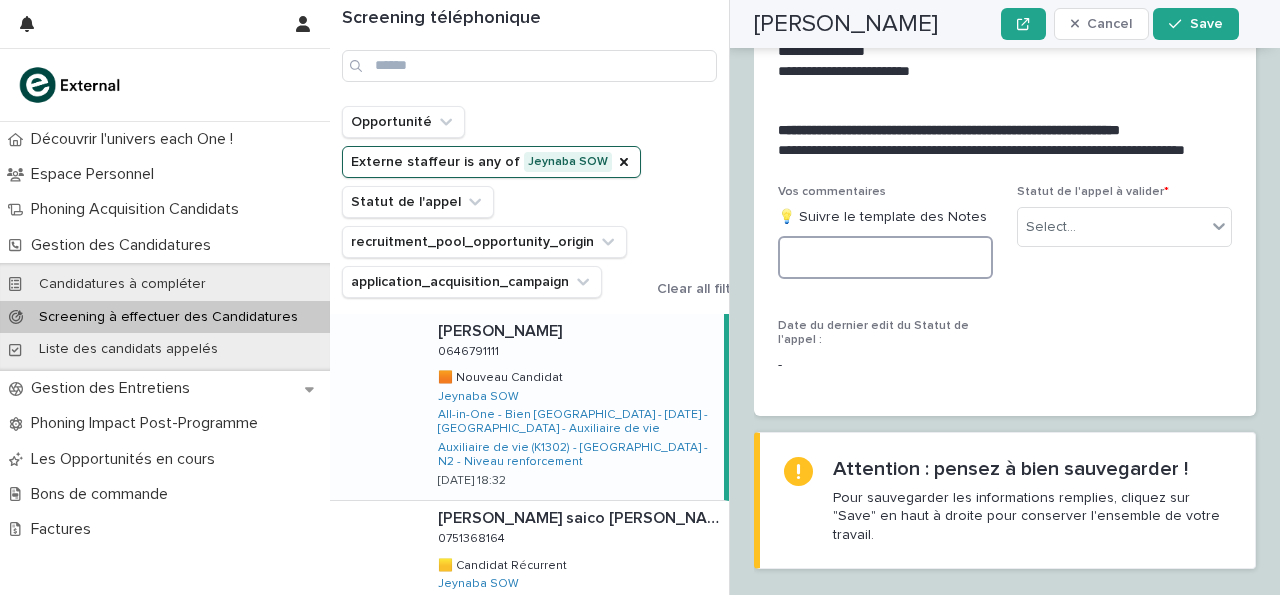 click at bounding box center (885, 257) 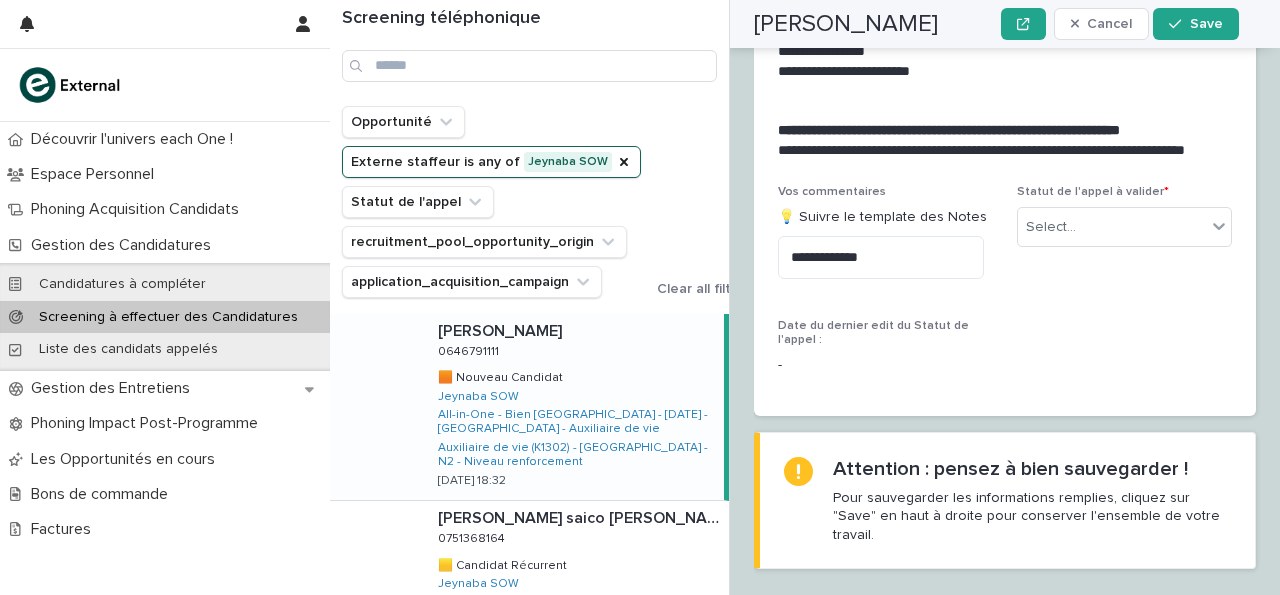 drag, startPoint x: 759, startPoint y: 17, endPoint x: 950, endPoint y: 11, distance: 191.09422 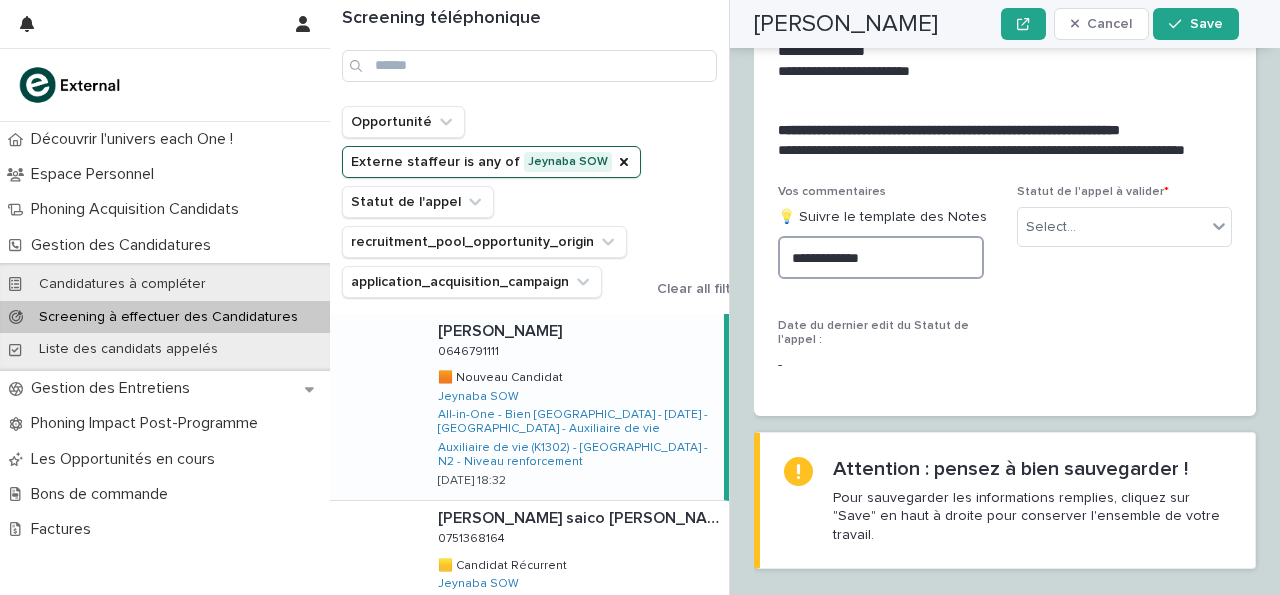 click on "**********" at bounding box center [881, 257] 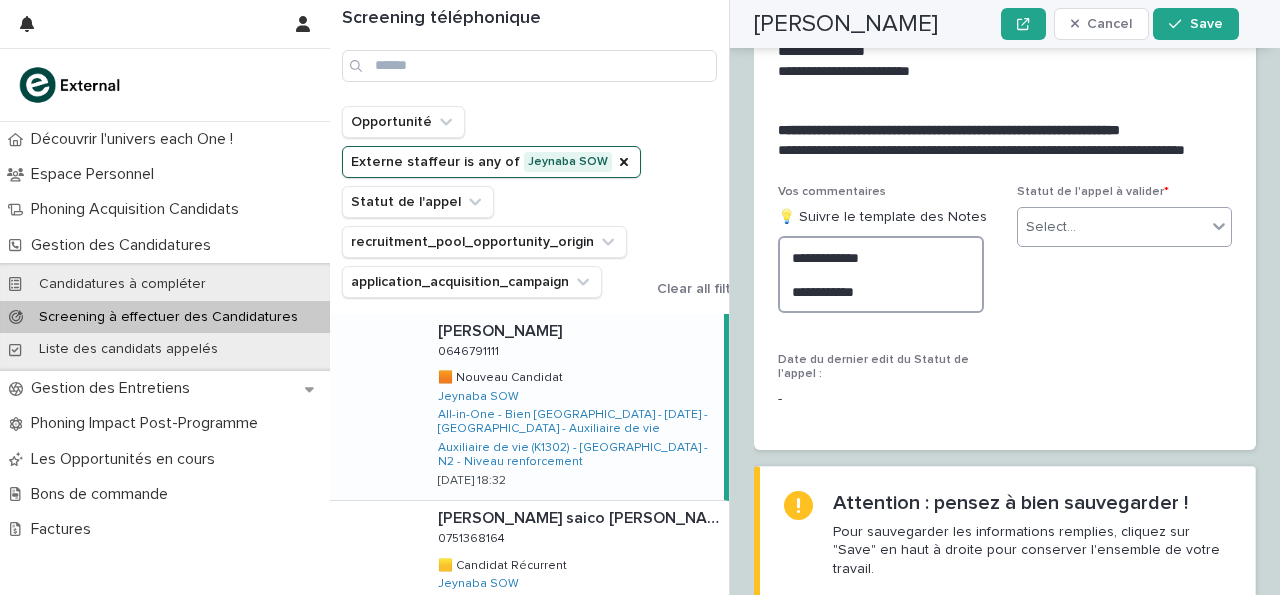 type on "**********" 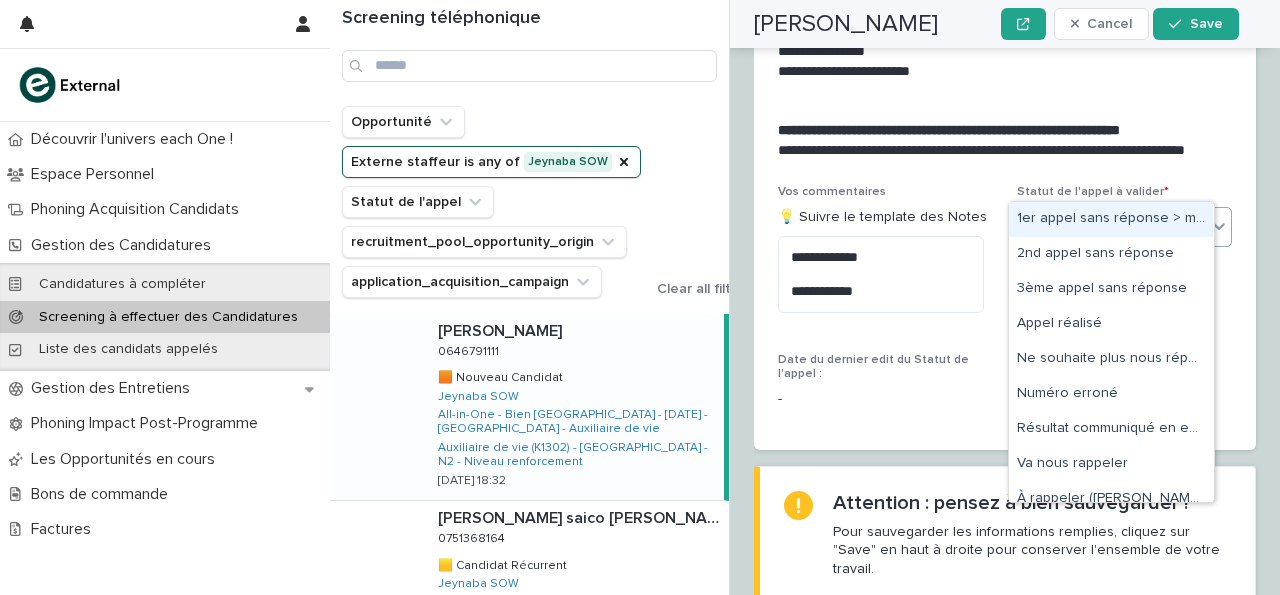 click on "Select..." at bounding box center [1112, 227] 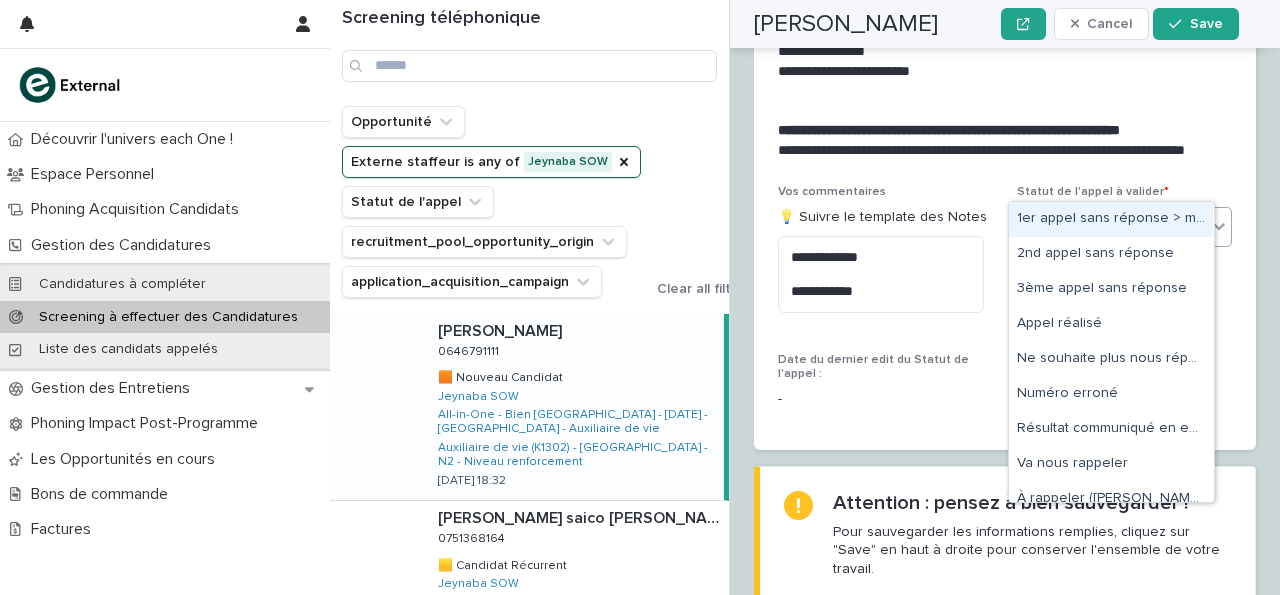 click on "1er appel sans réponse > message laissé" at bounding box center [1111, 219] 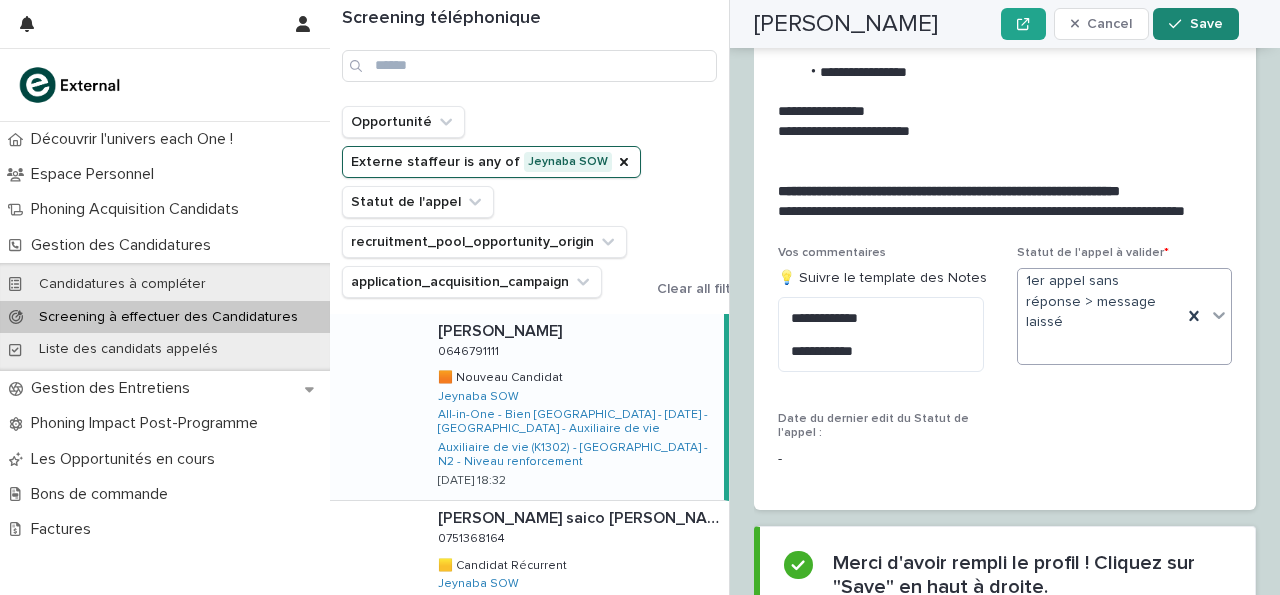 click on "Save" at bounding box center [1195, 24] 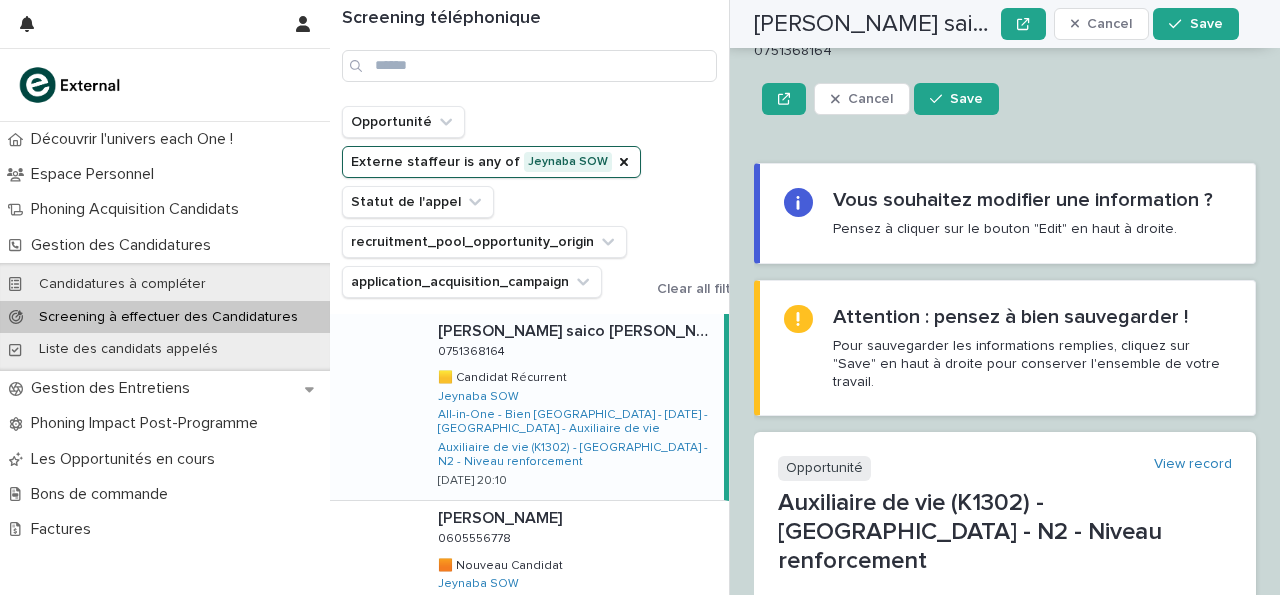 scroll, scrollTop: 0, scrollLeft: 0, axis: both 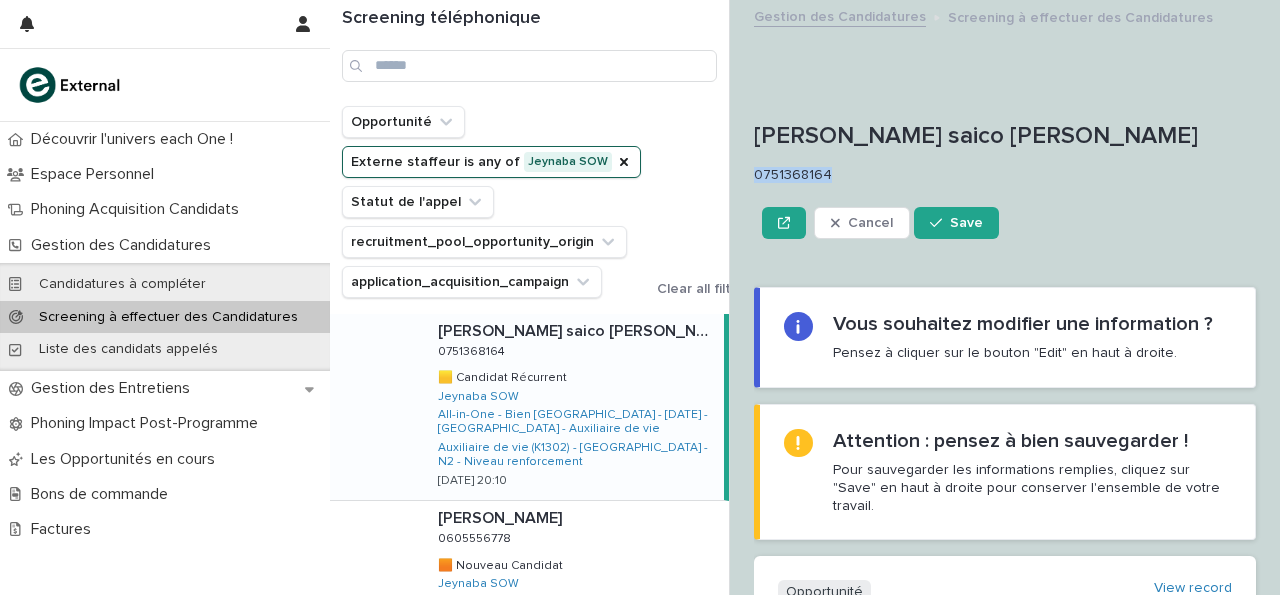 drag, startPoint x: 843, startPoint y: 107, endPoint x: 924, endPoint y: 104, distance: 81.055534 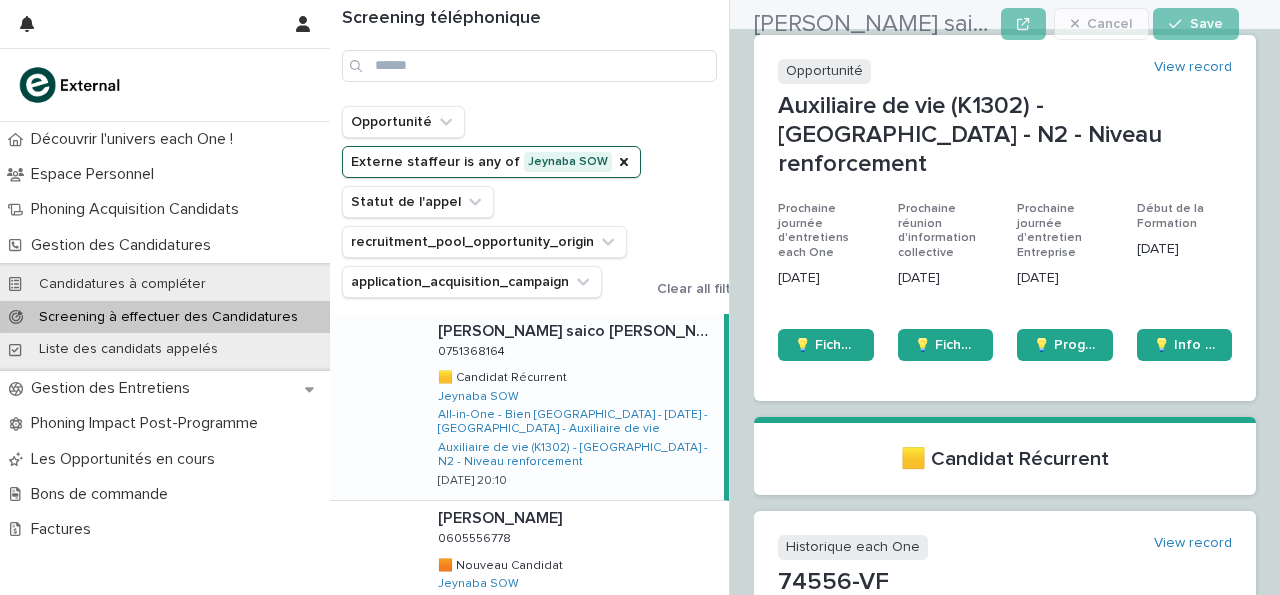 scroll, scrollTop: 654, scrollLeft: 0, axis: vertical 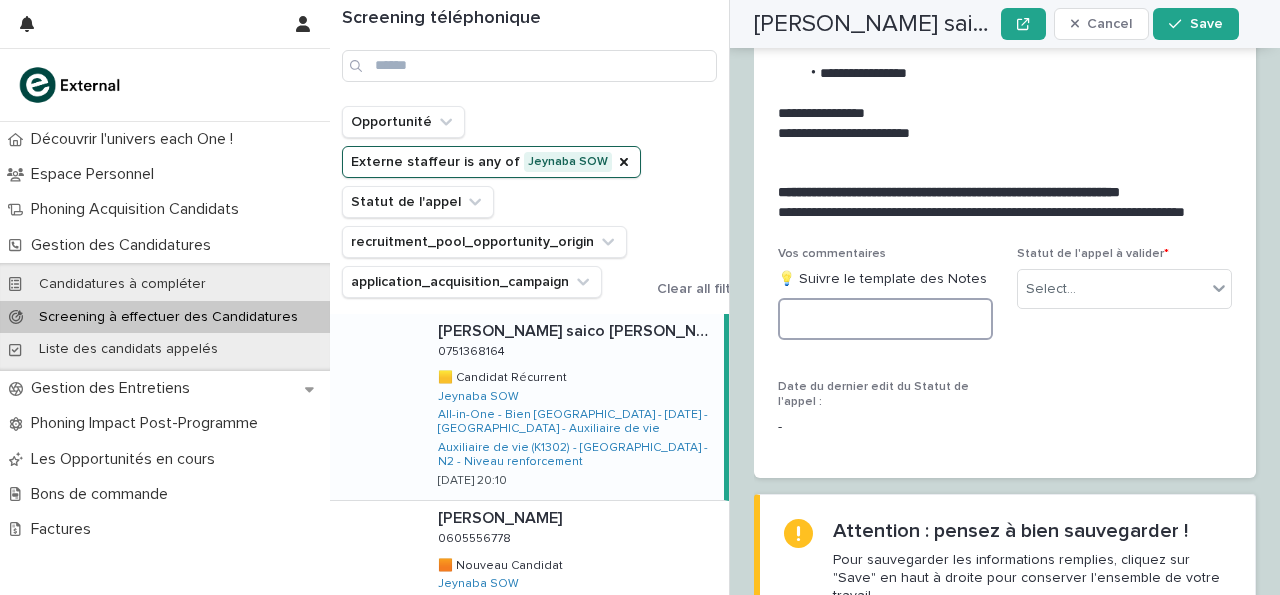 click at bounding box center [885, 319] 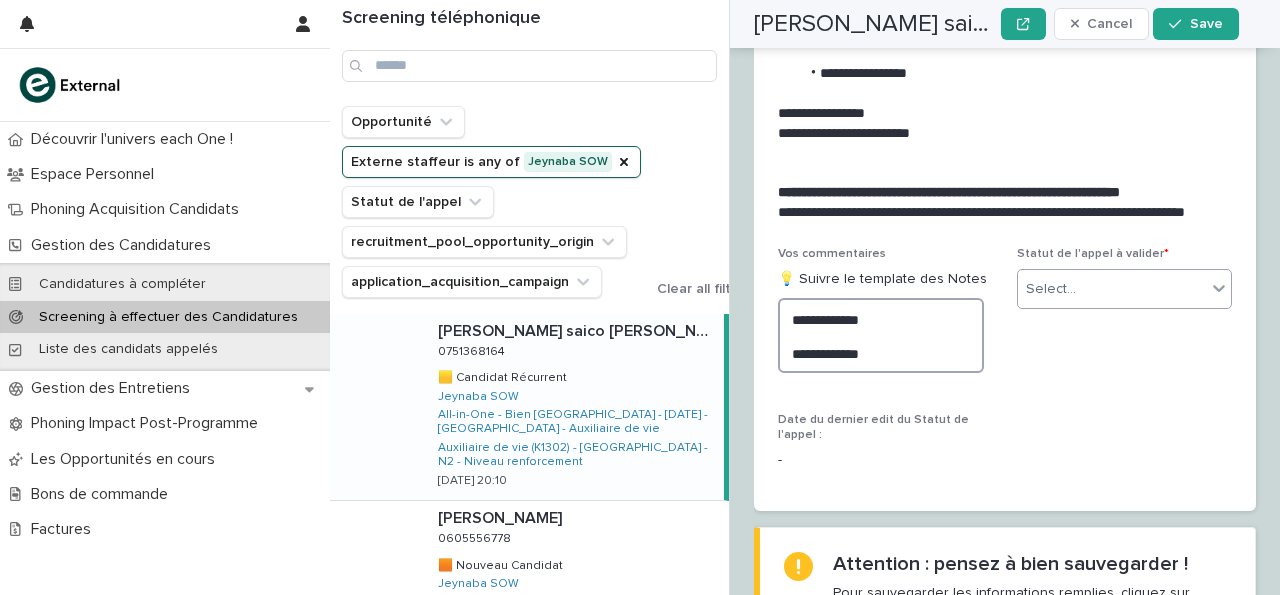 type on "**********" 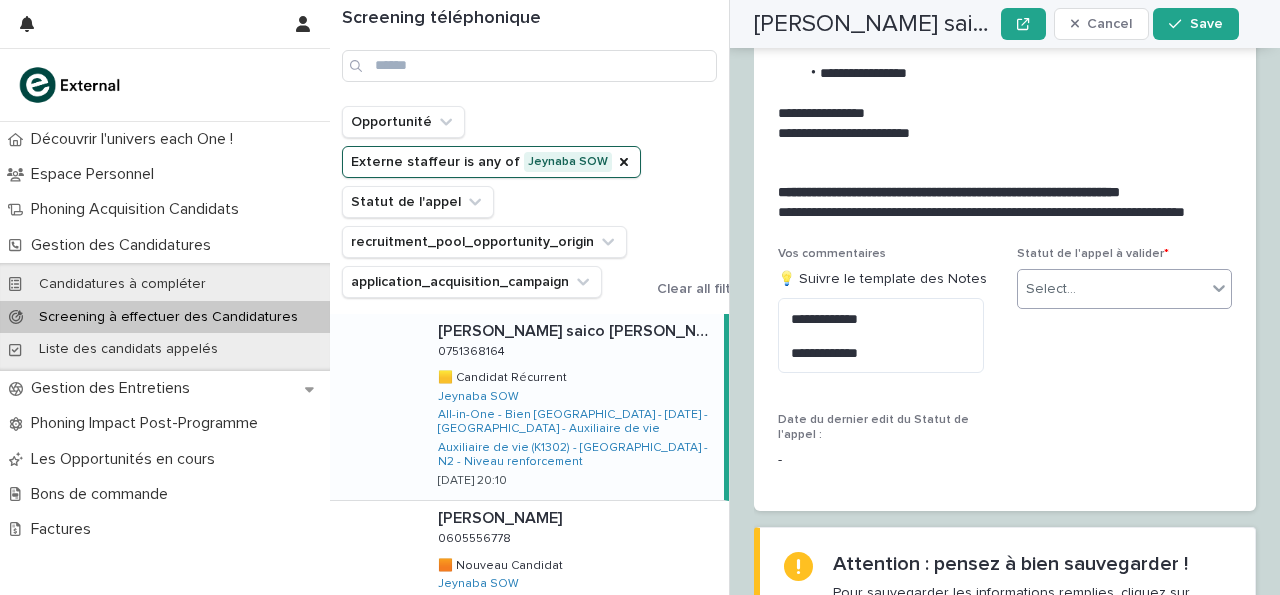 click on "Select..." at bounding box center [1112, 289] 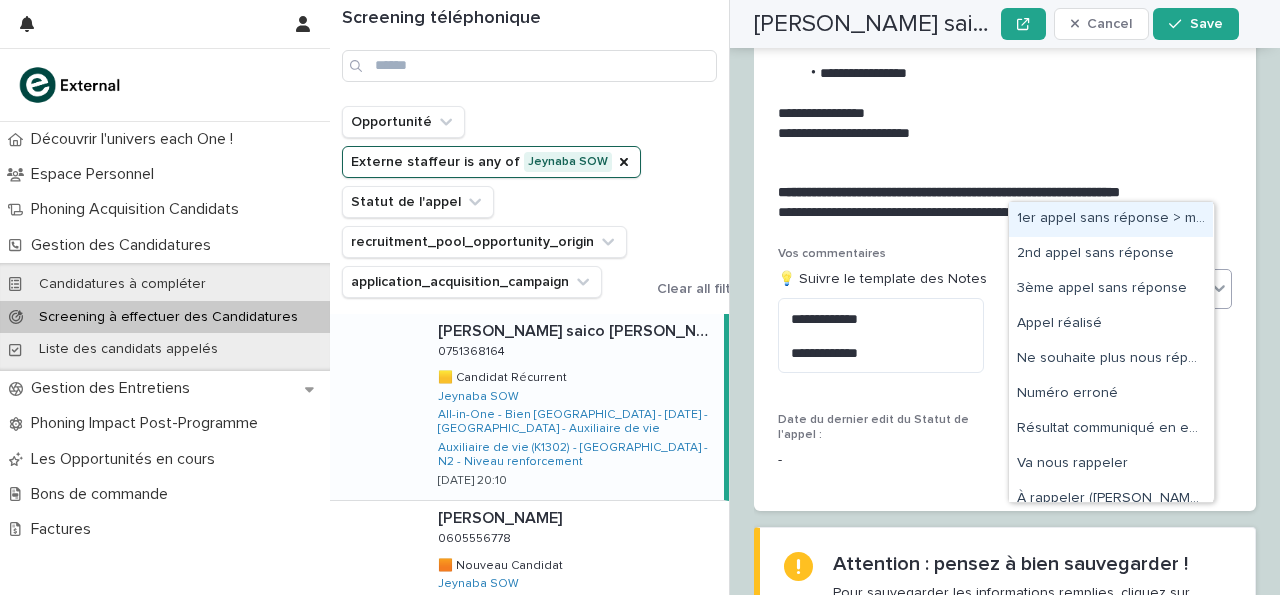 click on "1er appel sans réponse > message laissé" at bounding box center (1111, 219) 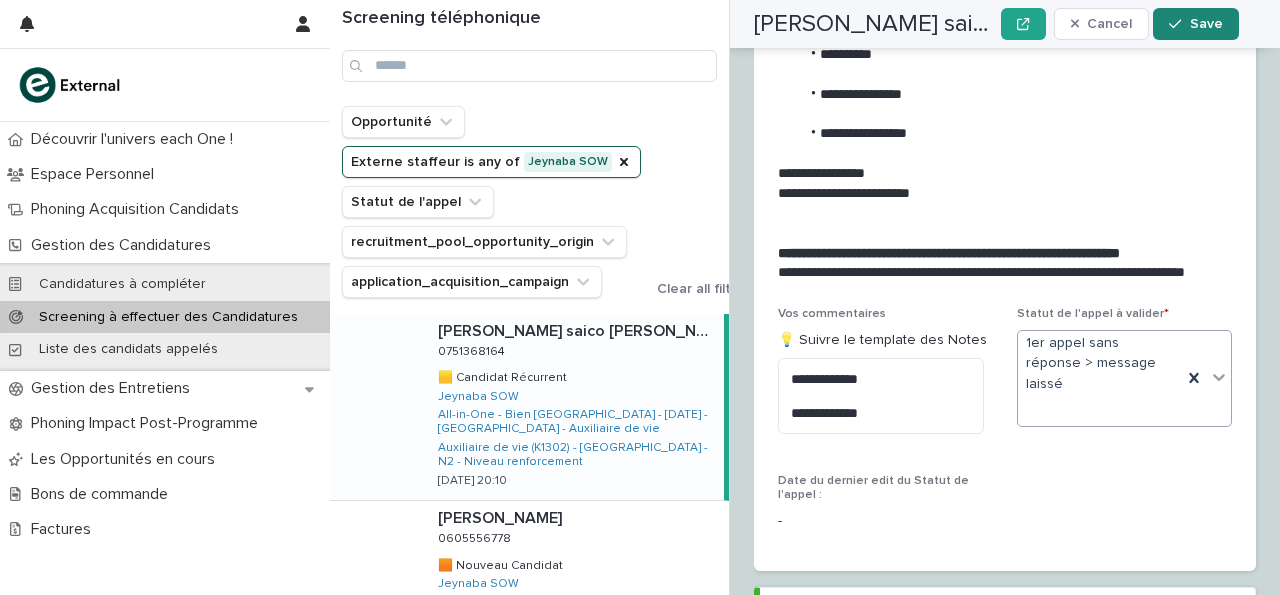 click on "Save" at bounding box center (1206, 24) 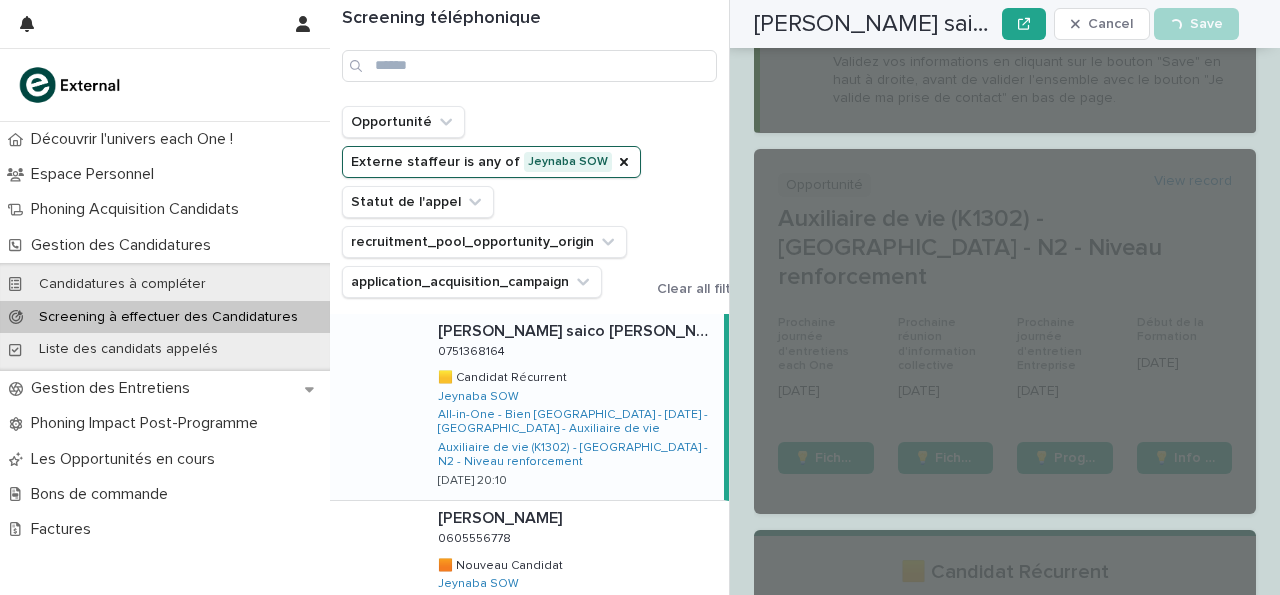 scroll, scrollTop: 0, scrollLeft: 0, axis: both 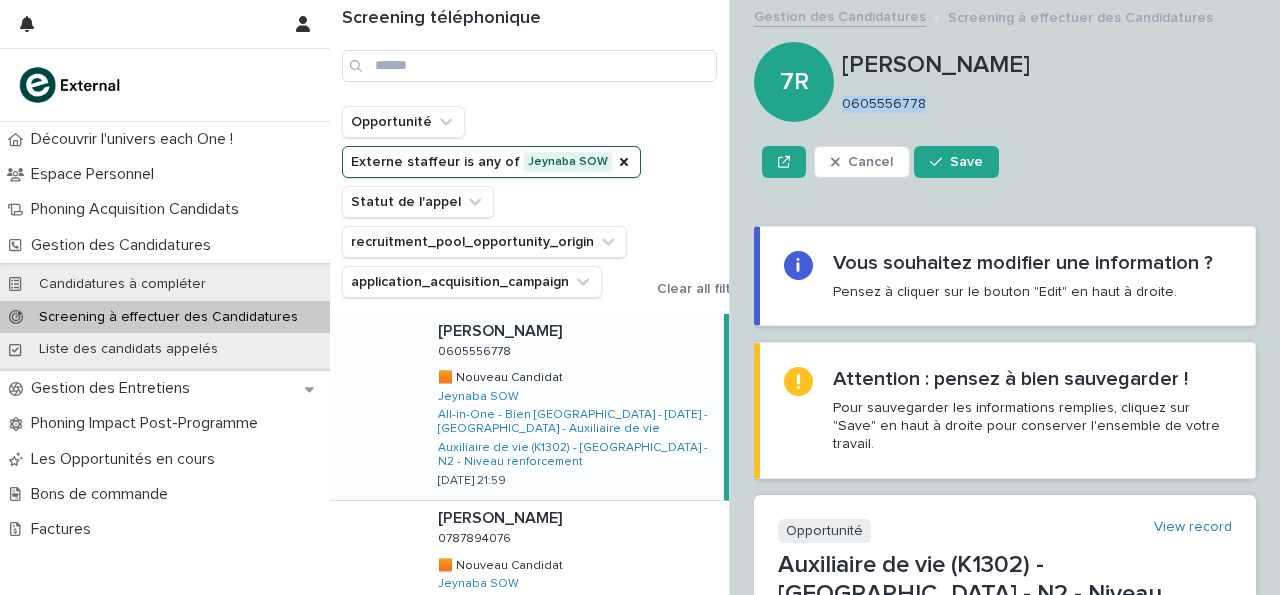 drag, startPoint x: 843, startPoint y: 106, endPoint x: 968, endPoint y: 107, distance: 125.004 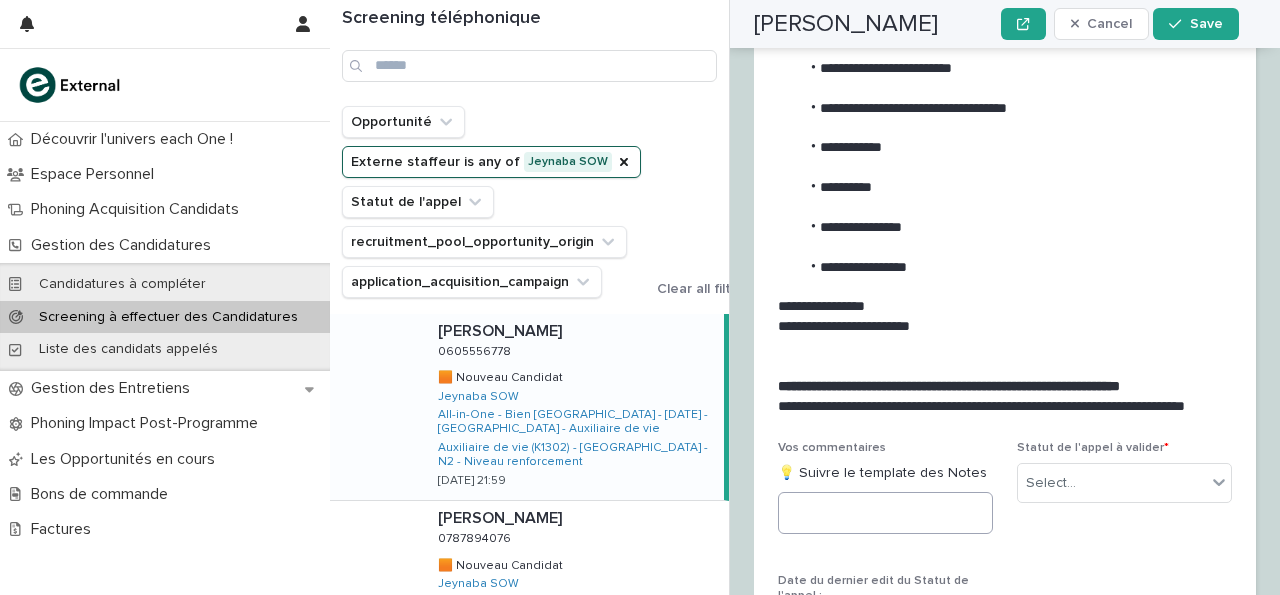 scroll, scrollTop: 3438, scrollLeft: 0, axis: vertical 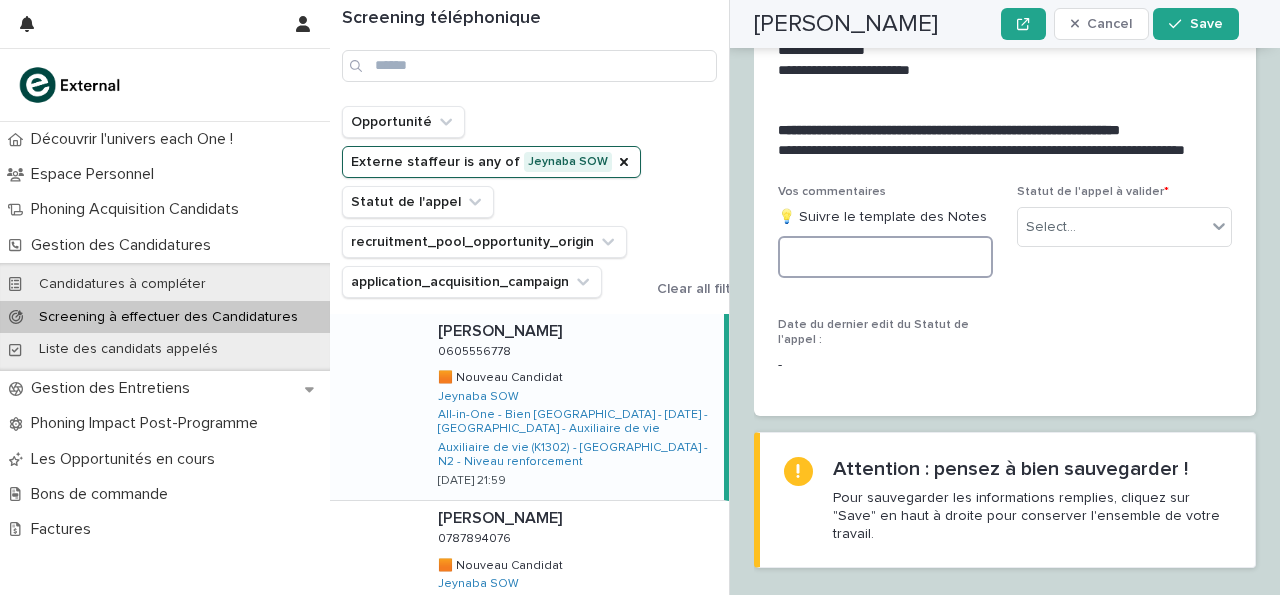 click at bounding box center (885, 257) 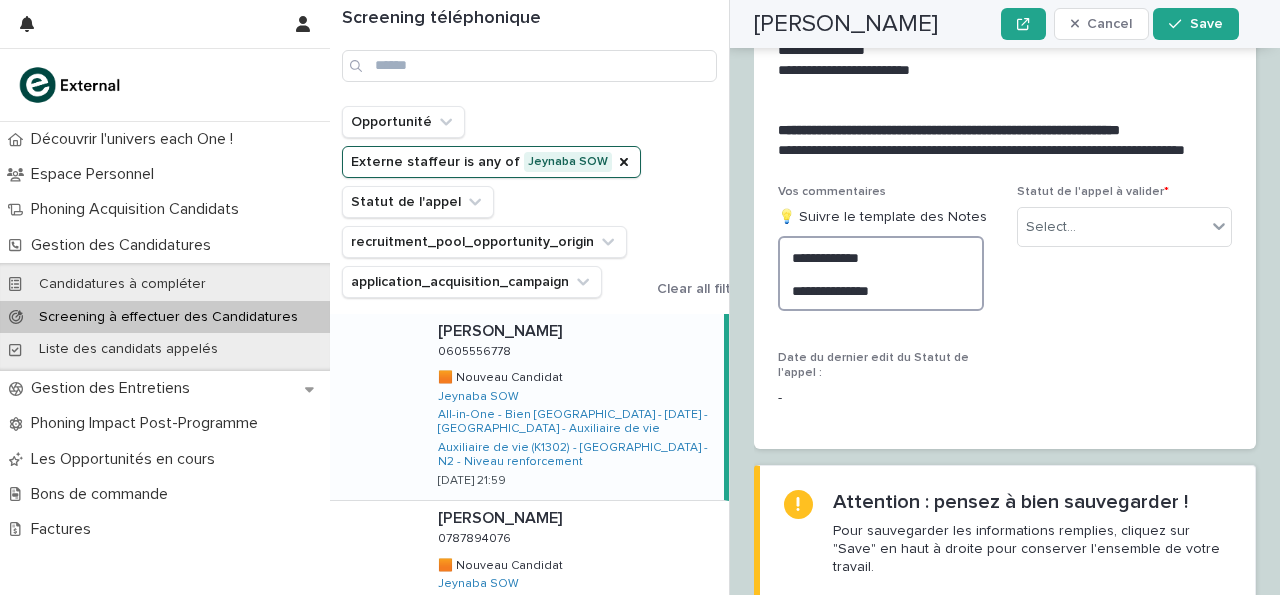type on "**********" 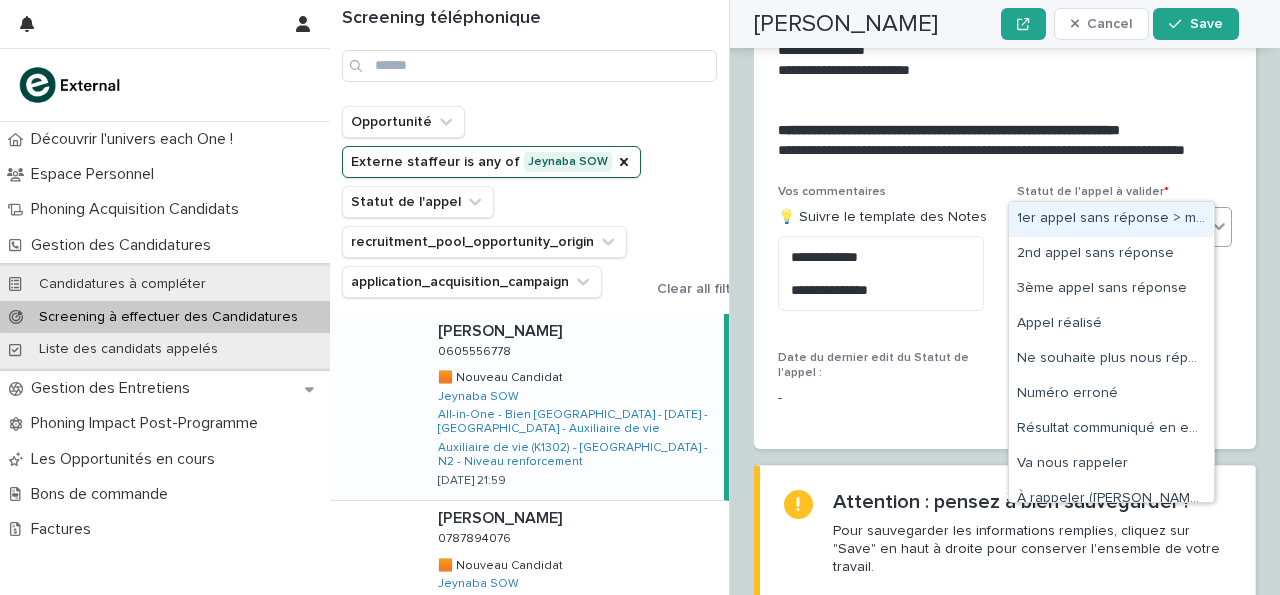 click on "1er appel sans réponse > message laissé" at bounding box center (1111, 219) 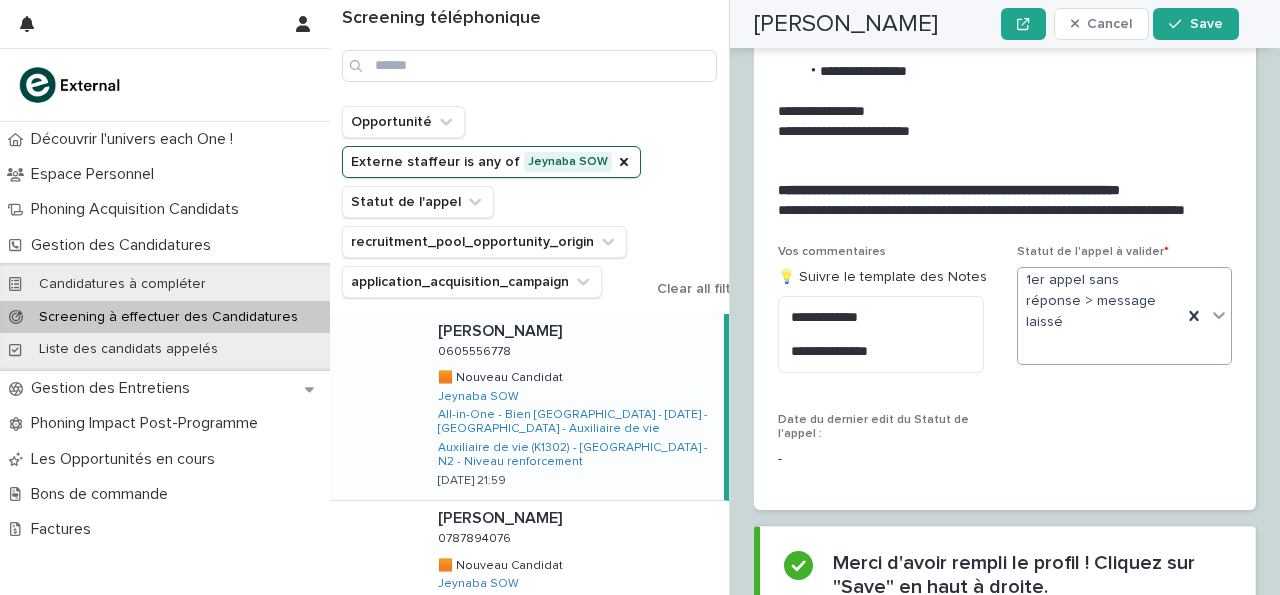 click on "[PERSON_NAME] Cancel Save" at bounding box center (996, 24) 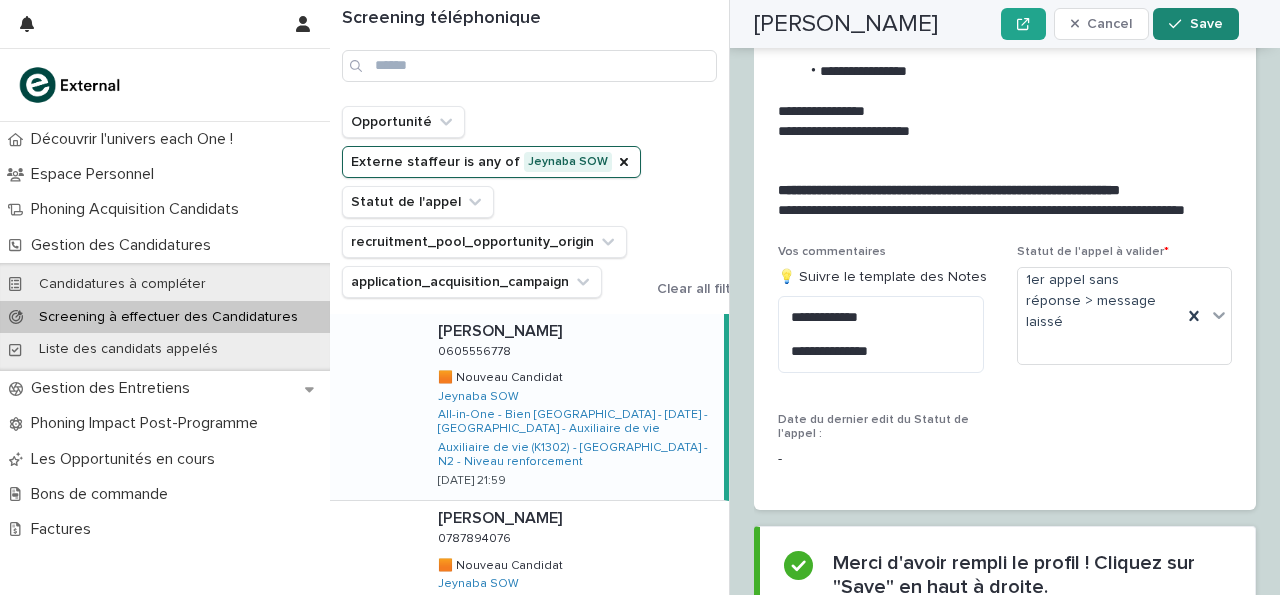 click on "Save" at bounding box center (1195, 24) 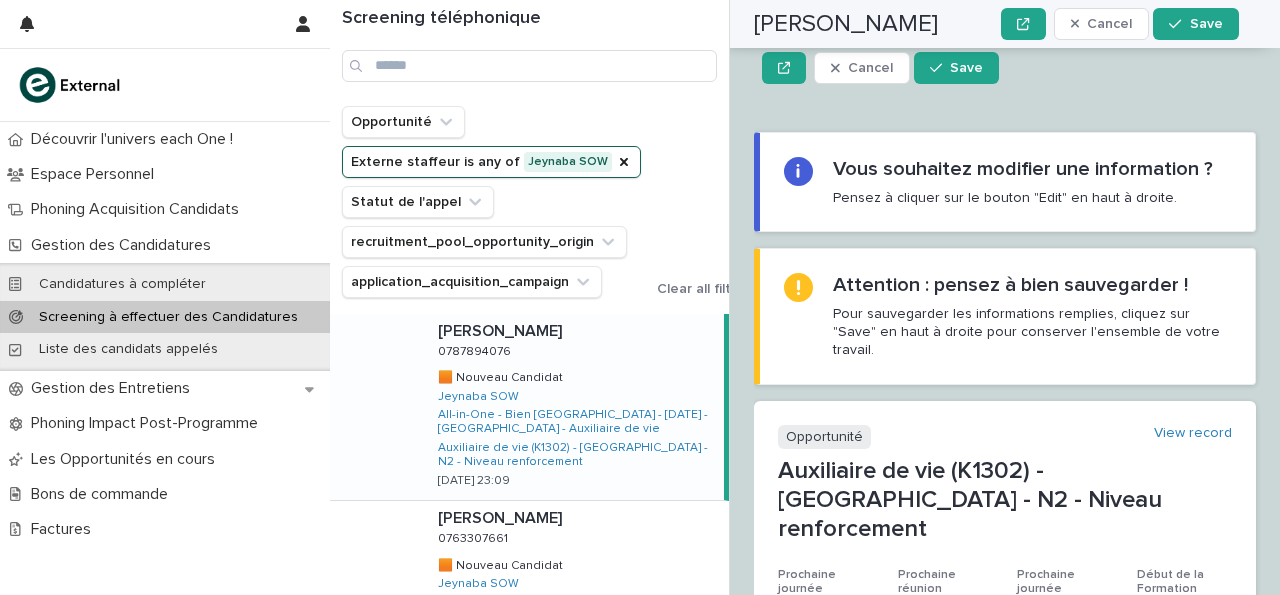 scroll, scrollTop: 0, scrollLeft: 0, axis: both 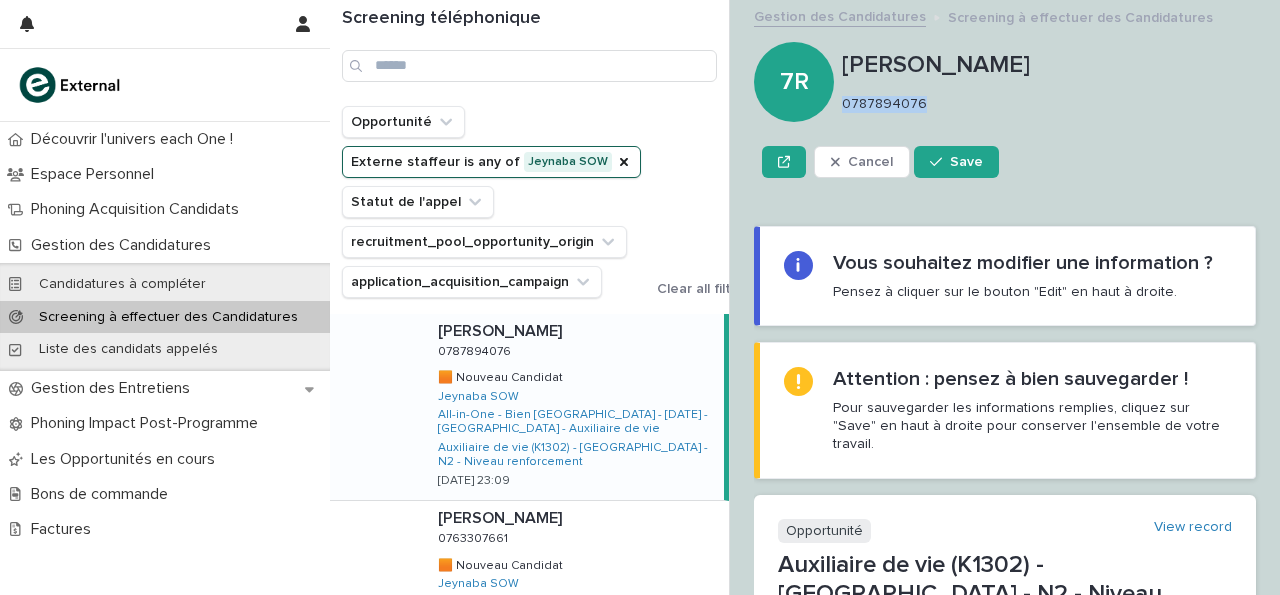 drag, startPoint x: 843, startPoint y: 101, endPoint x: 981, endPoint y: 121, distance: 139.44174 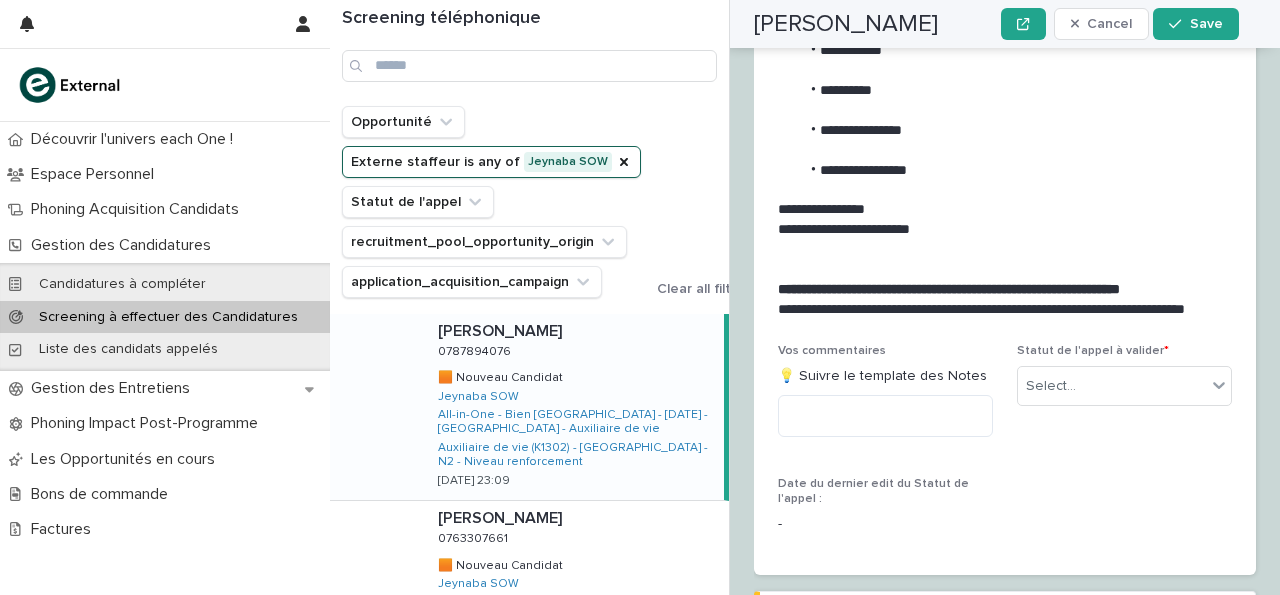 scroll, scrollTop: 3438, scrollLeft: 0, axis: vertical 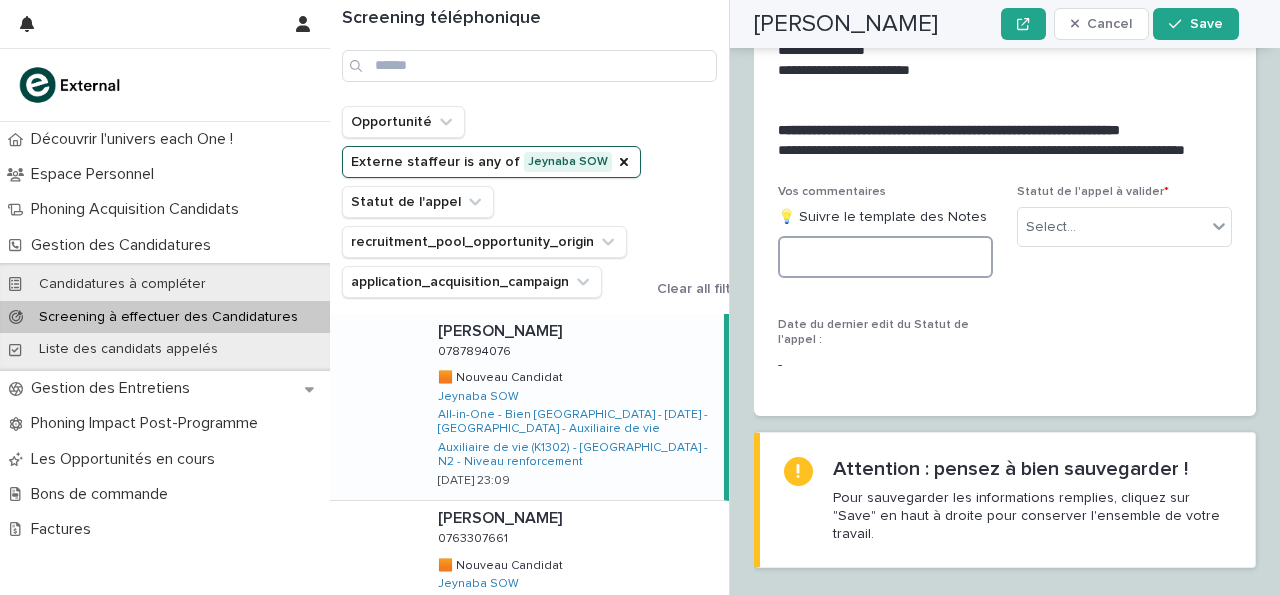 click at bounding box center [885, 257] 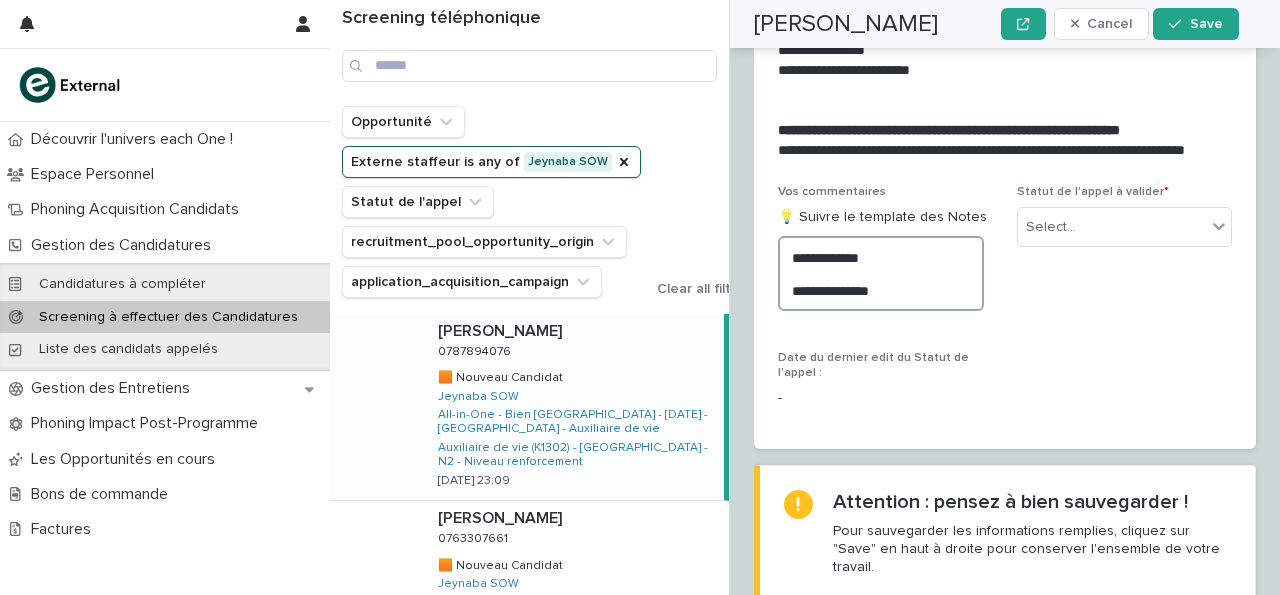 type on "**********" 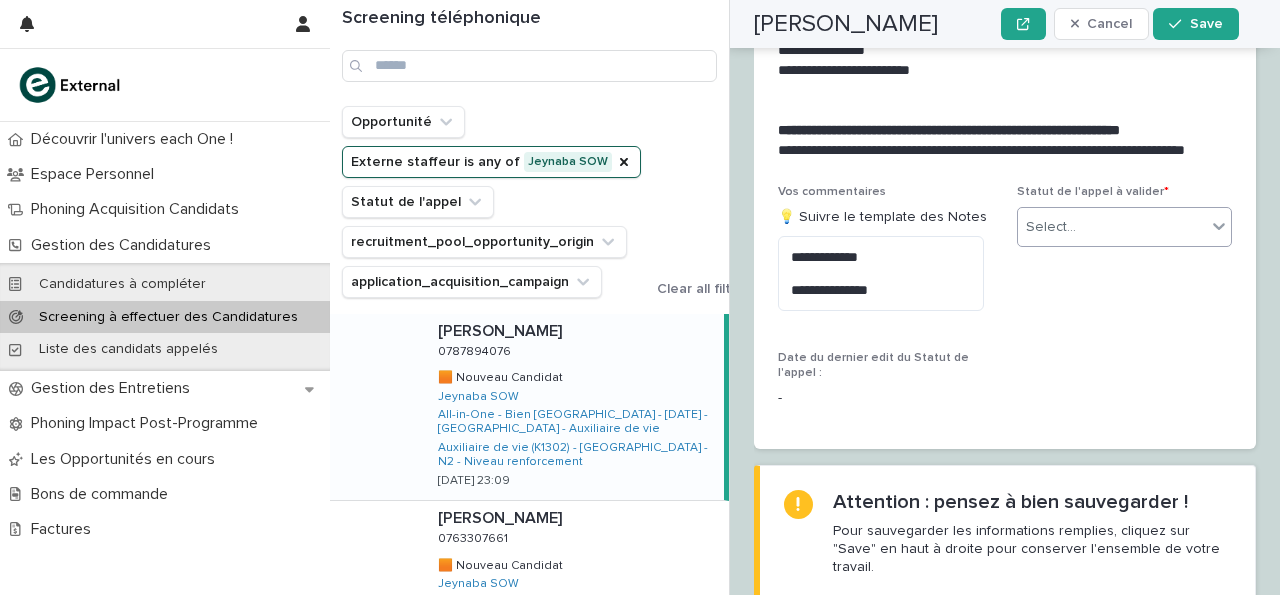 click on "Select..." at bounding box center [1051, 227] 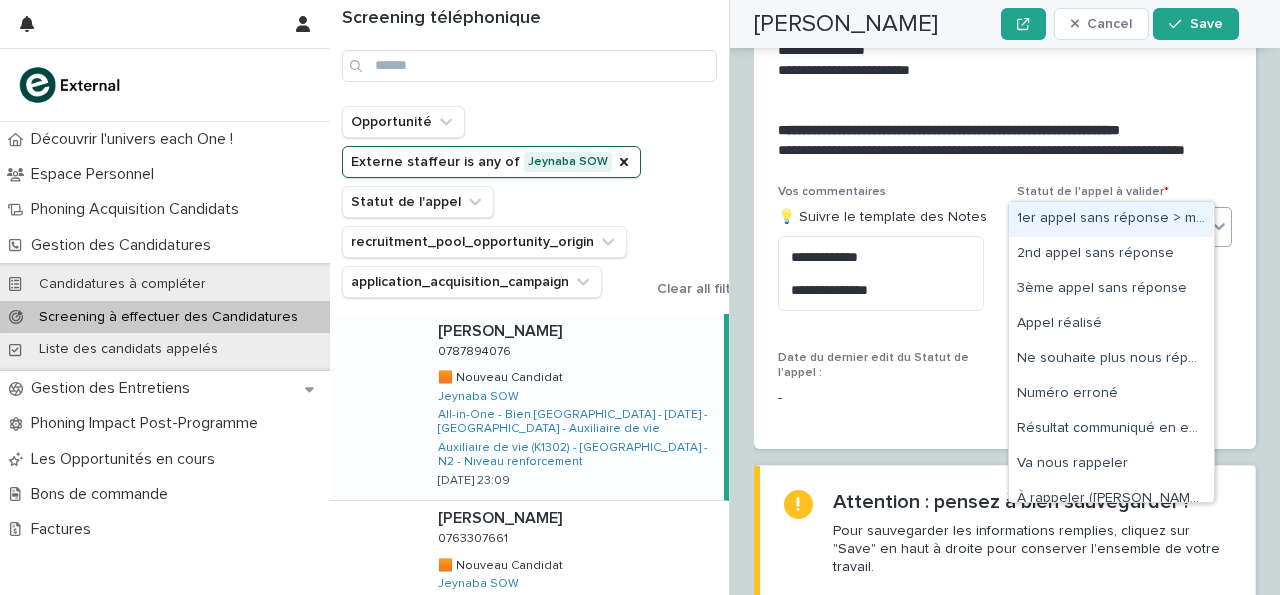click on "1er appel sans réponse > message laissé" at bounding box center [1111, 219] 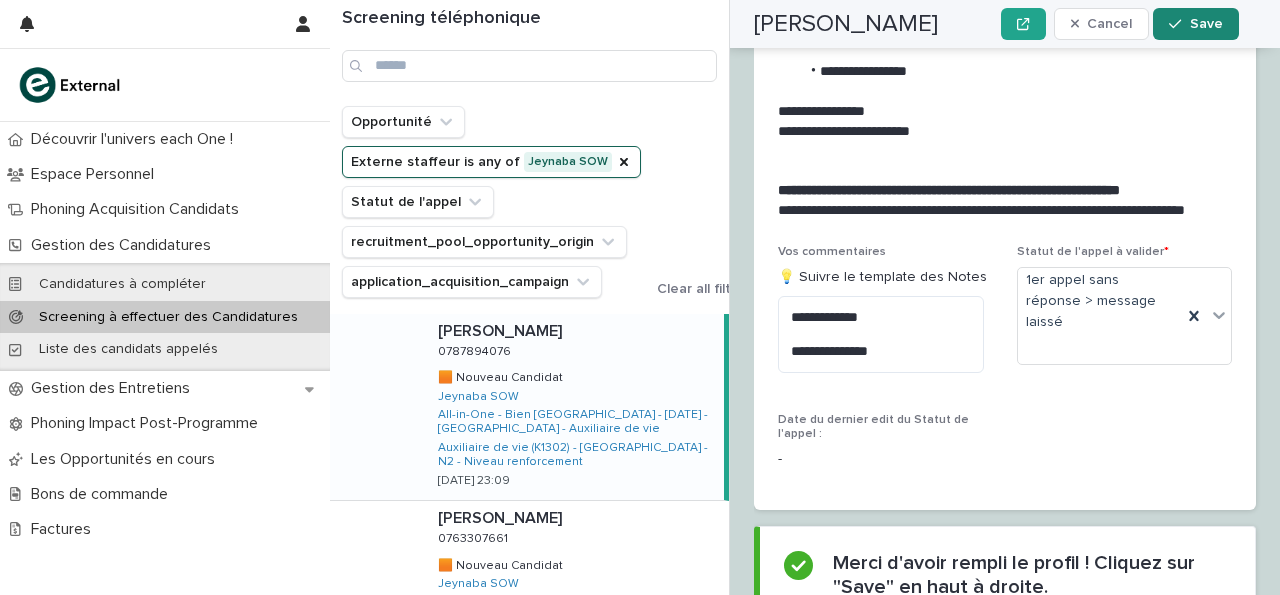 click on "Save" at bounding box center (1195, 24) 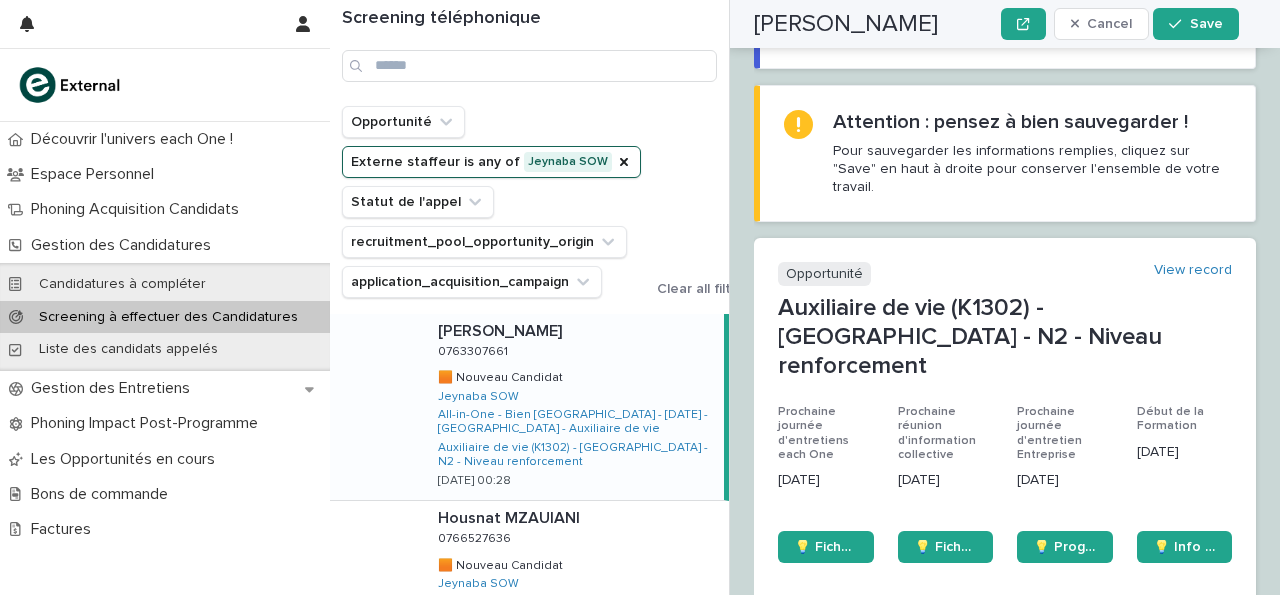scroll, scrollTop: 0, scrollLeft: 0, axis: both 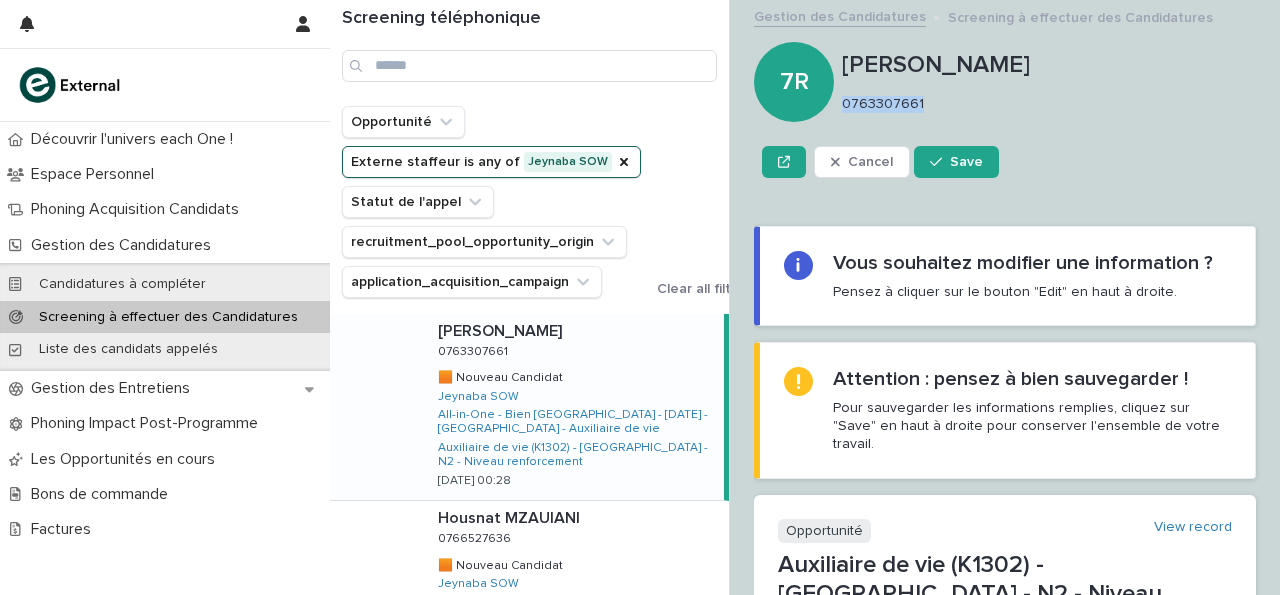 drag, startPoint x: 844, startPoint y: 99, endPoint x: 947, endPoint y: 107, distance: 103.31021 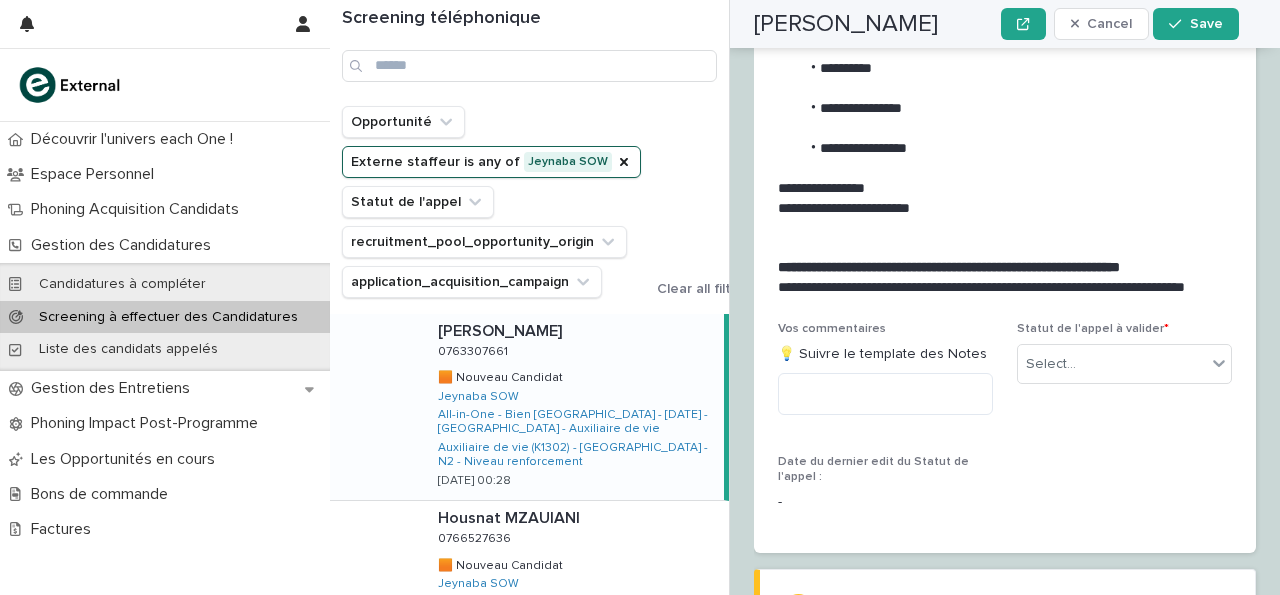 scroll, scrollTop: 3215, scrollLeft: 0, axis: vertical 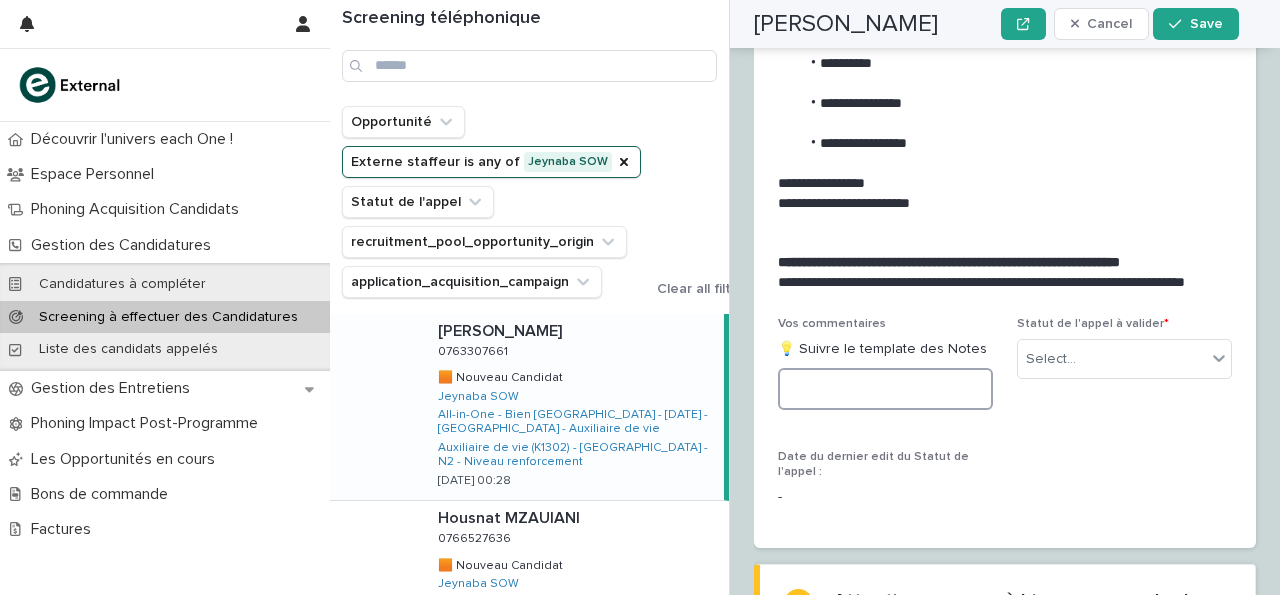 click at bounding box center [885, 389] 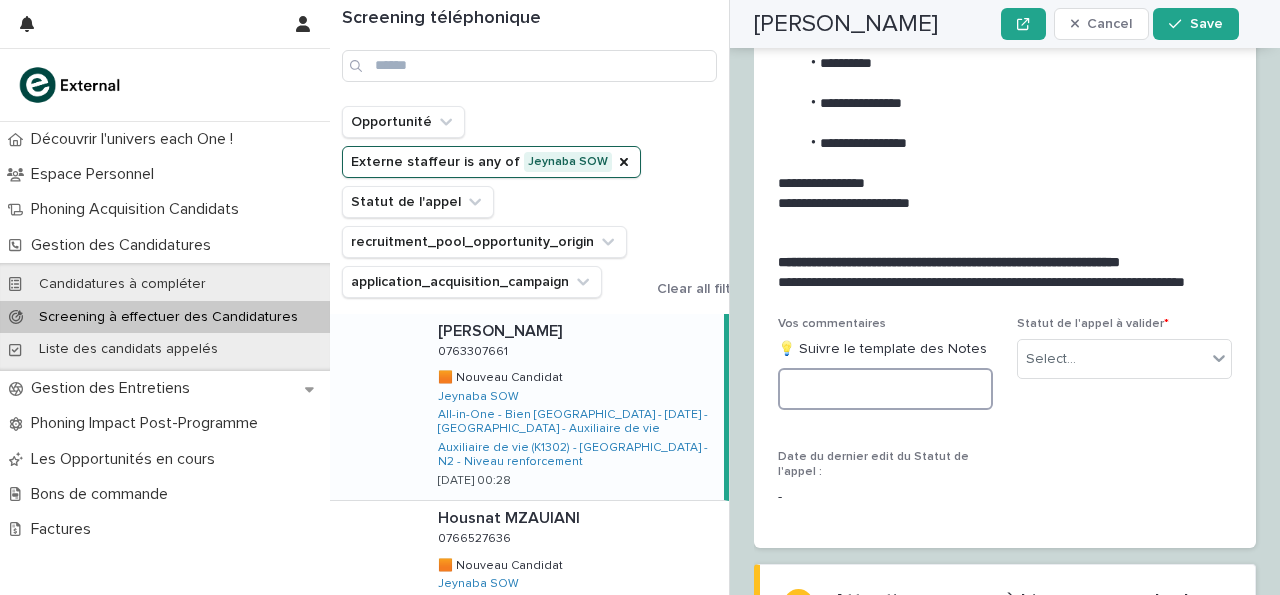 type on "*" 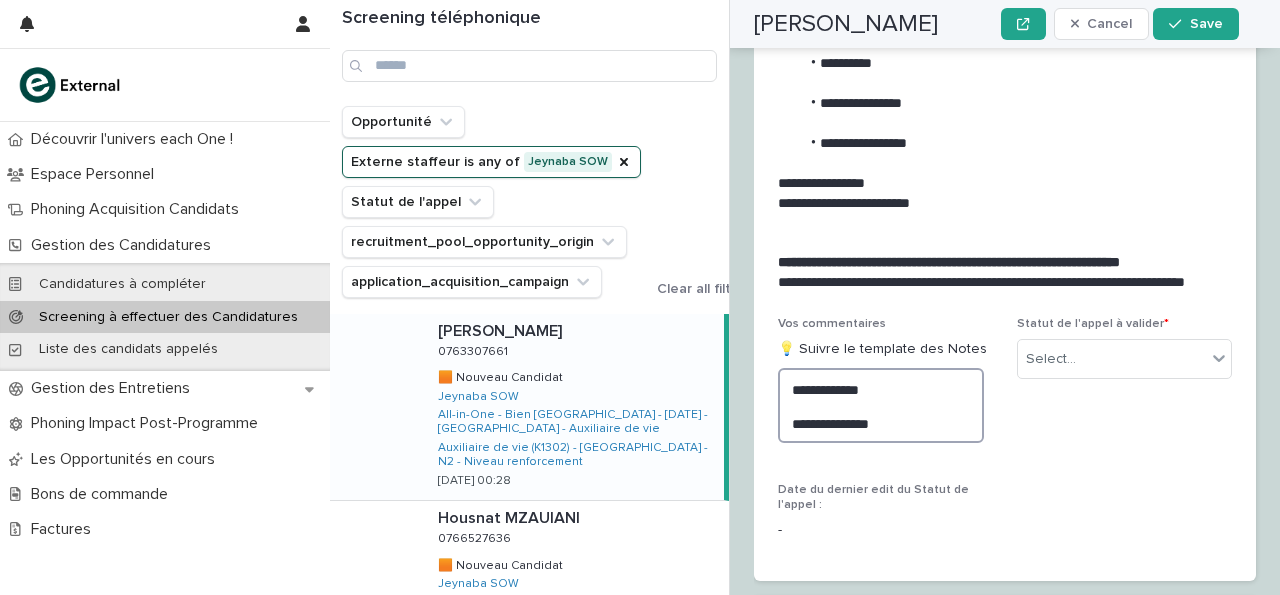 type on "**********" 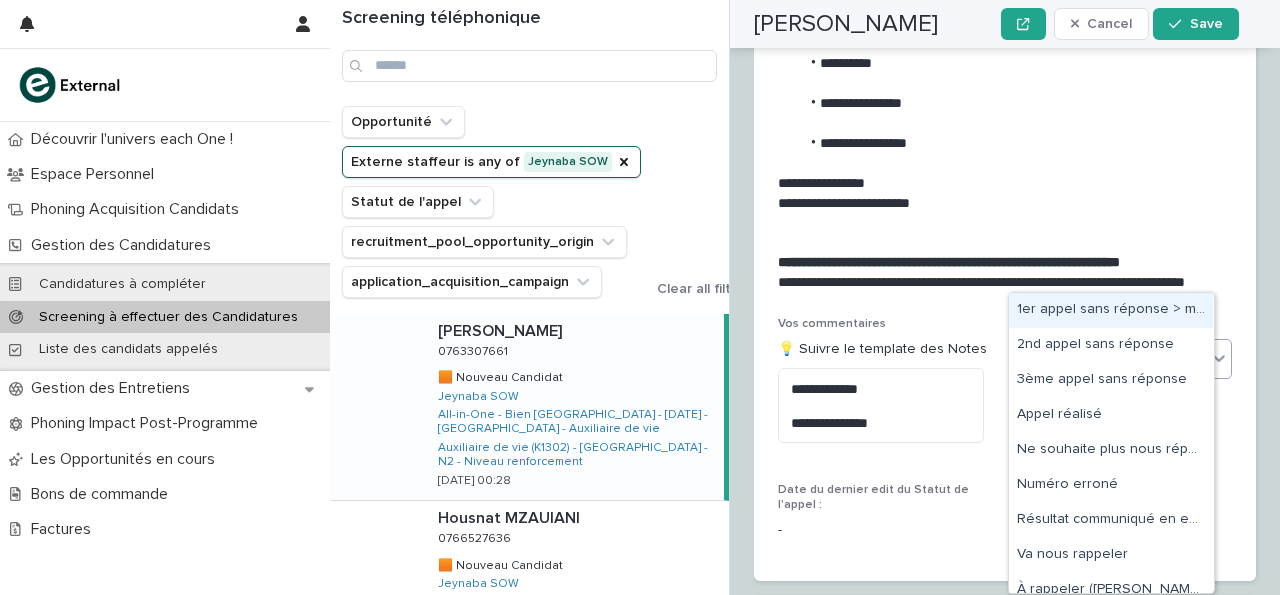 click on "1er appel sans réponse > message laissé" at bounding box center [1111, 310] 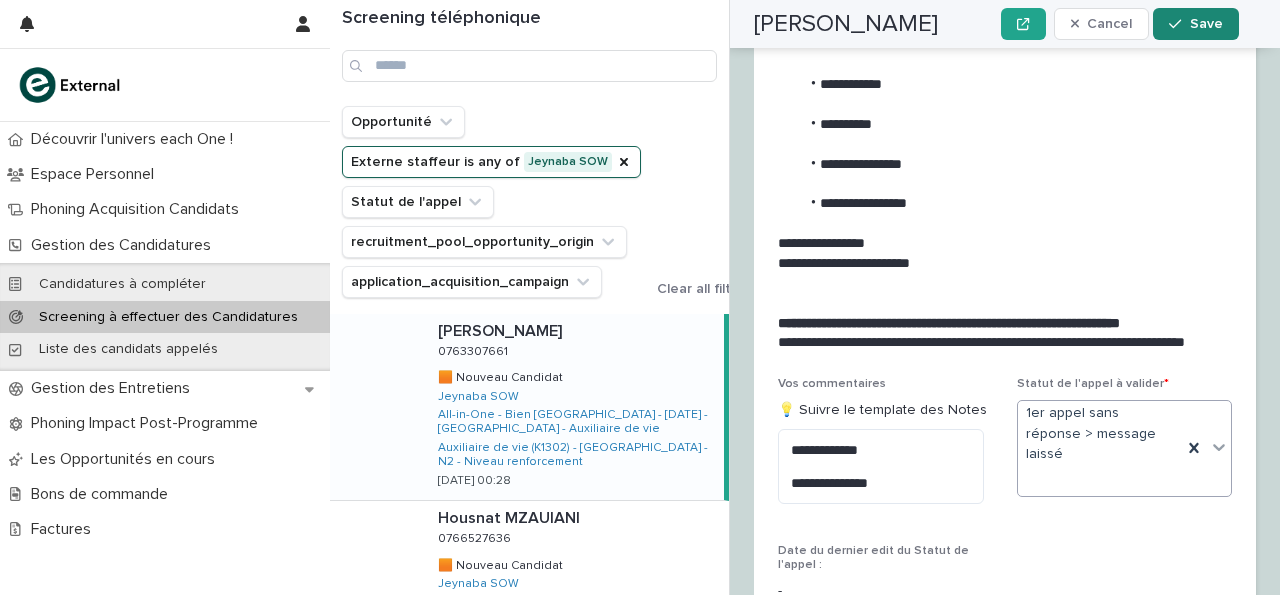 click at bounding box center (1179, 24) 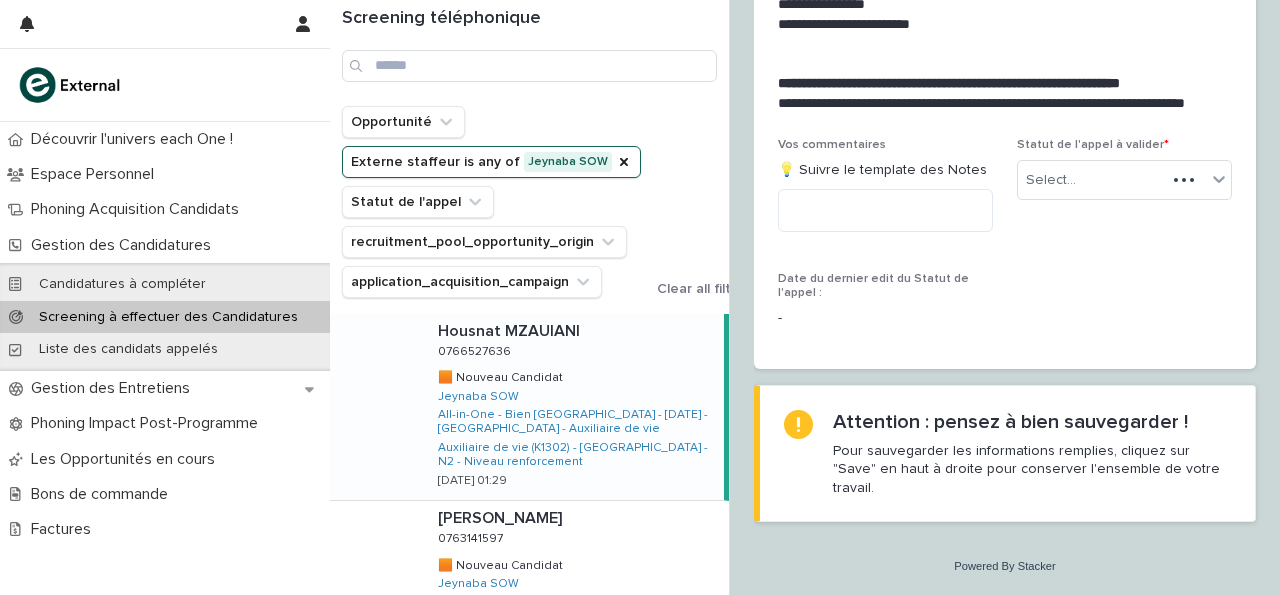 scroll, scrollTop: 2836, scrollLeft: 0, axis: vertical 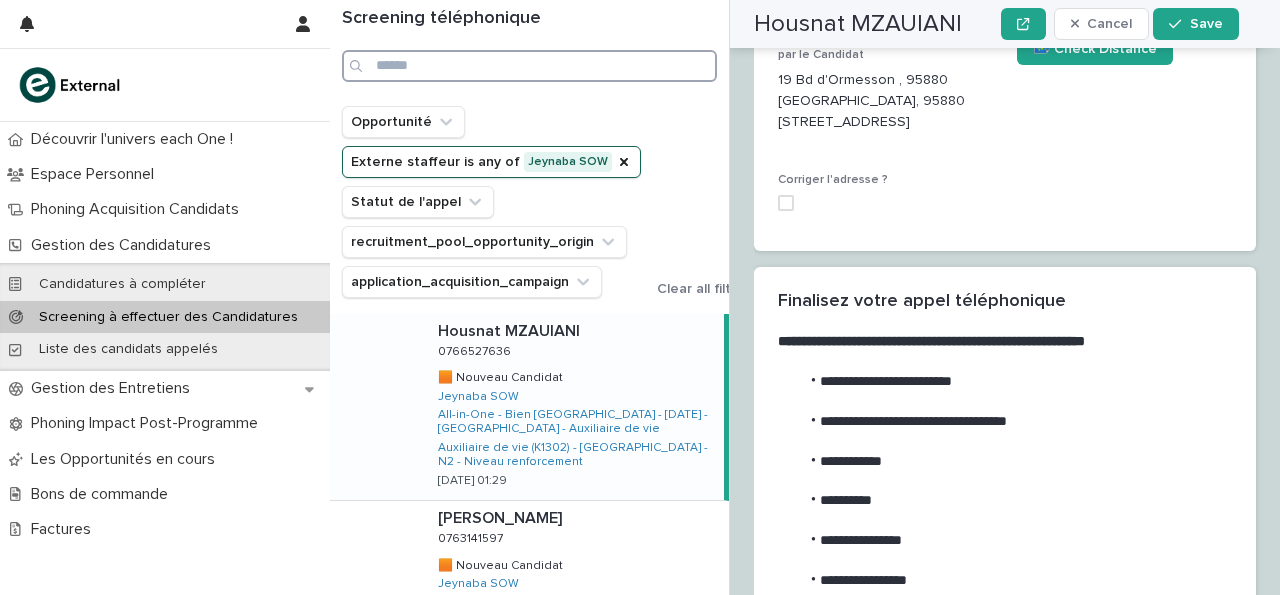 click at bounding box center [529, 66] 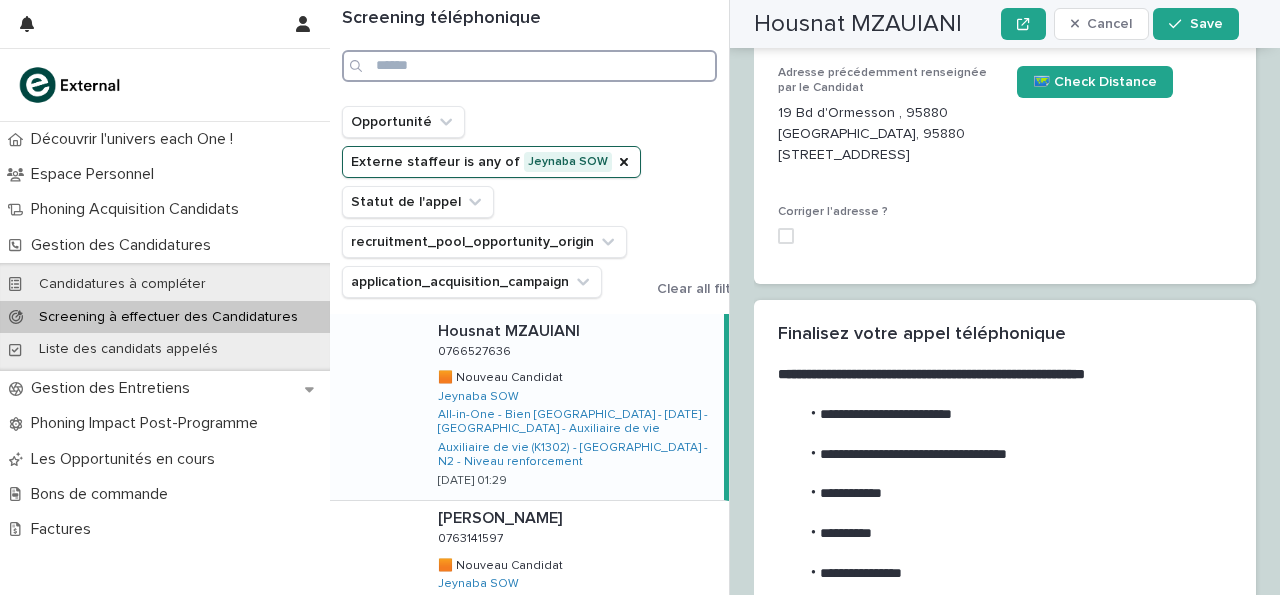 click at bounding box center [529, 66] 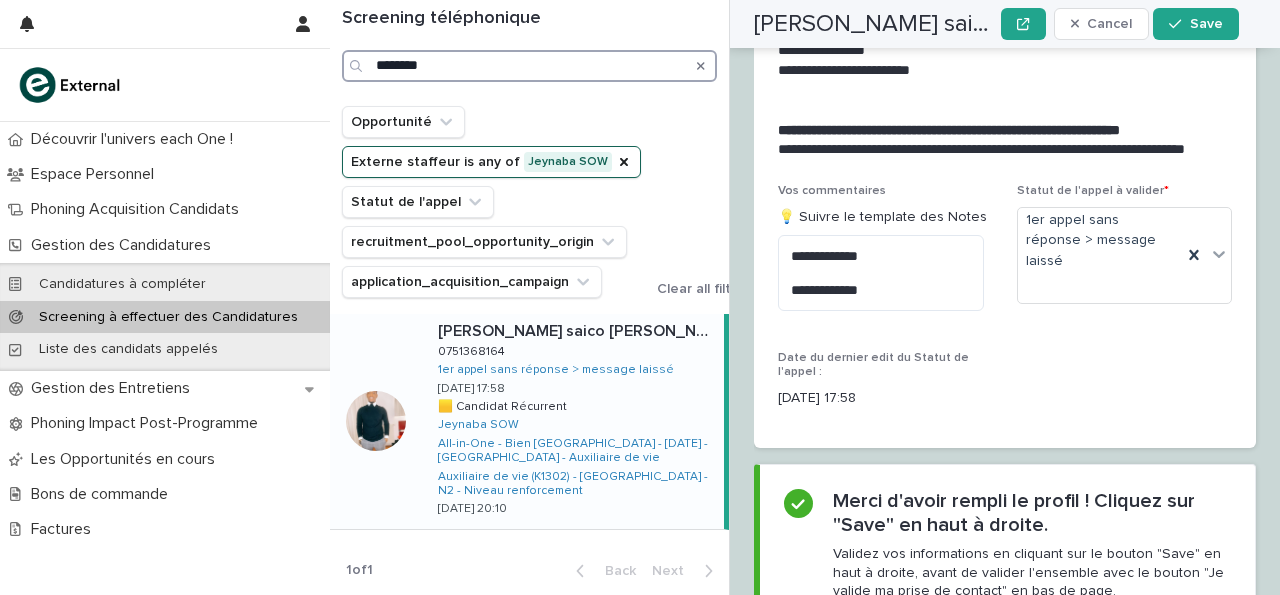 scroll, scrollTop: 3494, scrollLeft: 0, axis: vertical 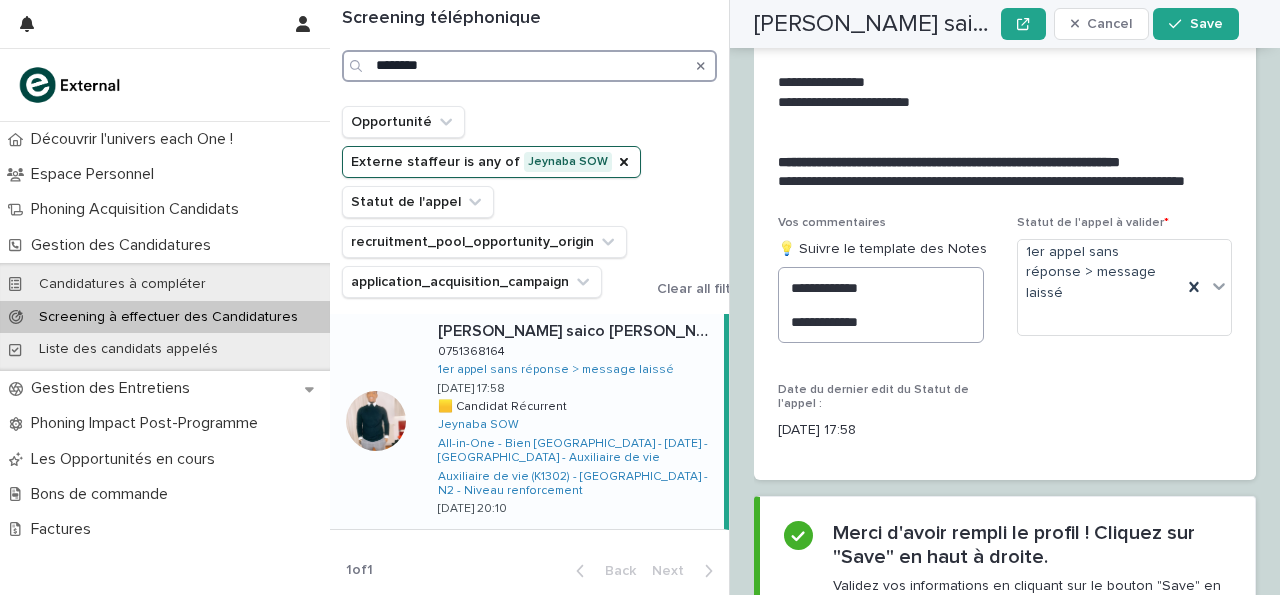 type on "********" 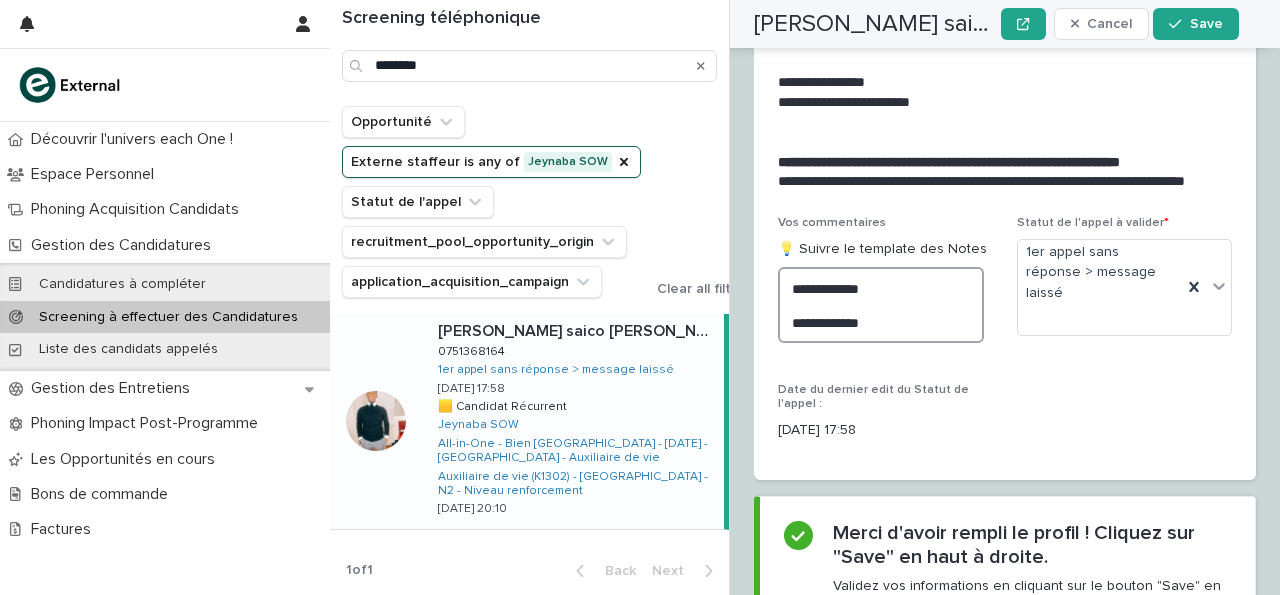 click on "**********" at bounding box center (881, 304) 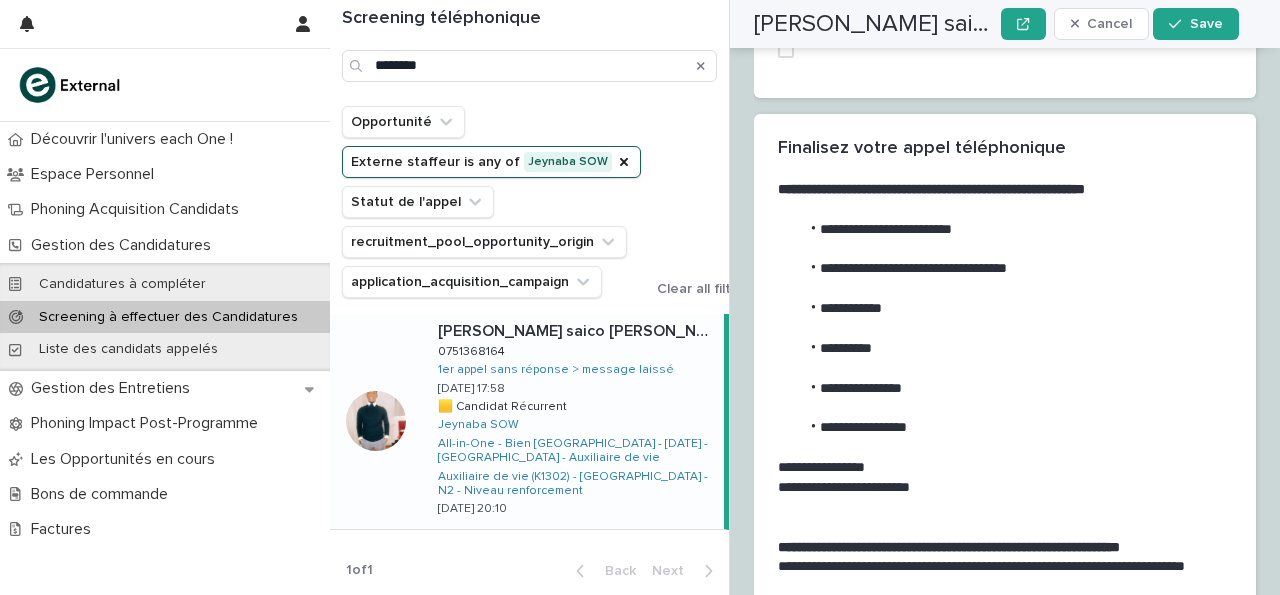 scroll, scrollTop: 3078, scrollLeft: 0, axis: vertical 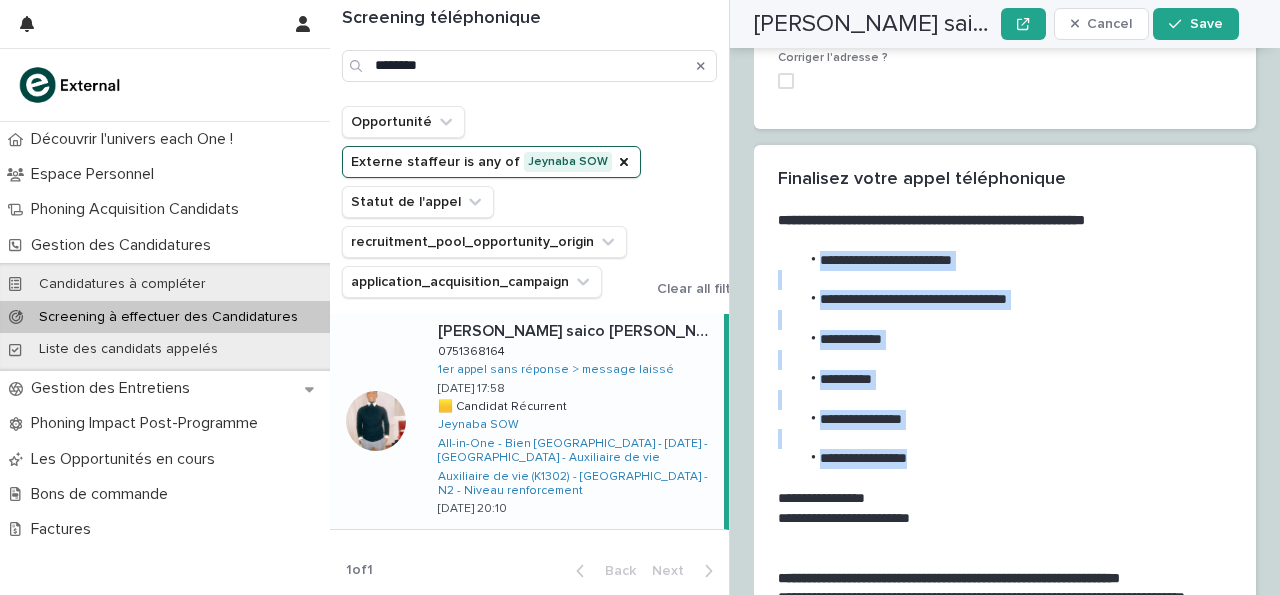drag, startPoint x: 817, startPoint y: 152, endPoint x: 963, endPoint y: 361, distance: 254.9451 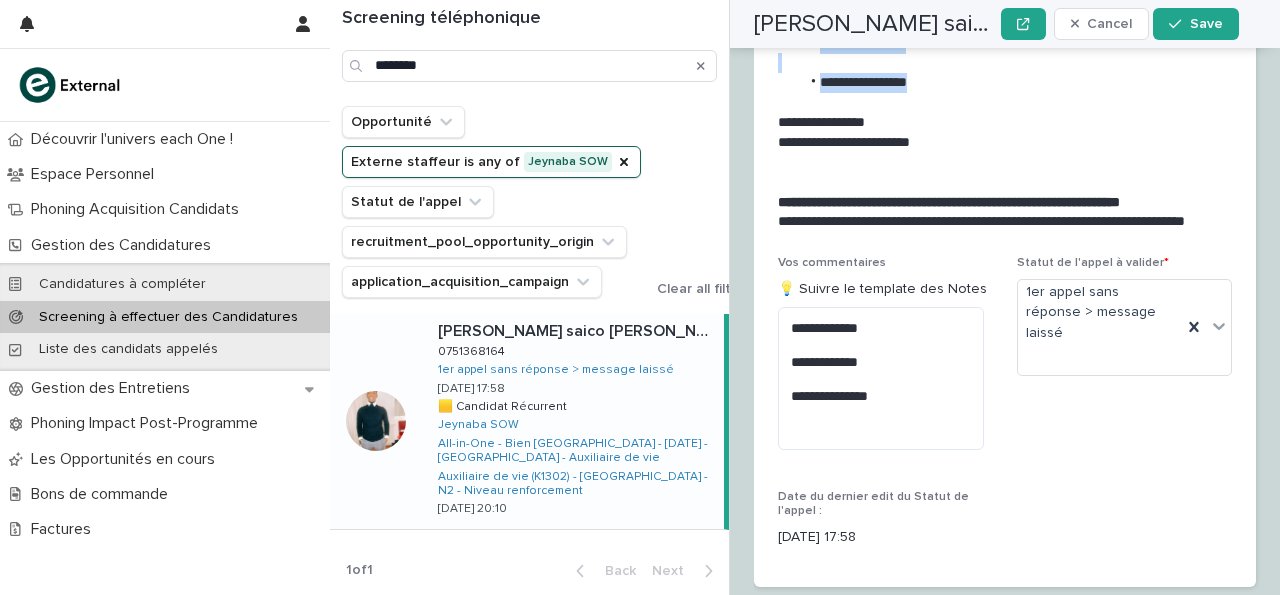 scroll, scrollTop: 3470, scrollLeft: 0, axis: vertical 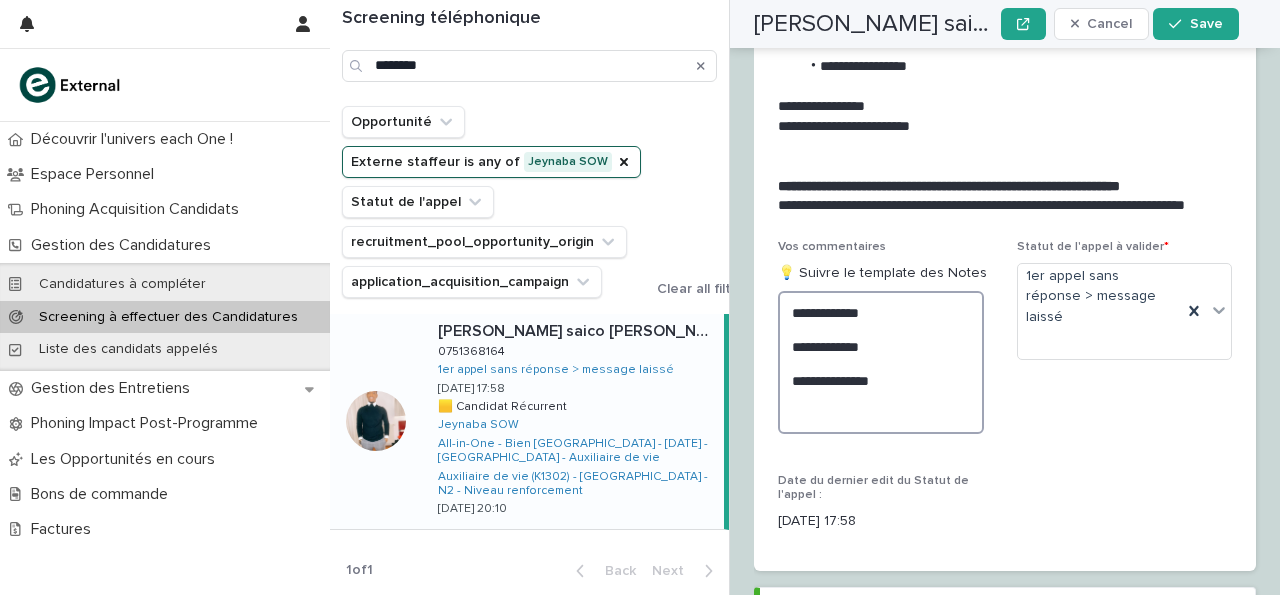 click on "**********" at bounding box center [881, 362] 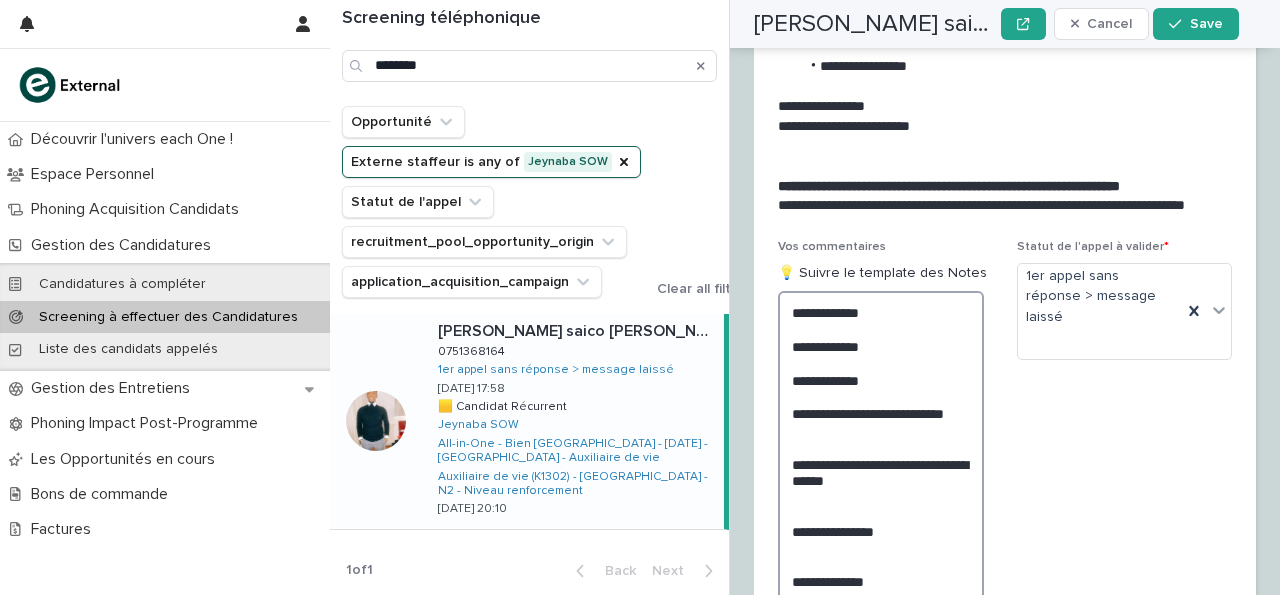 click on "**********" at bounding box center (881, 496) 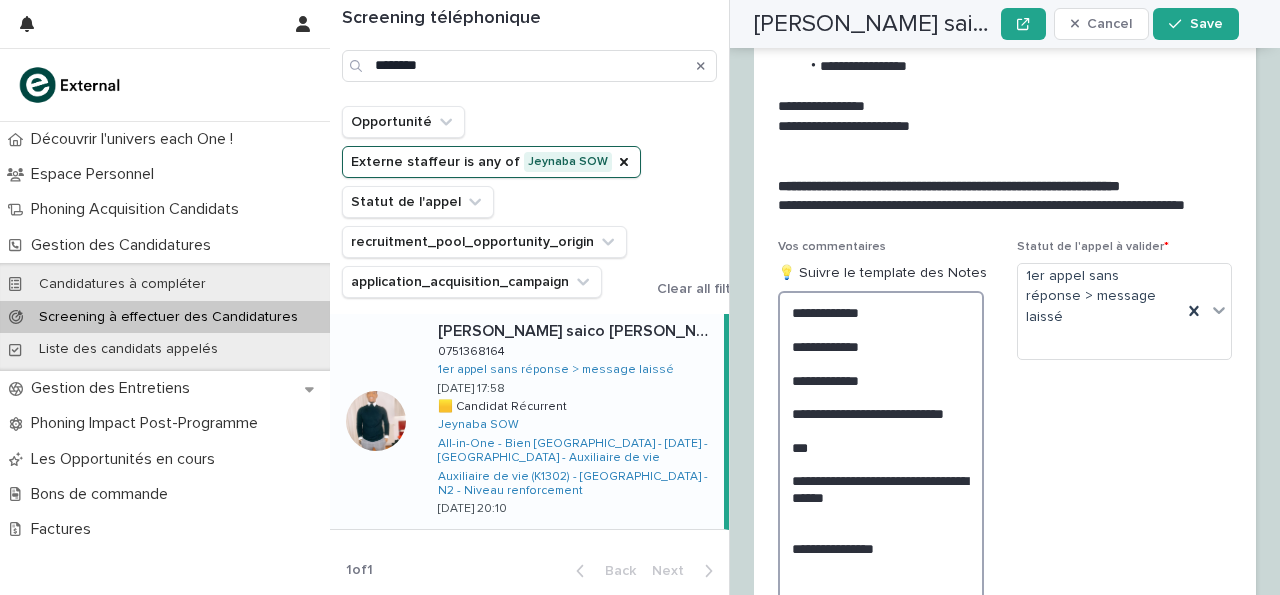 click on "**********" at bounding box center (881, 505) 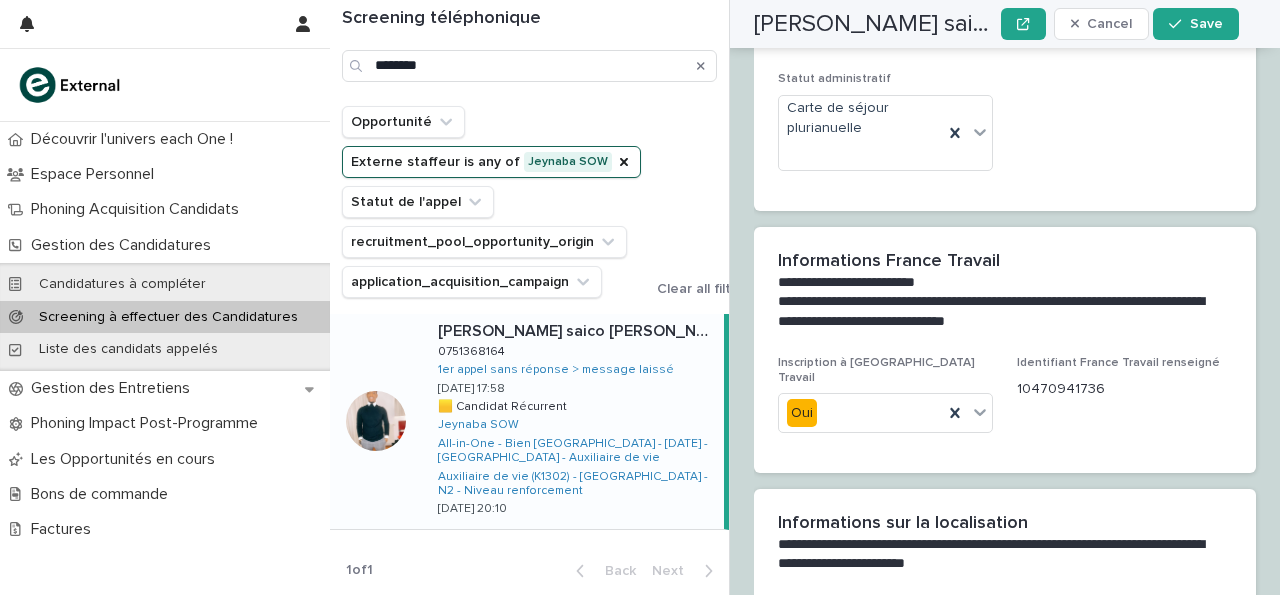 scroll, scrollTop: 2412, scrollLeft: 0, axis: vertical 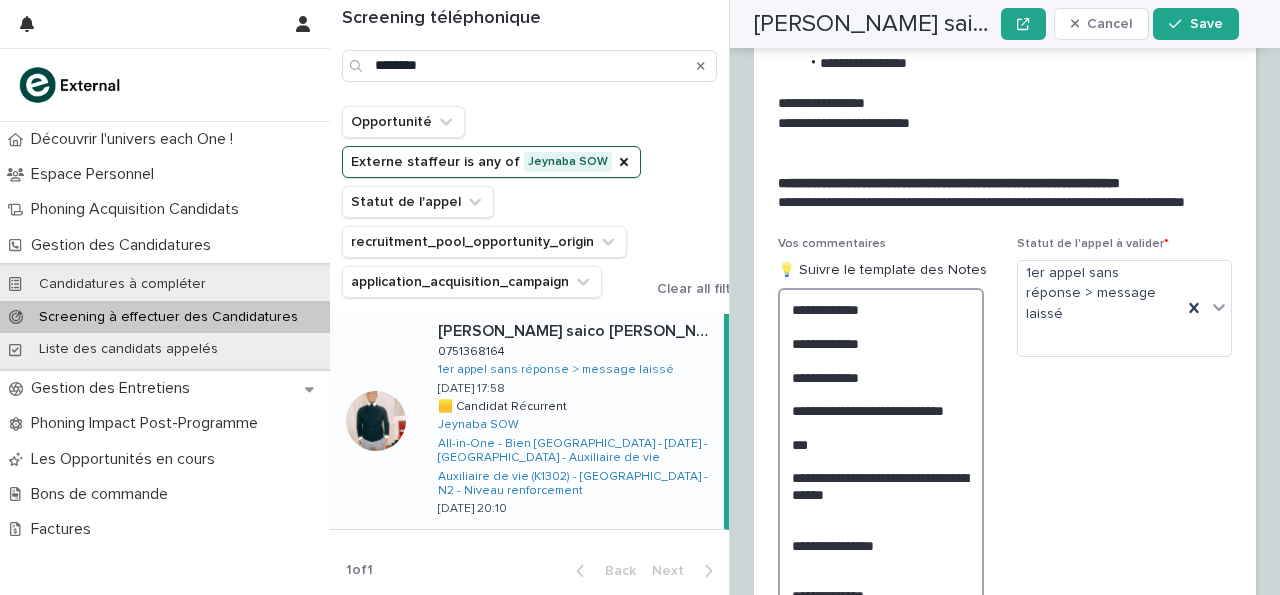 click on "**********" at bounding box center (881, 502) 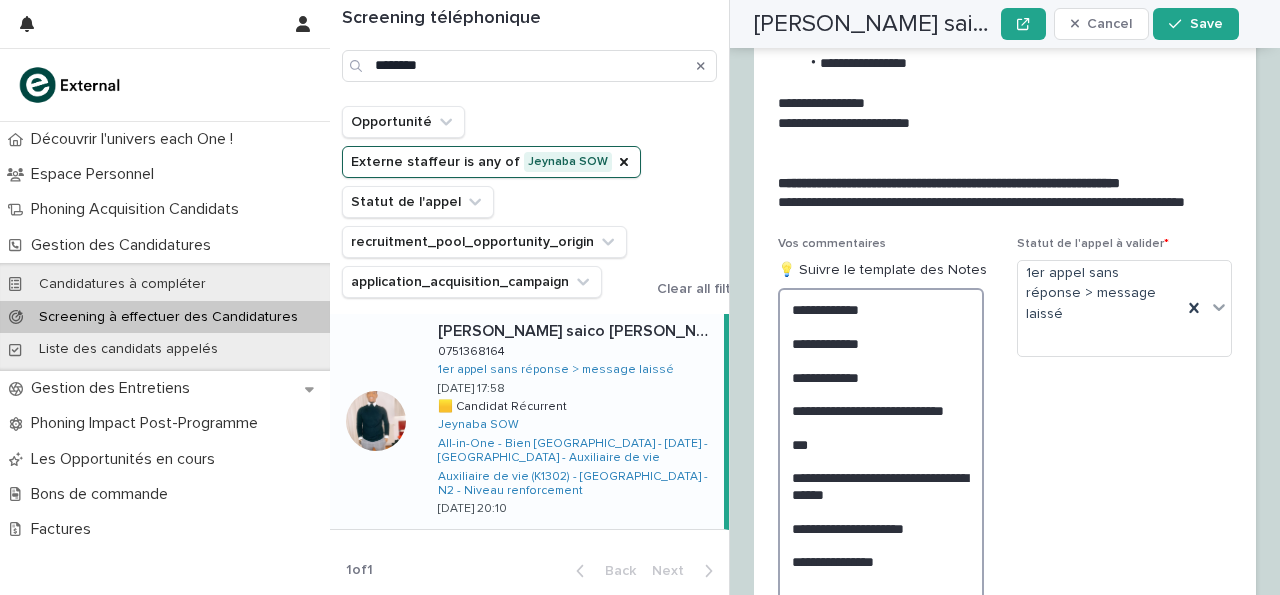click on "**********" at bounding box center (881, 510) 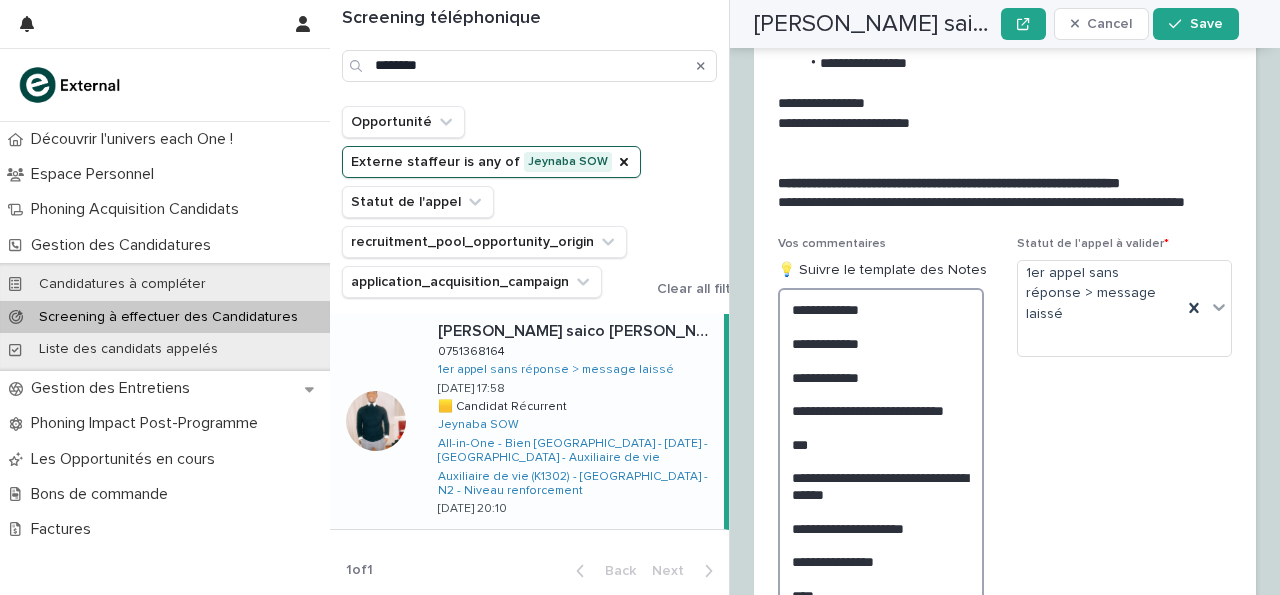 scroll, scrollTop: 3652, scrollLeft: 0, axis: vertical 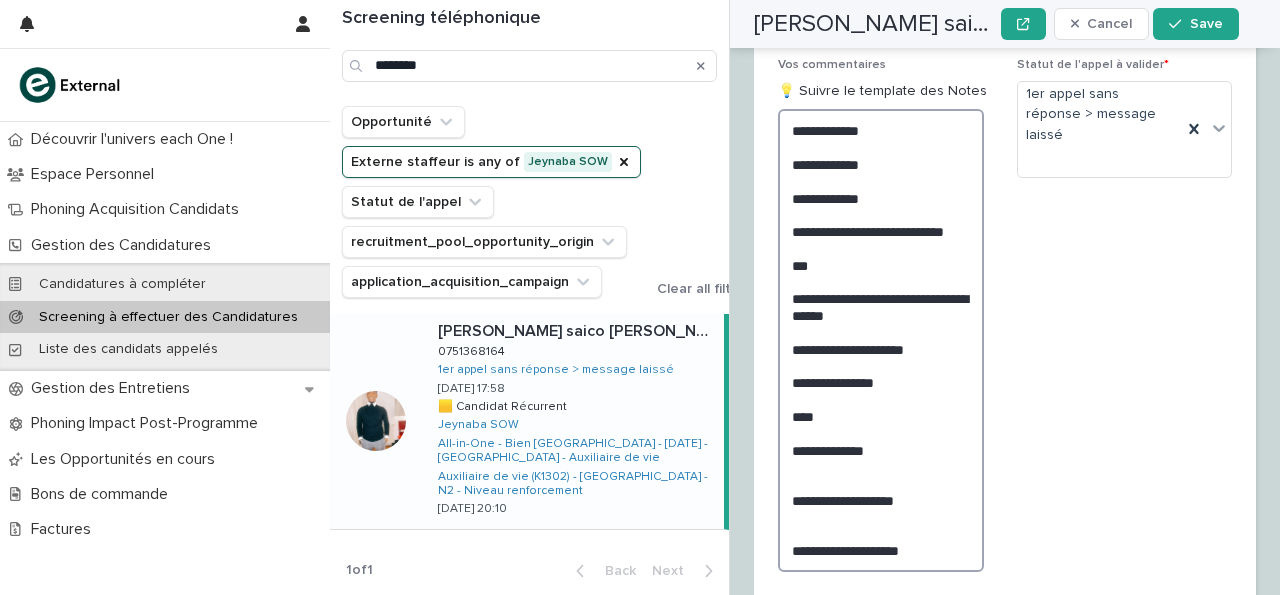click on "**********" at bounding box center (881, 340) 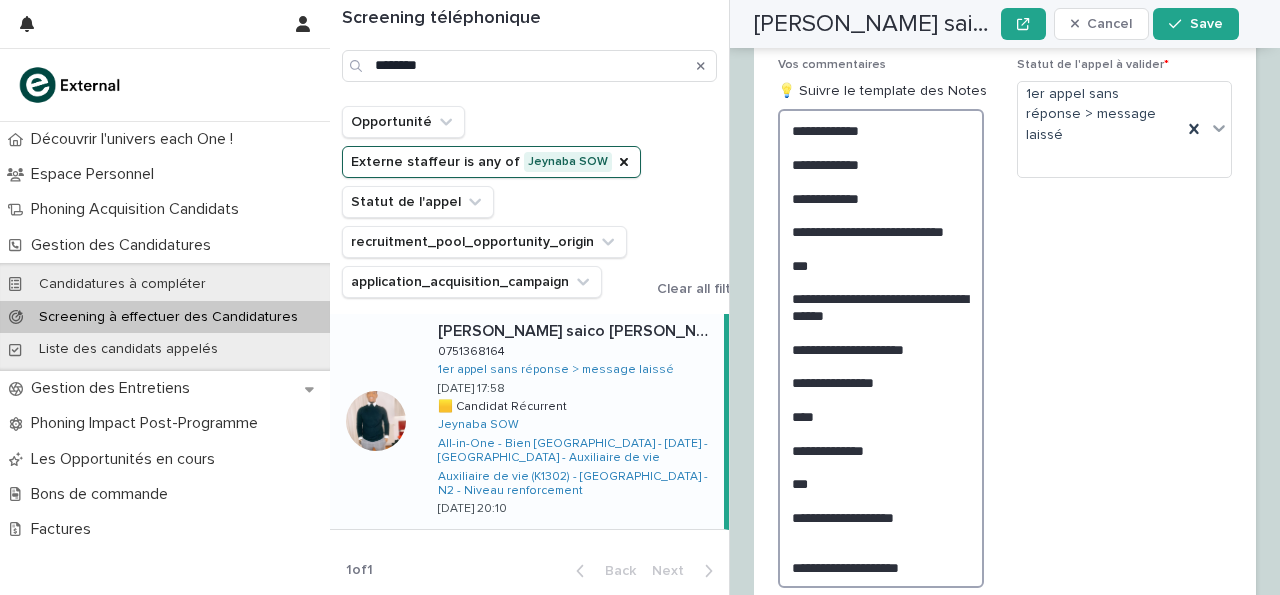 click on "**********" at bounding box center (881, 348) 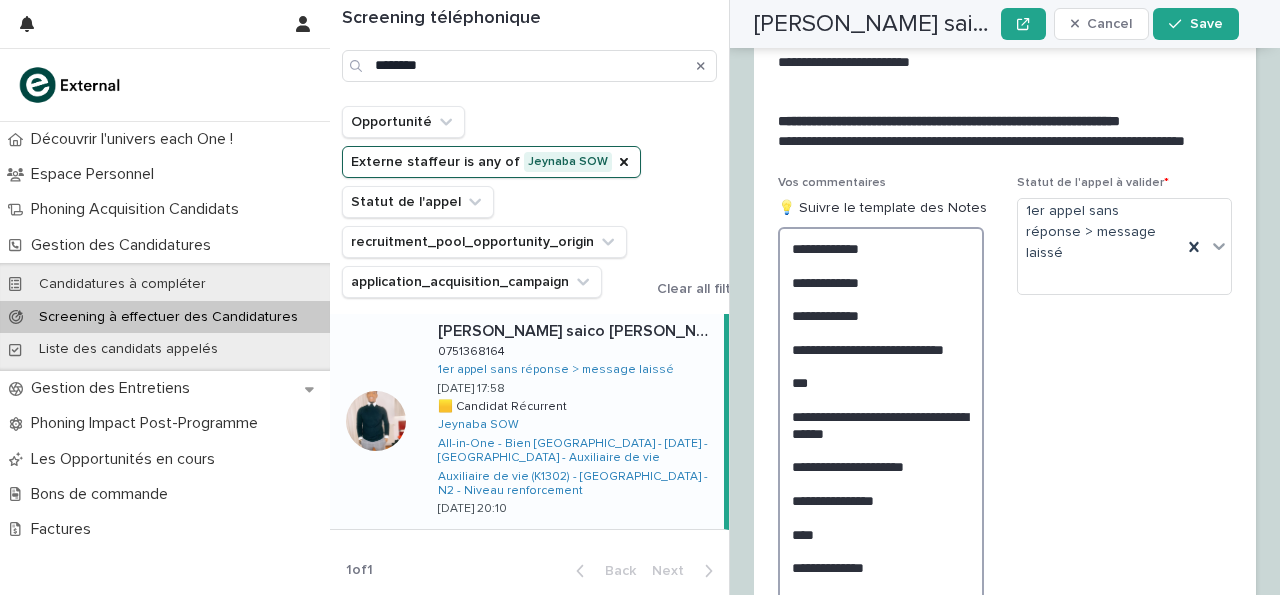 scroll, scrollTop: 3770, scrollLeft: 0, axis: vertical 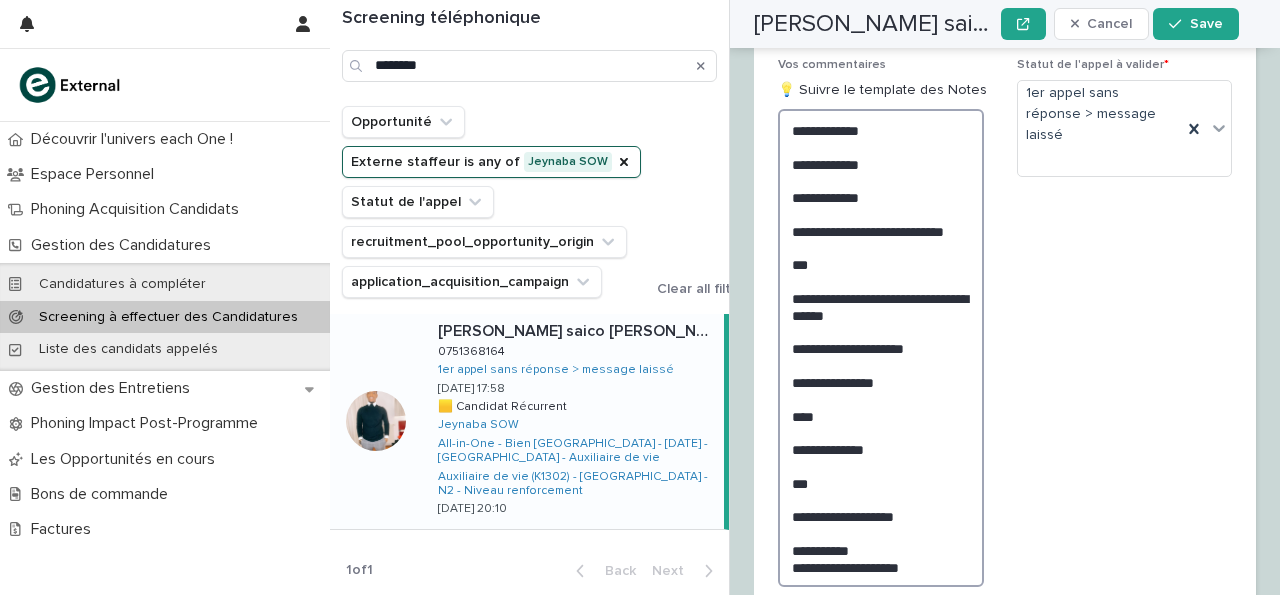 click on "**********" at bounding box center [881, 348] 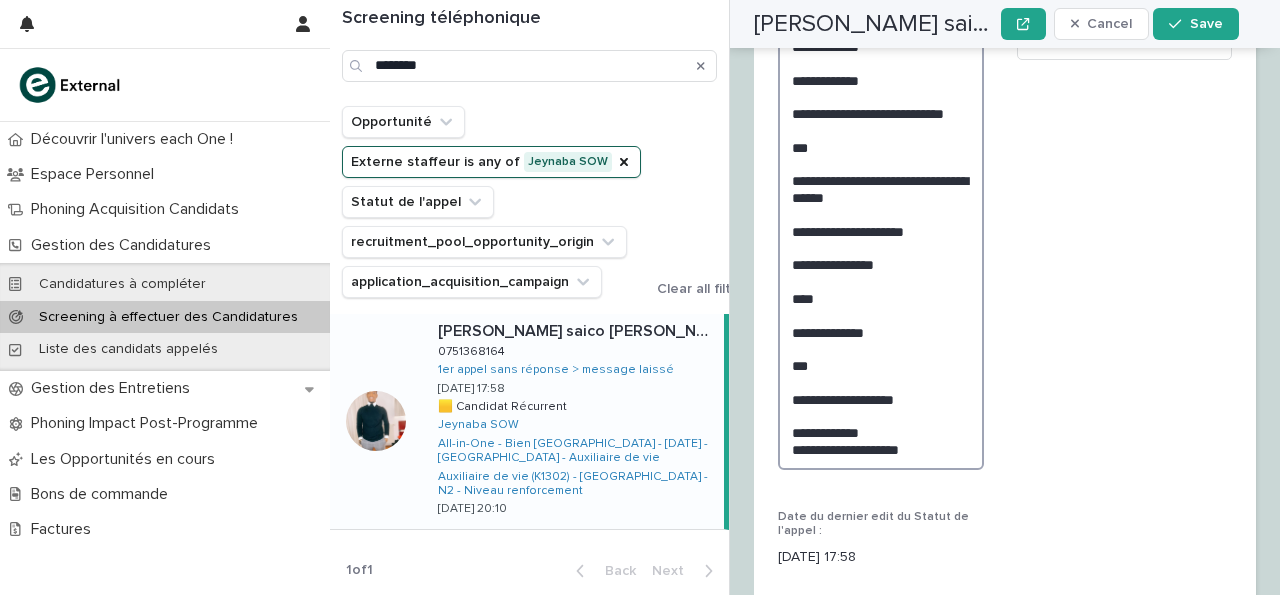 scroll, scrollTop: 3652, scrollLeft: 0, axis: vertical 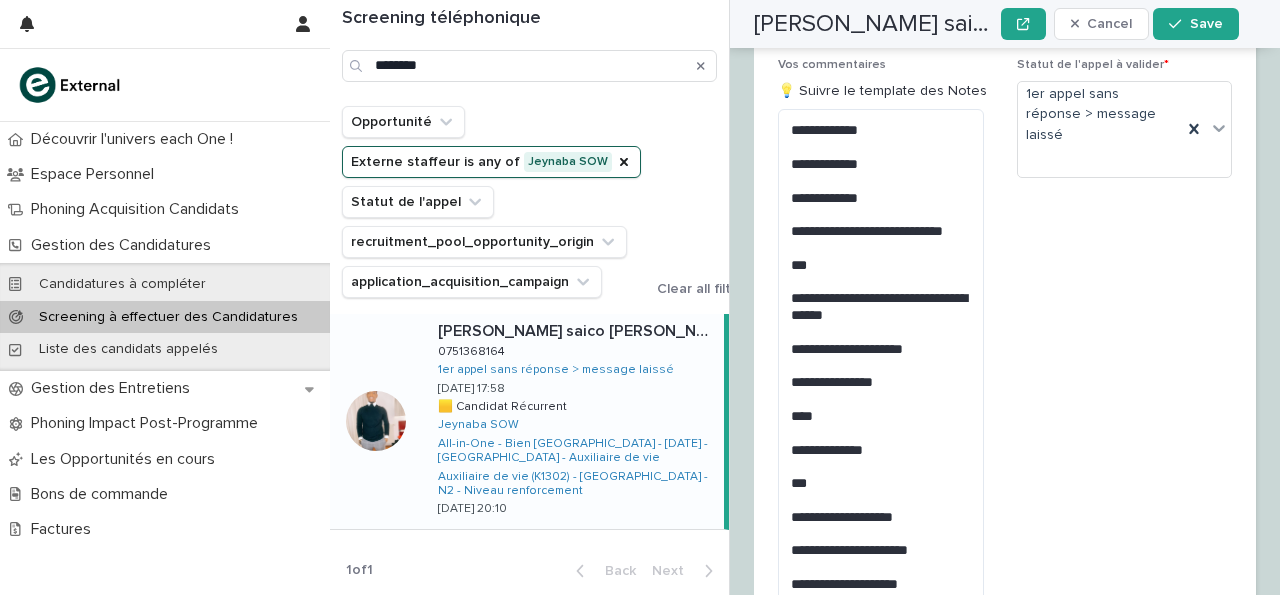 click on "**********" at bounding box center [885, 339] 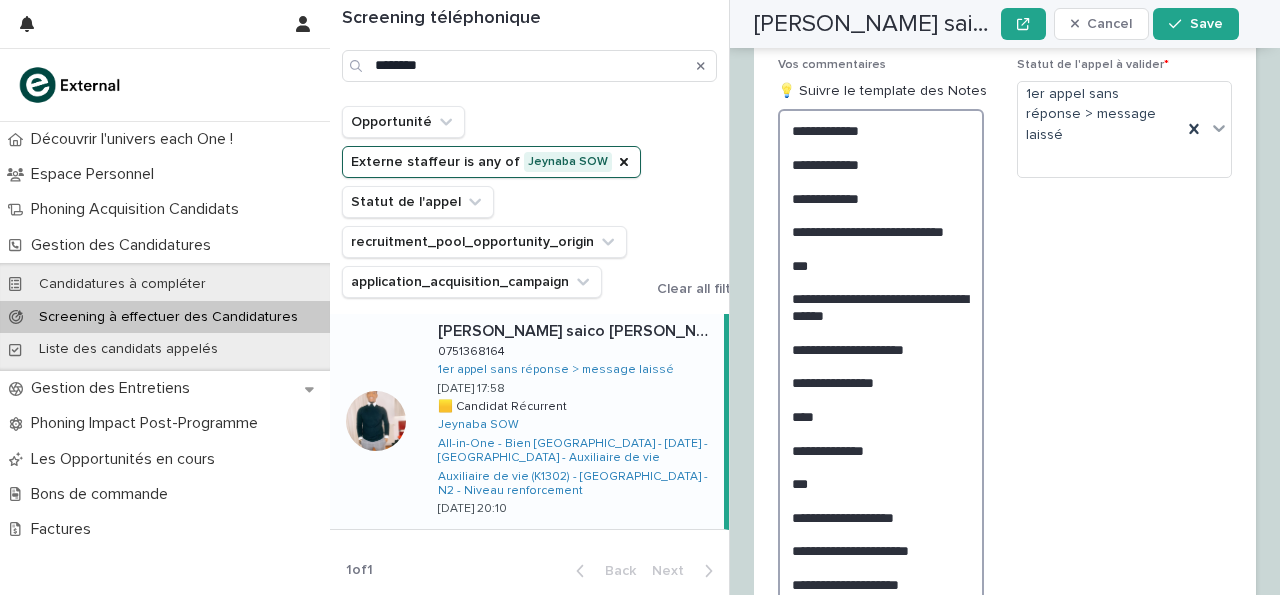 click on "**********" at bounding box center (881, 356) 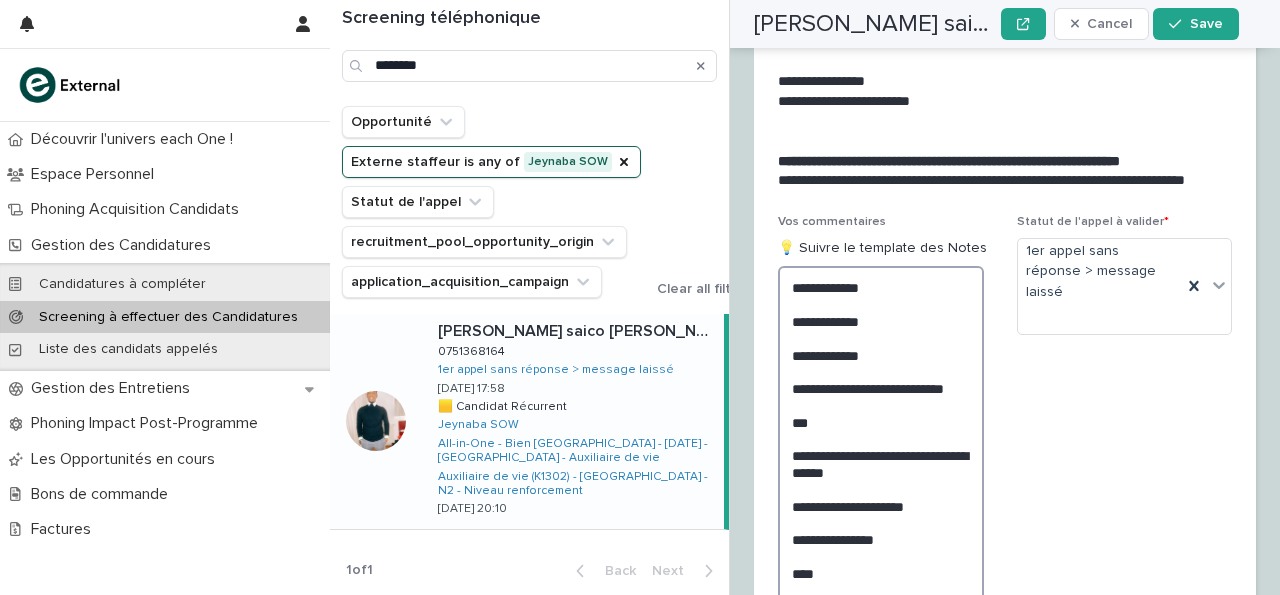 scroll, scrollTop: 3494, scrollLeft: 0, axis: vertical 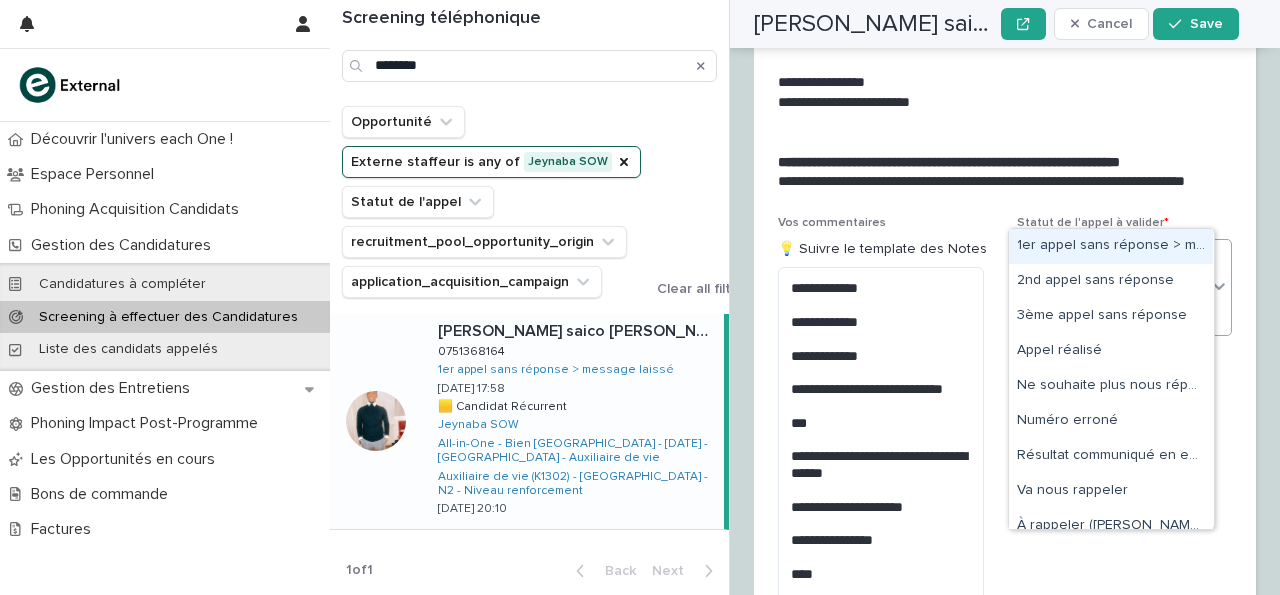 click 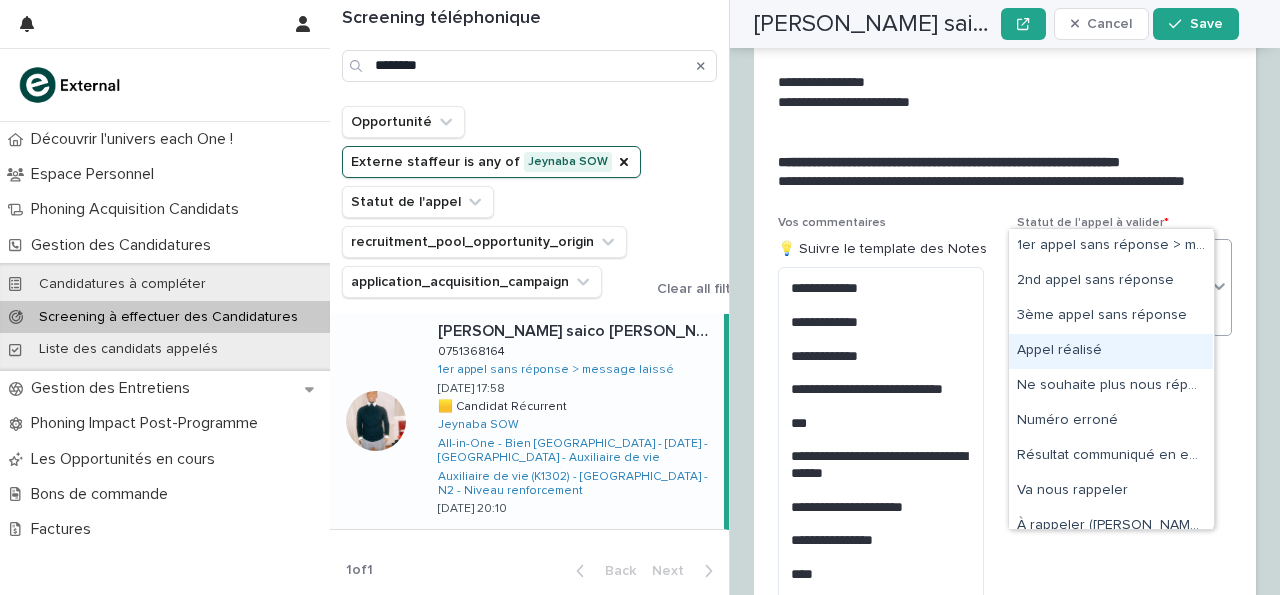 click on "Appel réalisé" at bounding box center (1111, 351) 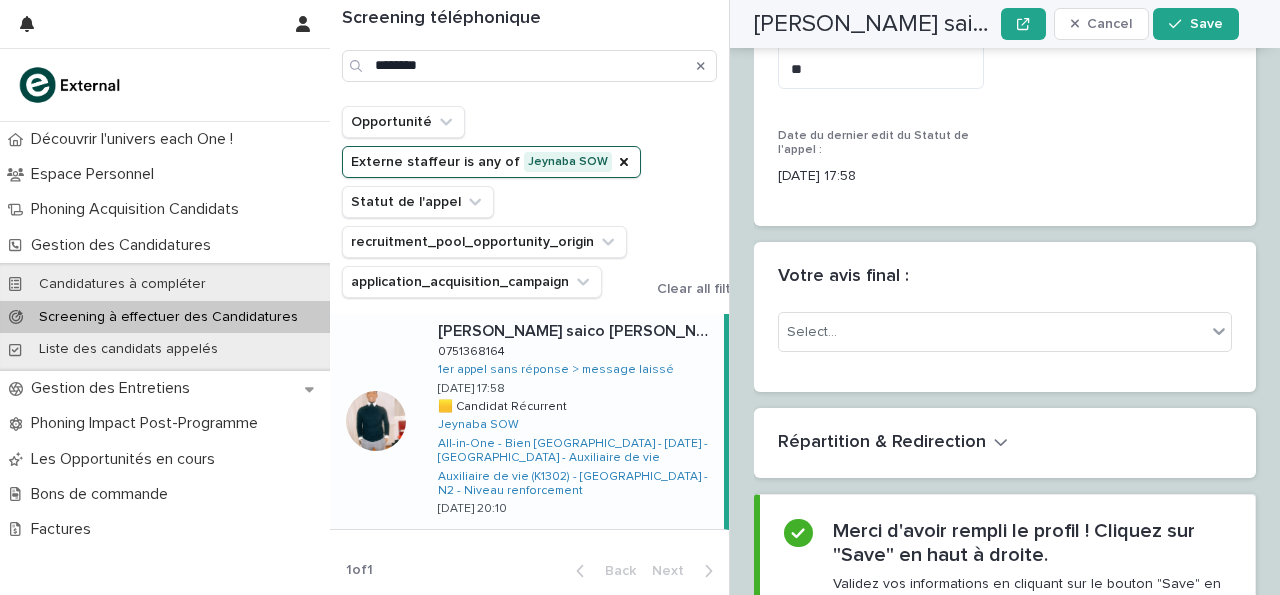 scroll, scrollTop: 4302, scrollLeft: 0, axis: vertical 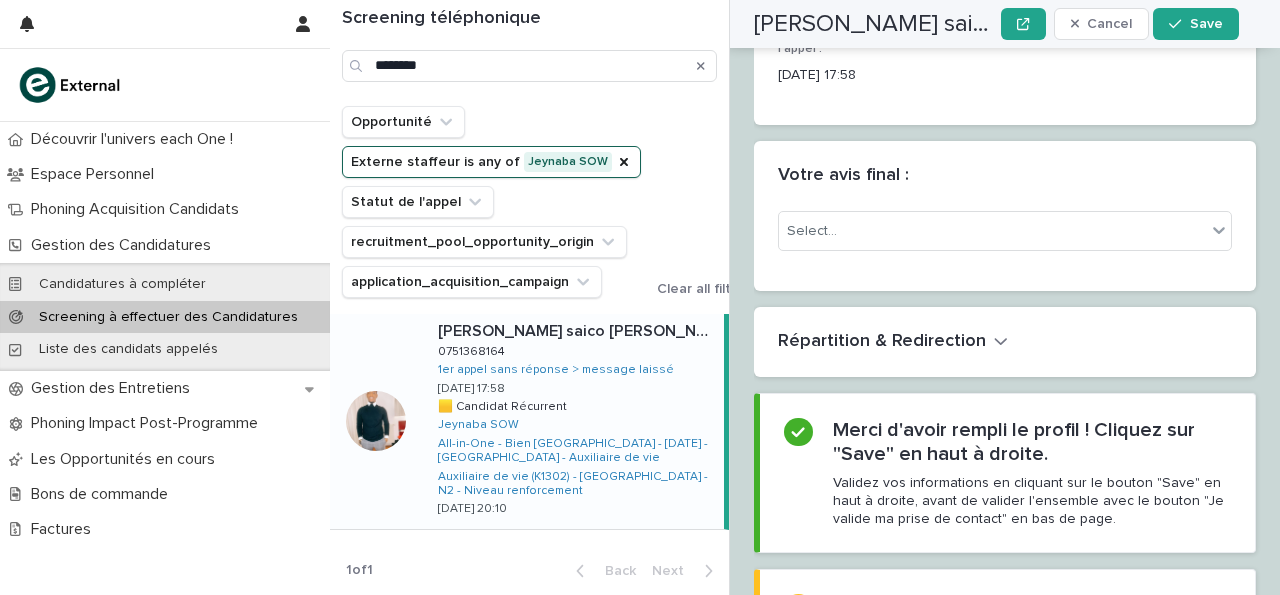 click on "Select..." at bounding box center [1005, 239] 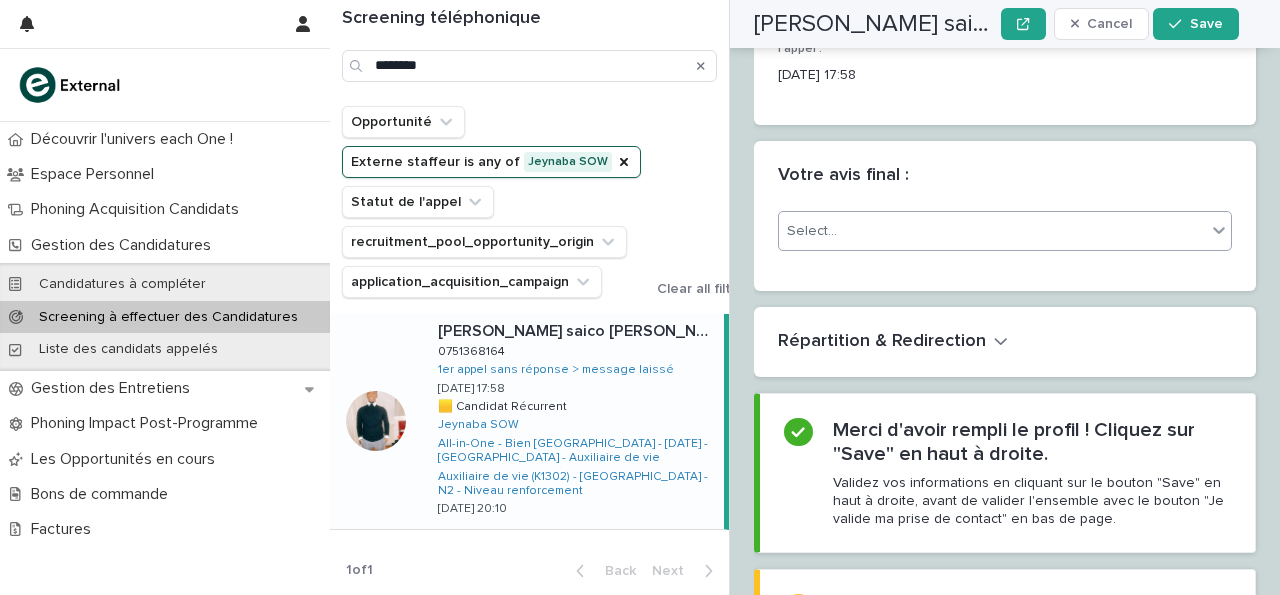 click on "Select..." at bounding box center [992, 231] 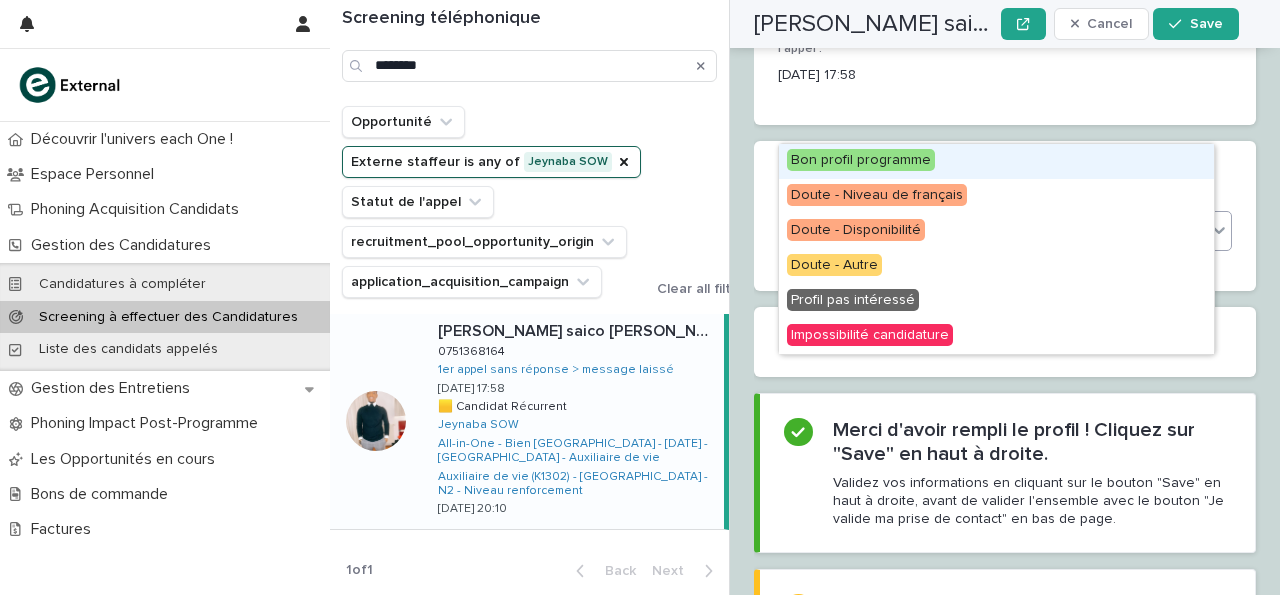click on "Bon profil programme" at bounding box center (996, 161) 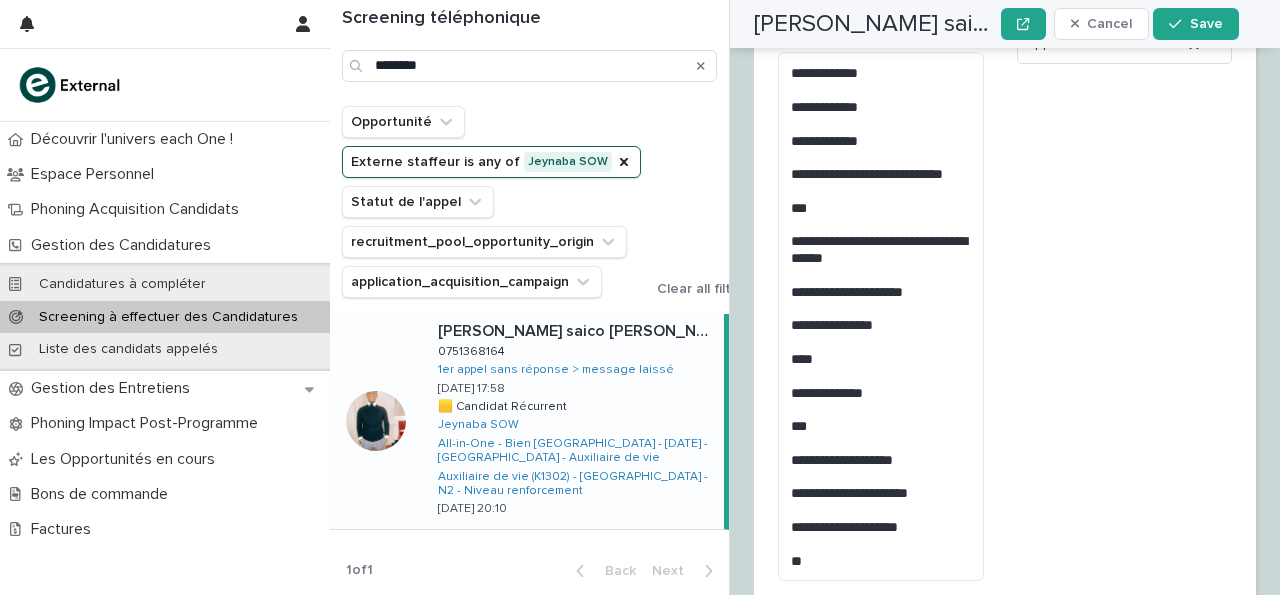 scroll, scrollTop: 3721, scrollLeft: 0, axis: vertical 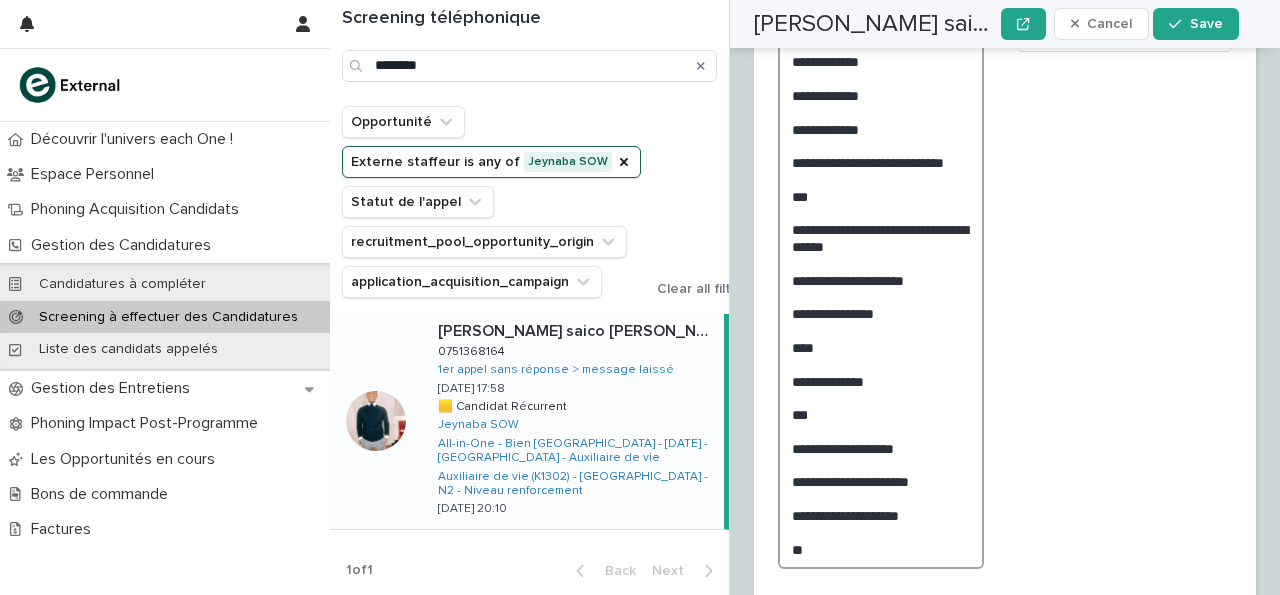 click on "**********" at bounding box center (881, 304) 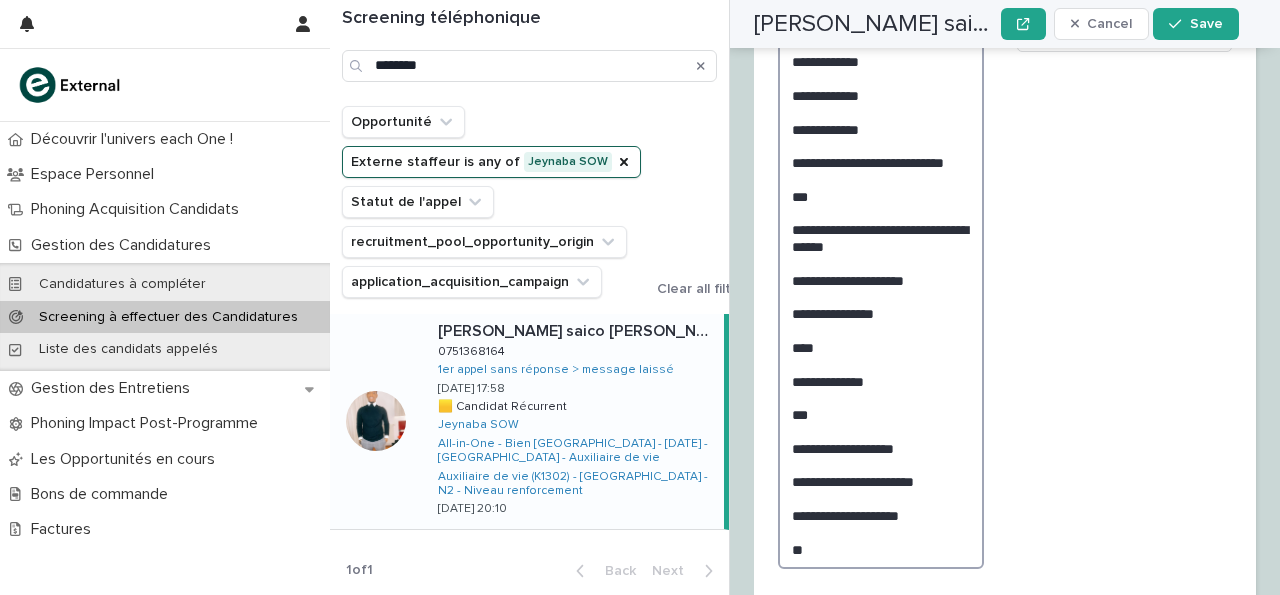 click on "**********" at bounding box center [881, 304] 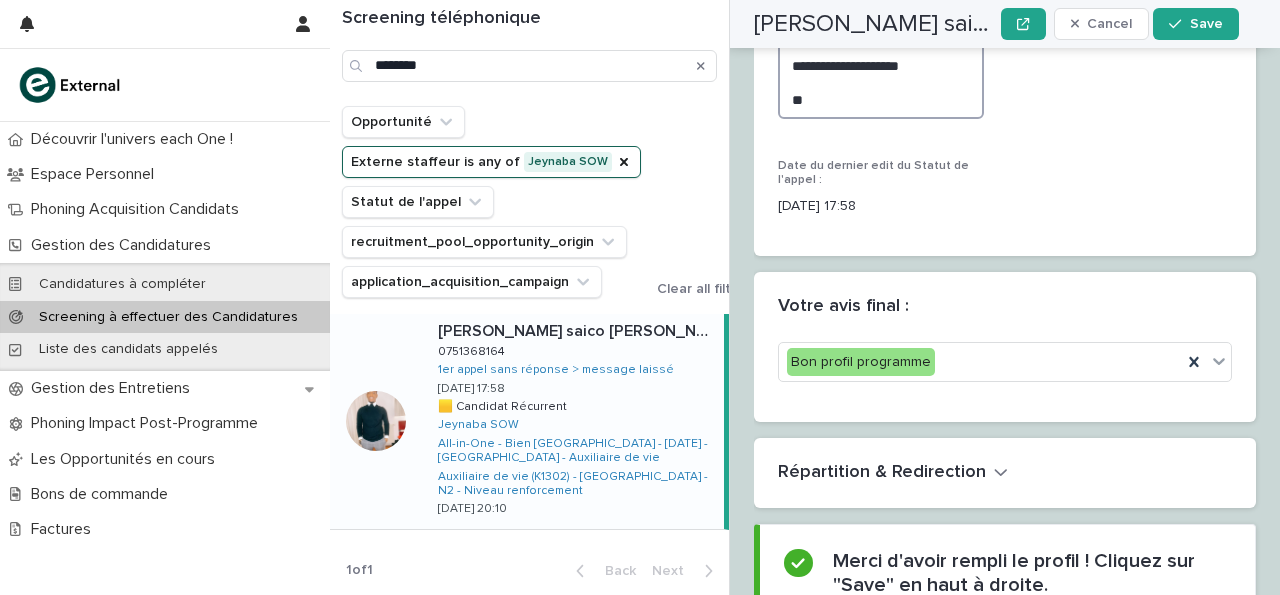 scroll, scrollTop: 4169, scrollLeft: 0, axis: vertical 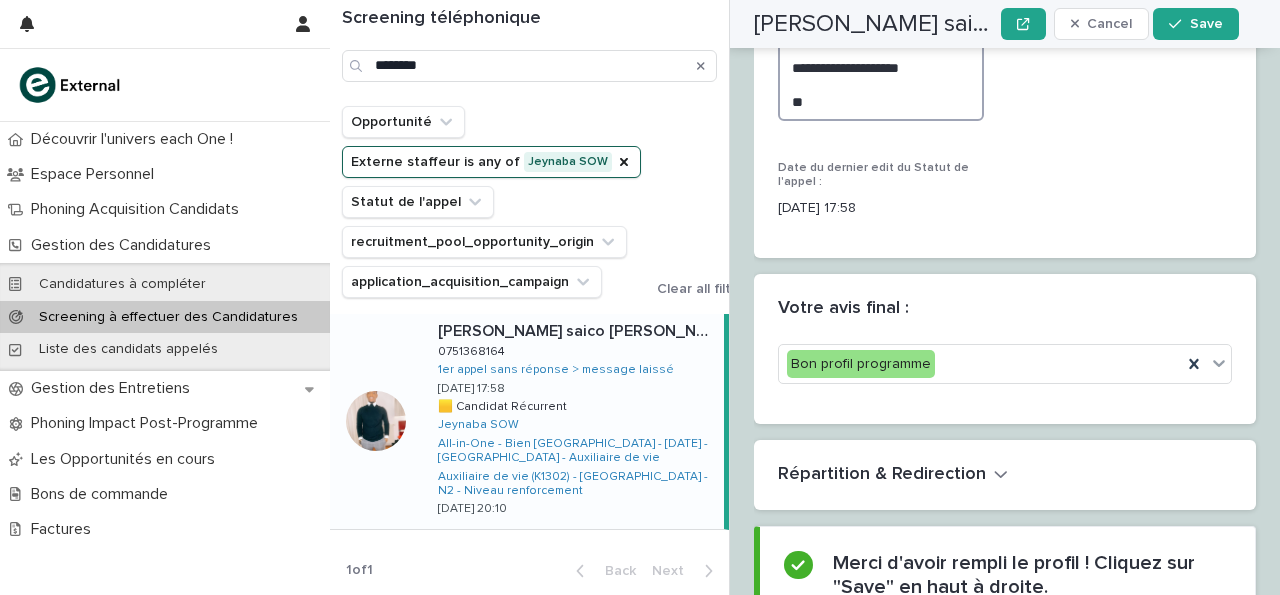 type on "**********" 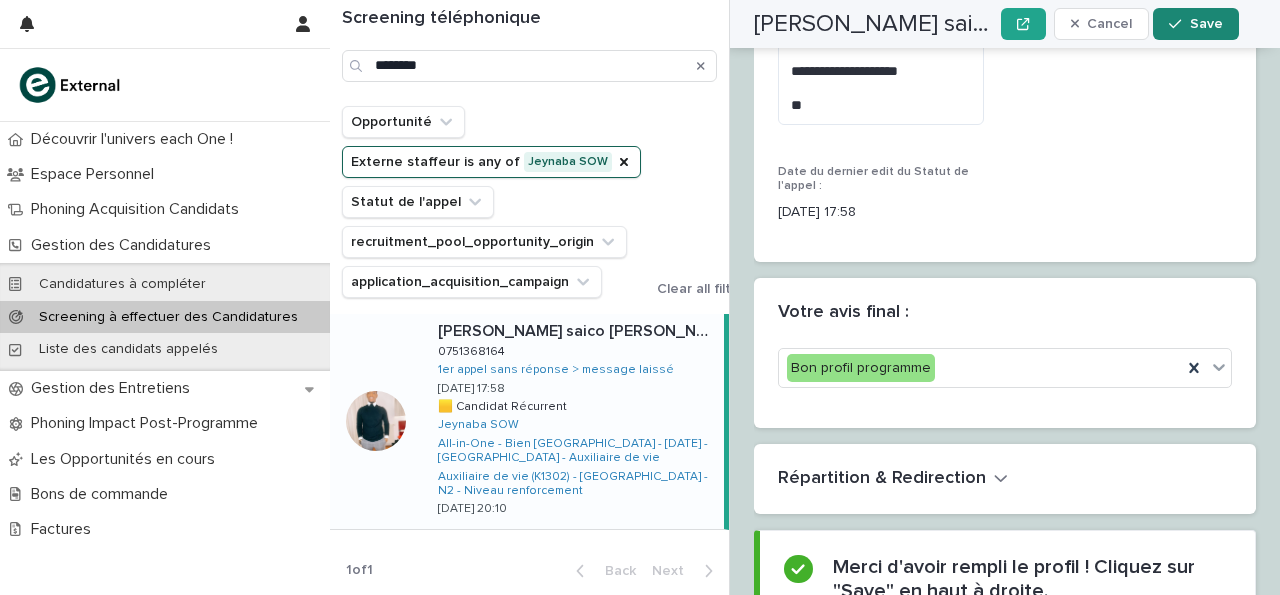 click on "Save" at bounding box center (1195, 24) 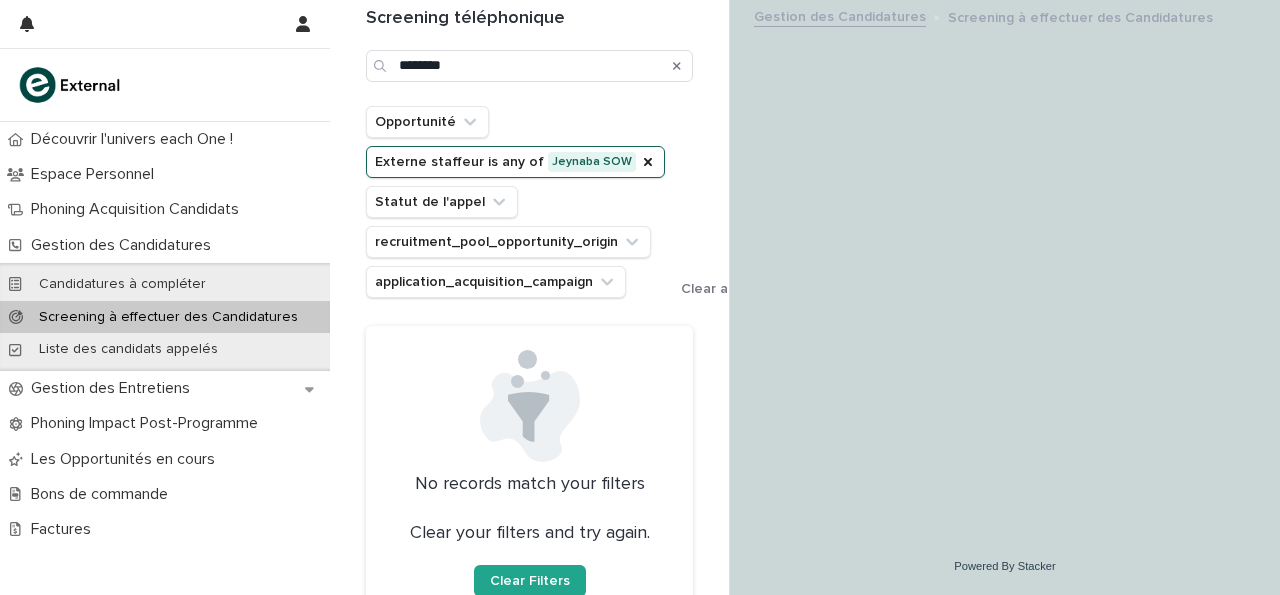 scroll, scrollTop: 0, scrollLeft: 0, axis: both 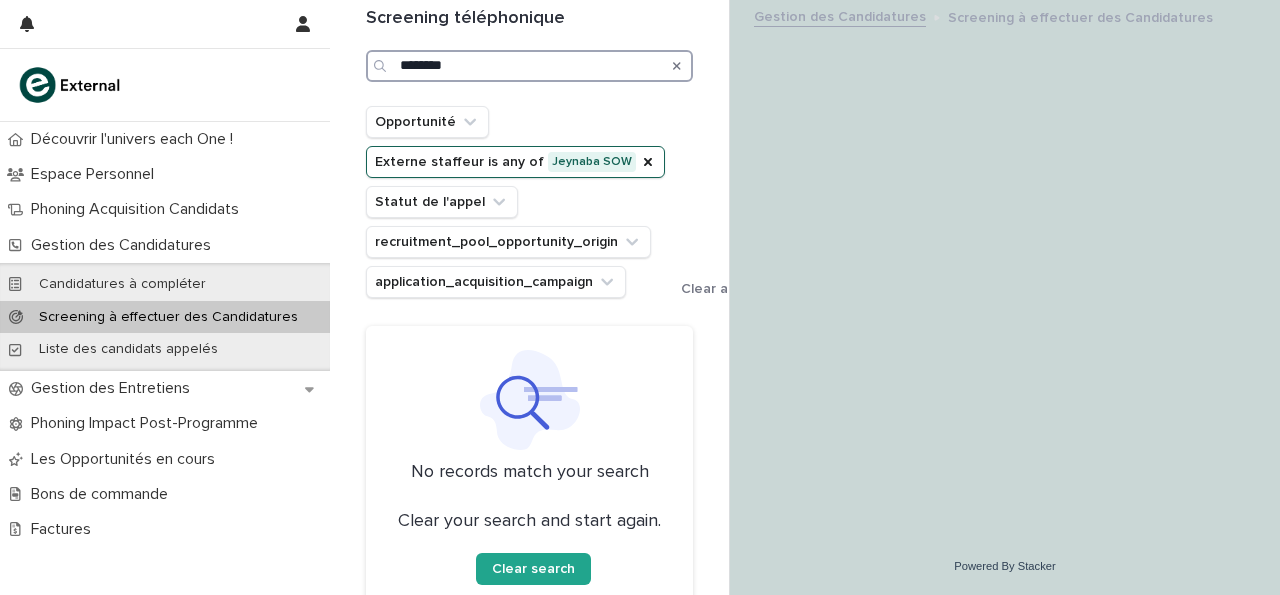 drag, startPoint x: 581, startPoint y: 65, endPoint x: 178, endPoint y: 126, distance: 407.59048 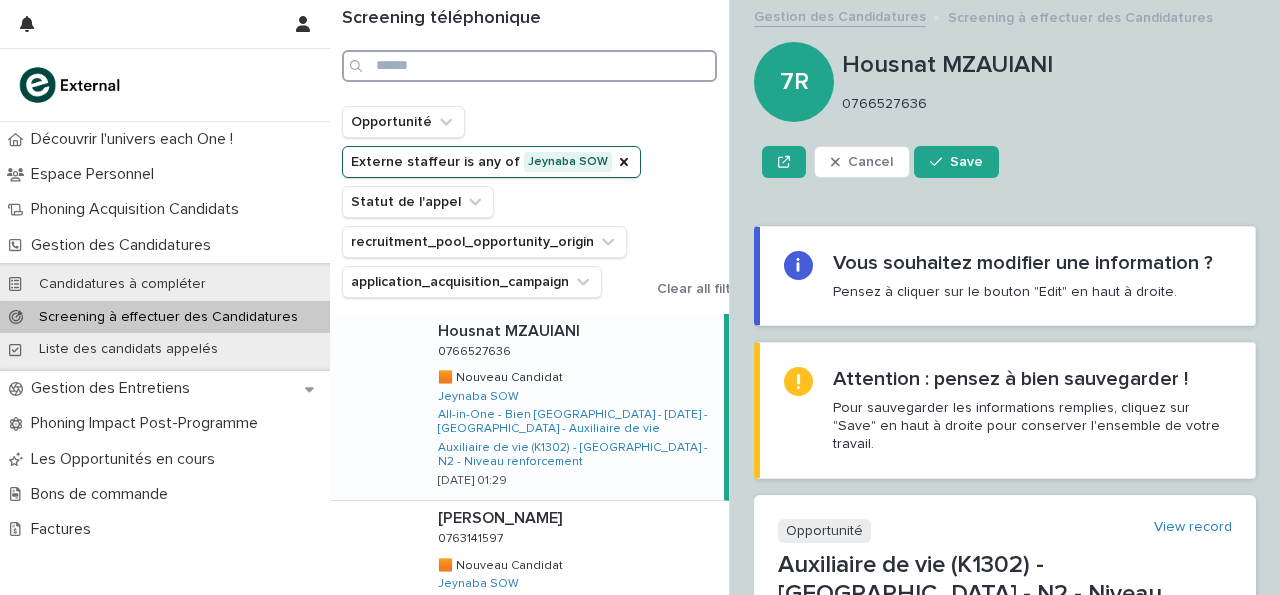 type 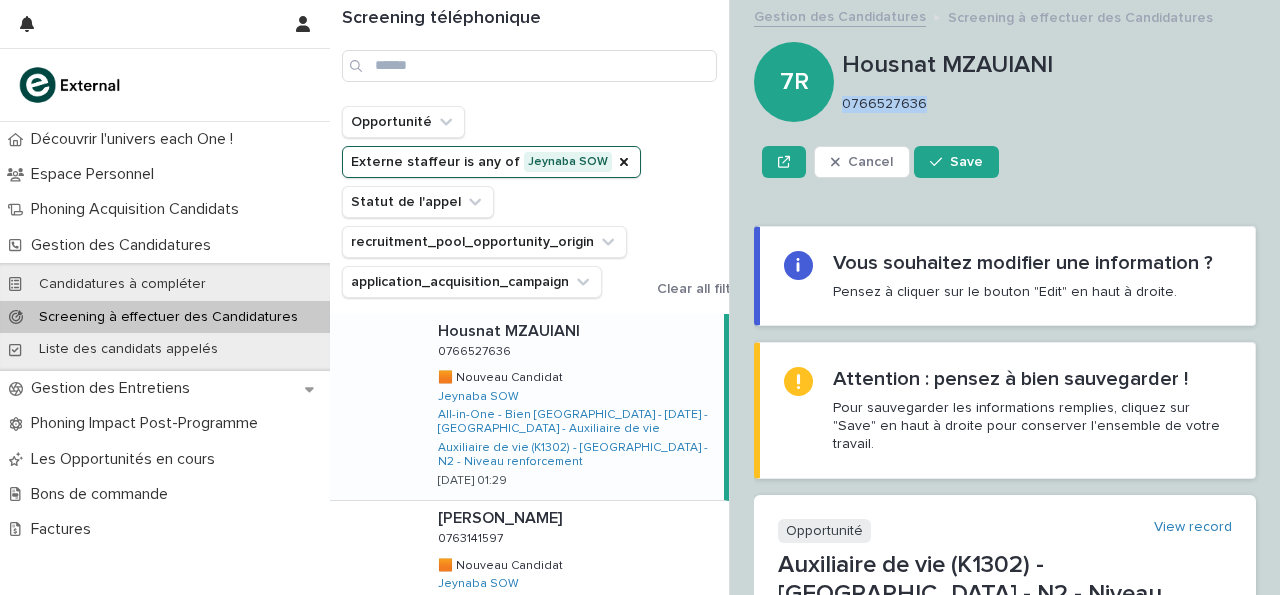 drag, startPoint x: 842, startPoint y: 104, endPoint x: 929, endPoint y: 96, distance: 87.36704 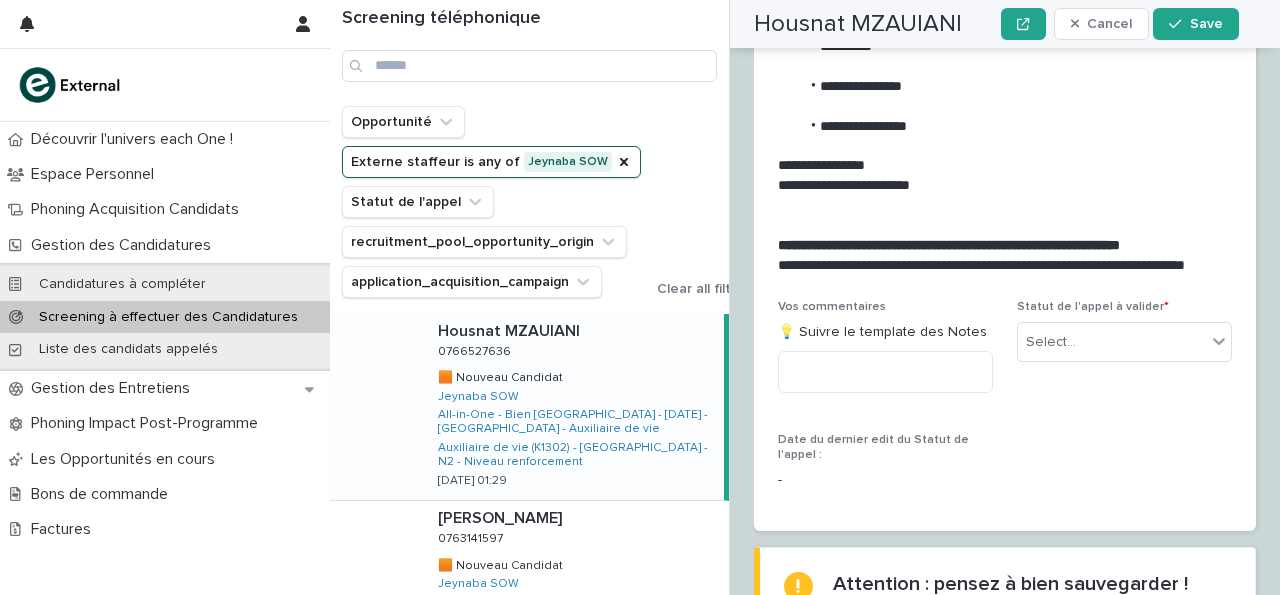 scroll, scrollTop: 3417, scrollLeft: 0, axis: vertical 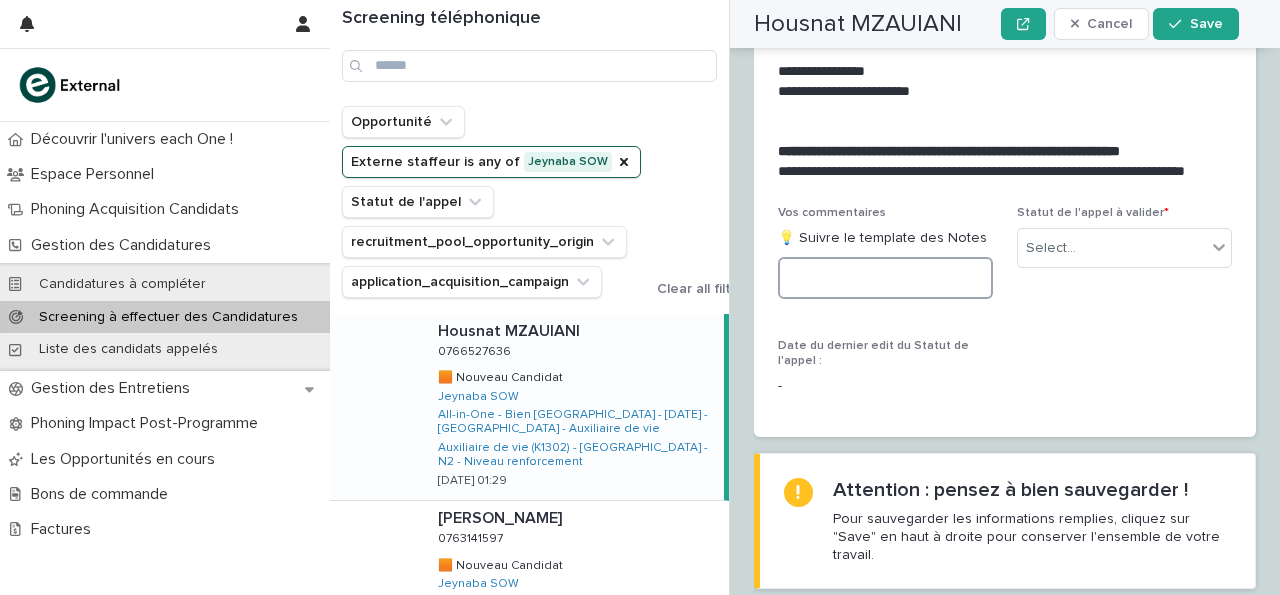 click at bounding box center (885, 278) 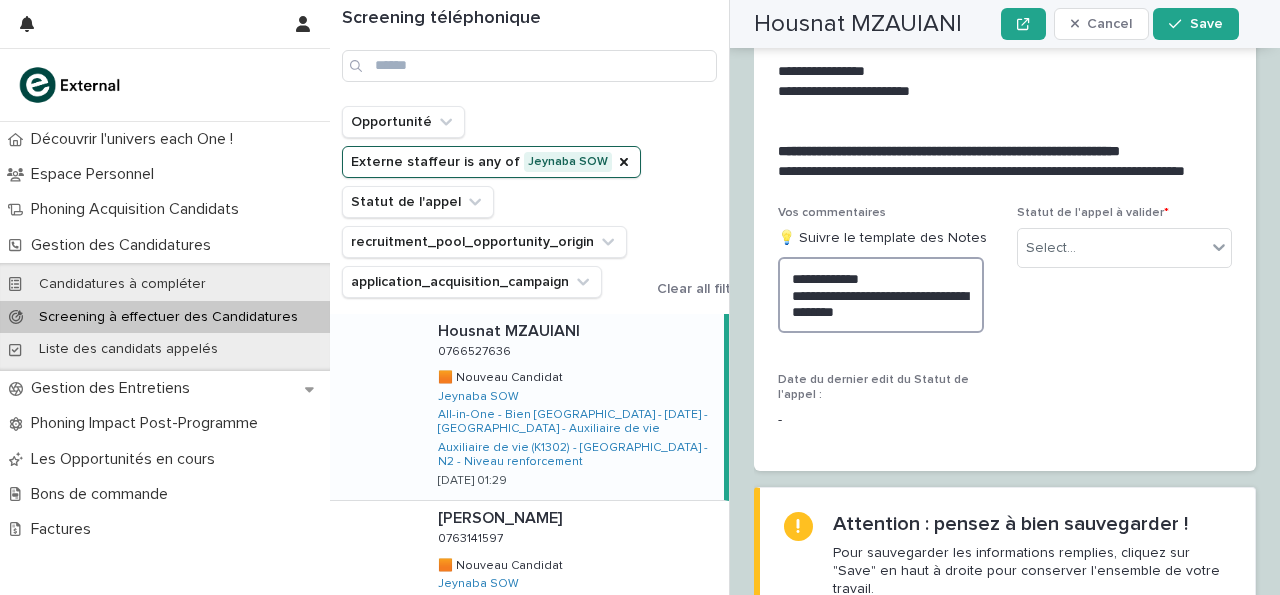 drag, startPoint x: 915, startPoint y: 245, endPoint x: 779, endPoint y: 225, distance: 137.46272 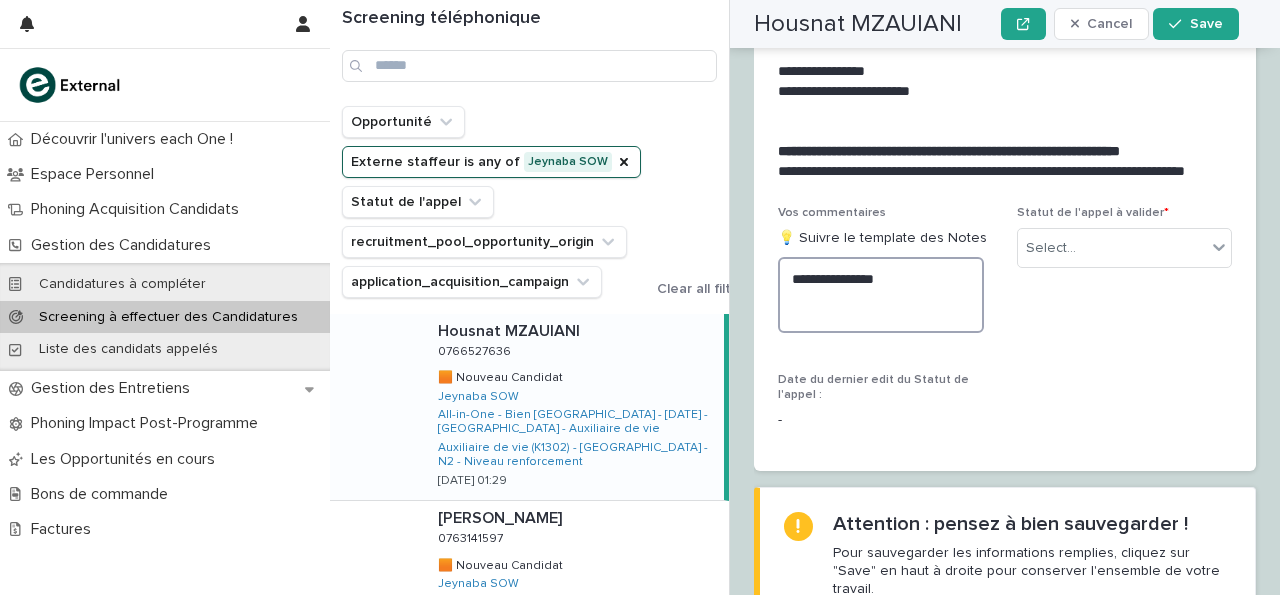 paste on "**********" 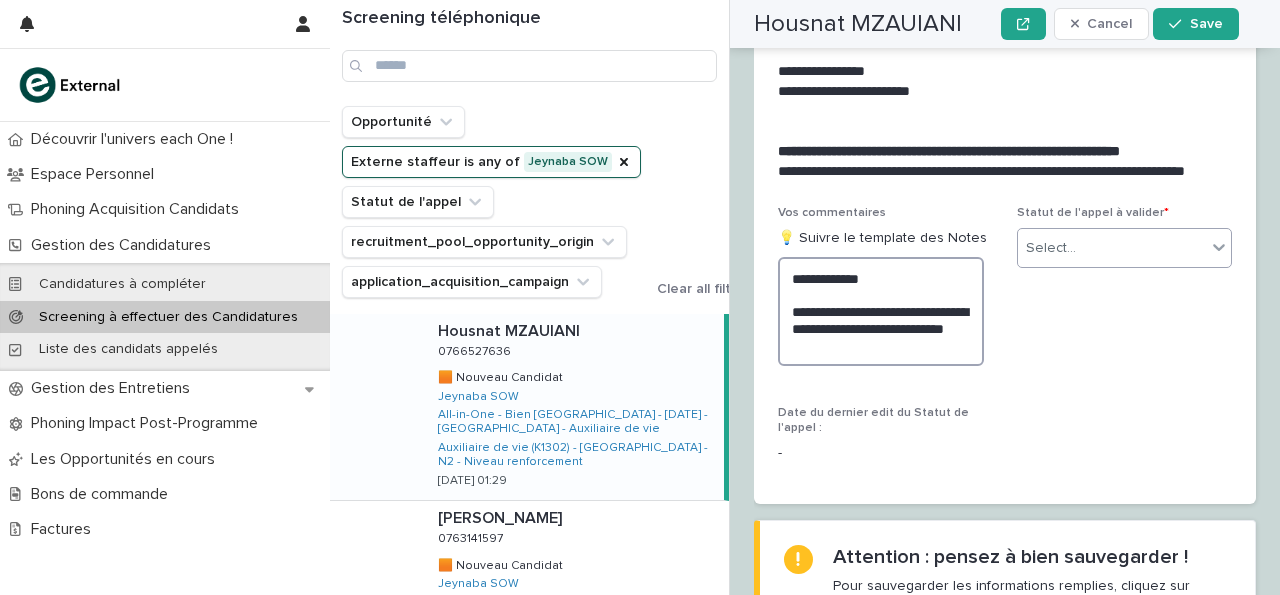 type on "**********" 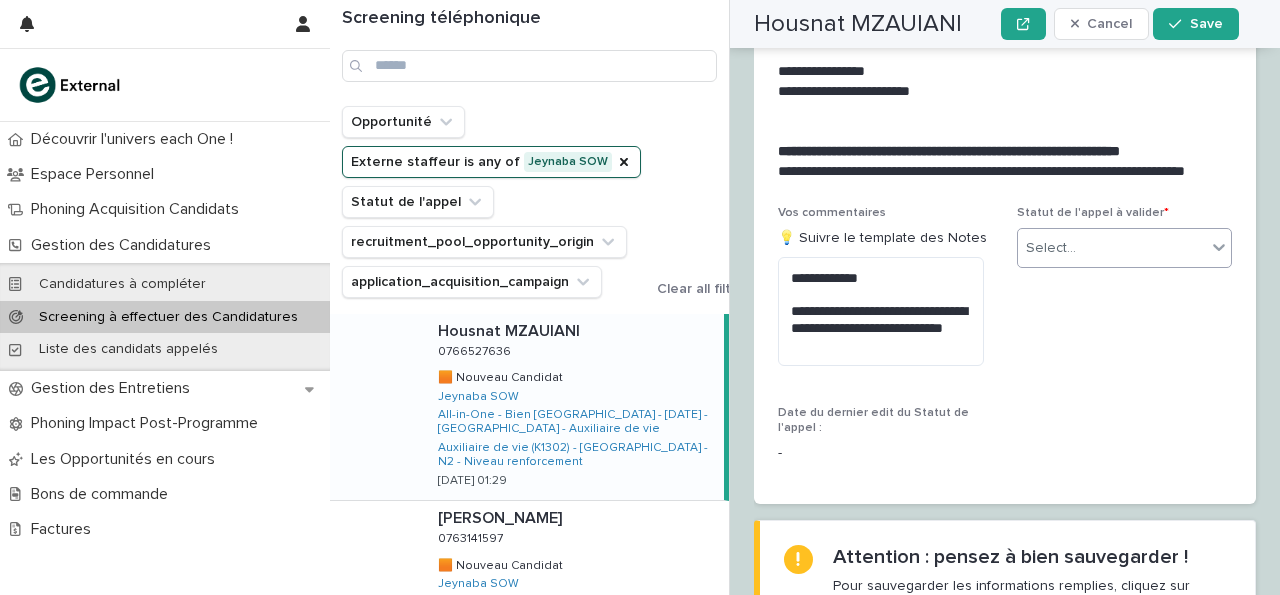 click on "Select..." at bounding box center [1112, 248] 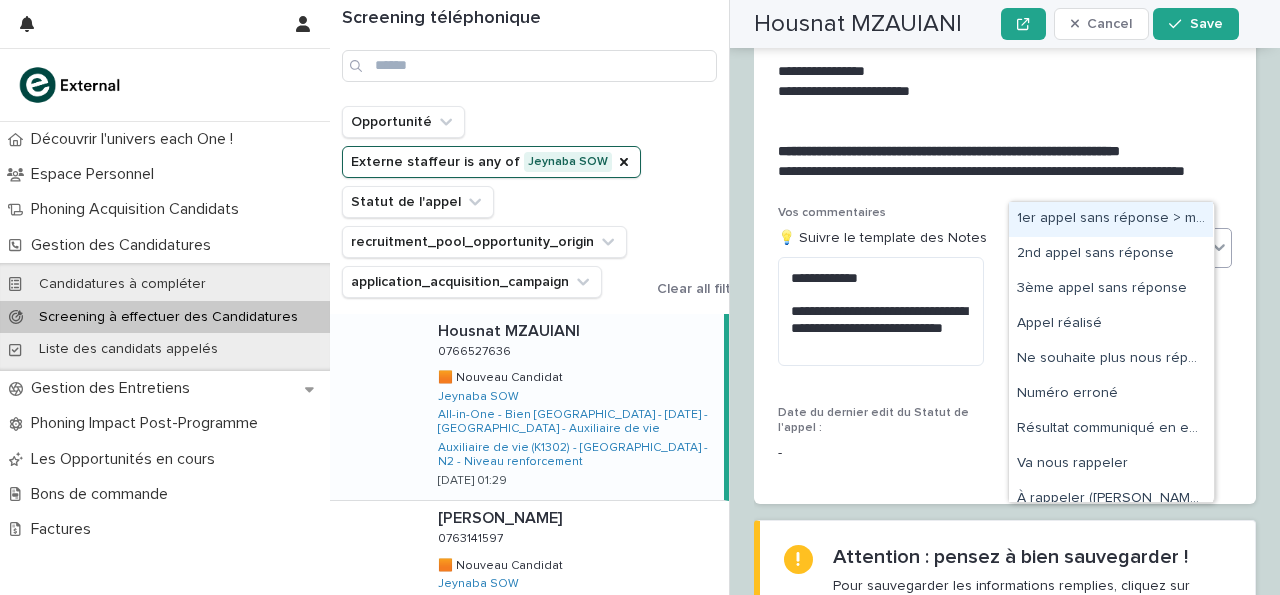 click on "1er appel sans réponse > message laissé" at bounding box center (1111, 219) 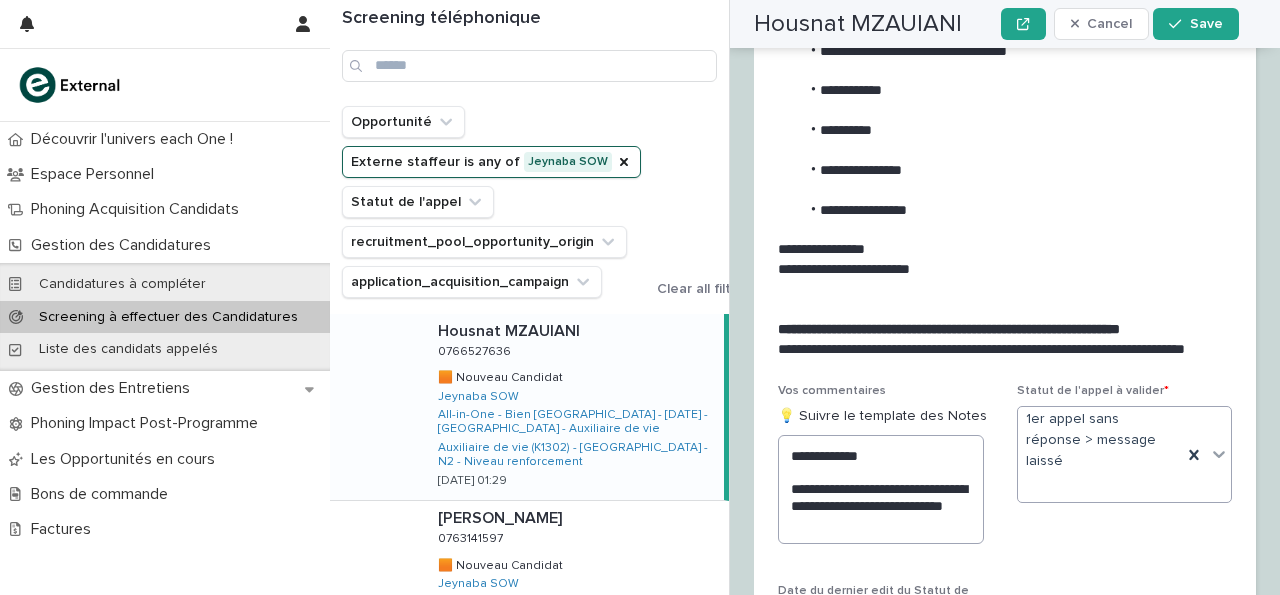 scroll, scrollTop: 3535, scrollLeft: 0, axis: vertical 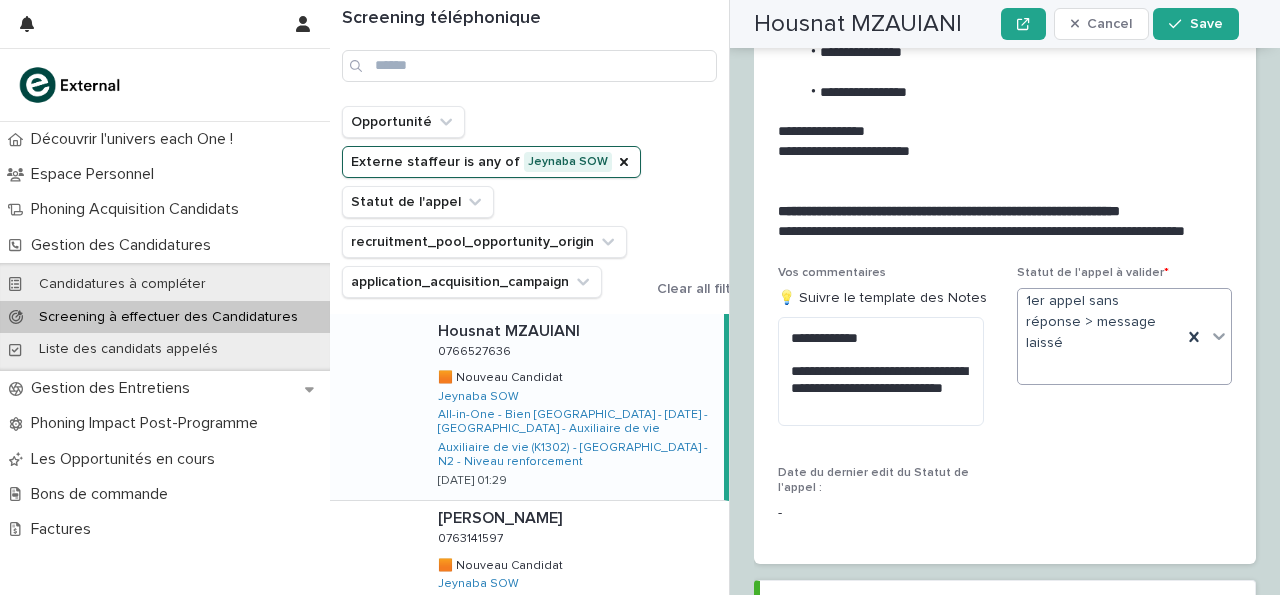 click 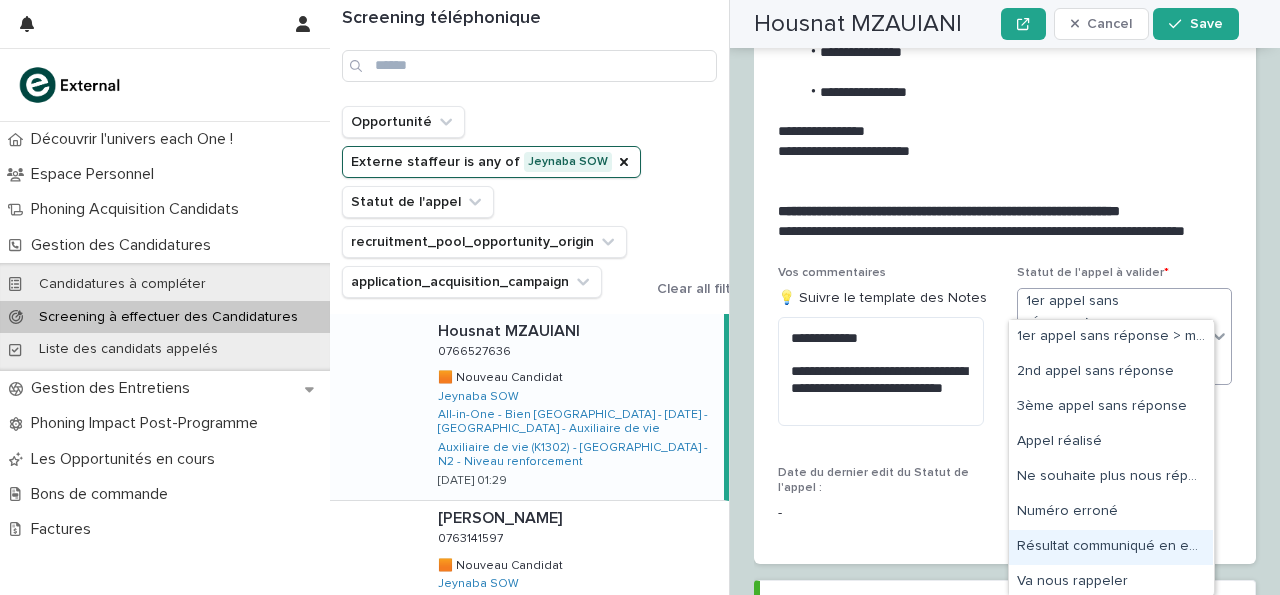 scroll, scrollTop: 39, scrollLeft: 0, axis: vertical 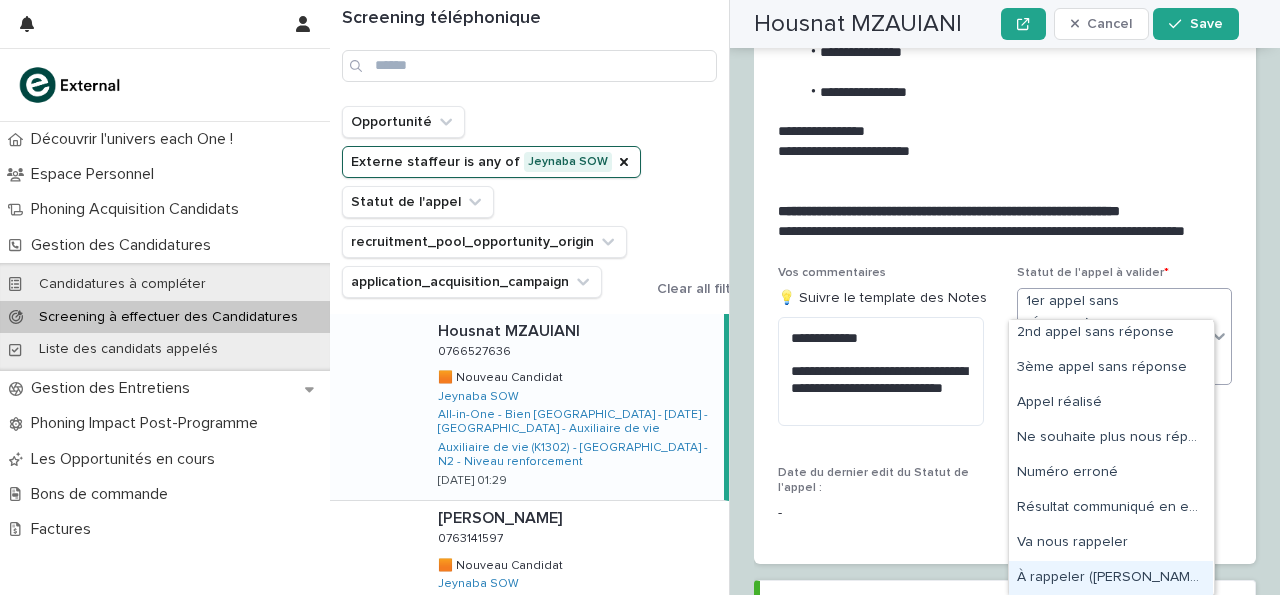 click on "À rappeler ([PERSON_NAME] en commentaire)" at bounding box center (1111, 578) 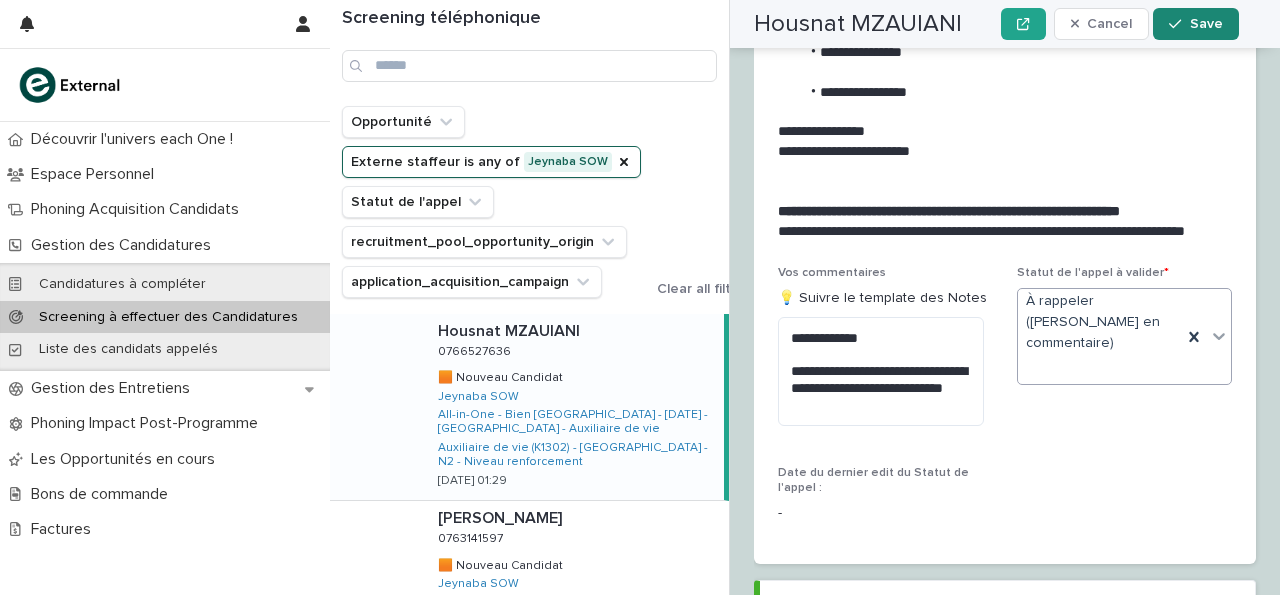 click on "Save" at bounding box center [1206, 24] 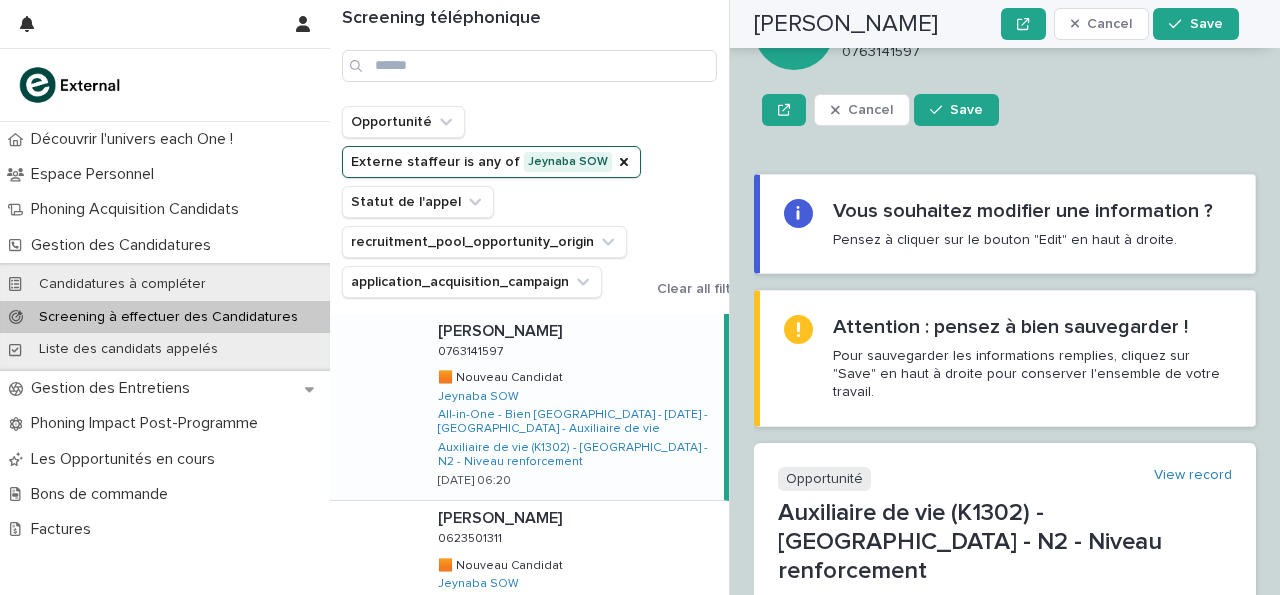 scroll, scrollTop: 0, scrollLeft: 0, axis: both 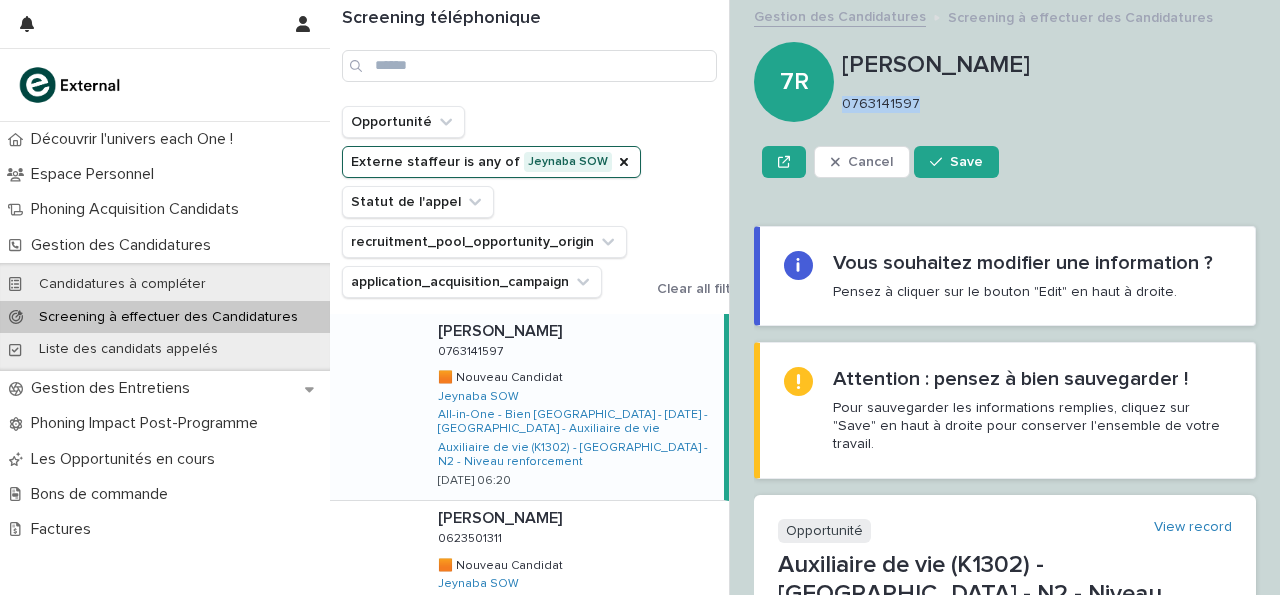 drag, startPoint x: 843, startPoint y: 99, endPoint x: 949, endPoint y: 101, distance: 106.01887 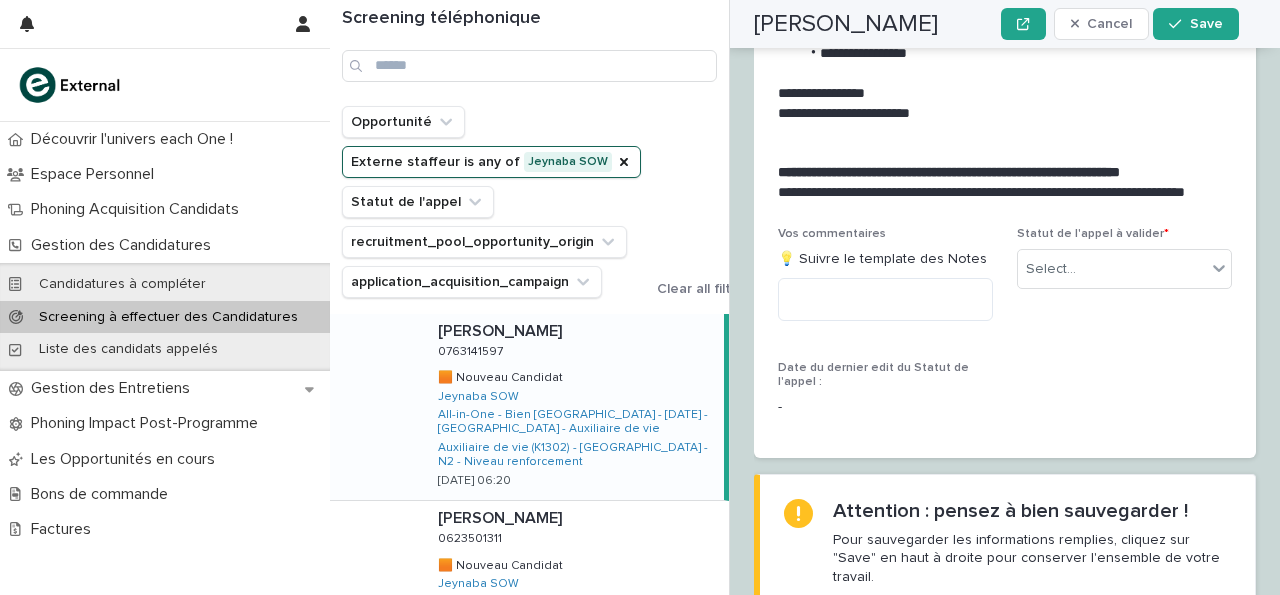 scroll, scrollTop: 3387, scrollLeft: 0, axis: vertical 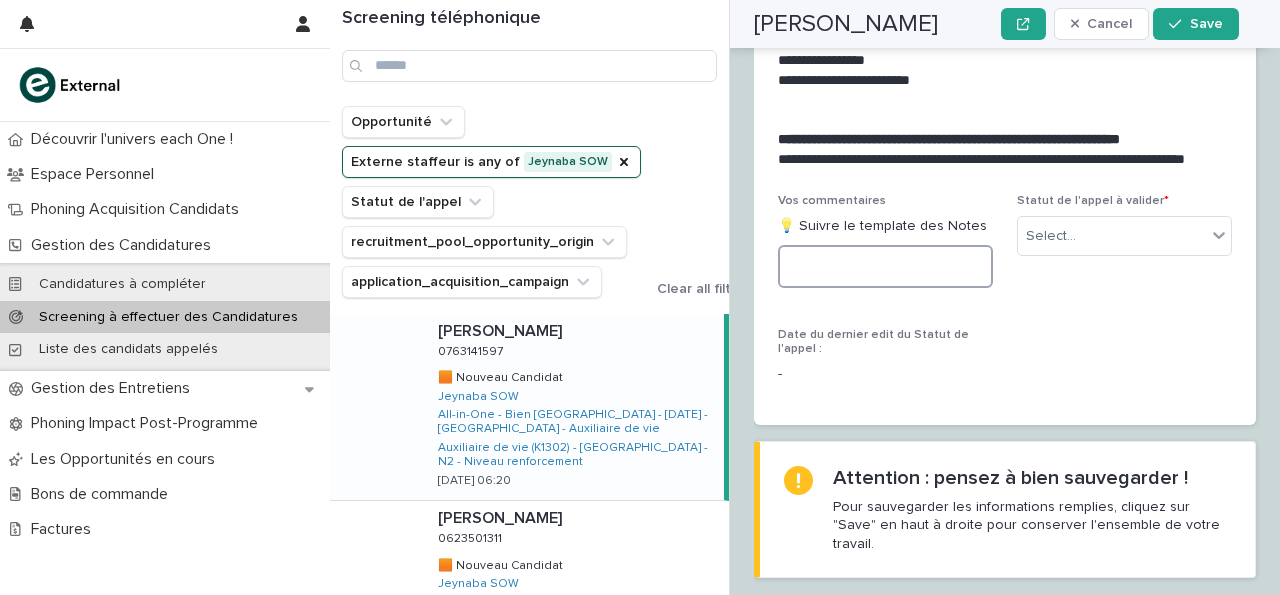 click at bounding box center (885, 266) 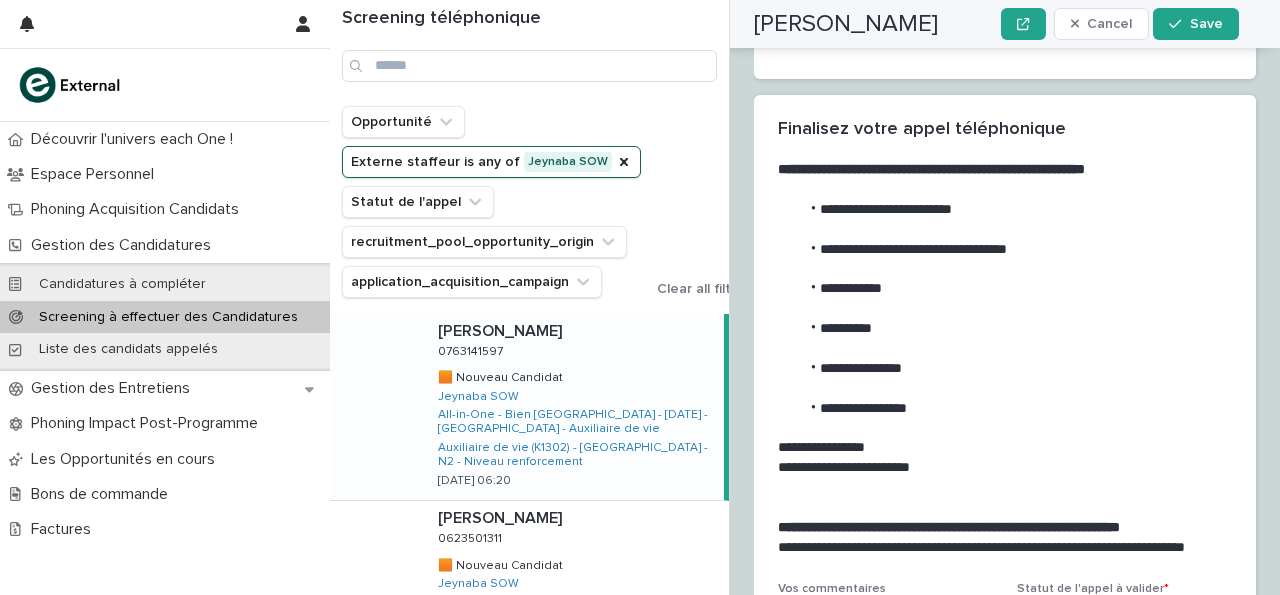 scroll, scrollTop: 3112, scrollLeft: 0, axis: vertical 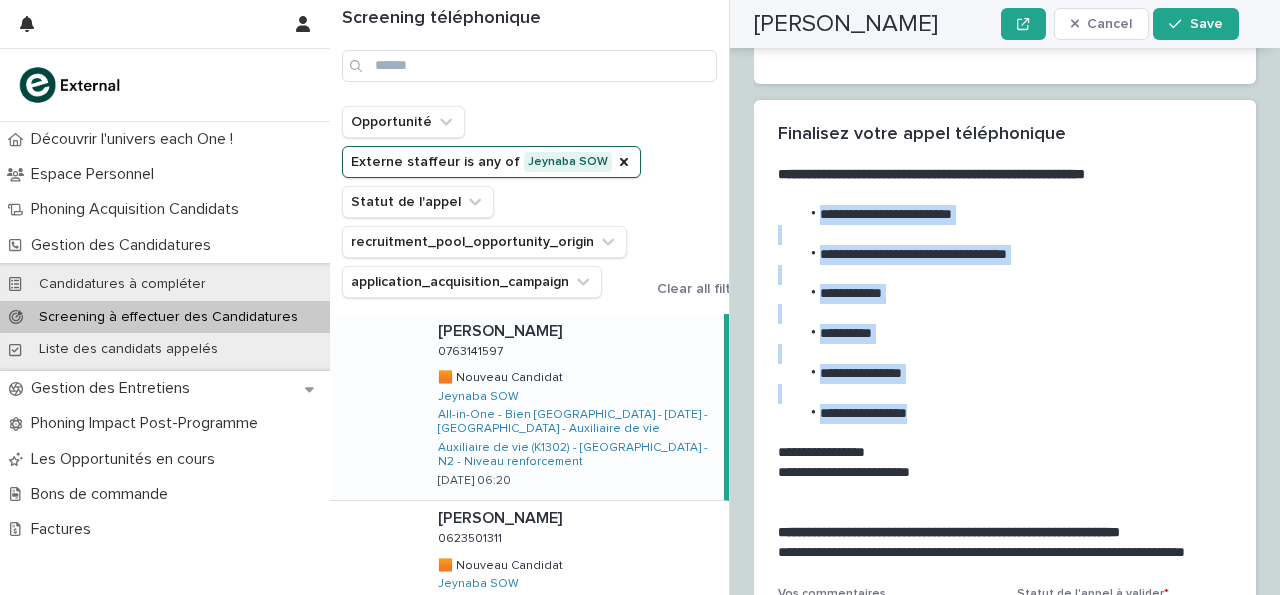 drag, startPoint x: 820, startPoint y: 167, endPoint x: 950, endPoint y: 378, distance: 247.83261 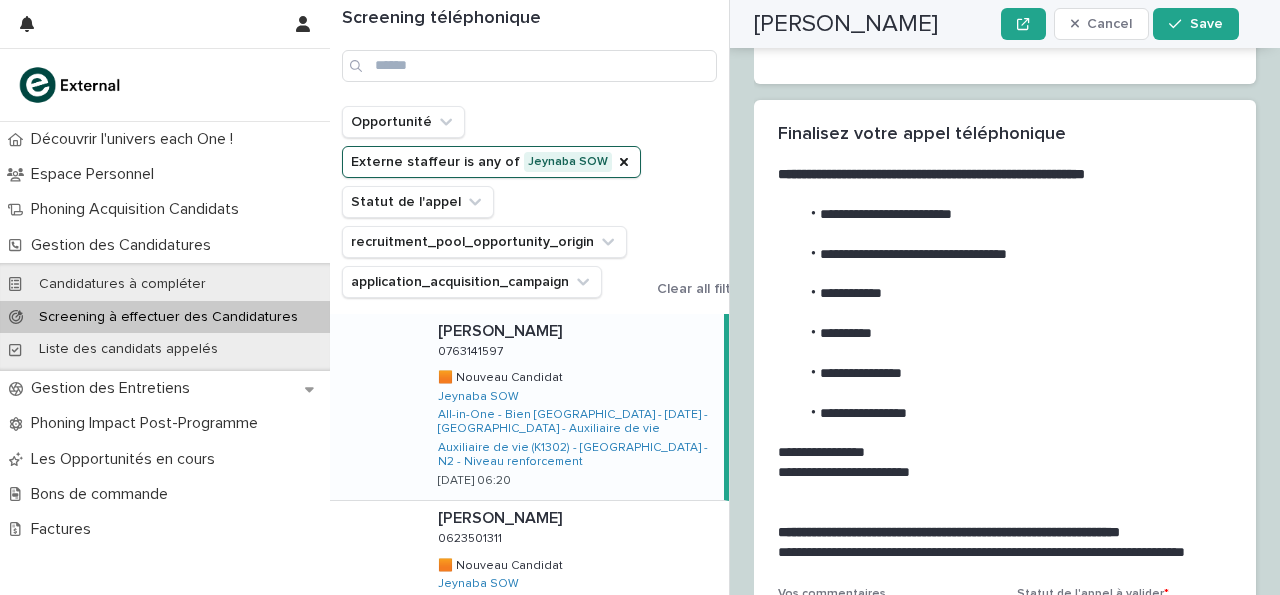click on "**********" at bounding box center (1001, 353) 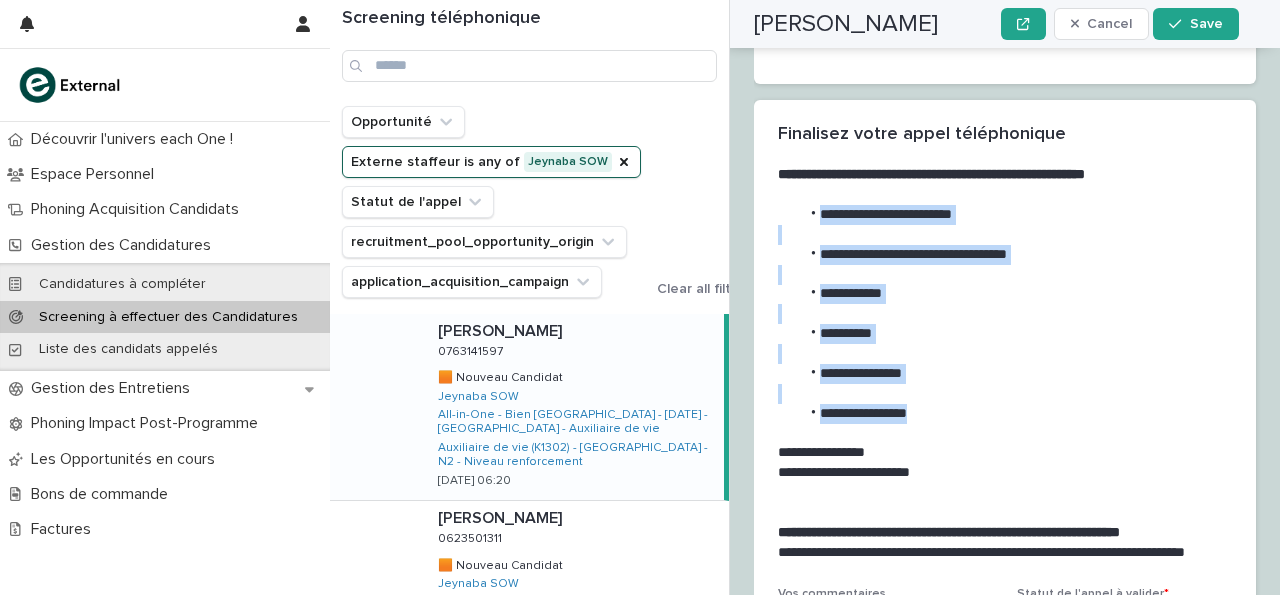 drag, startPoint x: 819, startPoint y: 165, endPoint x: 927, endPoint y: 373, distance: 234.36723 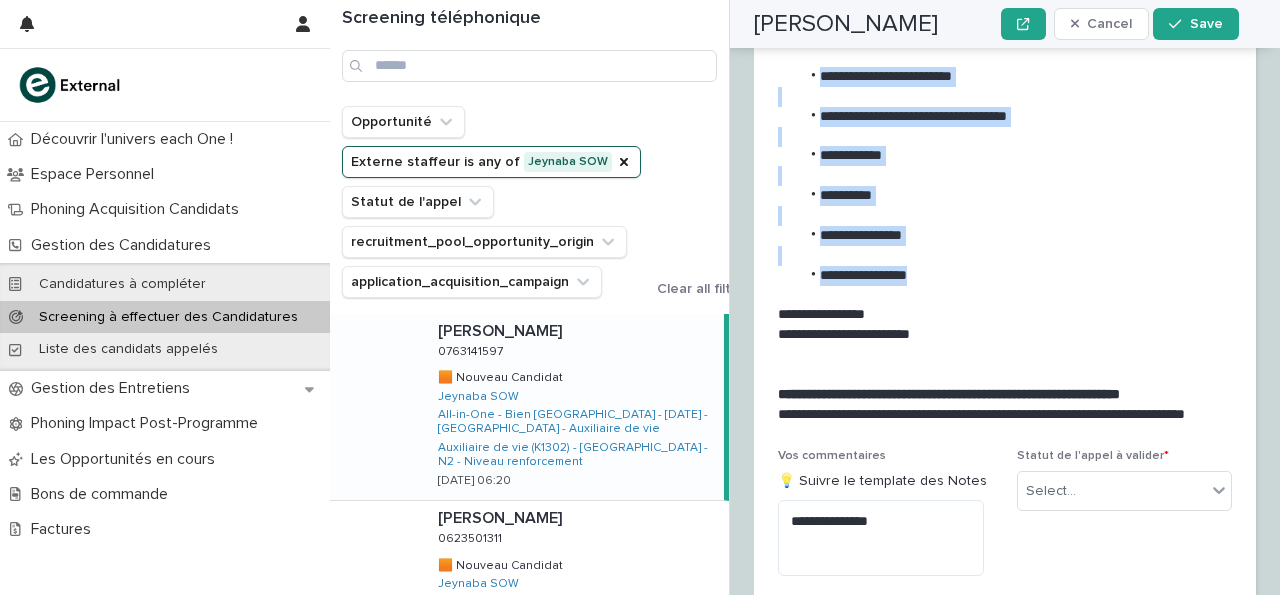 scroll, scrollTop: 3257, scrollLeft: 0, axis: vertical 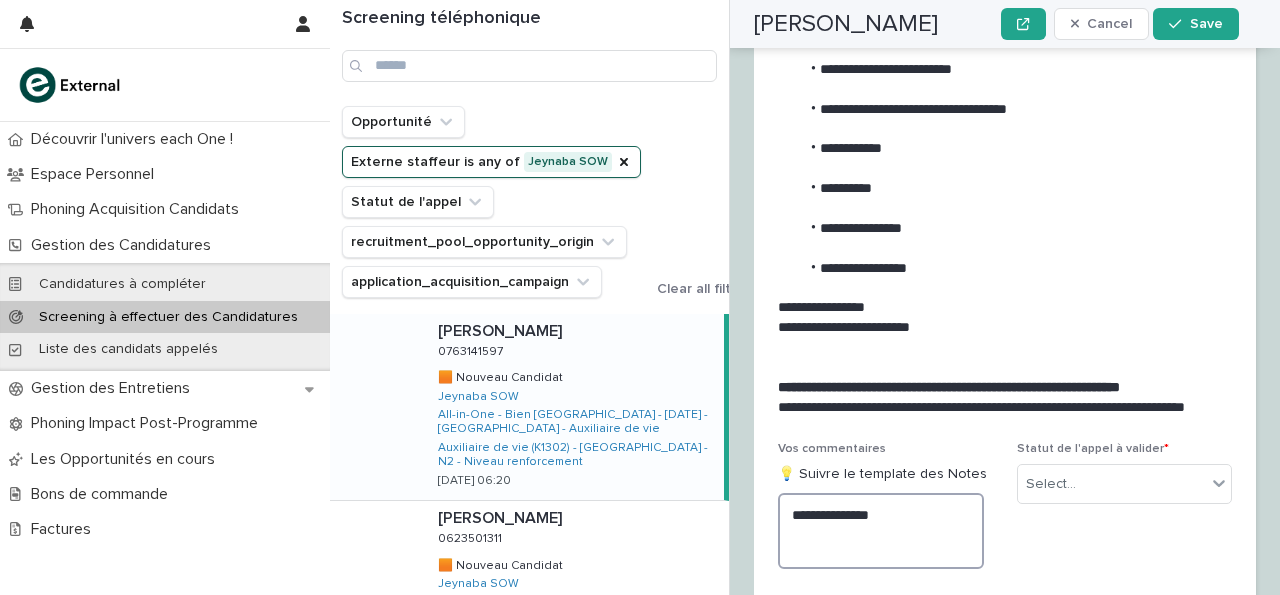 click on "**********" at bounding box center (881, 531) 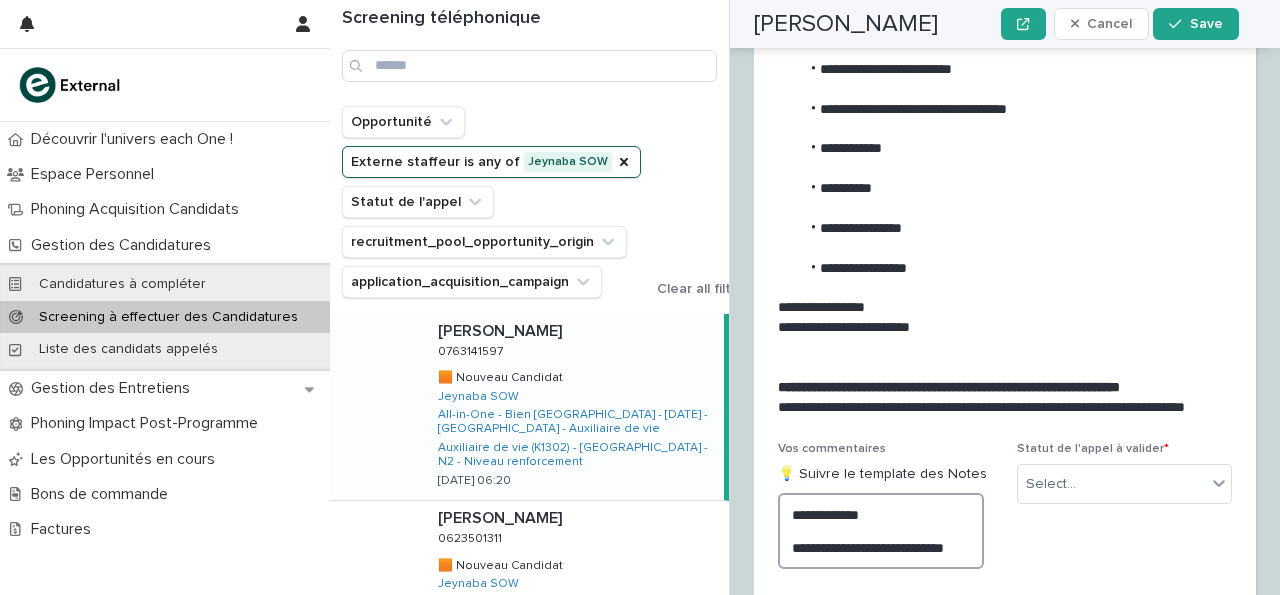 scroll, scrollTop: 3442, scrollLeft: 0, axis: vertical 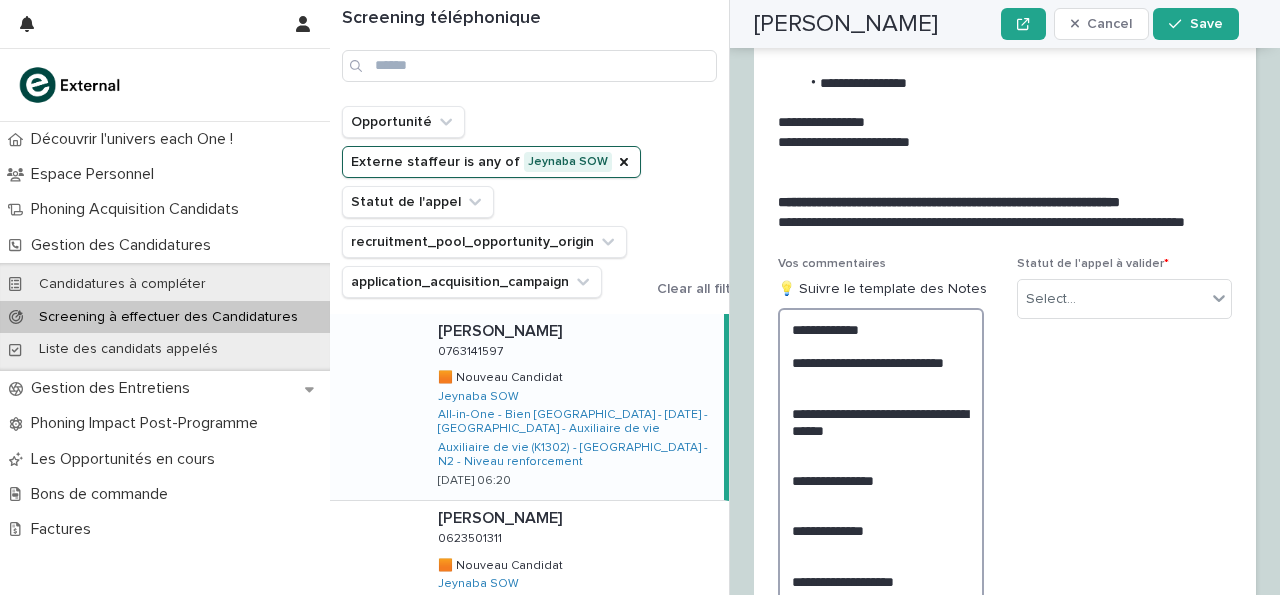 click on "**********" at bounding box center [881, 480] 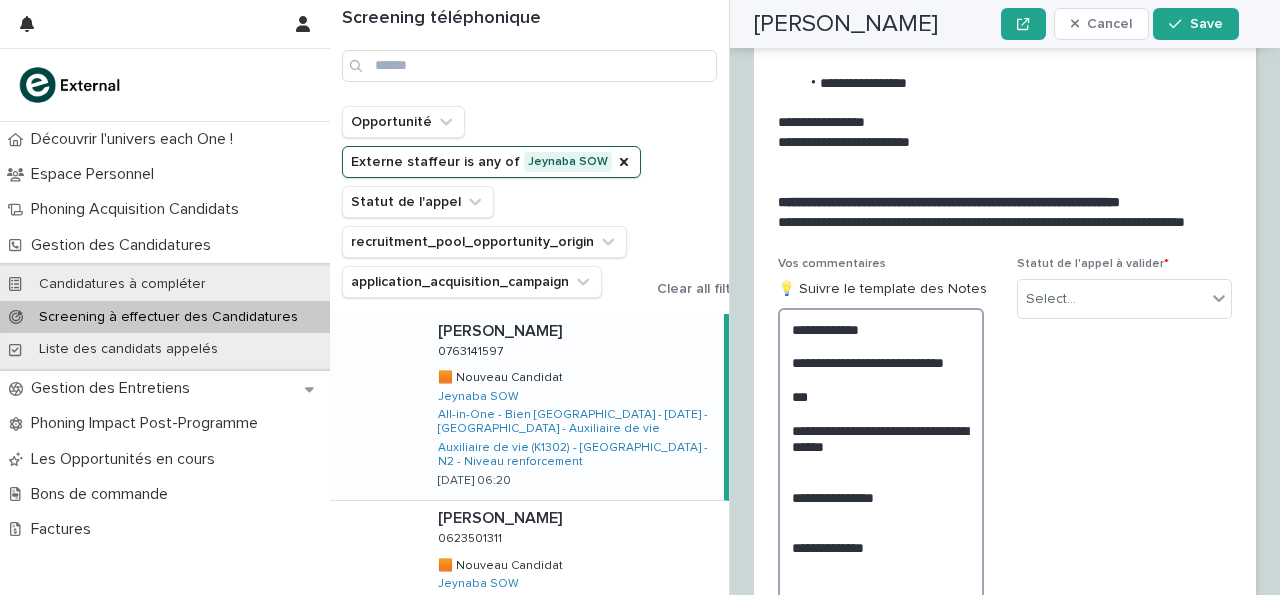 click on "**********" at bounding box center [881, 488] 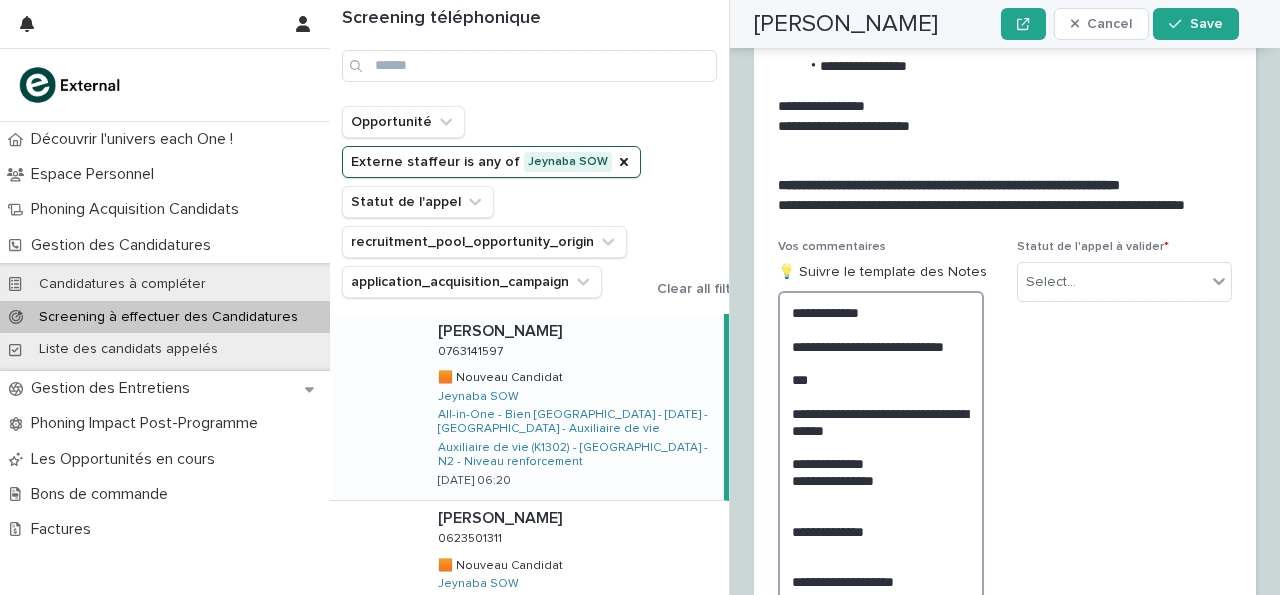 scroll, scrollTop: 3358, scrollLeft: 0, axis: vertical 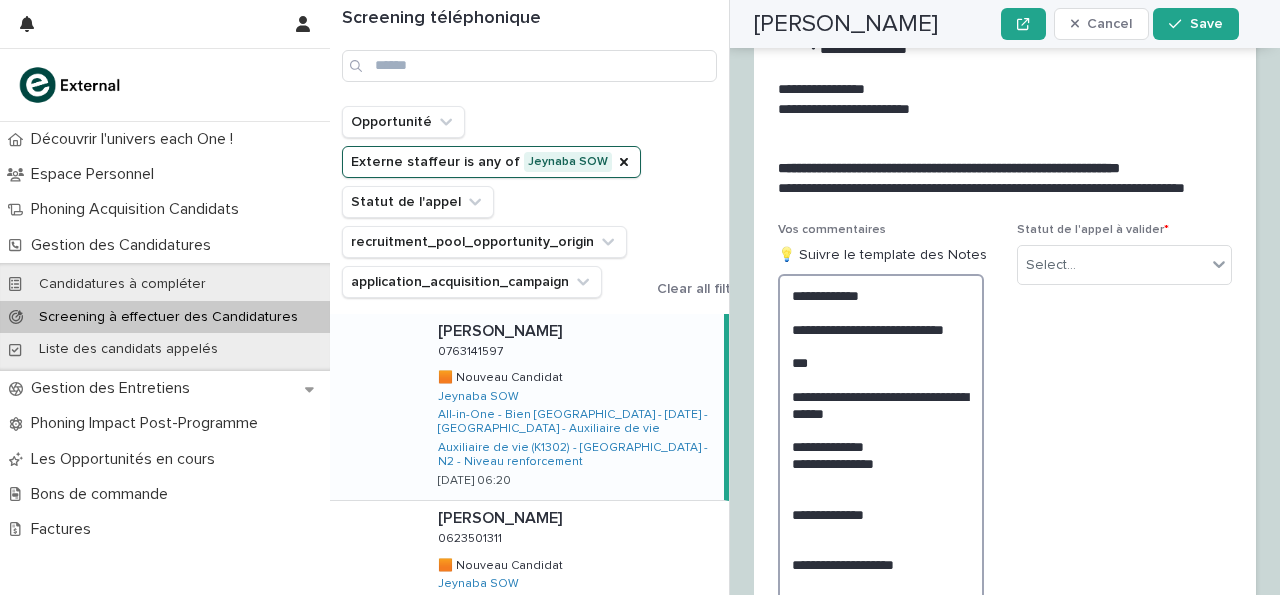 click on "**********" at bounding box center [881, 454] 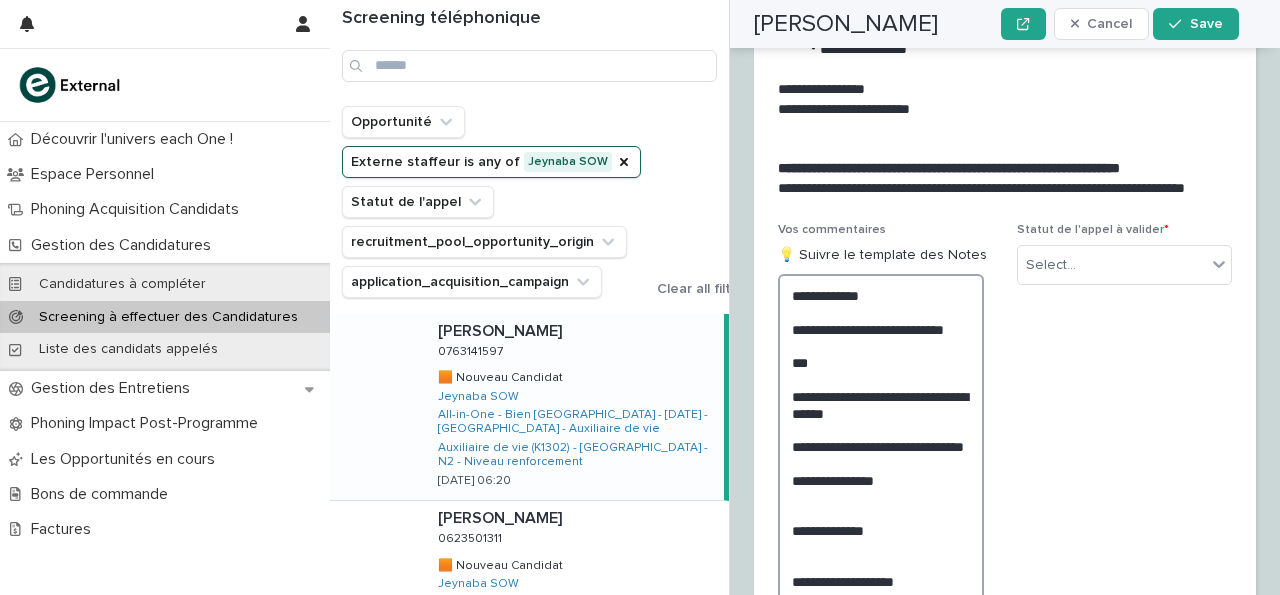 click on "**********" at bounding box center [881, 471] 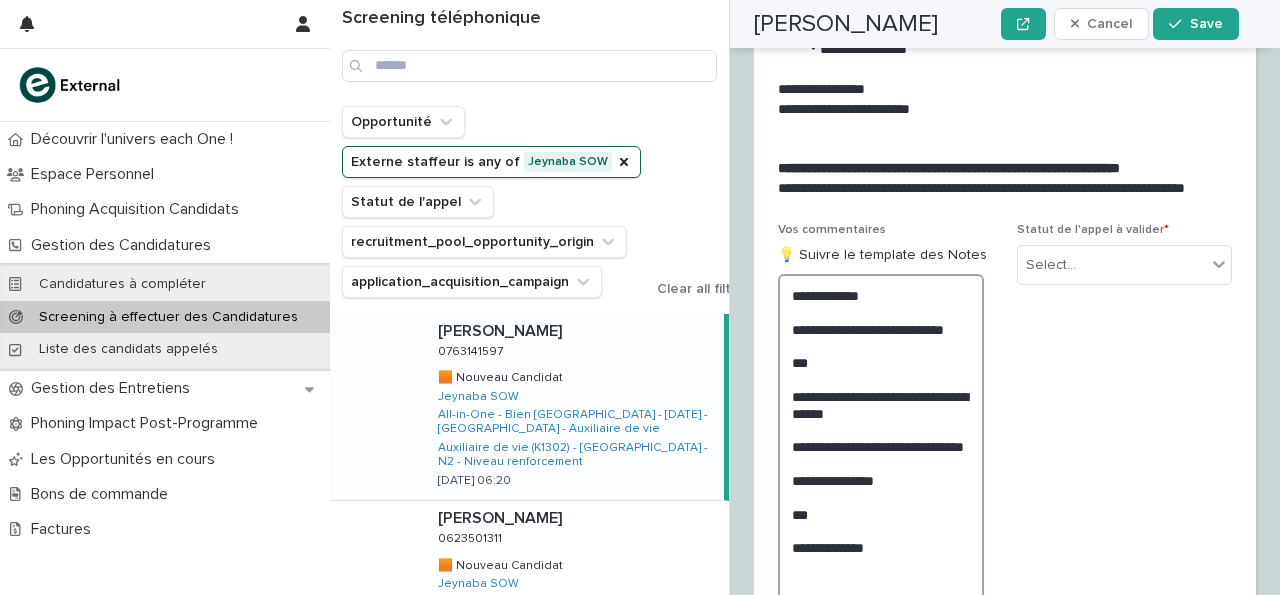 click on "**********" at bounding box center [881, 480] 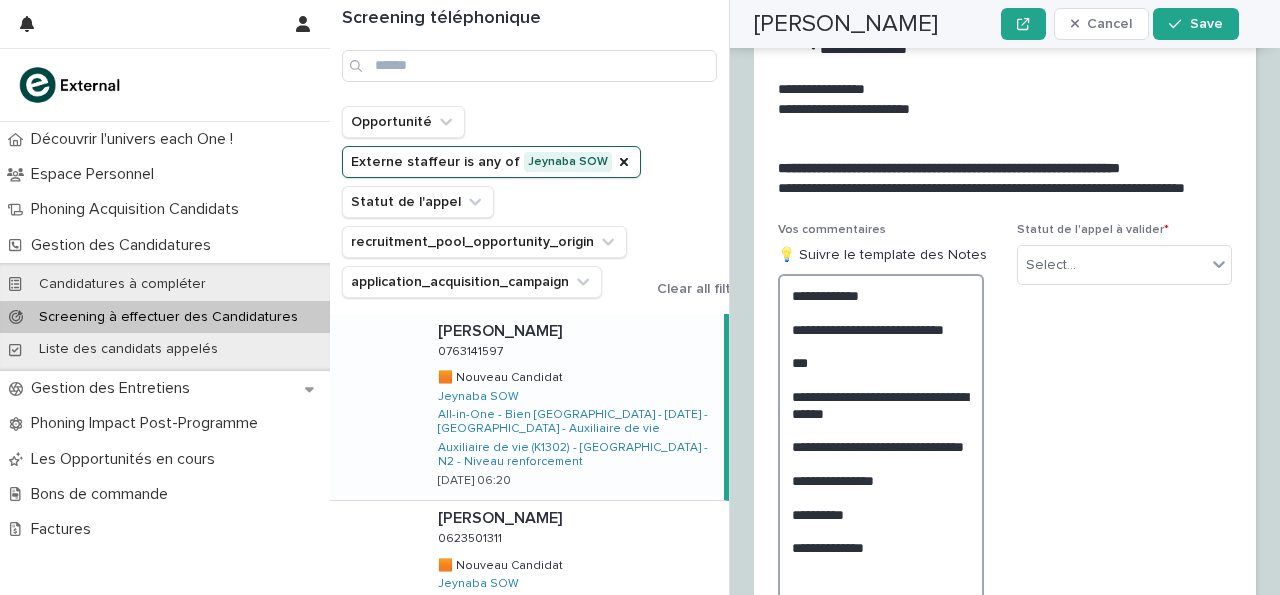 click on "**********" at bounding box center [881, 480] 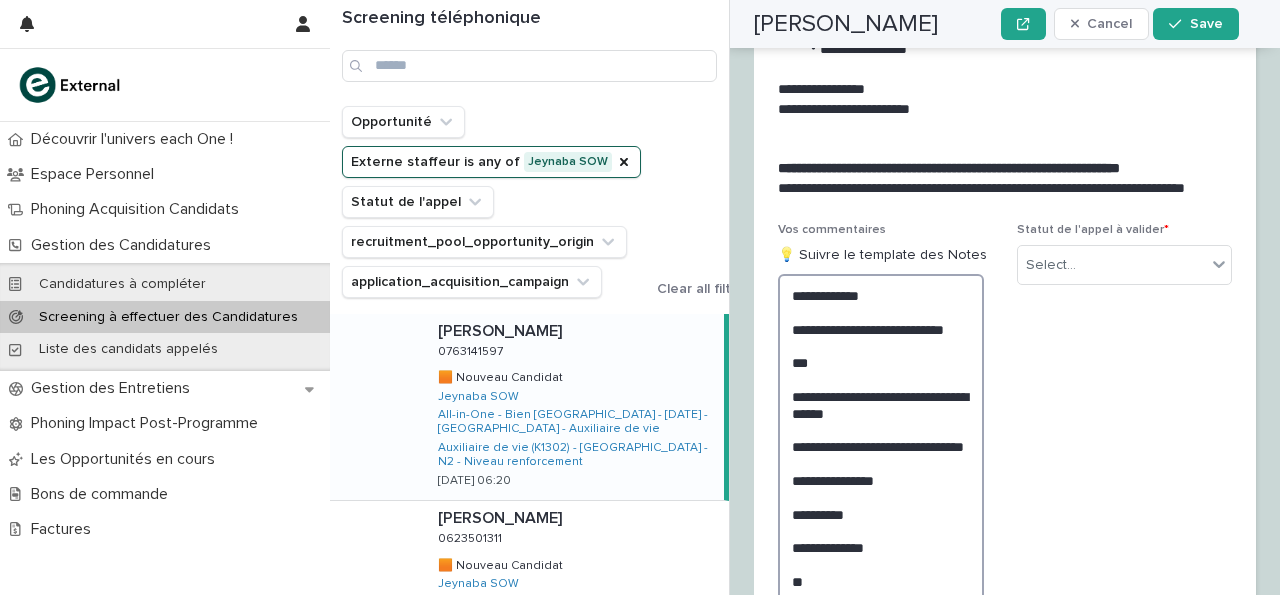 scroll, scrollTop: 3783, scrollLeft: 0, axis: vertical 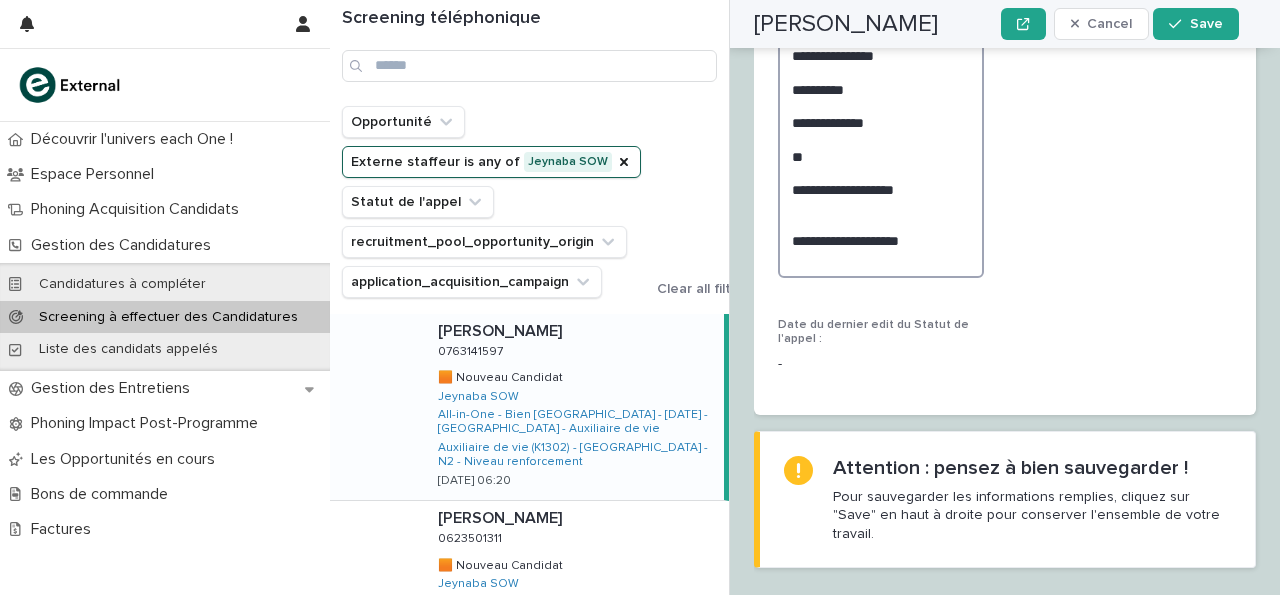 click on "**********" at bounding box center [881, 63] 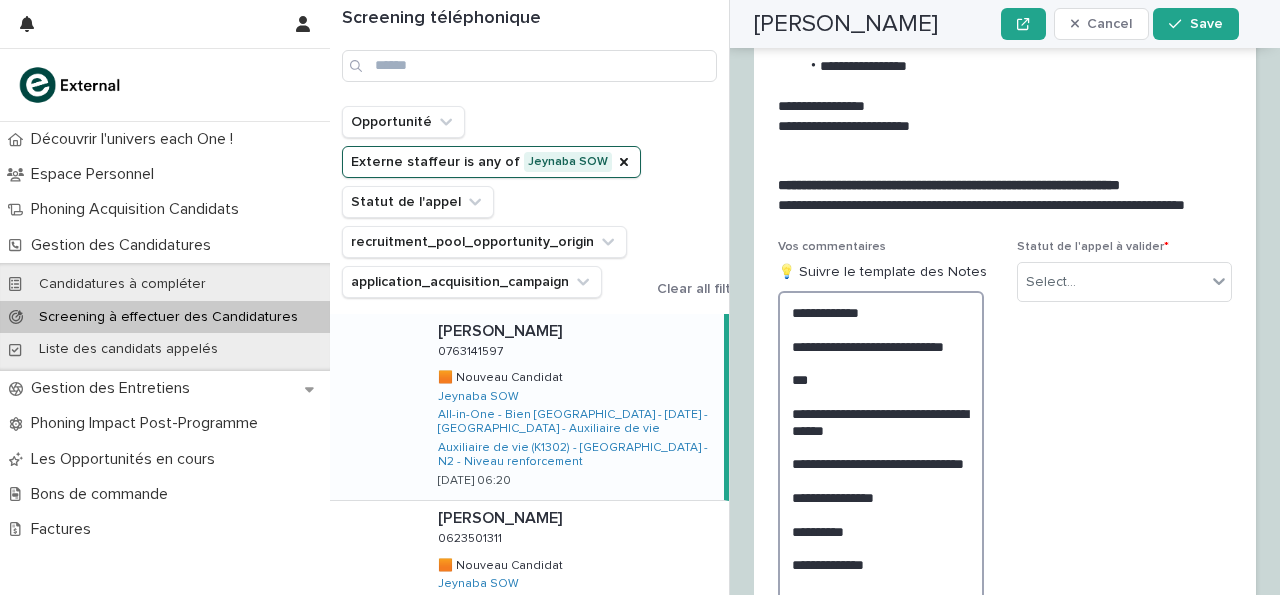 scroll, scrollTop: 3333, scrollLeft: 0, axis: vertical 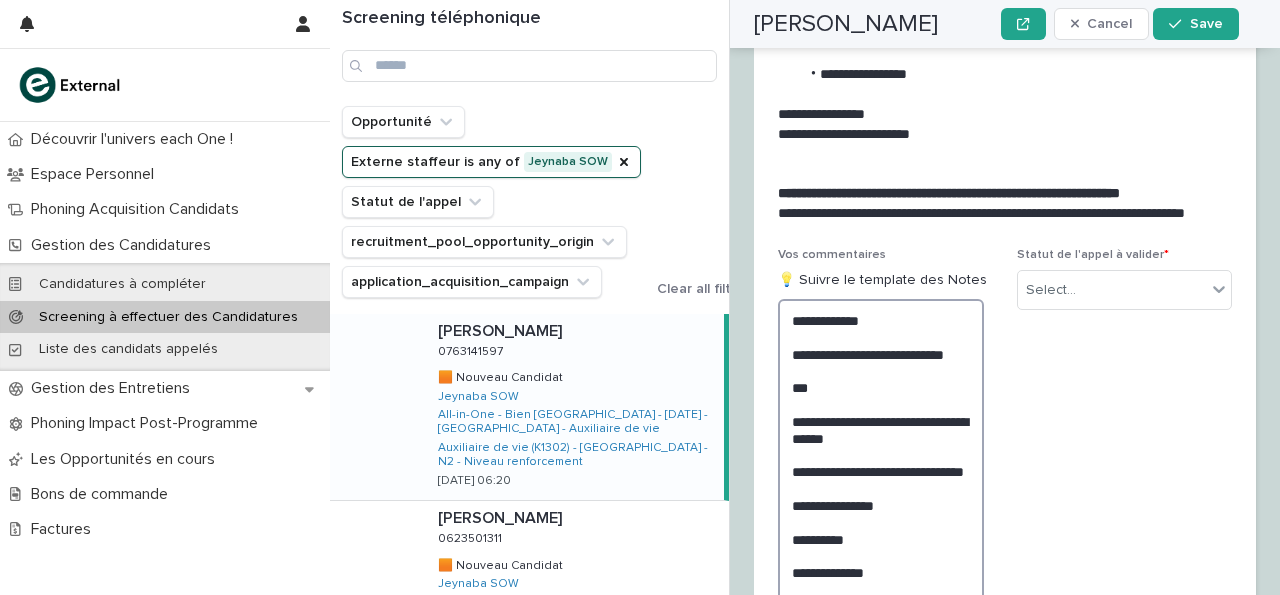 type on "**********" 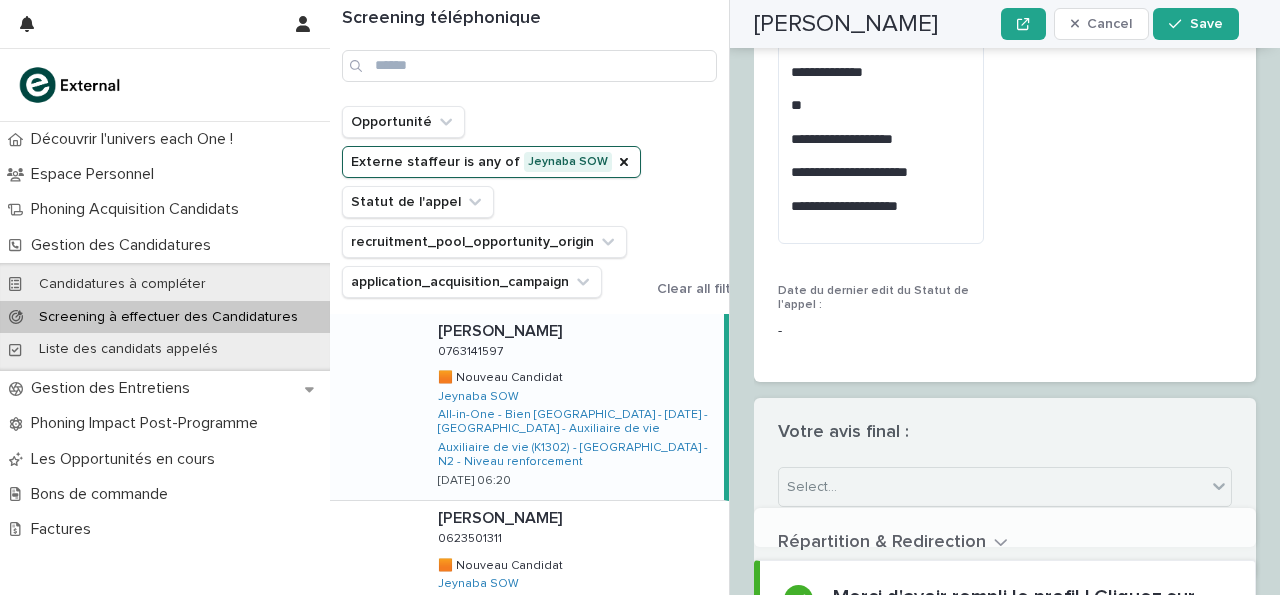 scroll, scrollTop: 4068, scrollLeft: 0, axis: vertical 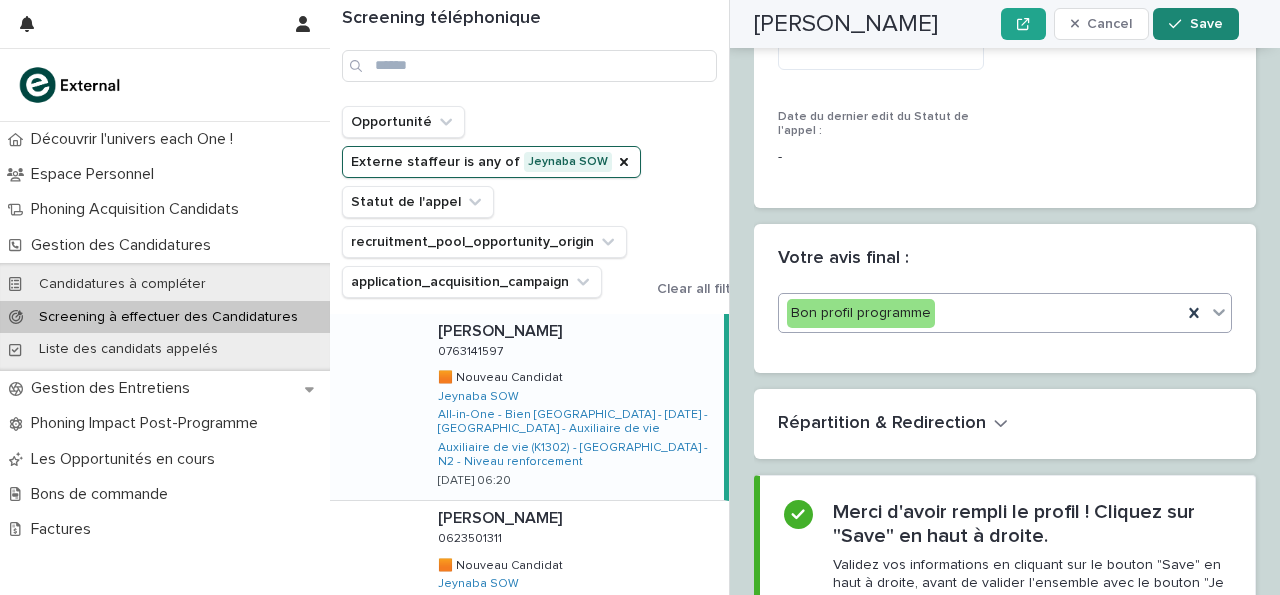 click on "Save" at bounding box center (1195, 24) 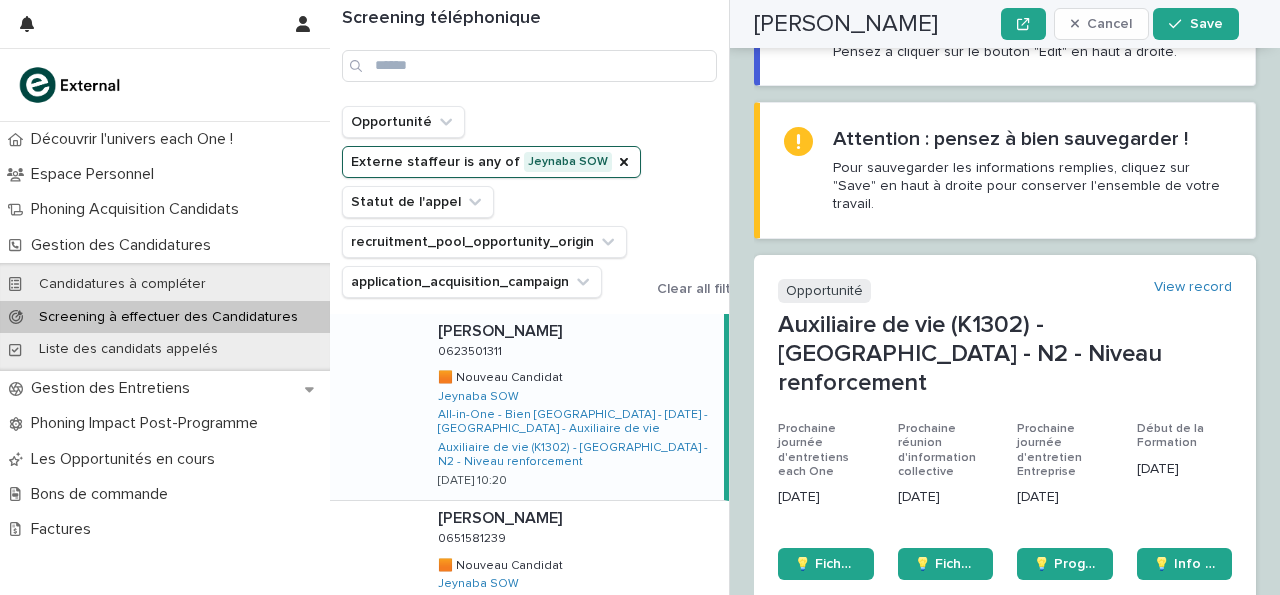 scroll, scrollTop: 0, scrollLeft: 0, axis: both 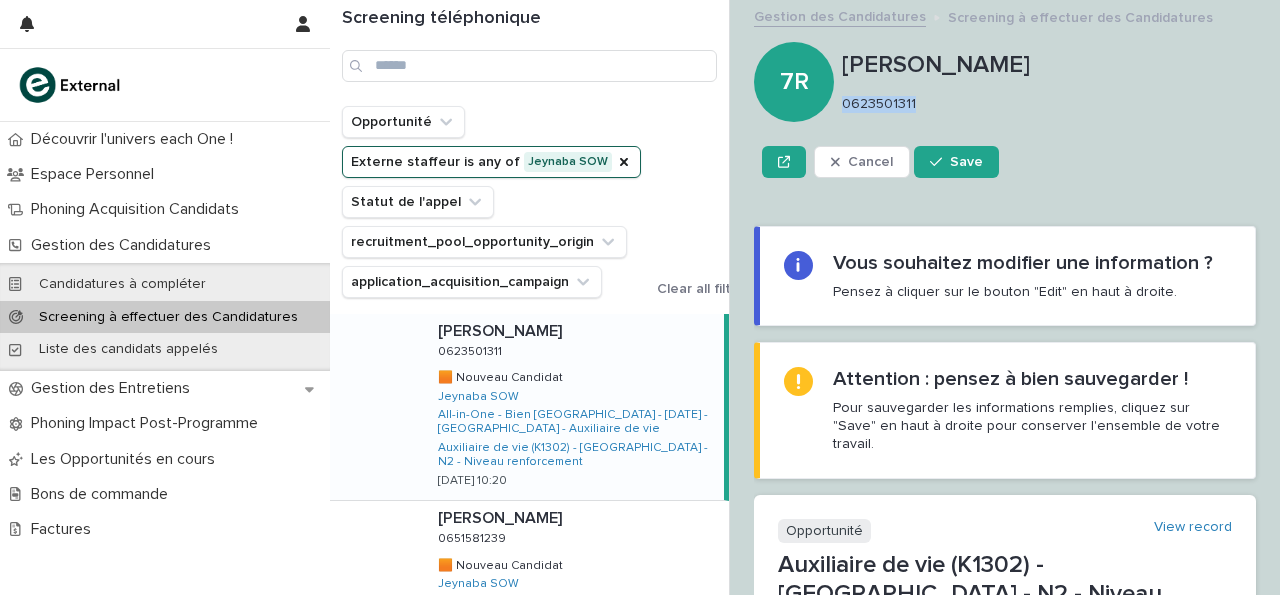 drag, startPoint x: 843, startPoint y: 100, endPoint x: 920, endPoint y: 103, distance: 77.05842 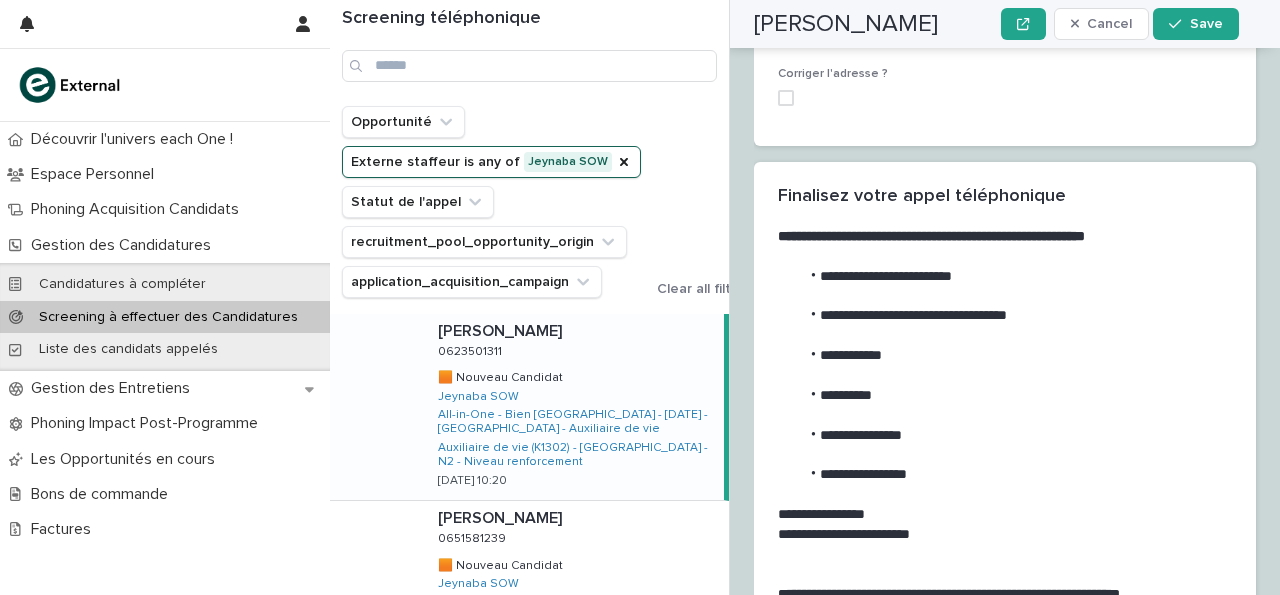scroll, scrollTop: 3438, scrollLeft: 0, axis: vertical 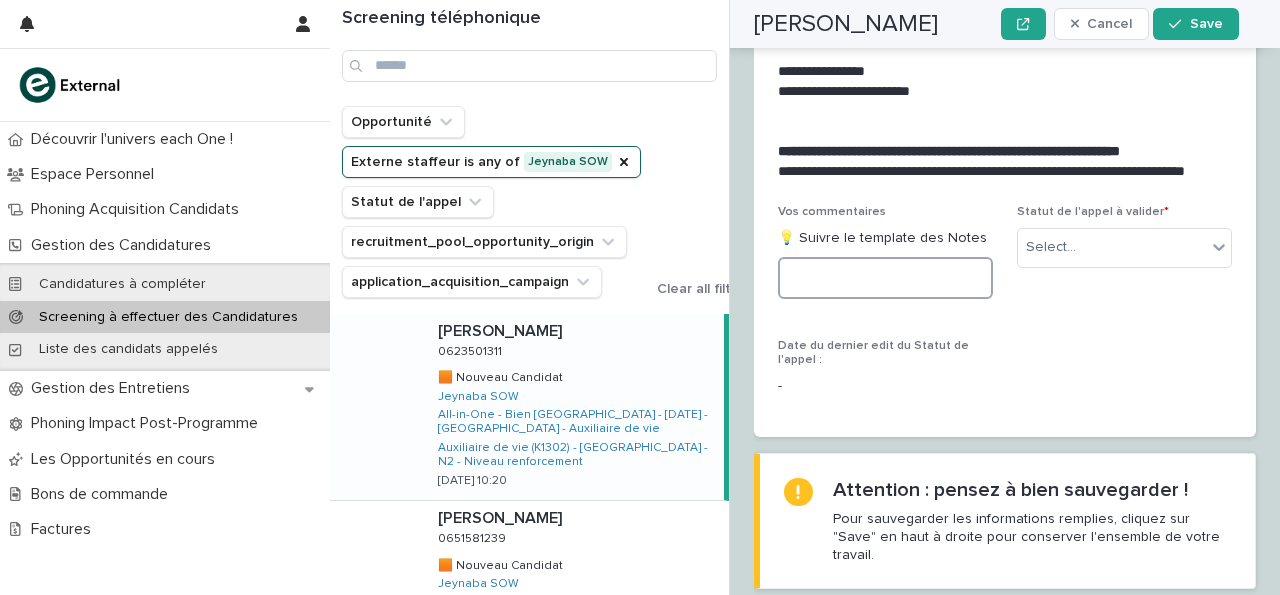 click at bounding box center [885, 278] 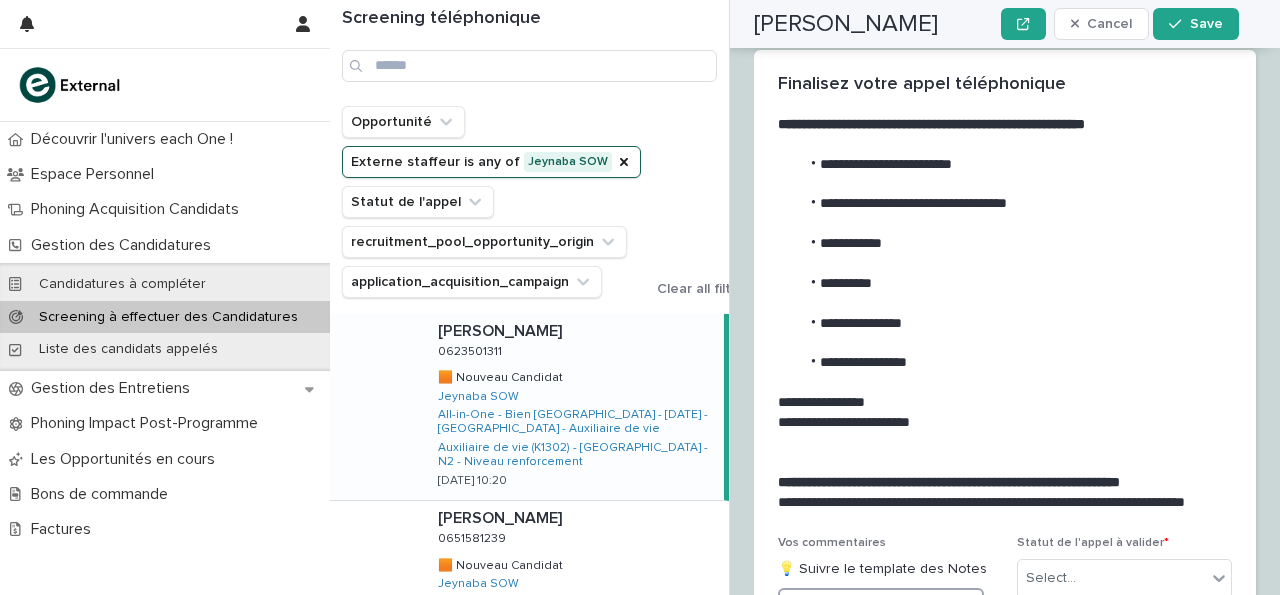 scroll, scrollTop: 3104, scrollLeft: 0, axis: vertical 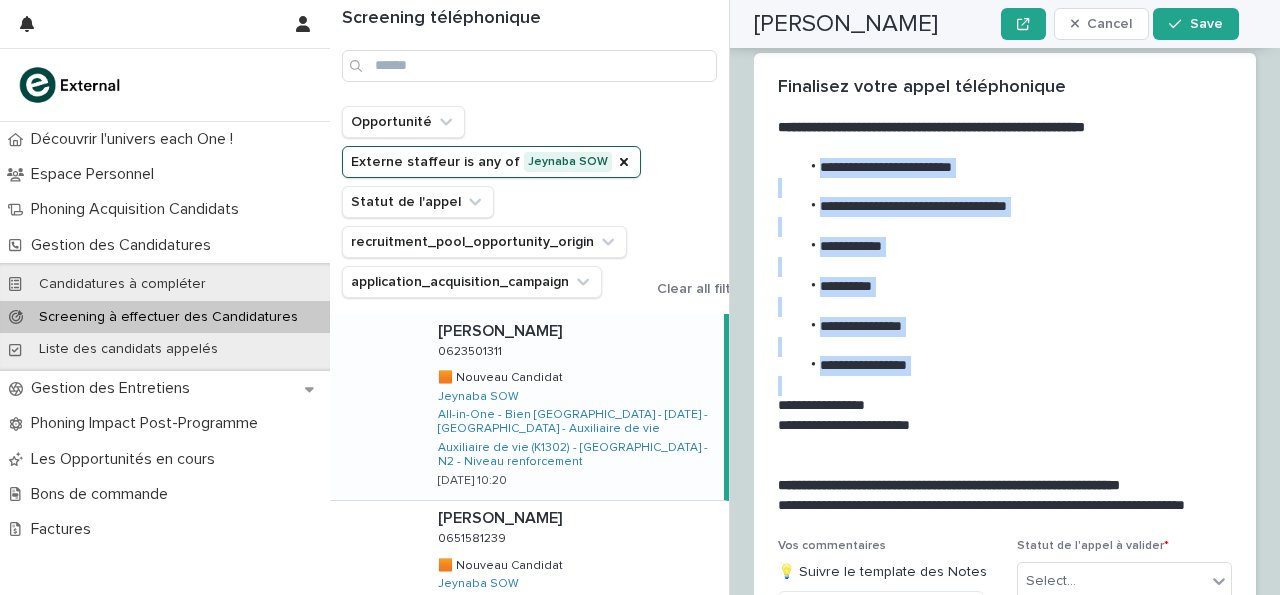 drag, startPoint x: 819, startPoint y: 103, endPoint x: 930, endPoint y: 312, distance: 236.64742 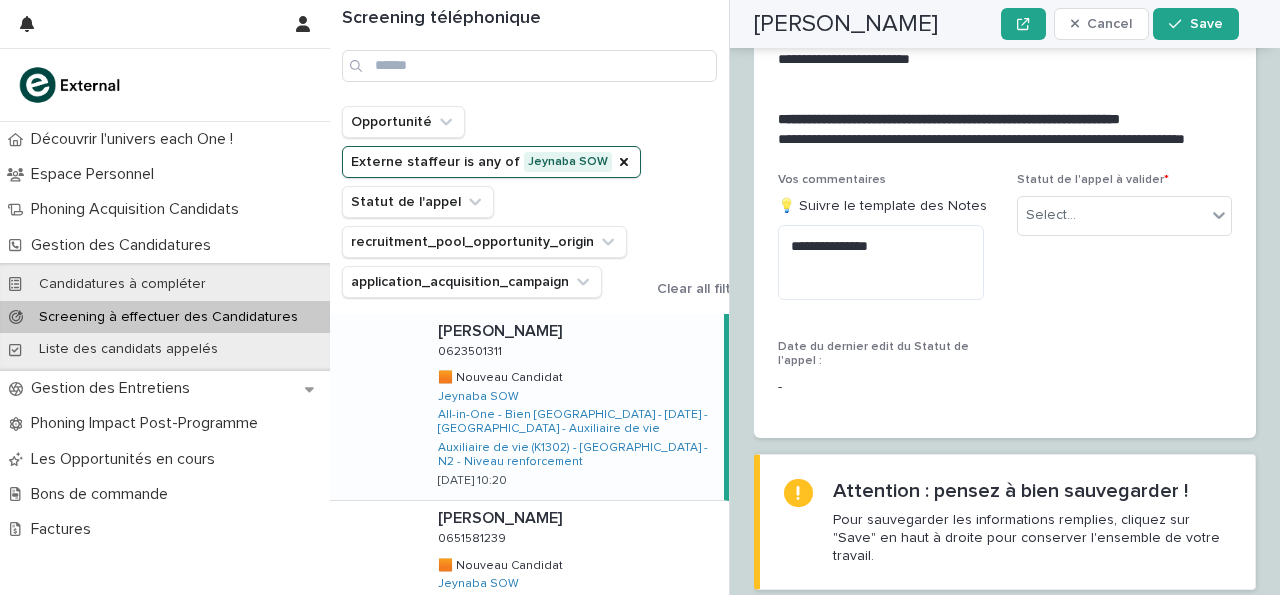 scroll, scrollTop: 3471, scrollLeft: 0, axis: vertical 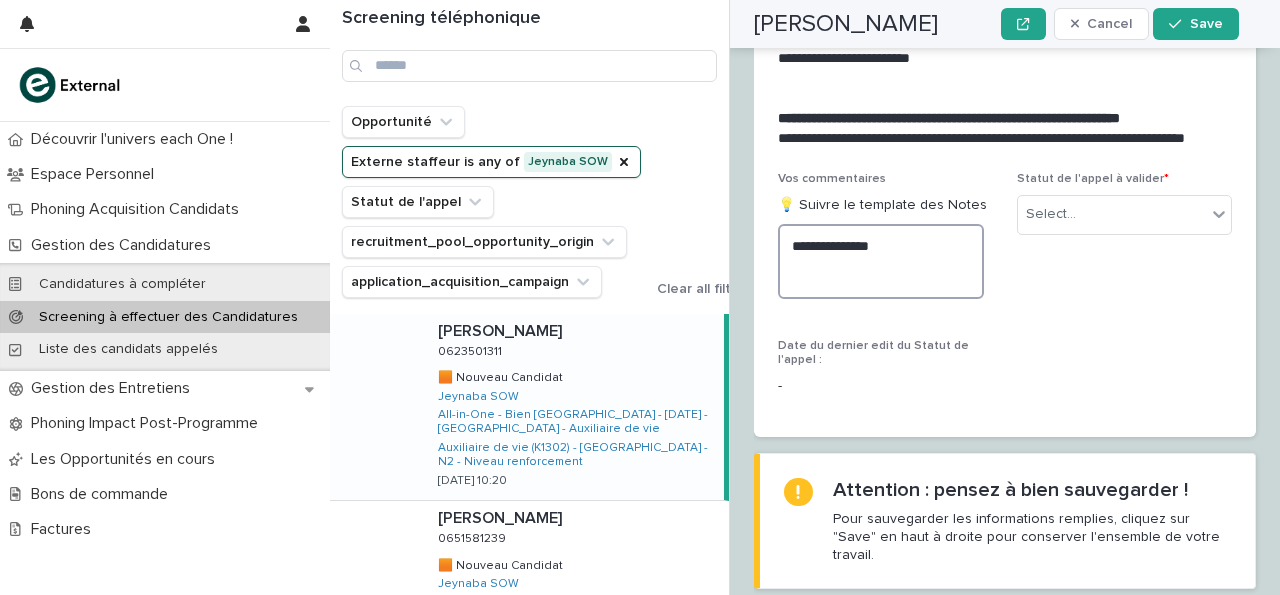 click on "**********" at bounding box center (881, 261) 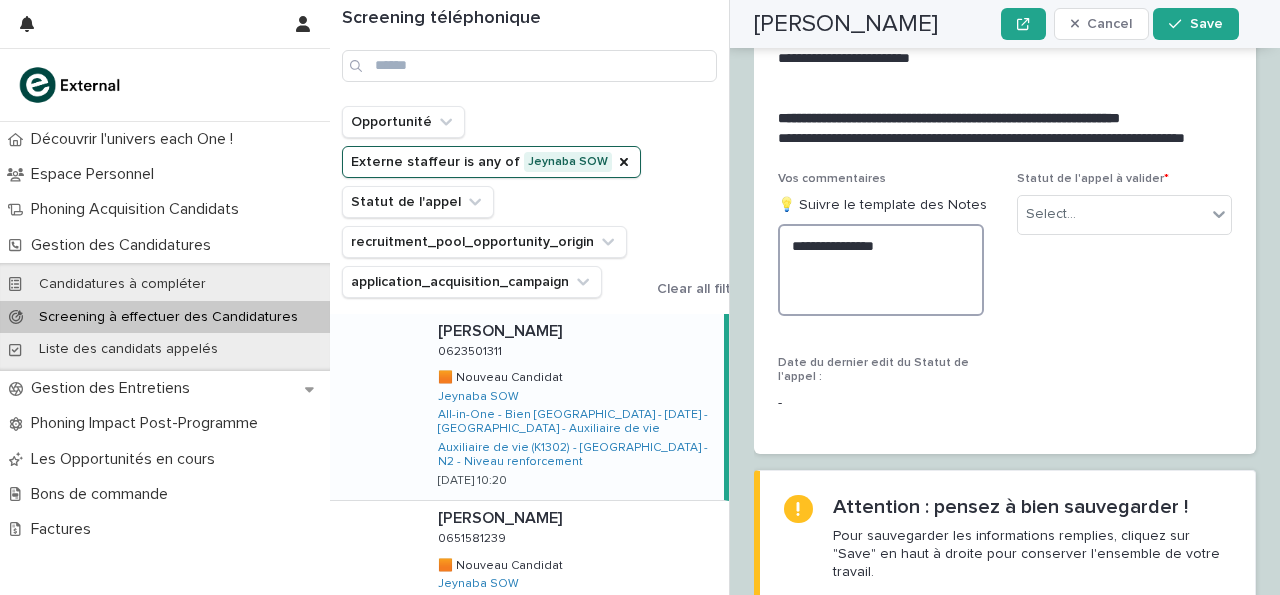 paste on "**********" 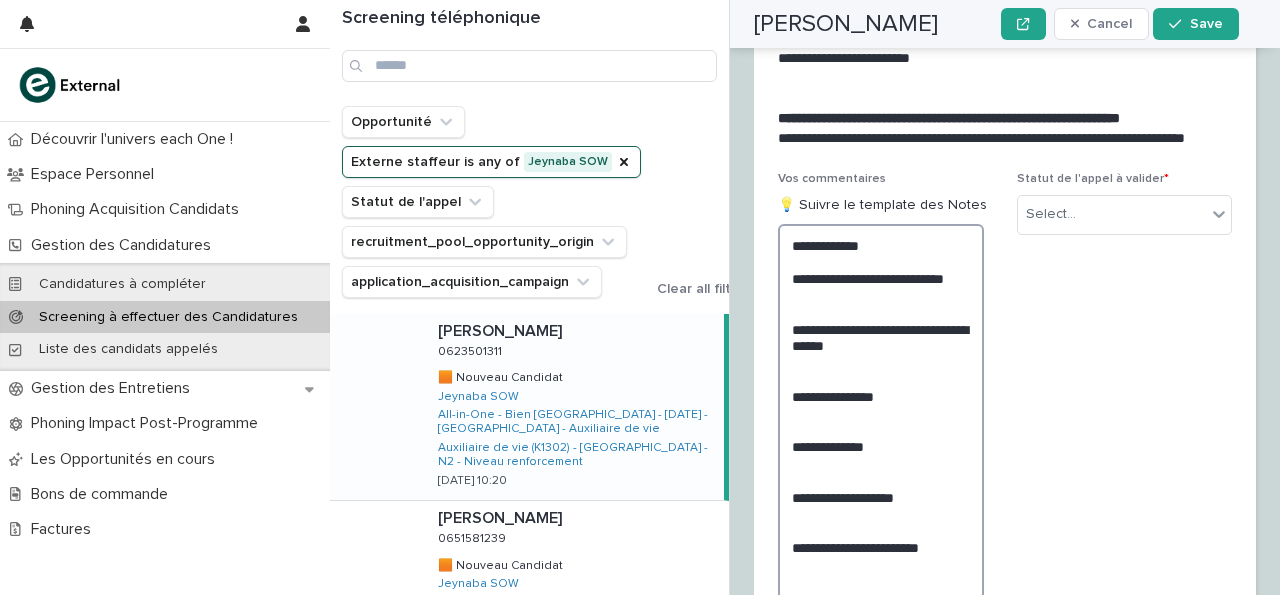 scroll, scrollTop: 3471, scrollLeft: 0, axis: vertical 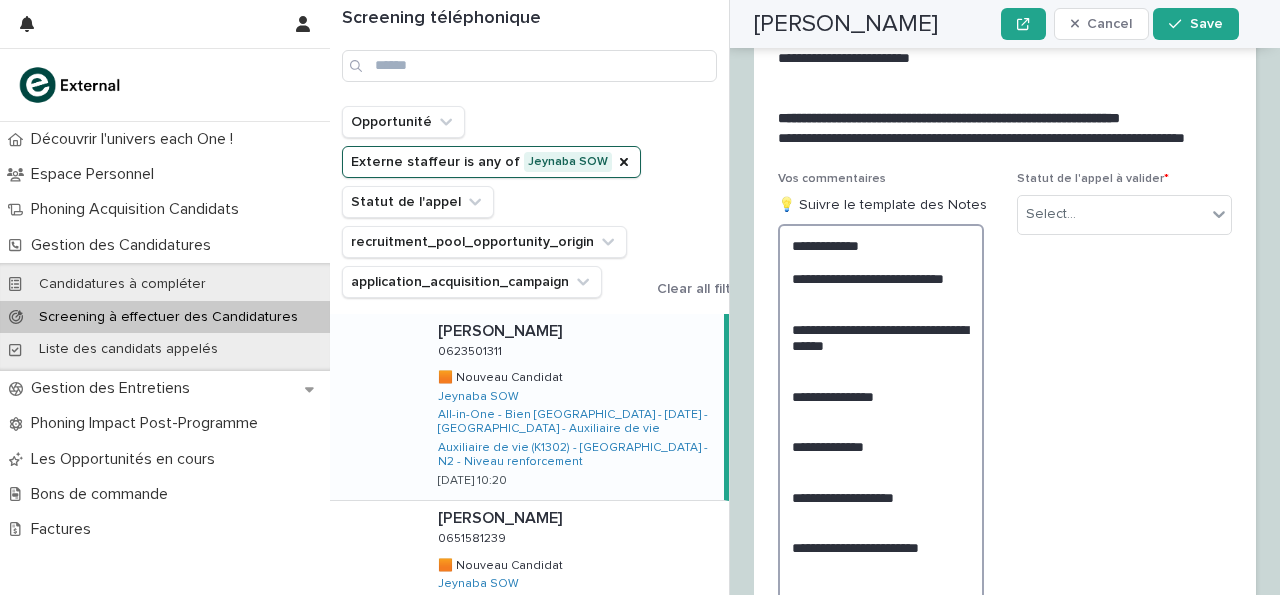 click on "**********" at bounding box center (881, 429) 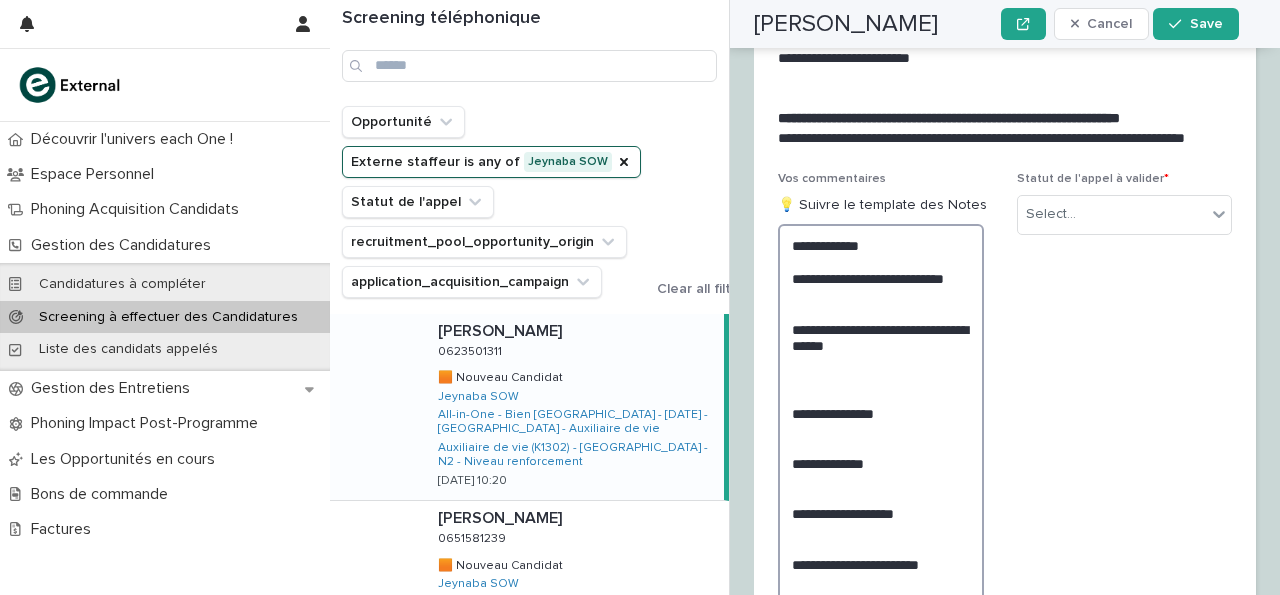 scroll, scrollTop: 3471, scrollLeft: 0, axis: vertical 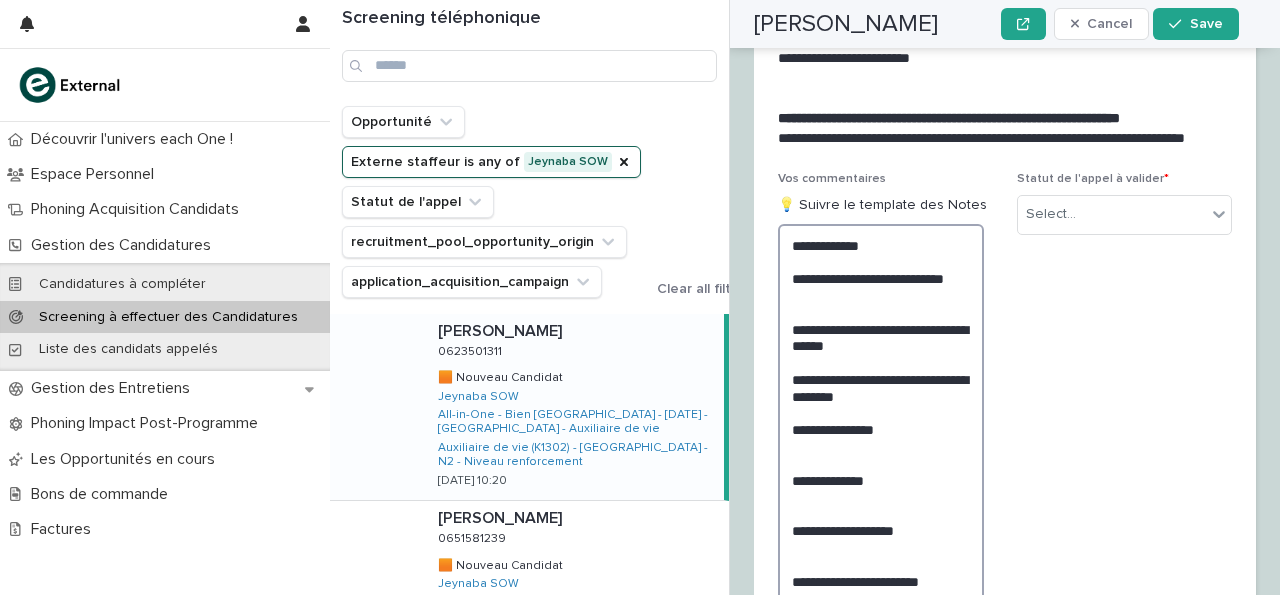 click on "**********" at bounding box center (881, 446) 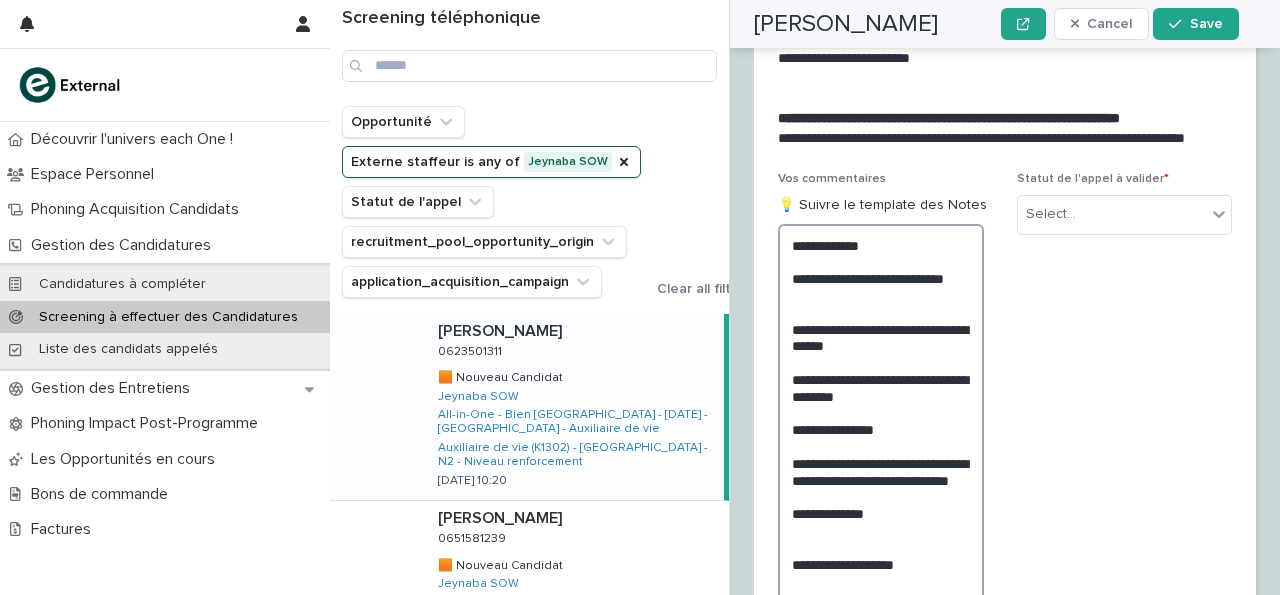 scroll, scrollTop: 3471, scrollLeft: 0, axis: vertical 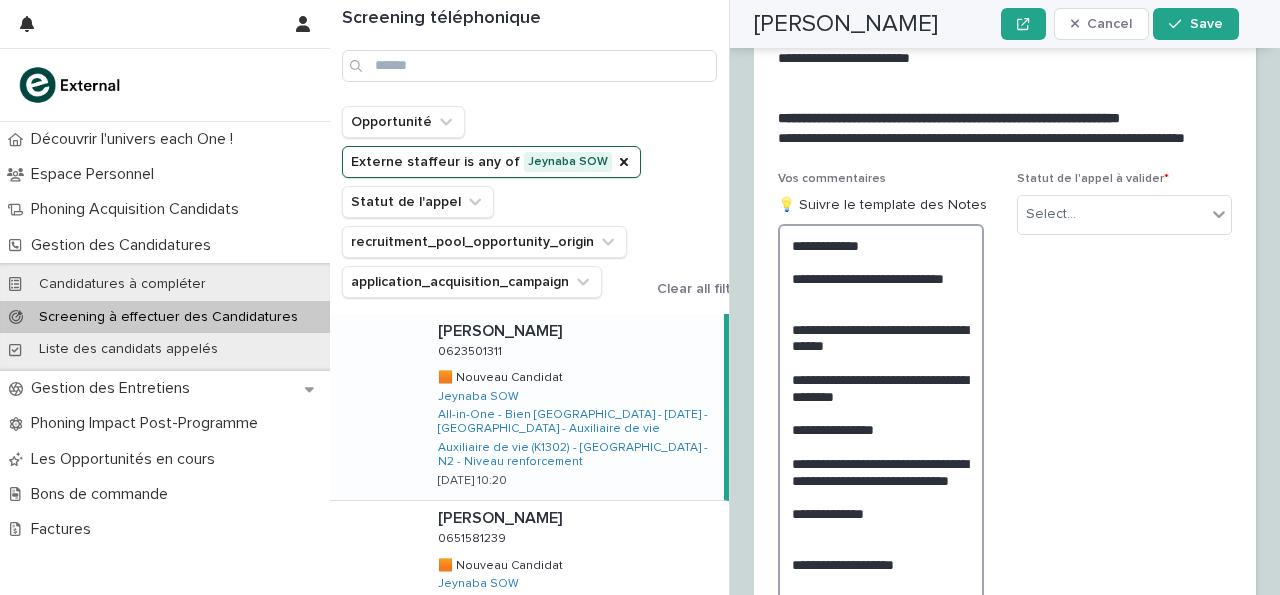 click on "**********" at bounding box center [881, 471] 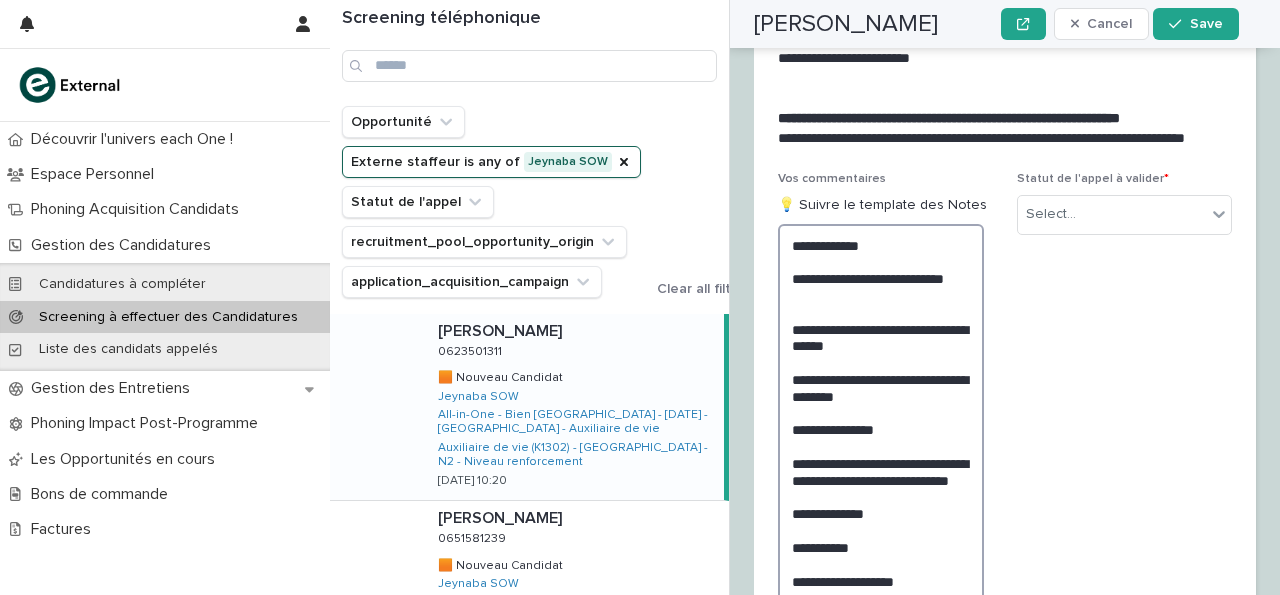 scroll, scrollTop: 3471, scrollLeft: 0, axis: vertical 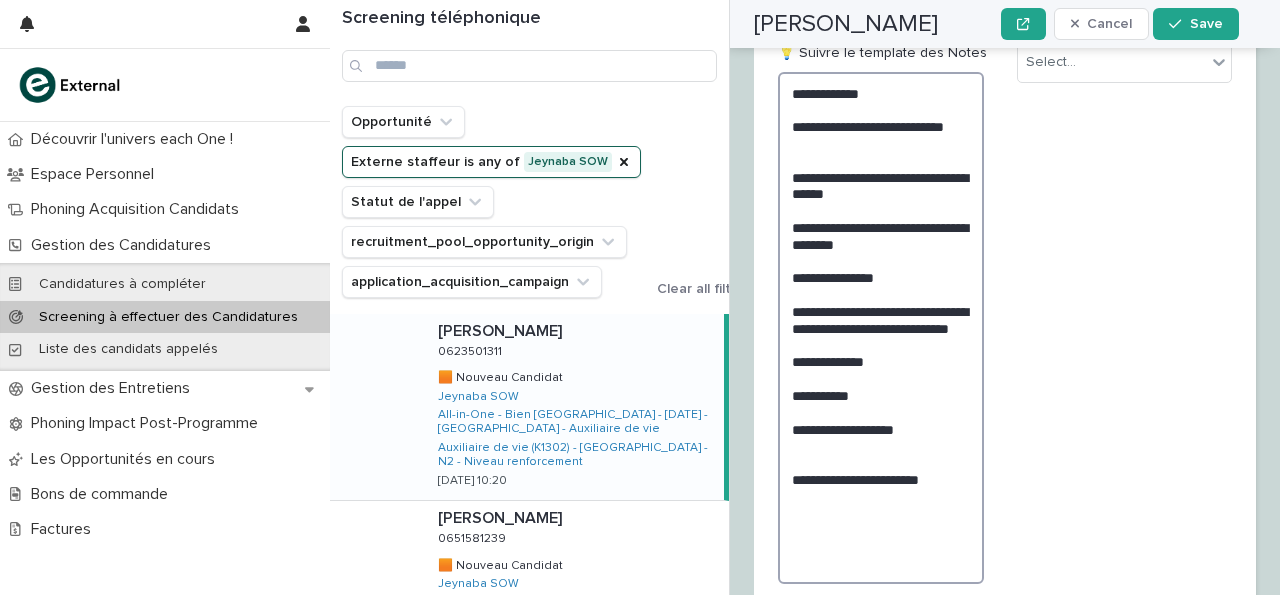click on "**********" at bounding box center [881, 328] 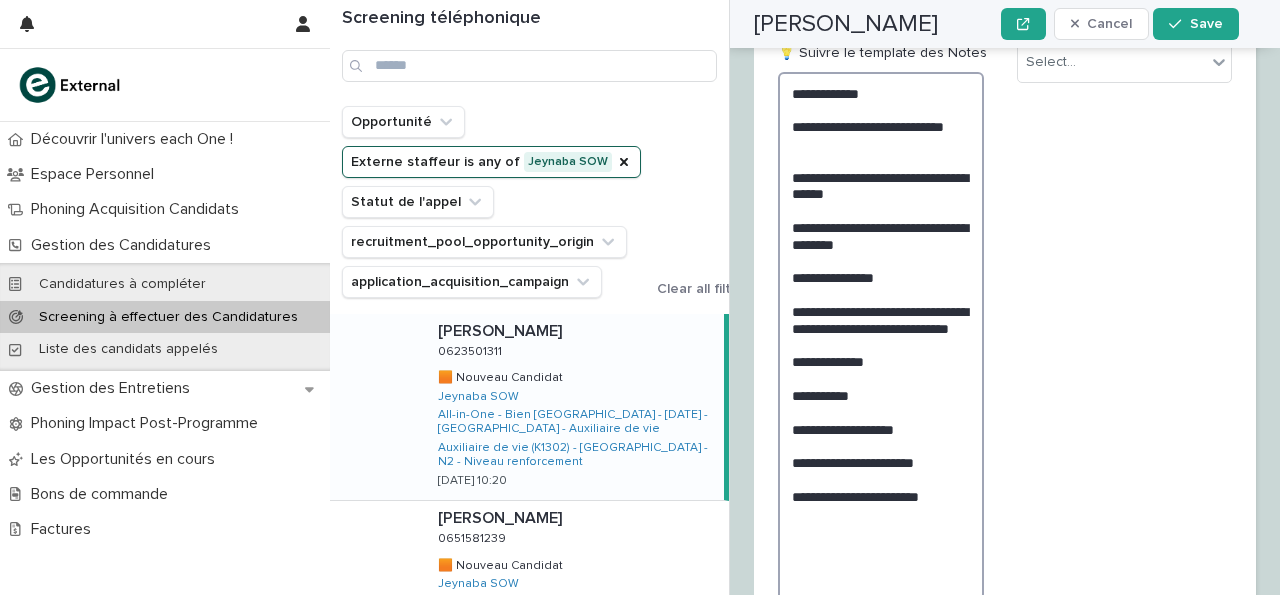 scroll, scrollTop: 3623, scrollLeft: 0, axis: vertical 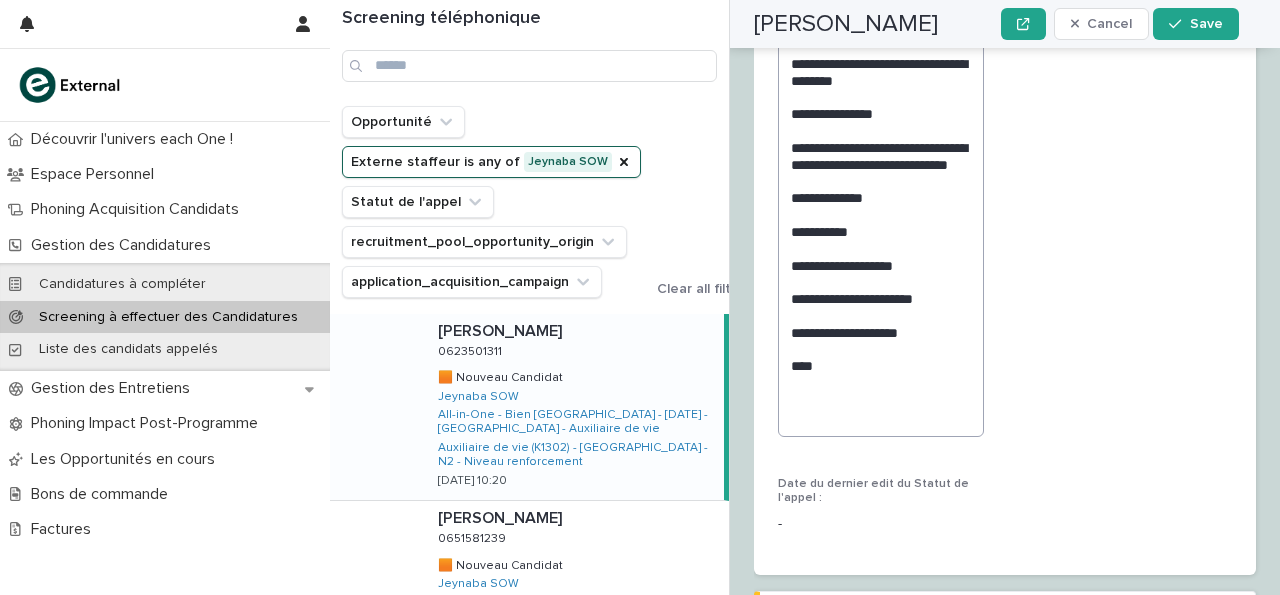 click on "Date du dernier edit du Statut de l'appel : -" at bounding box center [885, 514] 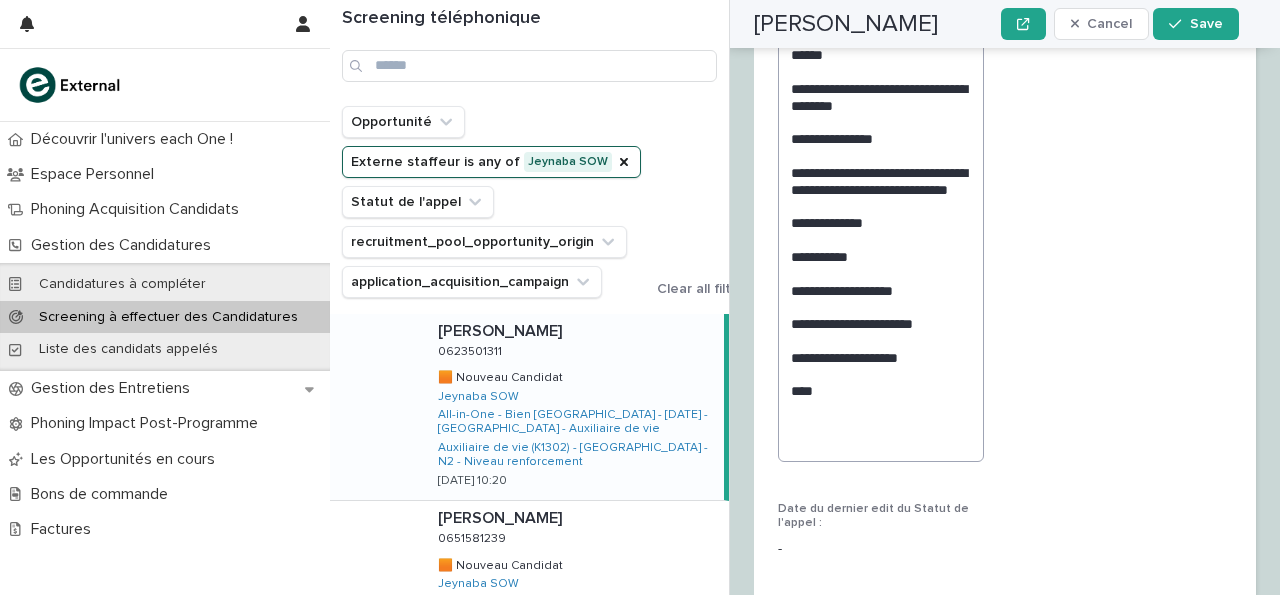 scroll, scrollTop: 3757, scrollLeft: 0, axis: vertical 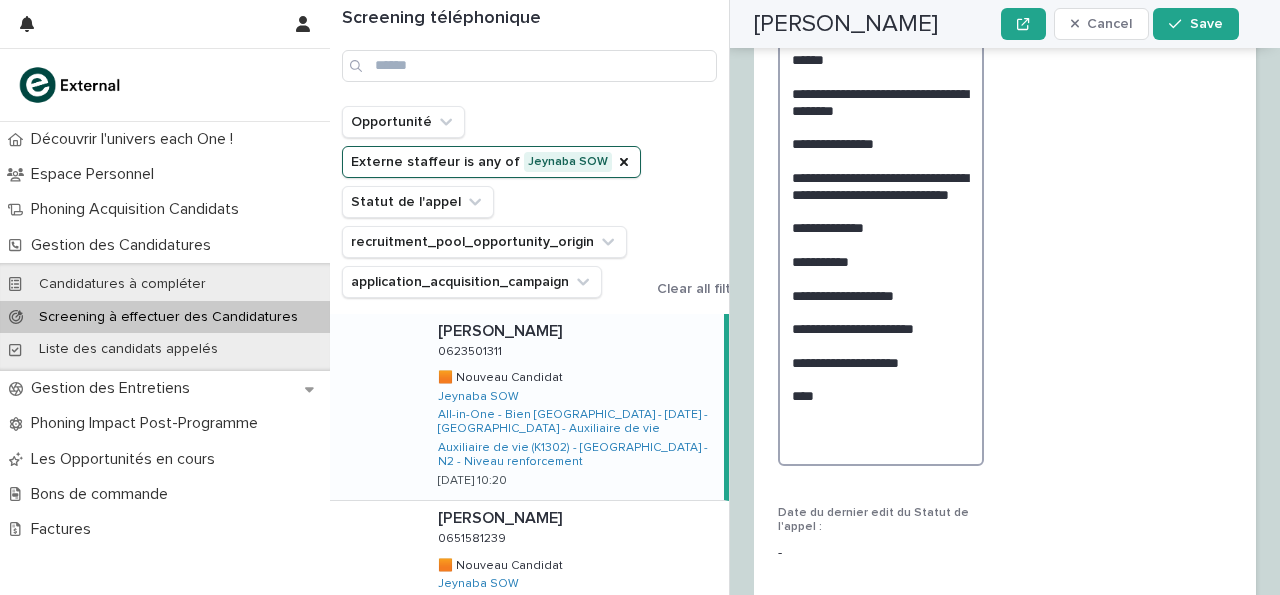 click on "**********" at bounding box center [881, 202] 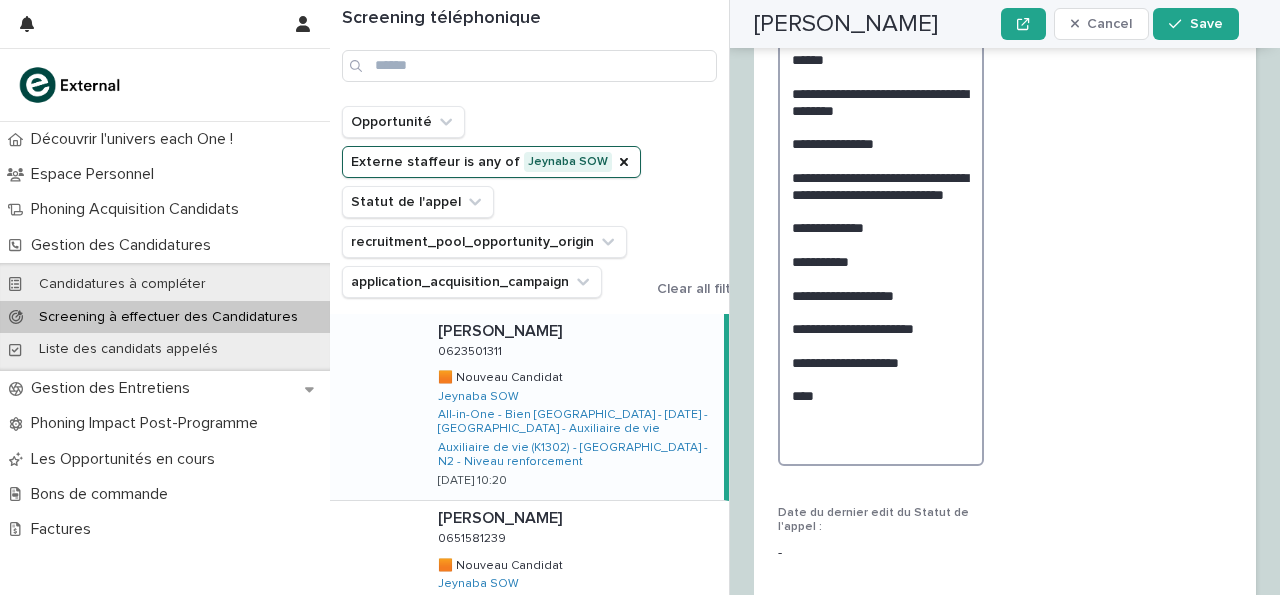 scroll, scrollTop: 3757, scrollLeft: 0, axis: vertical 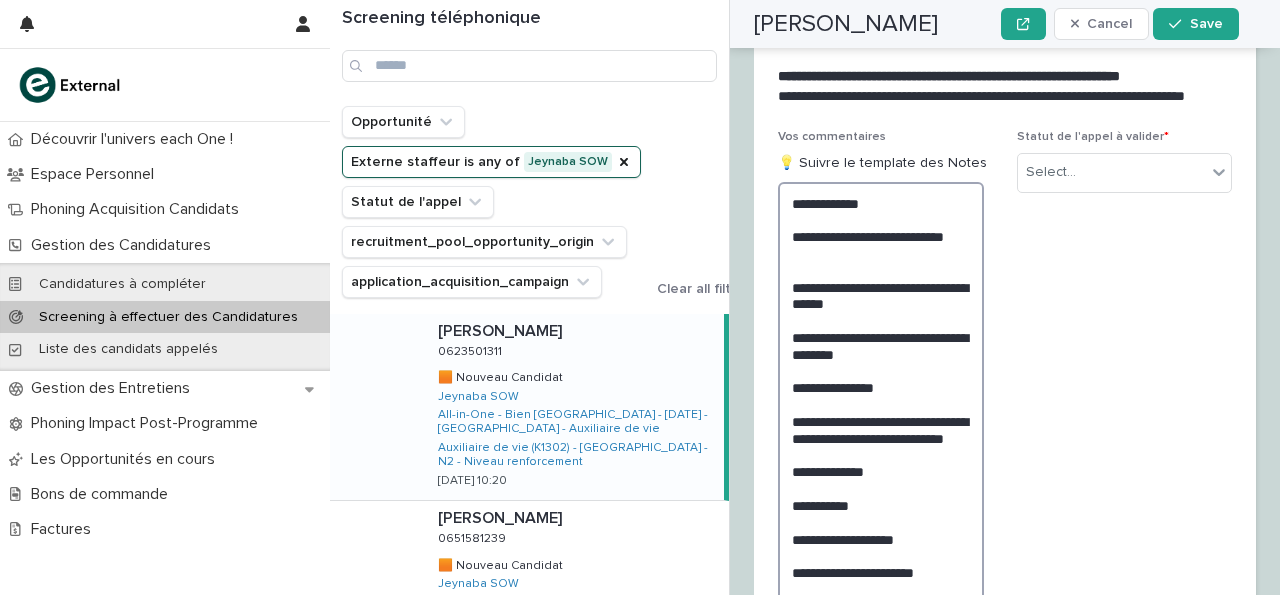 click on "**********" at bounding box center [881, 446] 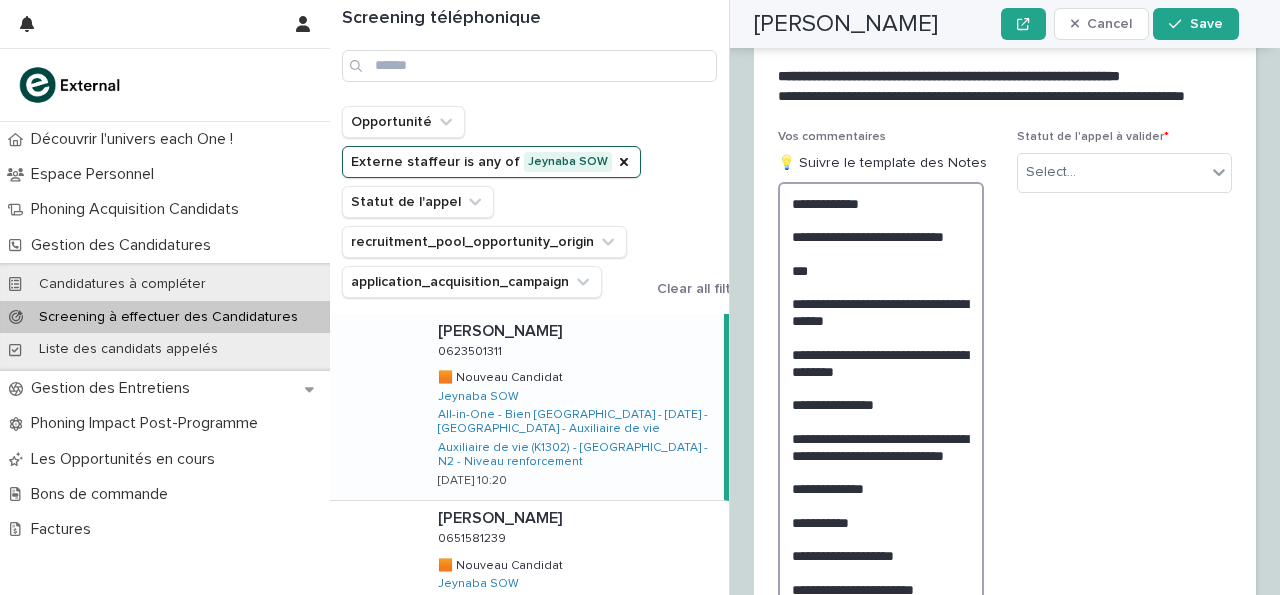 scroll, scrollTop: 3513, scrollLeft: 0, axis: vertical 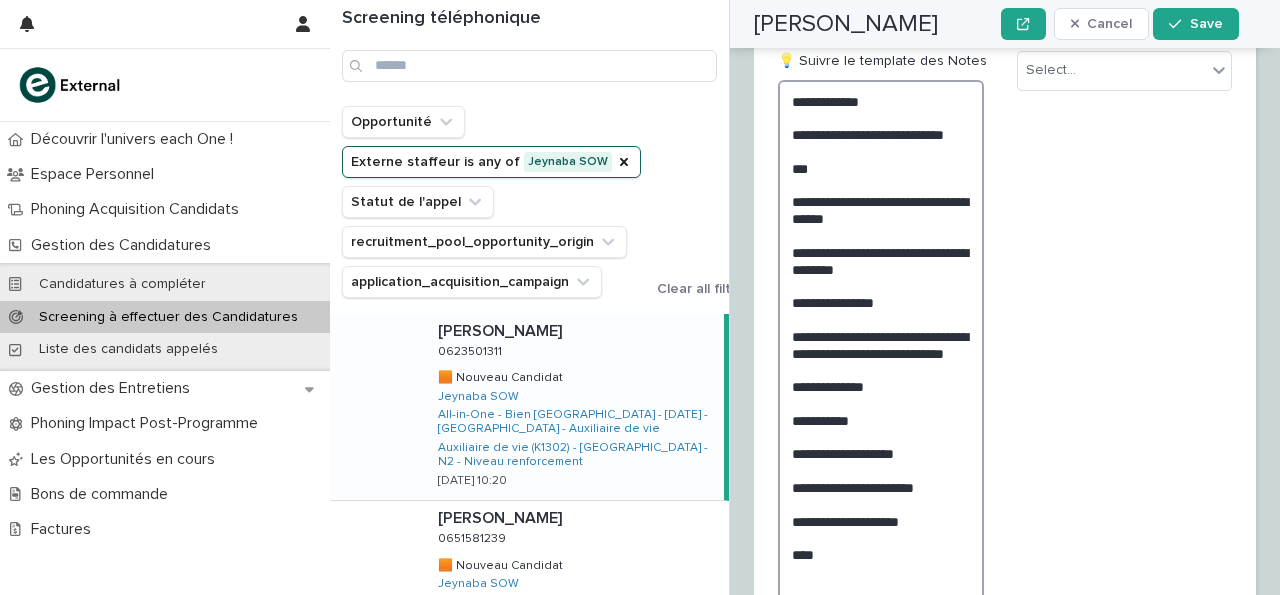 type on "**********" 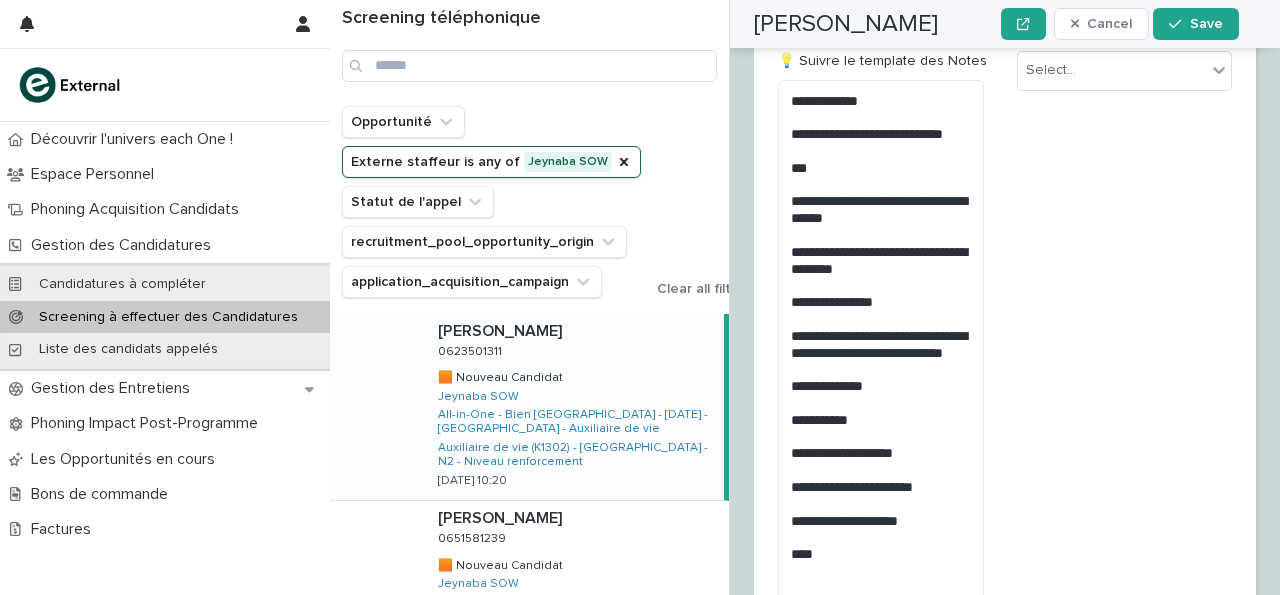 click on "Statut de l'appel à valider * Select..." at bounding box center (1124, 335) 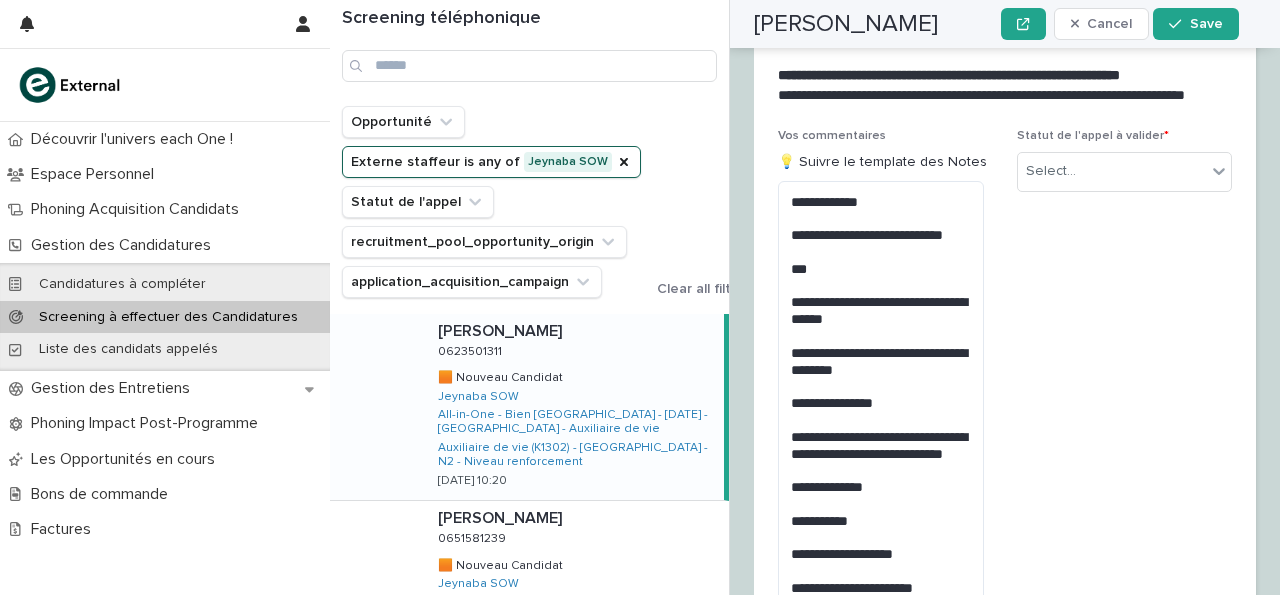 scroll, scrollTop: 3509, scrollLeft: 0, axis: vertical 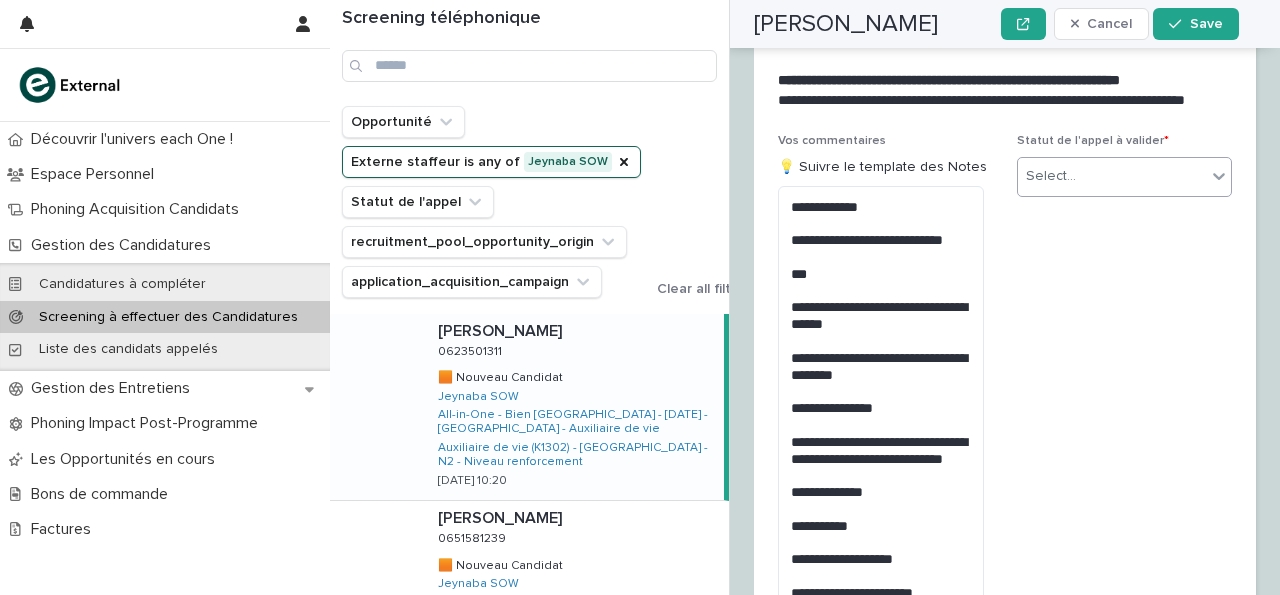 click on "Select..." at bounding box center [1112, 176] 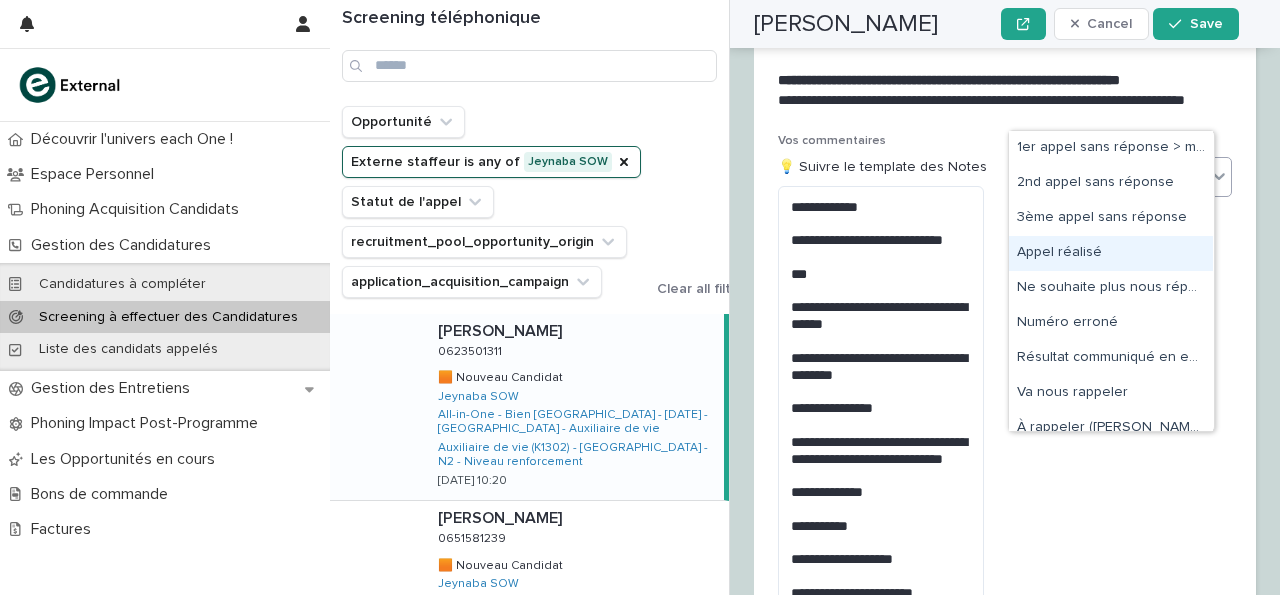 click on "Appel réalisé" at bounding box center (1111, 253) 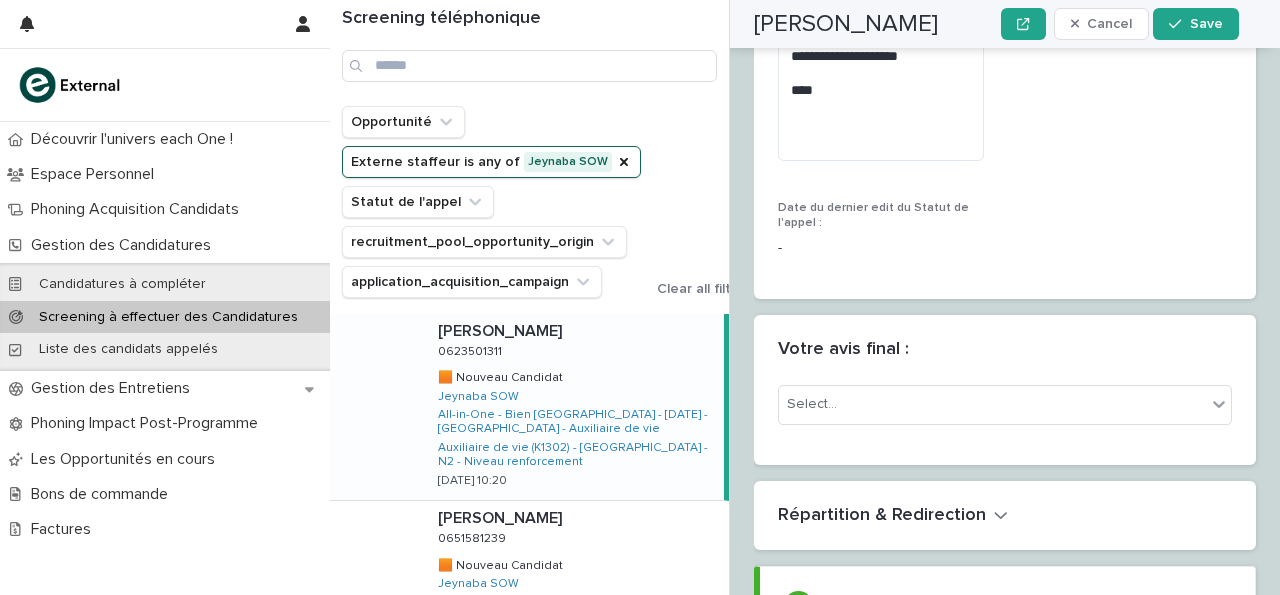 scroll, scrollTop: 4144, scrollLeft: 0, axis: vertical 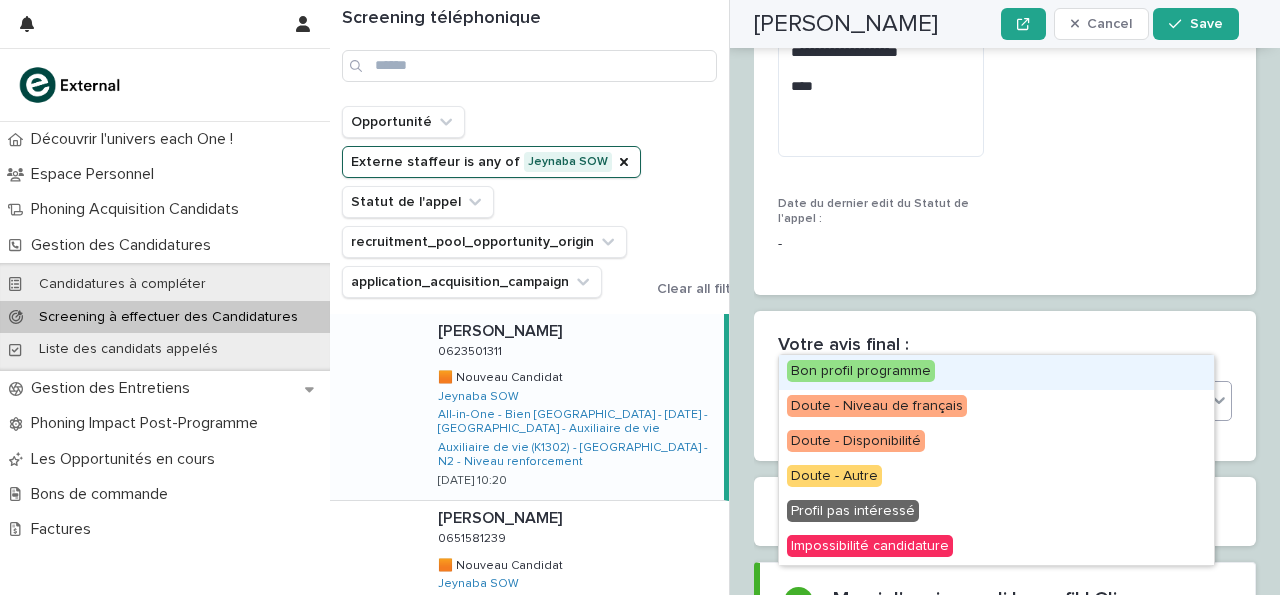 click on "Select..." at bounding box center (992, 400) 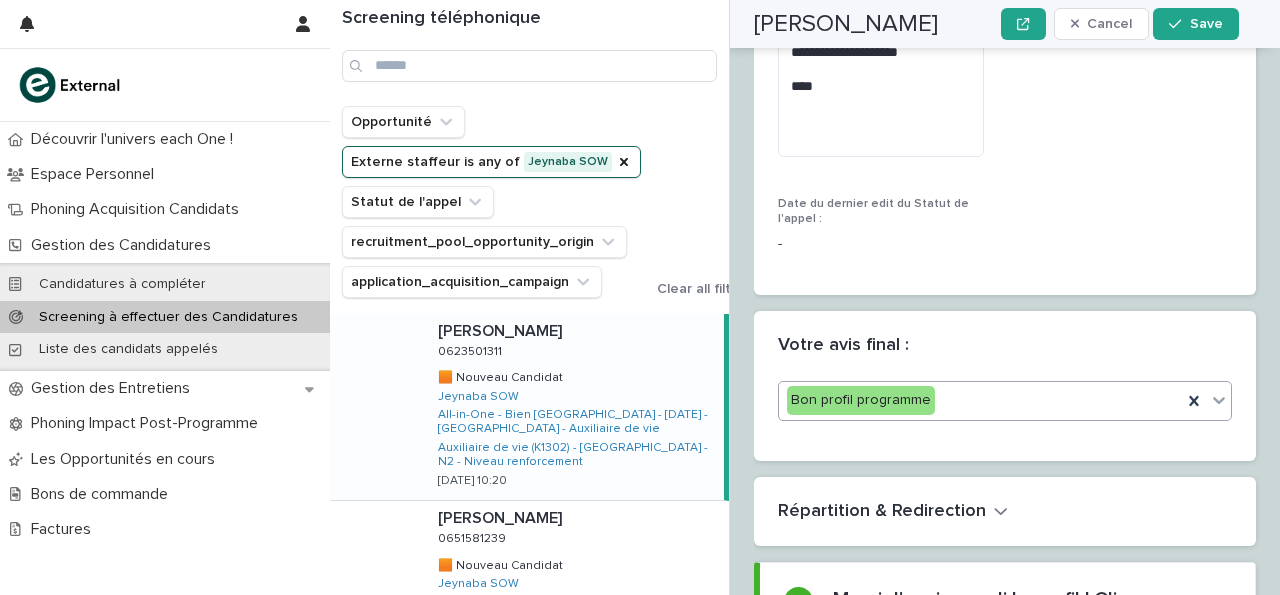 scroll, scrollTop: 4144, scrollLeft: 0, axis: vertical 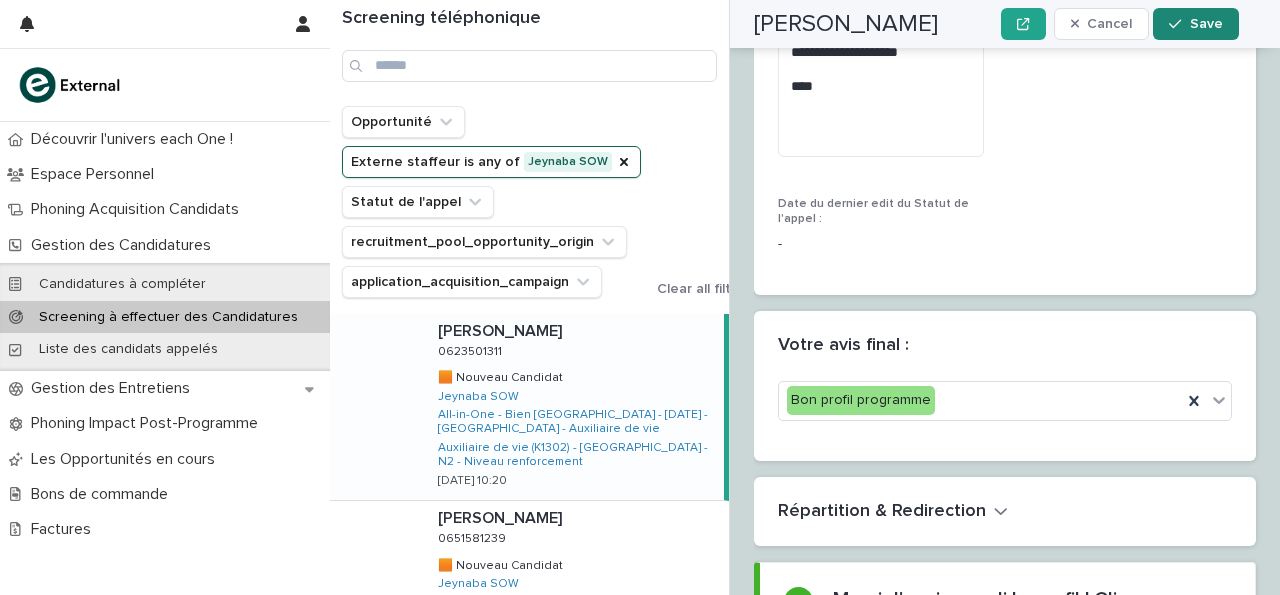 click on "Save" at bounding box center [1206, 24] 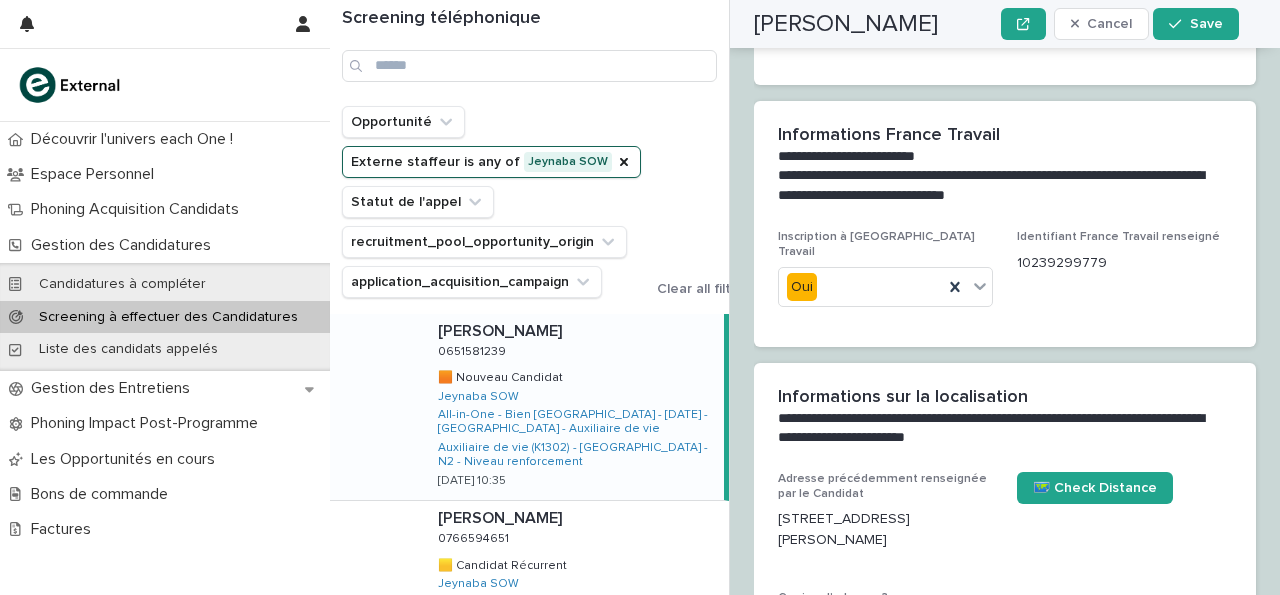 scroll, scrollTop: 0, scrollLeft: 0, axis: both 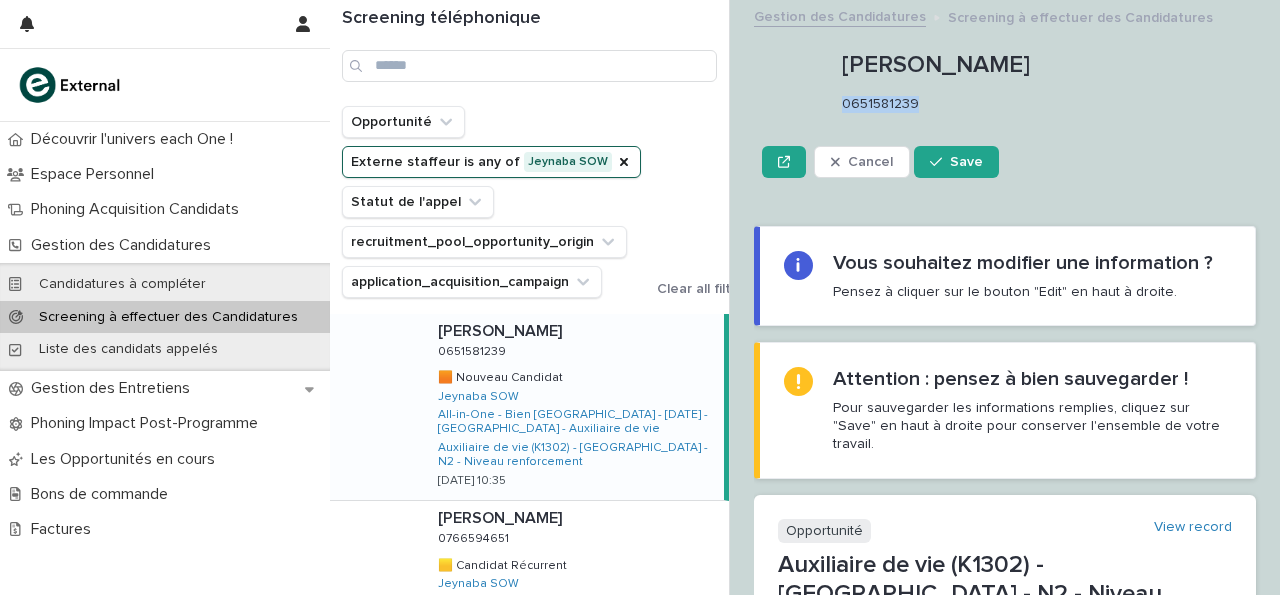 click on "0651581239" at bounding box center (1045, 104) 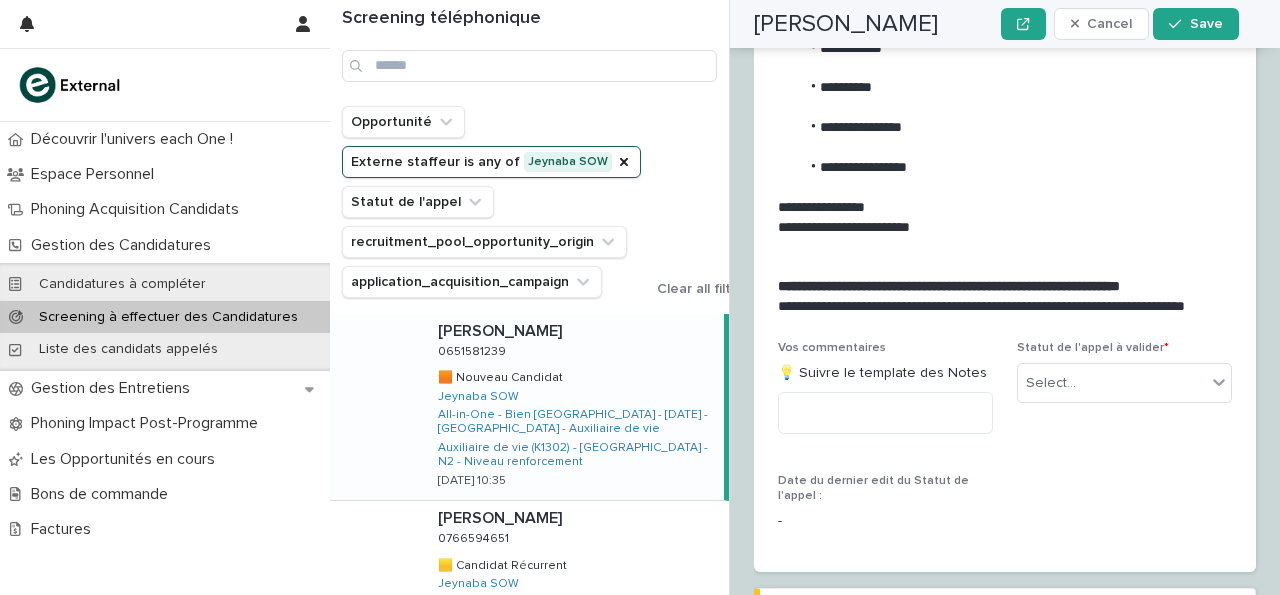 scroll, scrollTop: 3265, scrollLeft: 0, axis: vertical 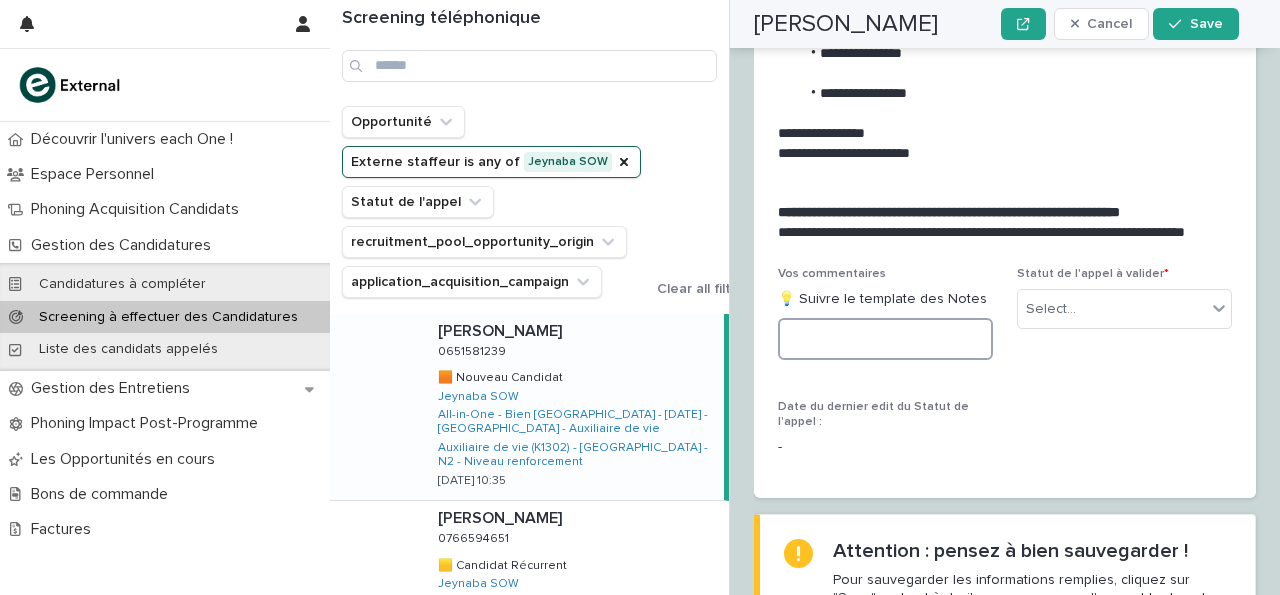 click at bounding box center (885, 339) 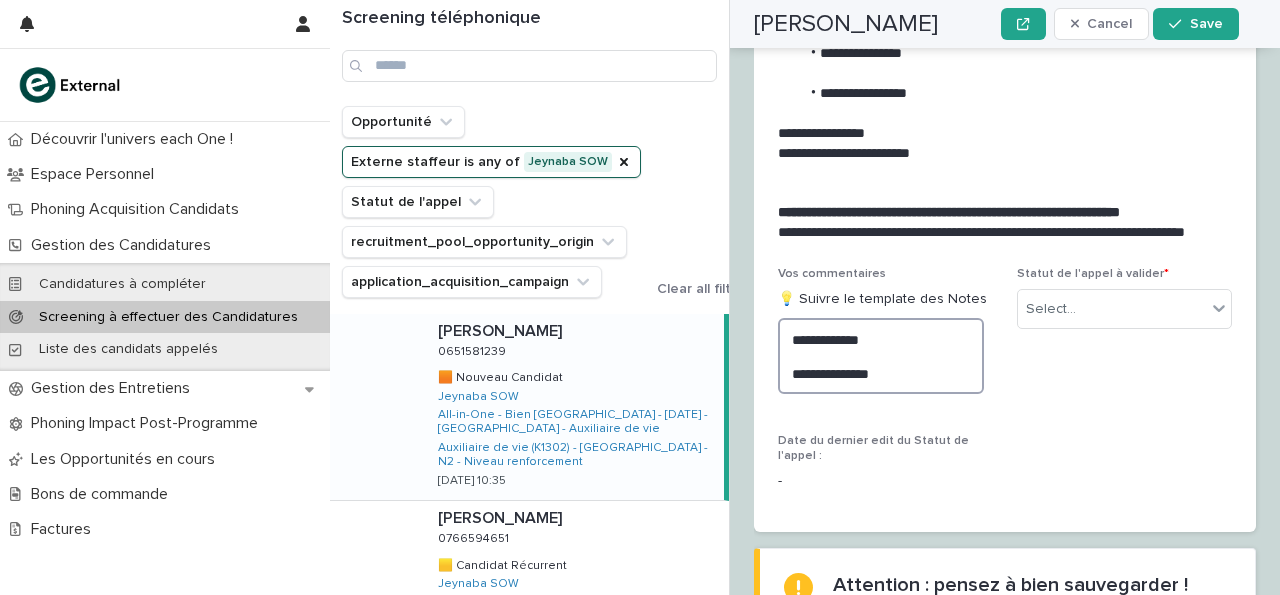 type on "**********" 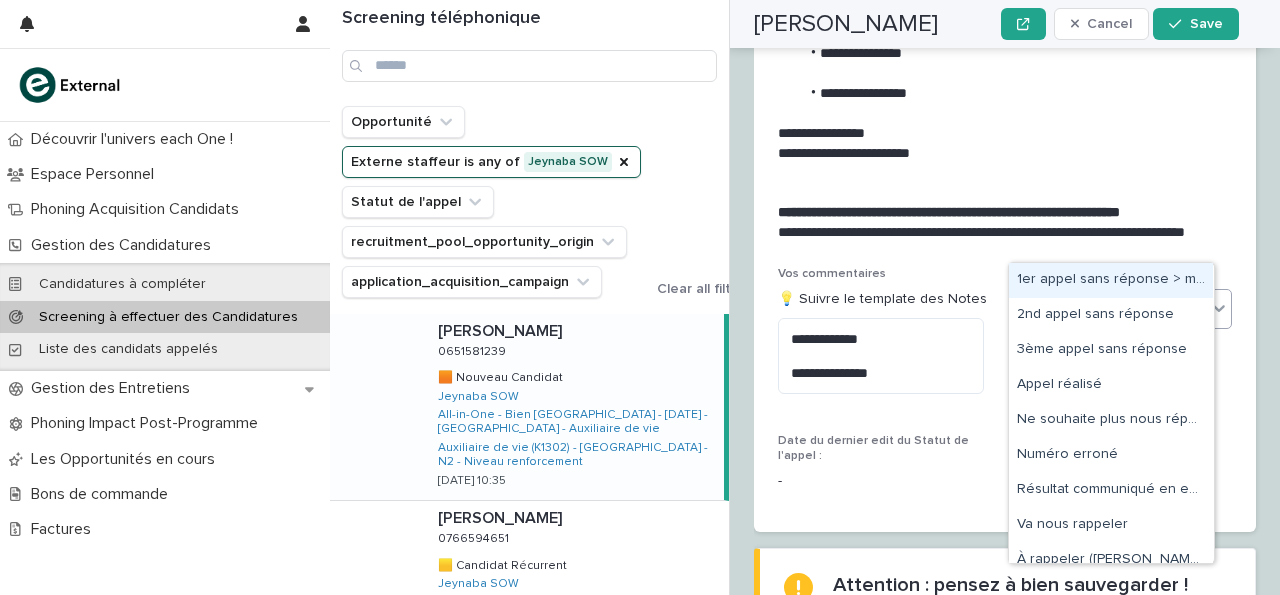 click on "1er appel sans réponse > message laissé" at bounding box center (1111, 280) 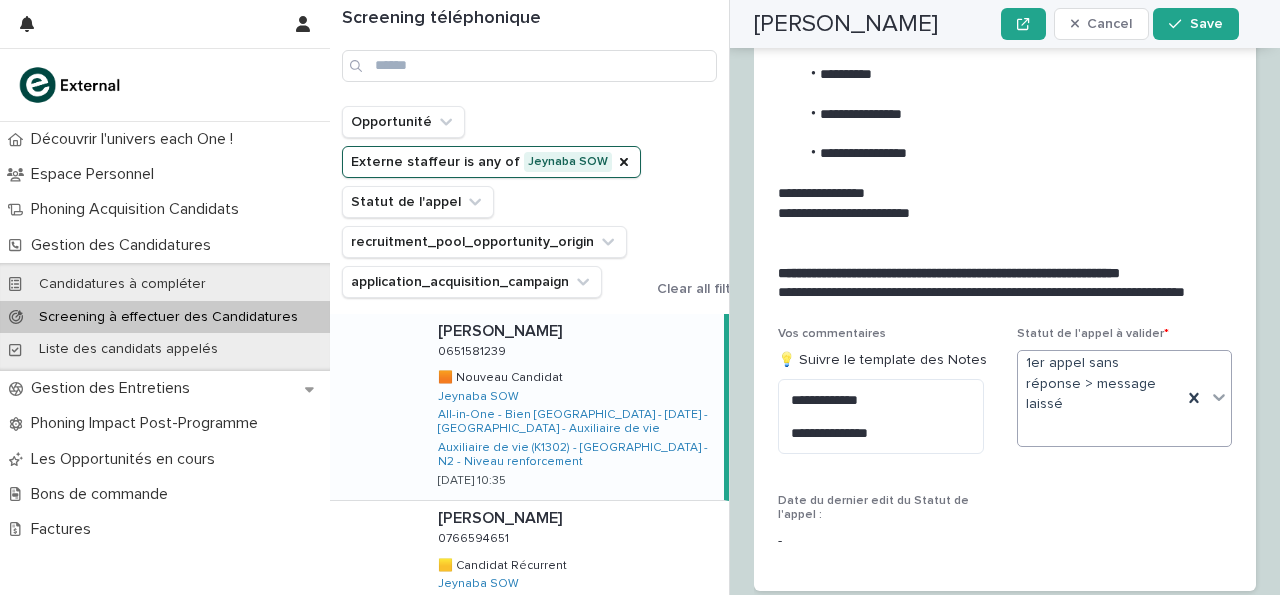 click on "[PERSON_NAME] LESAGE Cancel Save" at bounding box center (996, 24) 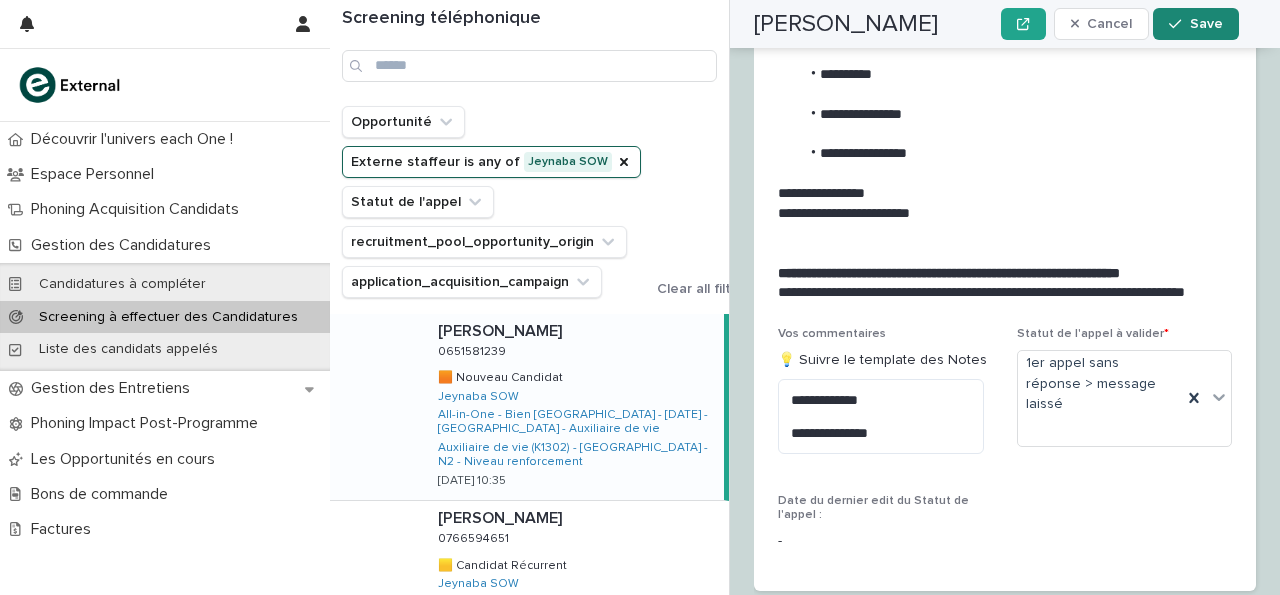 click on "Save" at bounding box center (1195, 24) 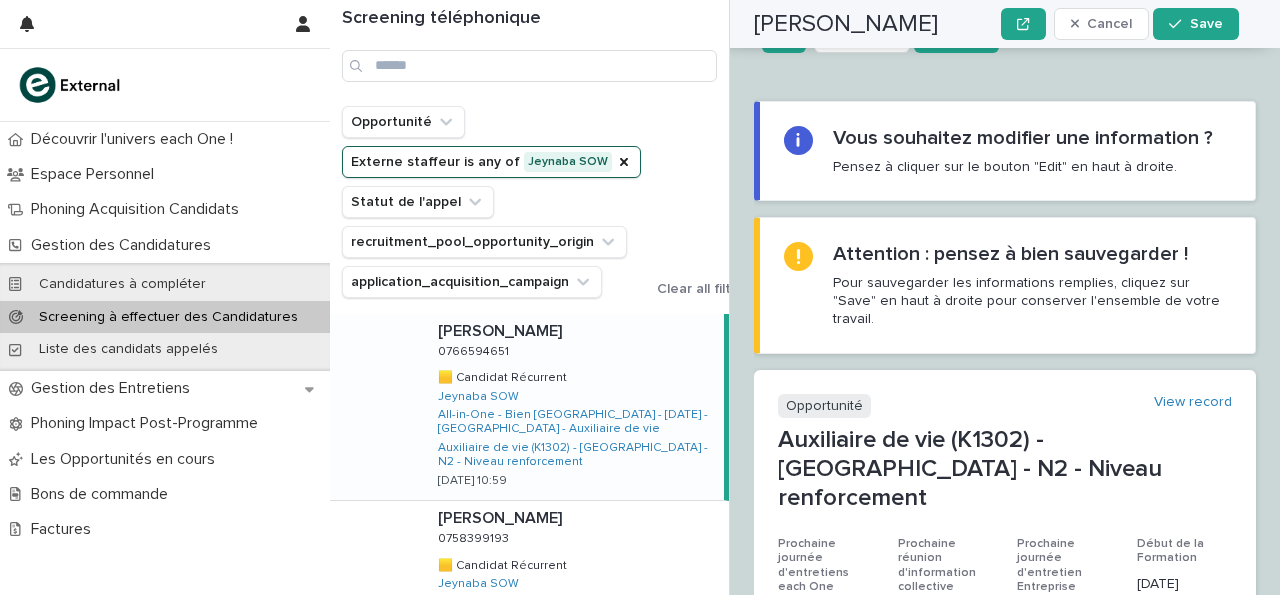 scroll, scrollTop: 0, scrollLeft: 0, axis: both 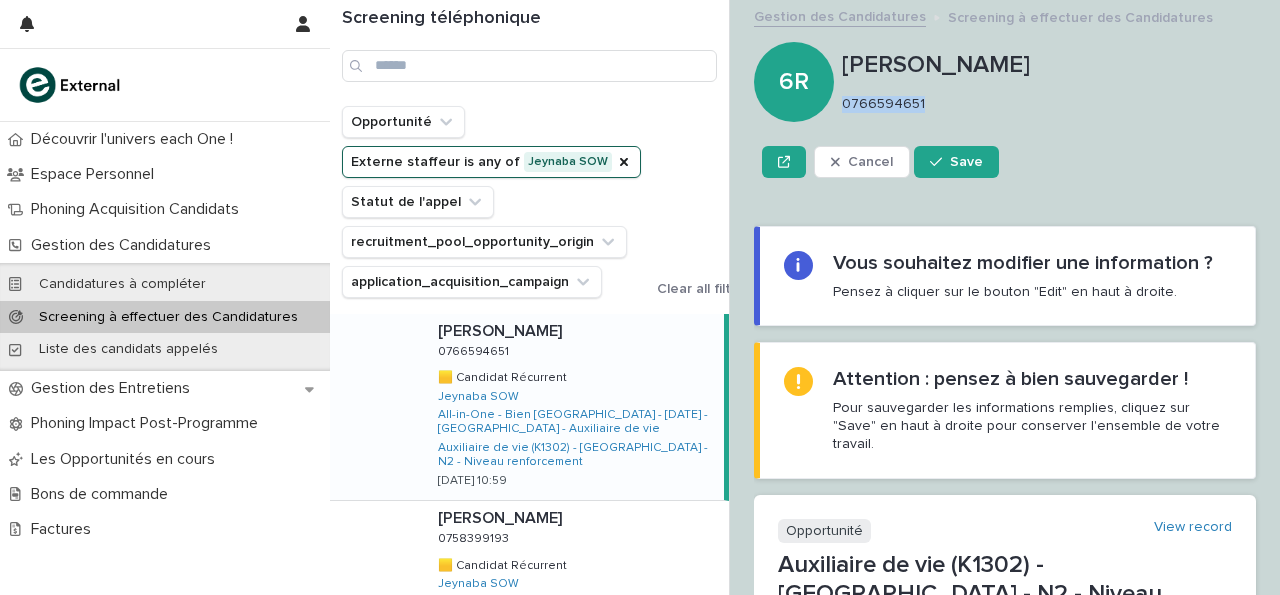 drag, startPoint x: 845, startPoint y: 101, endPoint x: 922, endPoint y: 109, distance: 77.41447 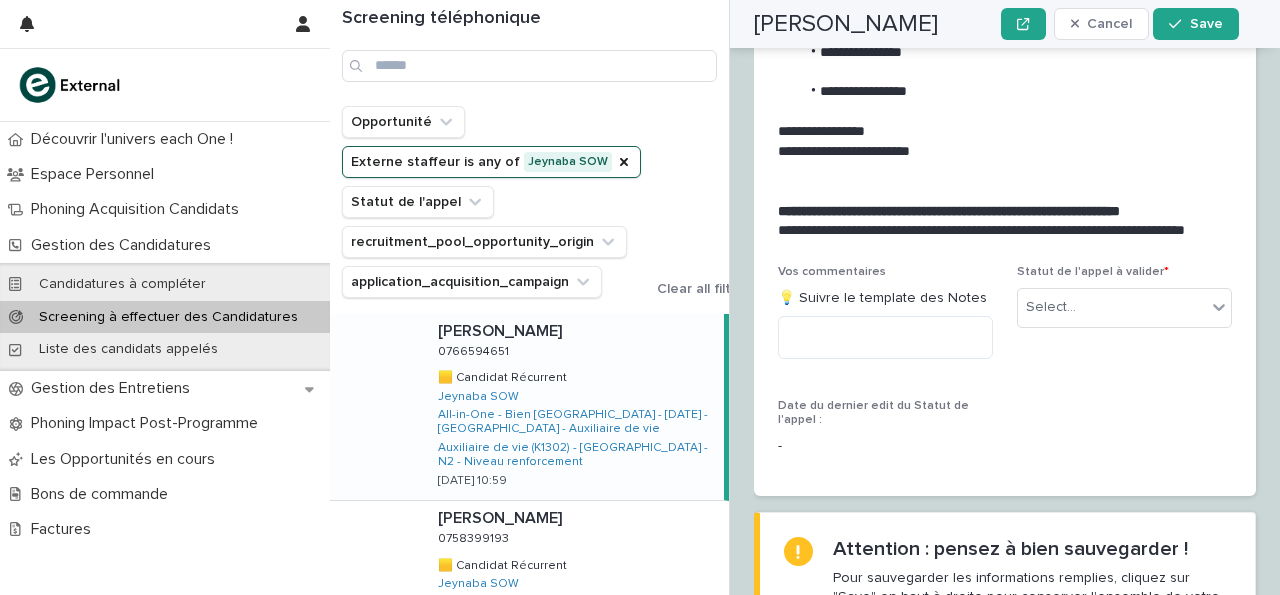 scroll, scrollTop: 3296, scrollLeft: 0, axis: vertical 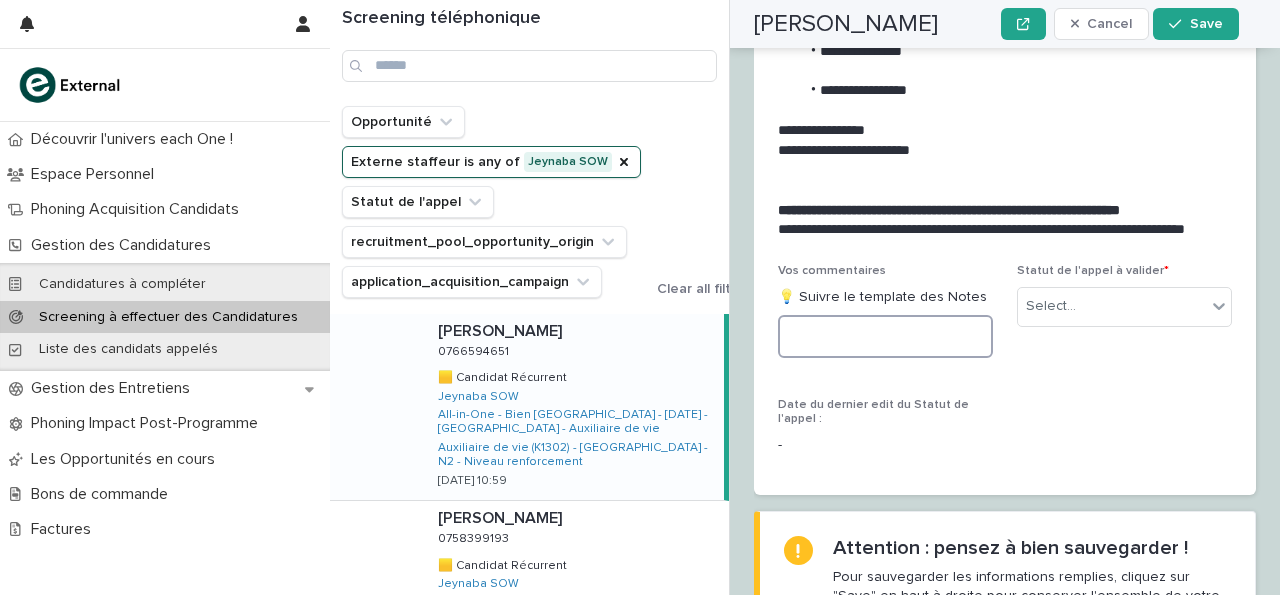 click at bounding box center [885, 336] 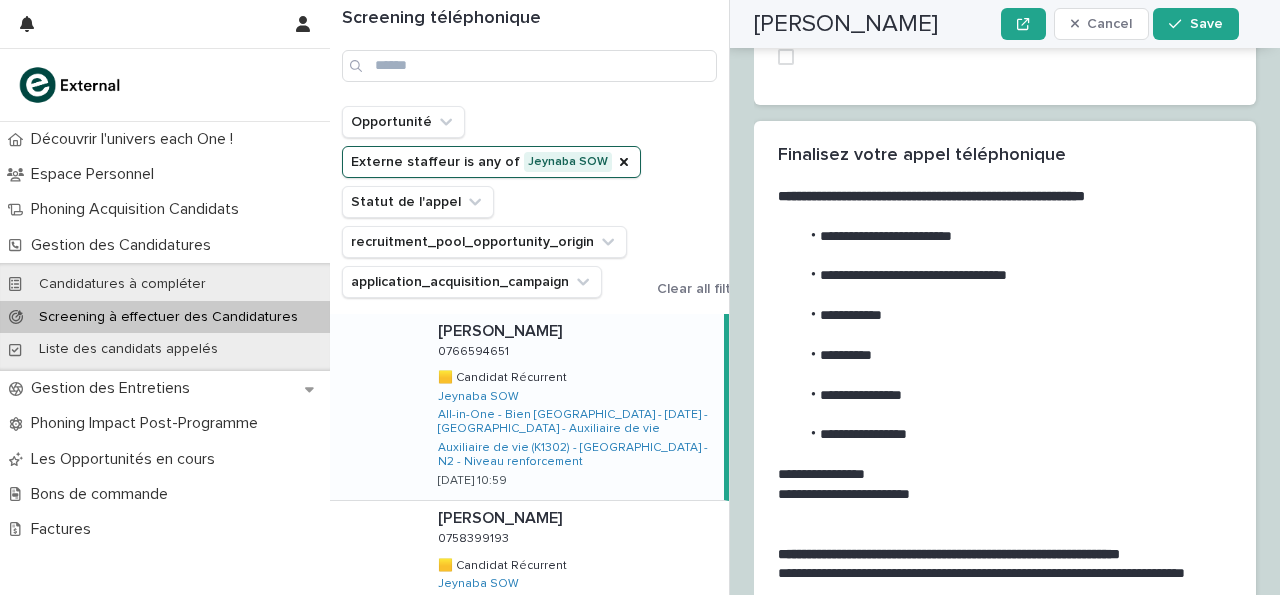 scroll, scrollTop: 2942, scrollLeft: 0, axis: vertical 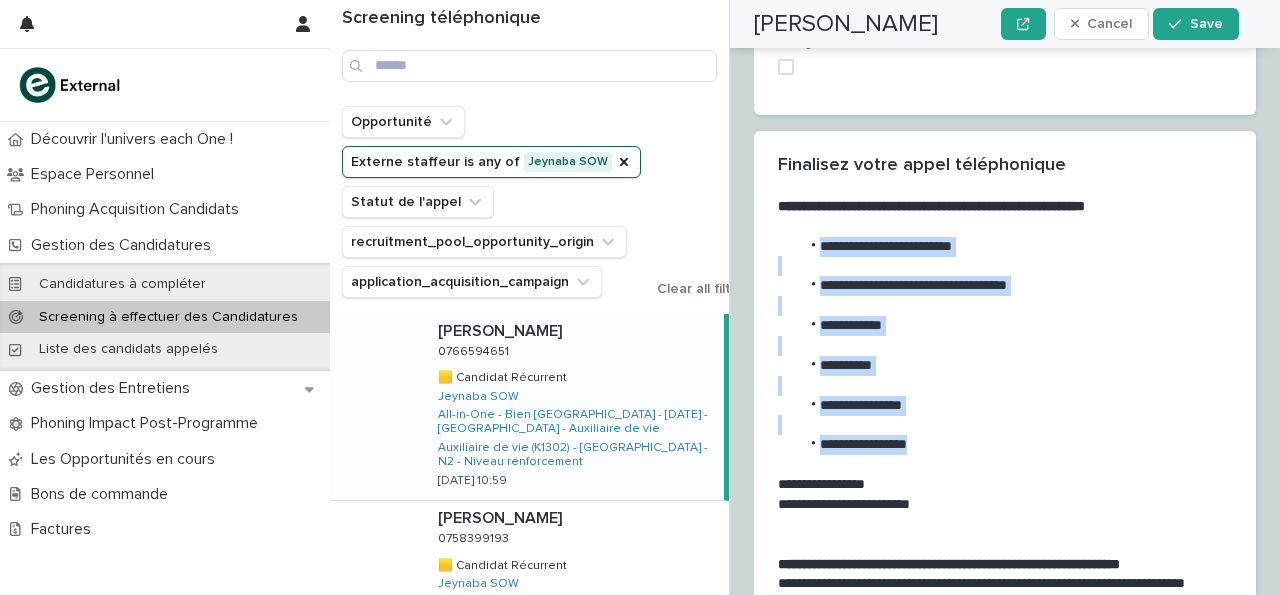 drag, startPoint x: 819, startPoint y: 123, endPoint x: 927, endPoint y: 330, distance: 233.4802 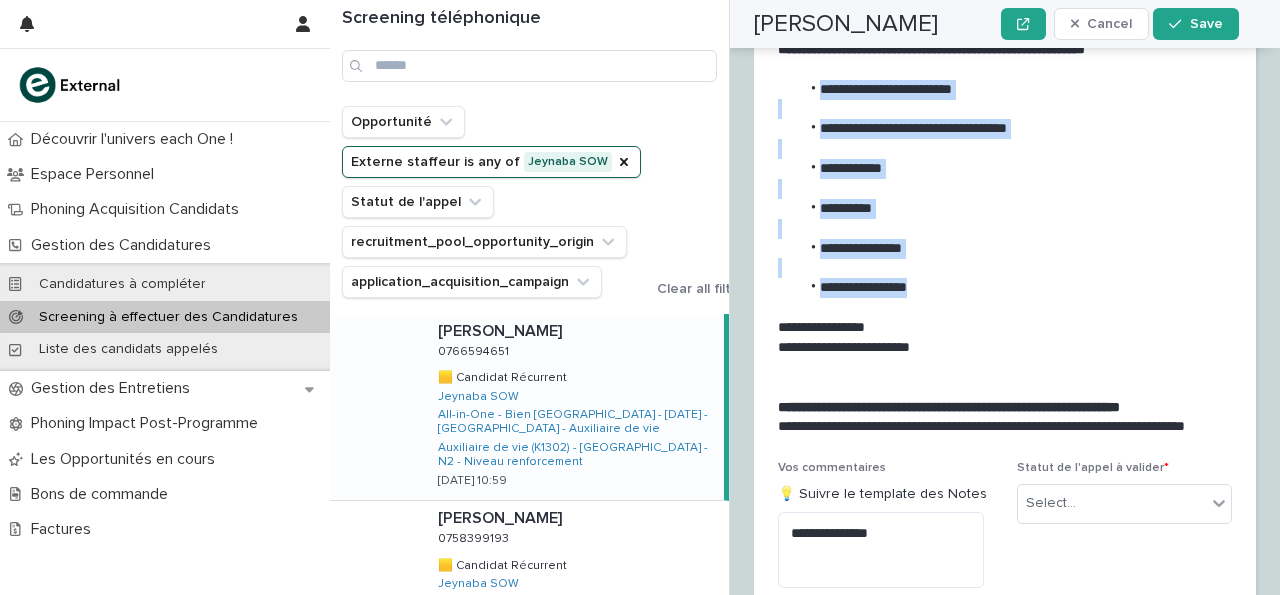 scroll, scrollTop: 3101, scrollLeft: 0, axis: vertical 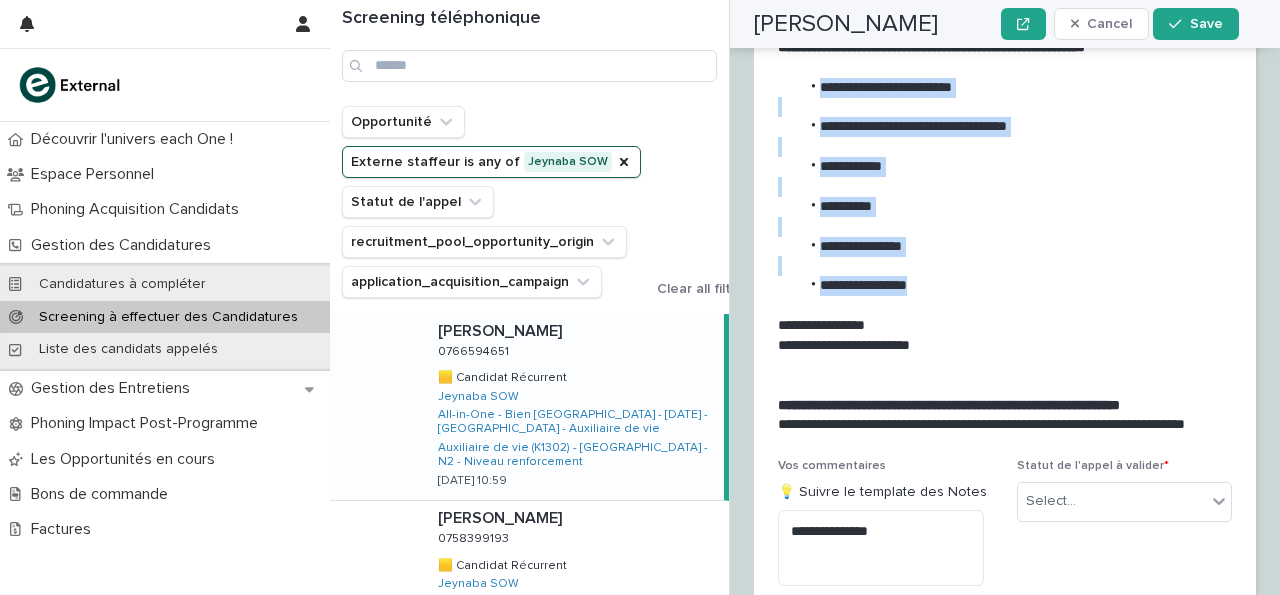 click on "**********" at bounding box center [885, 530] 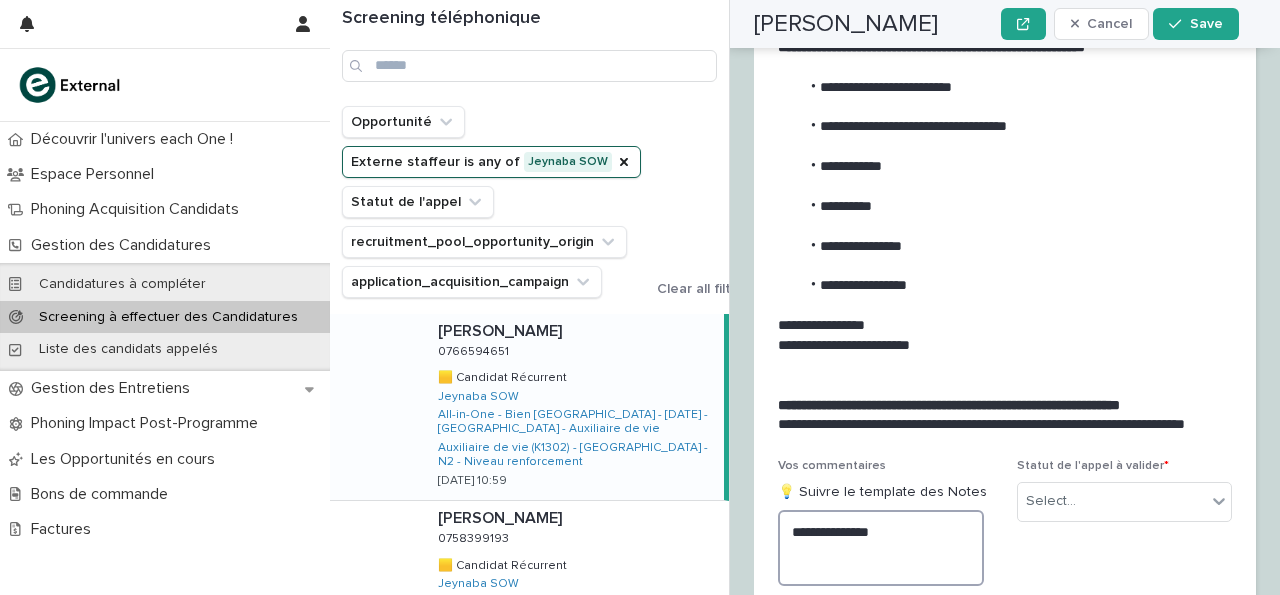 click on "**********" at bounding box center [881, 547] 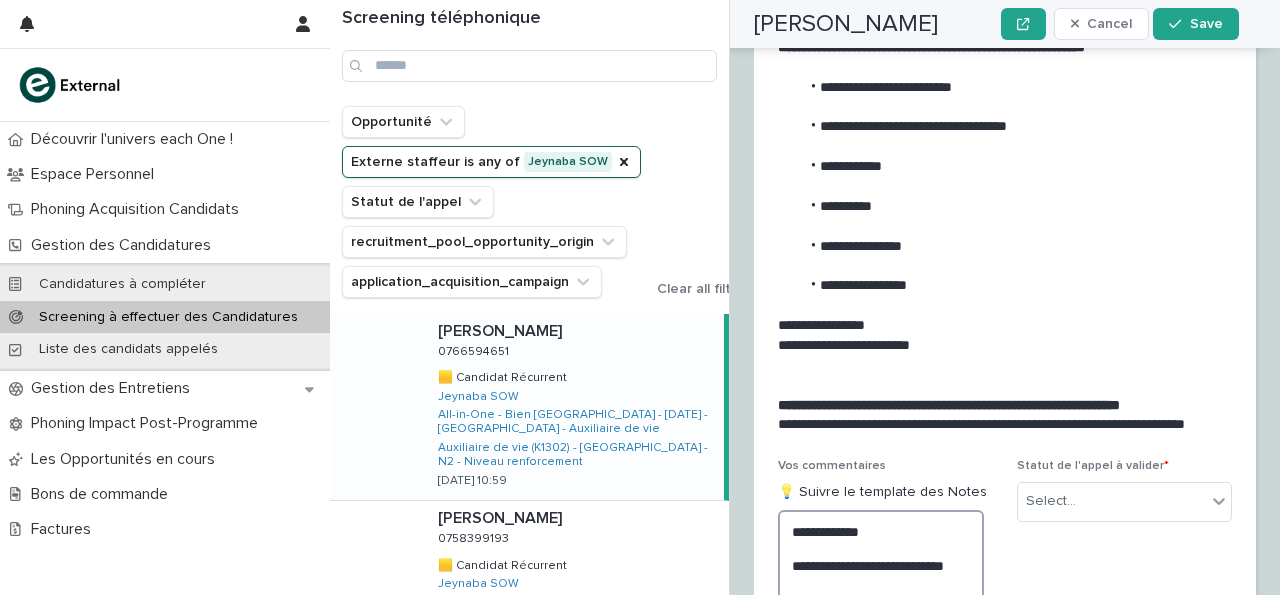 scroll, scrollTop: 3223, scrollLeft: 0, axis: vertical 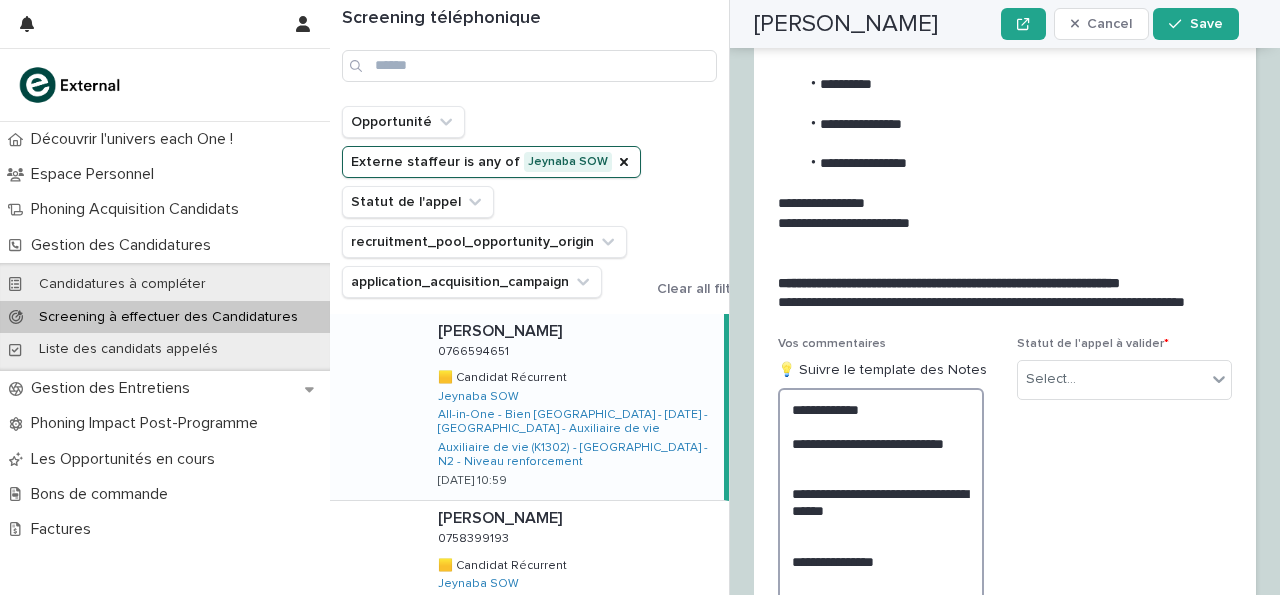 click on "**********" at bounding box center [881, 560] 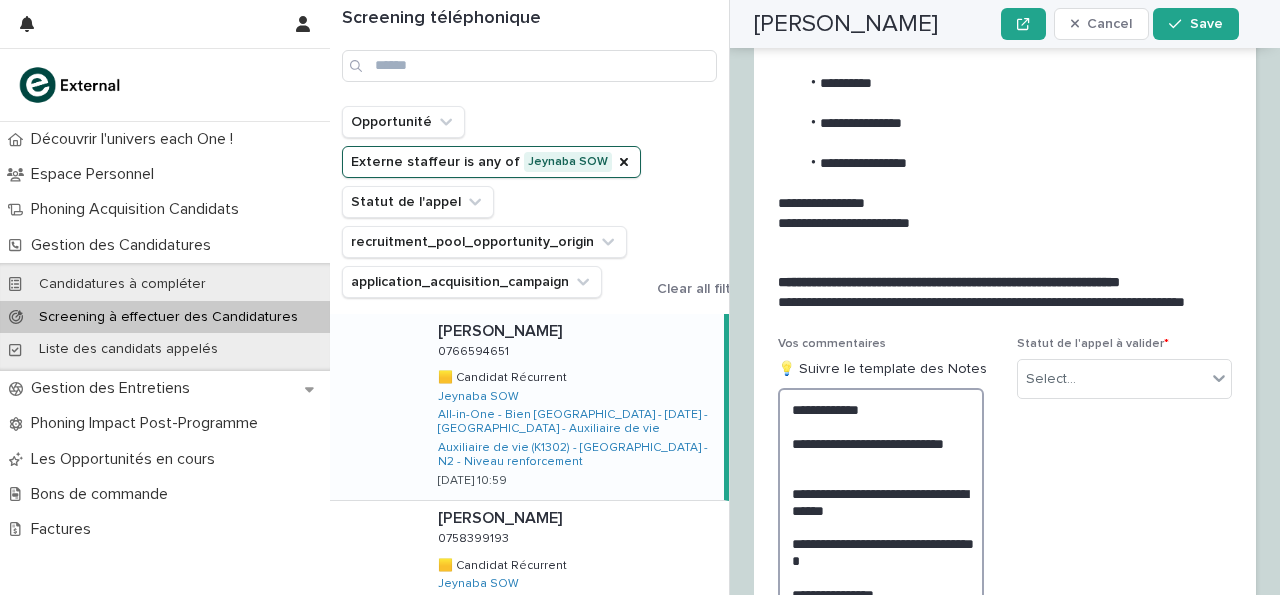 scroll, scrollTop: 3374, scrollLeft: 0, axis: vertical 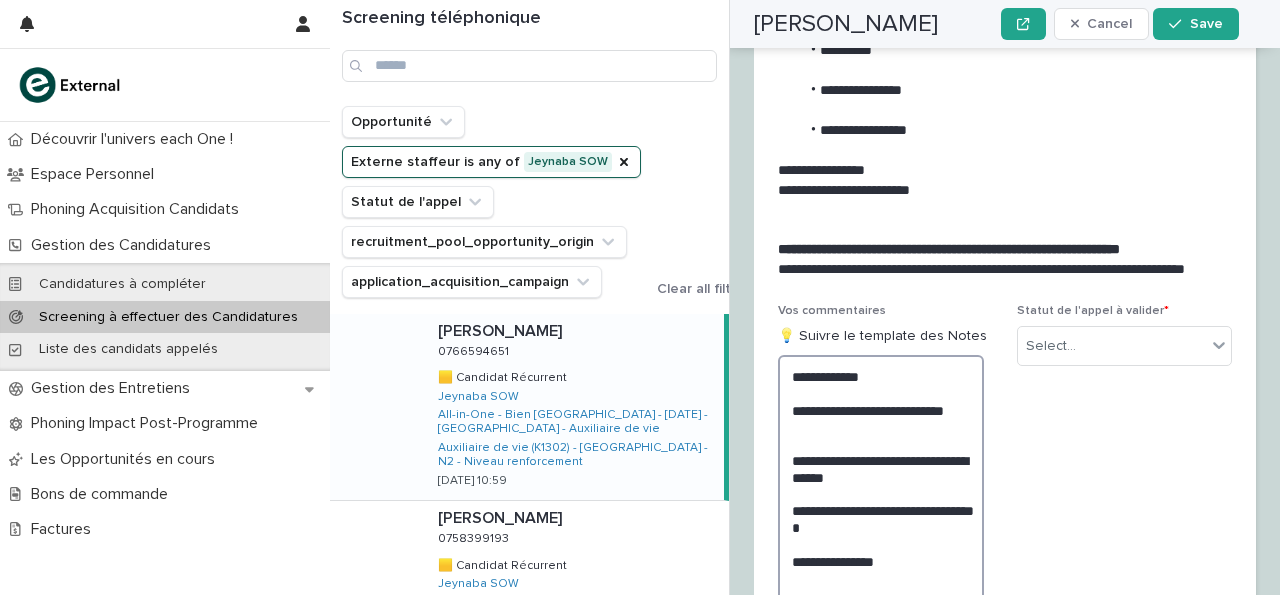 drag, startPoint x: 868, startPoint y: 395, endPoint x: 793, endPoint y: 405, distance: 75.66373 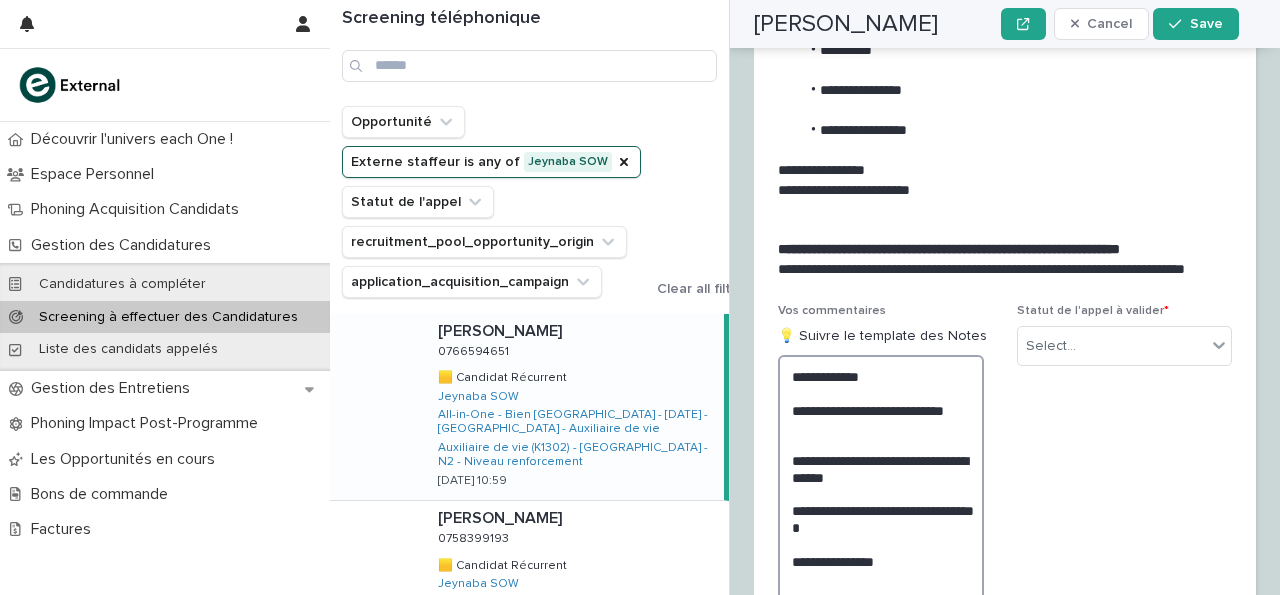 click on "**********" at bounding box center (881, 544) 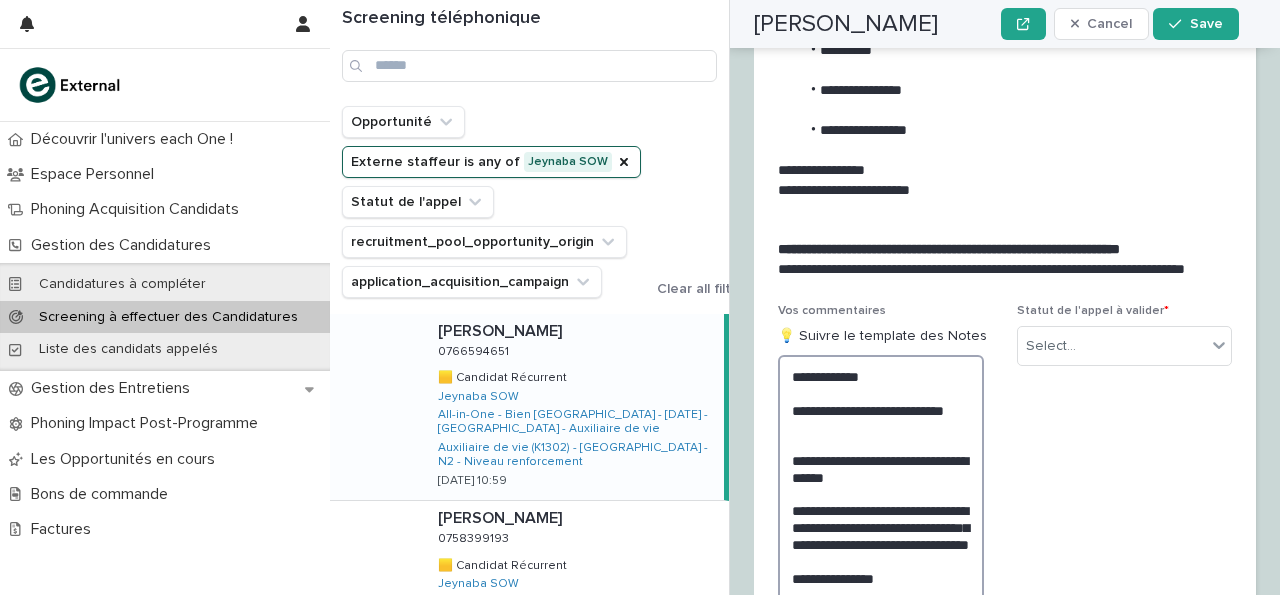 click on "**********" at bounding box center [881, 569] 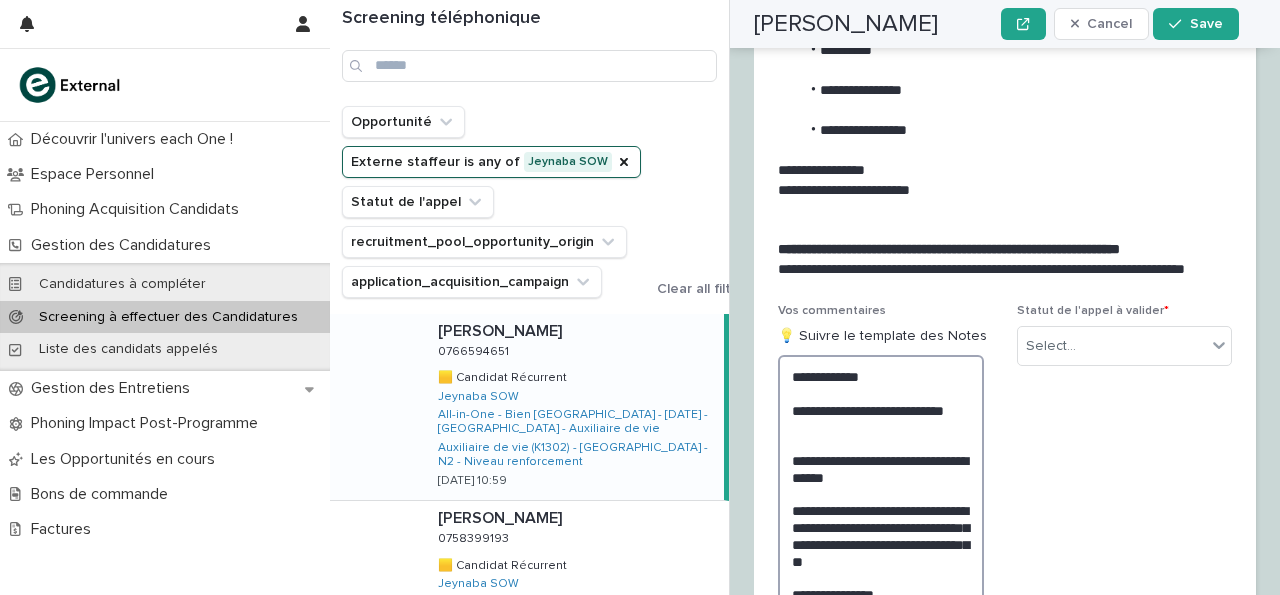 click on "**********" at bounding box center (881, 569) 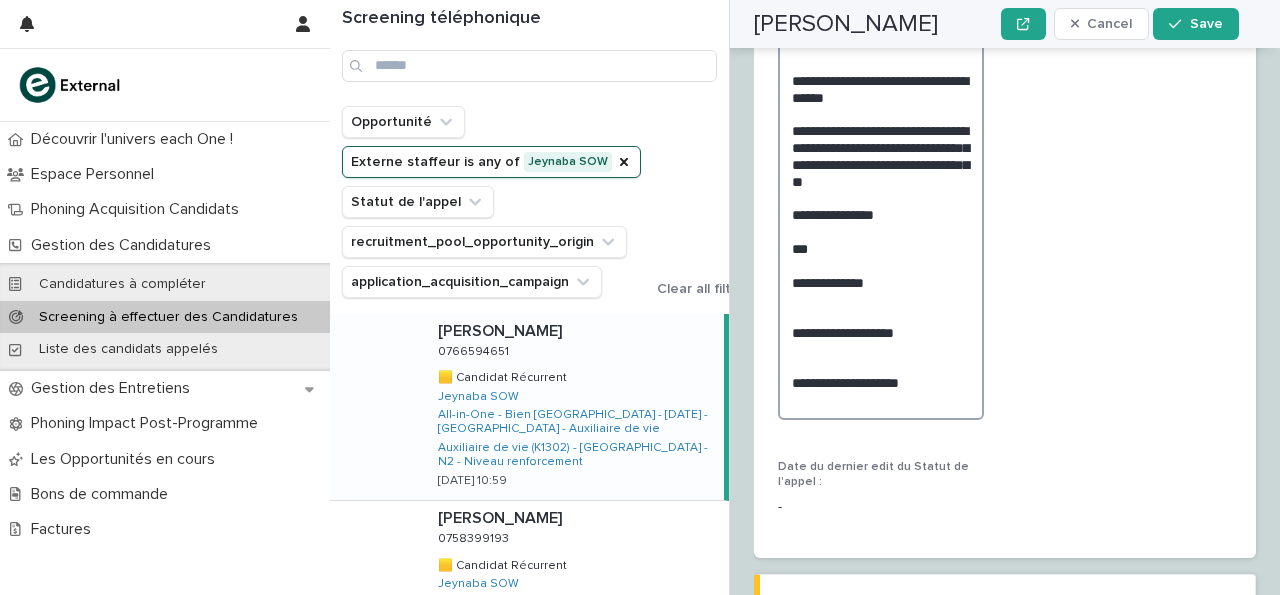 scroll, scrollTop: 3729, scrollLeft: 0, axis: vertical 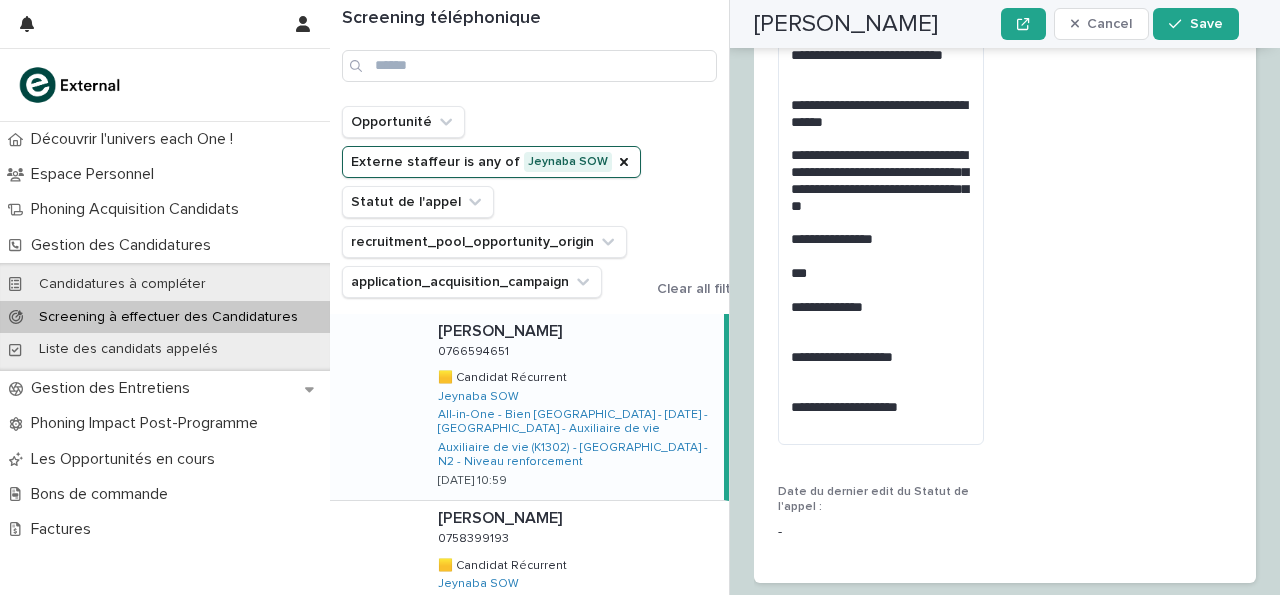 click on "**********" at bounding box center (1005, 254) 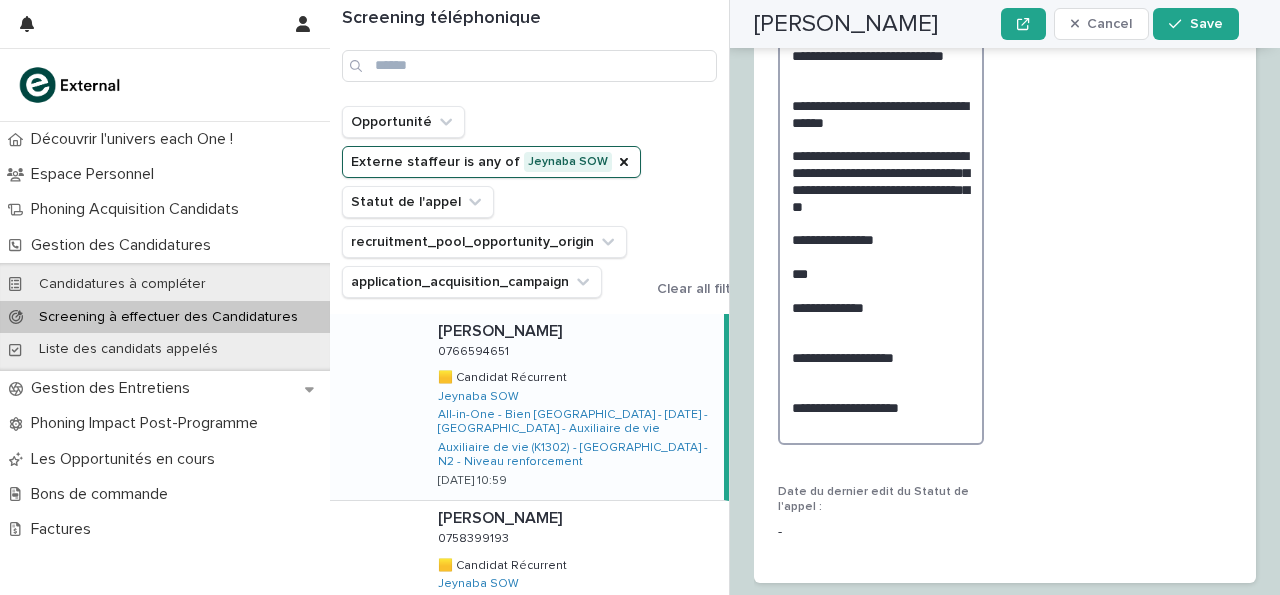 click on "**********" at bounding box center [881, 222] 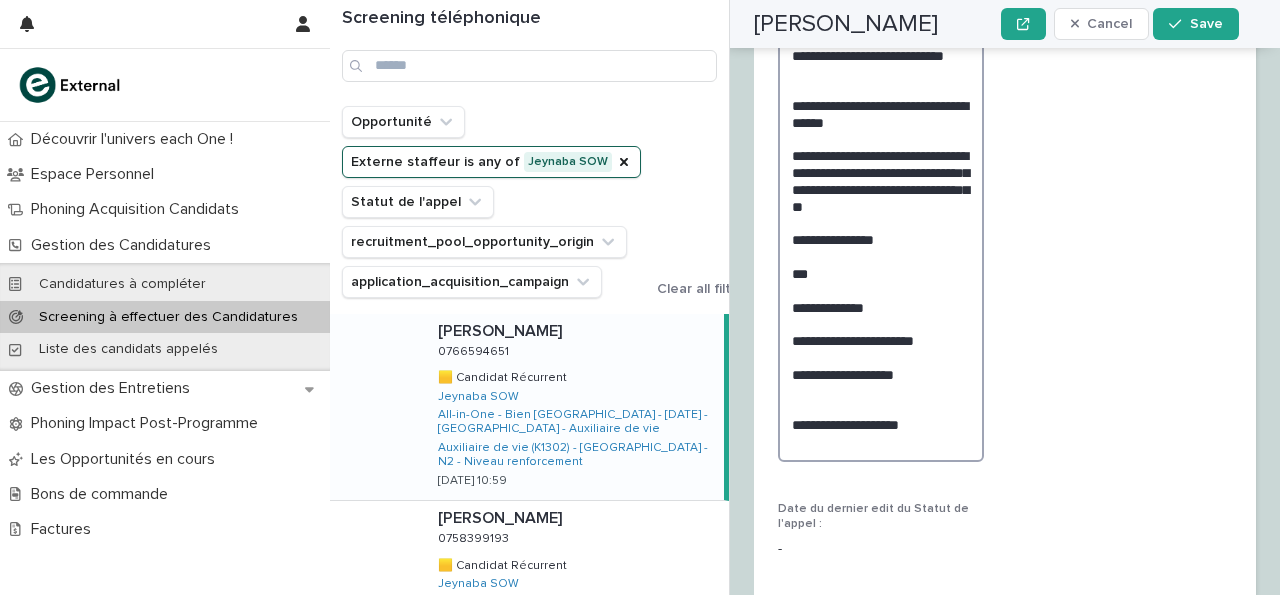 scroll, scrollTop: 3729, scrollLeft: 0, axis: vertical 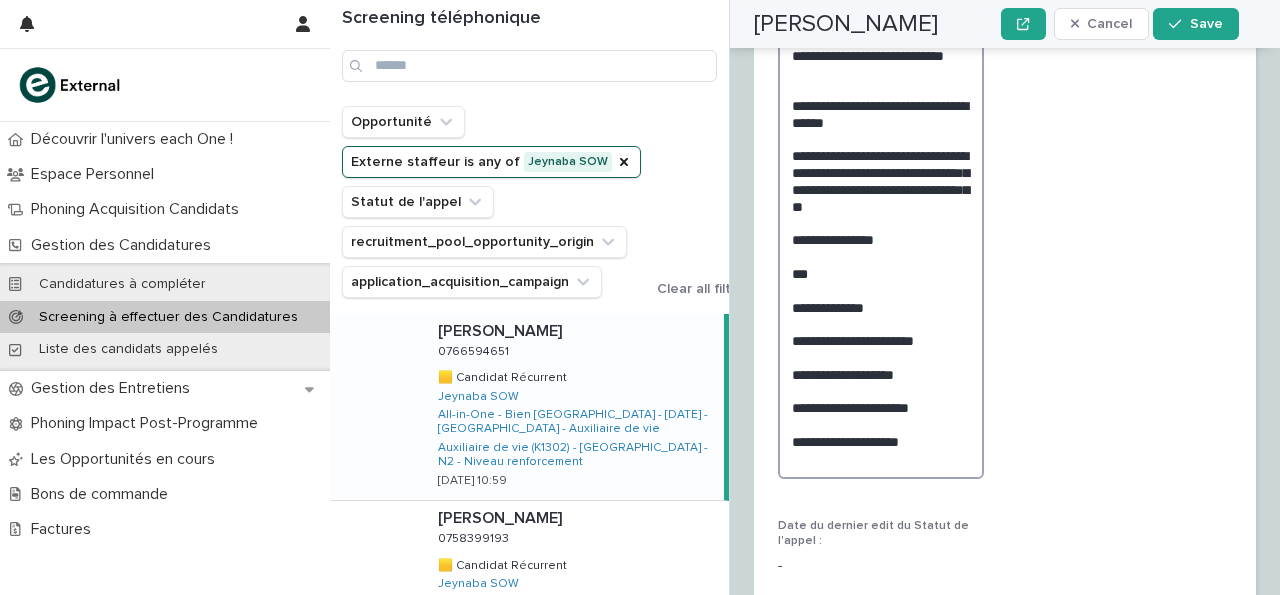 click on "**********" at bounding box center (881, 239) 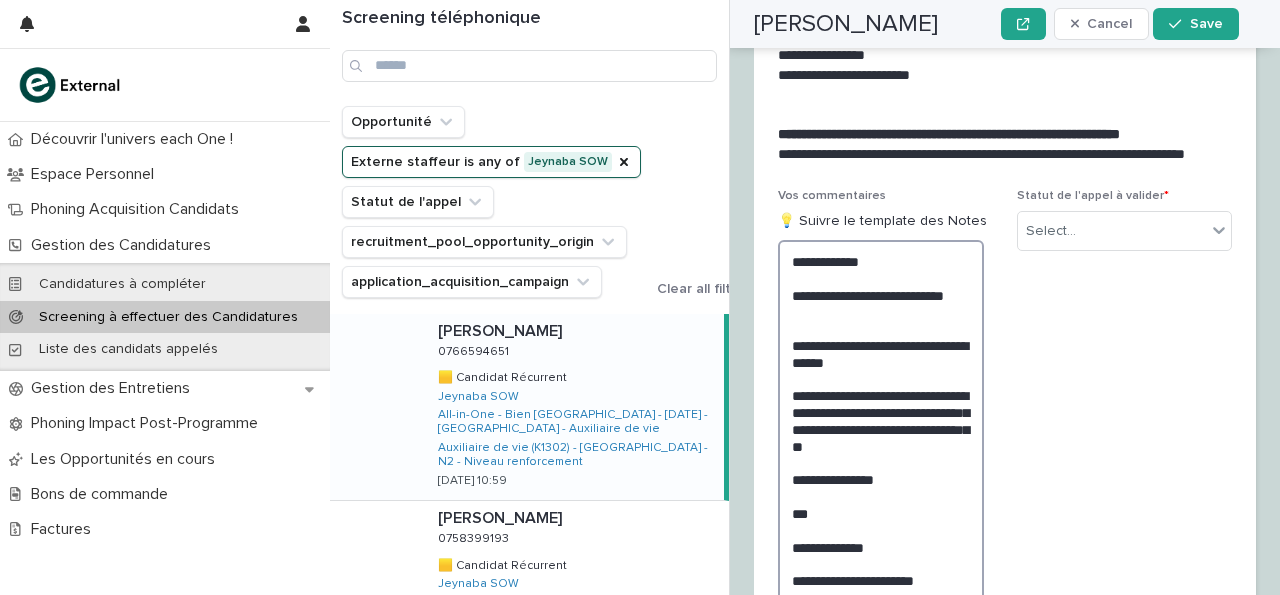 scroll, scrollTop: 3478, scrollLeft: 0, axis: vertical 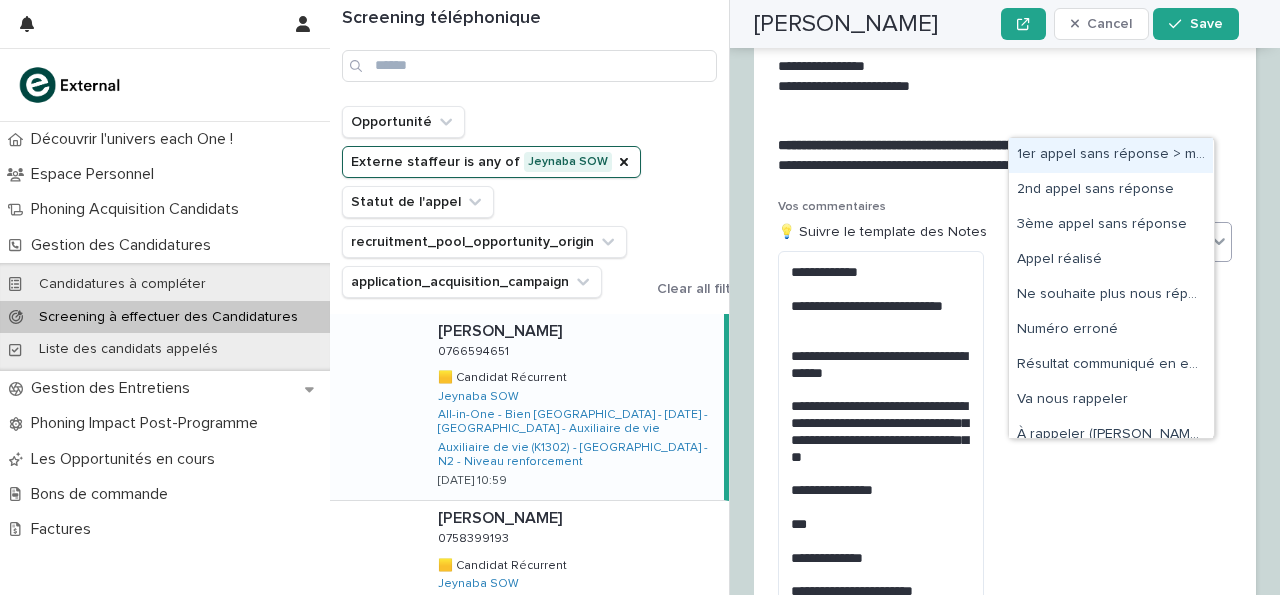 click on "Select..." at bounding box center [1112, 242] 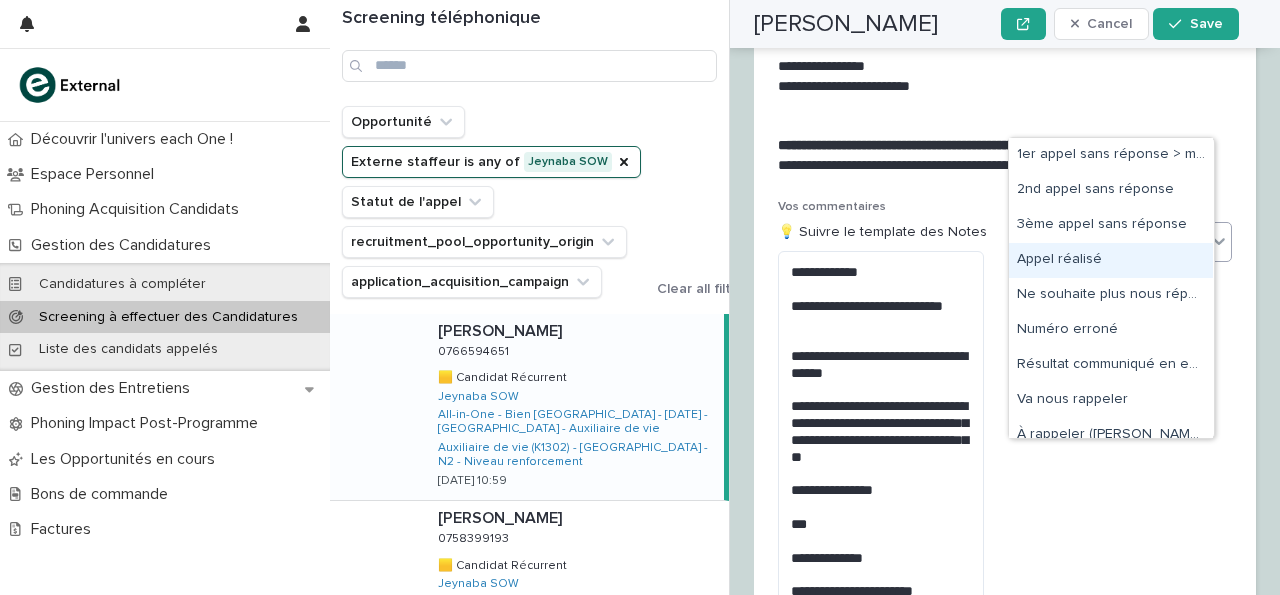 click on "Appel réalisé" at bounding box center (1111, 260) 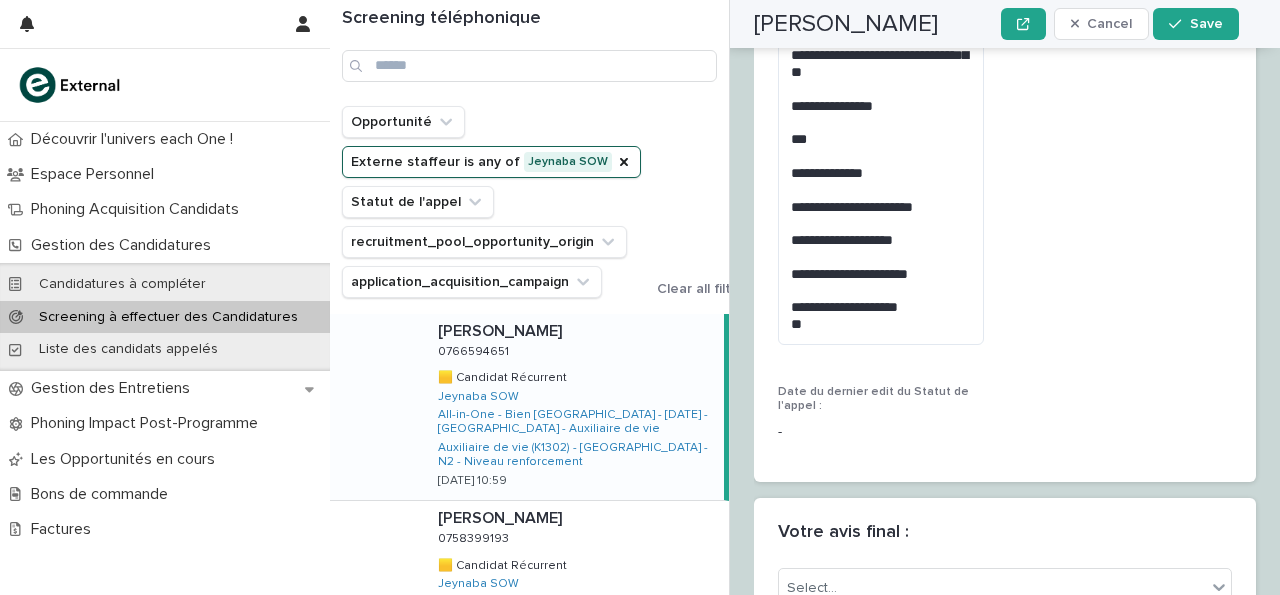 scroll, scrollTop: 3925, scrollLeft: 0, axis: vertical 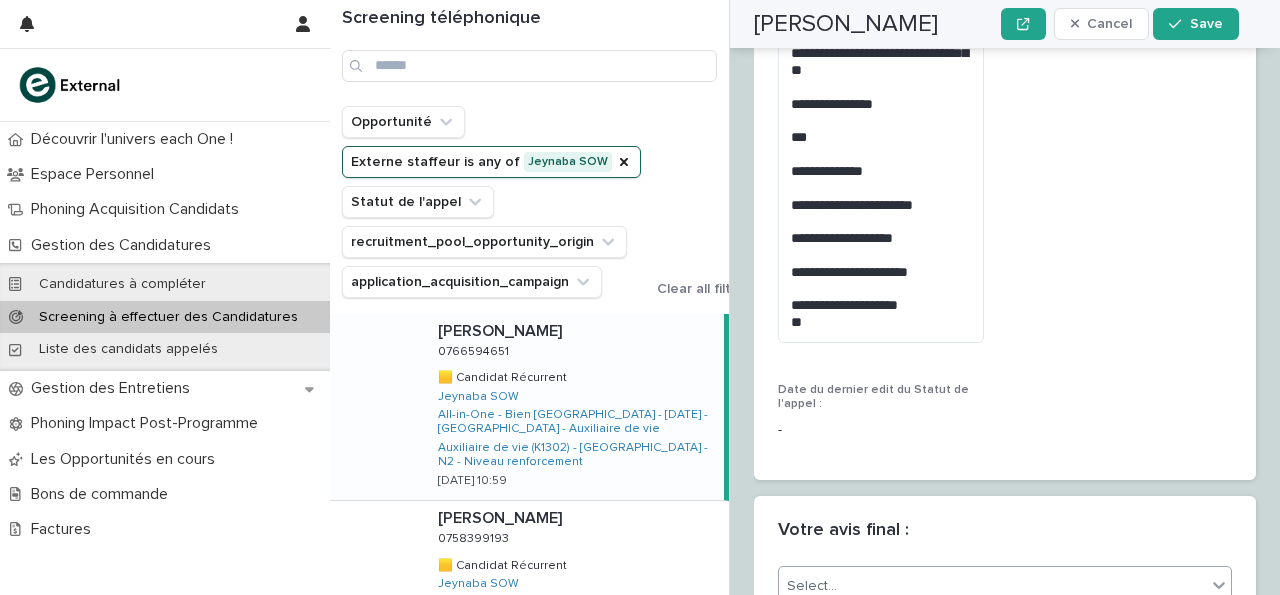 click on "Select..." at bounding box center (992, 586) 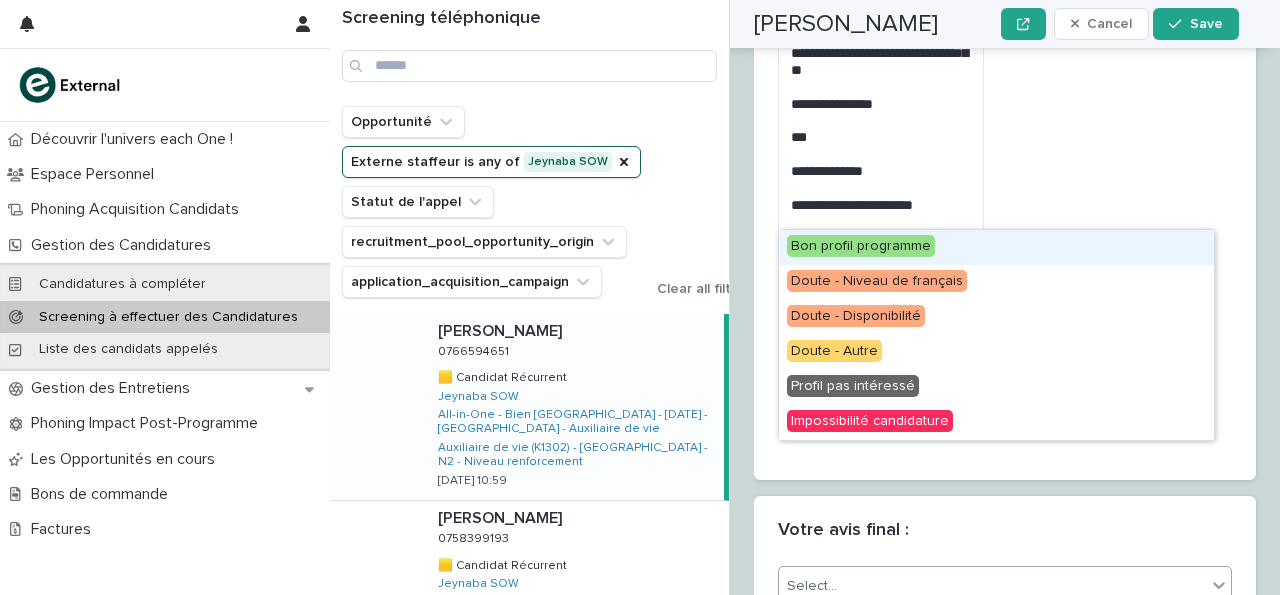 click on "Bon profil programme" at bounding box center (996, 247) 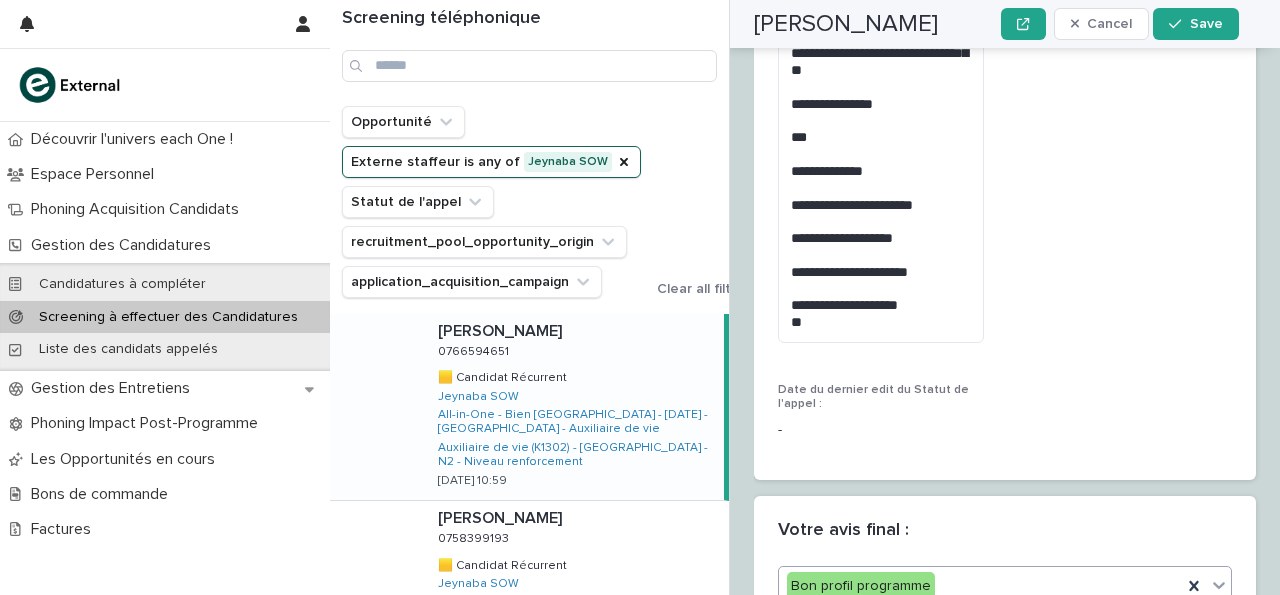 scroll, scrollTop: 3925, scrollLeft: 0, axis: vertical 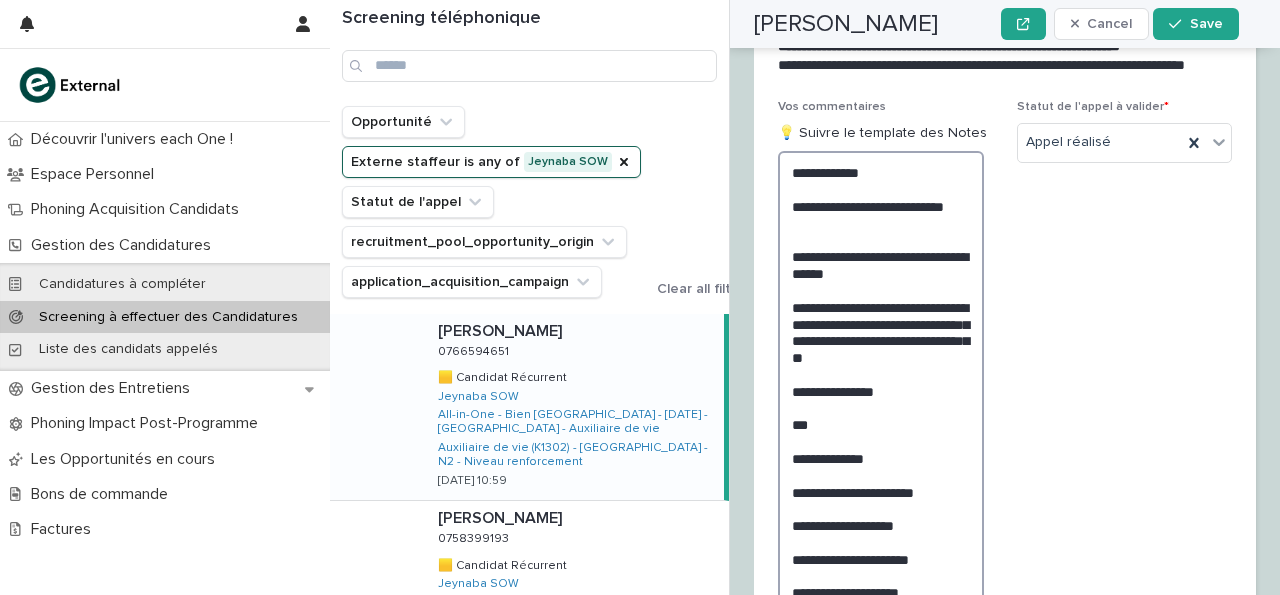 click on "**********" at bounding box center [881, 390] 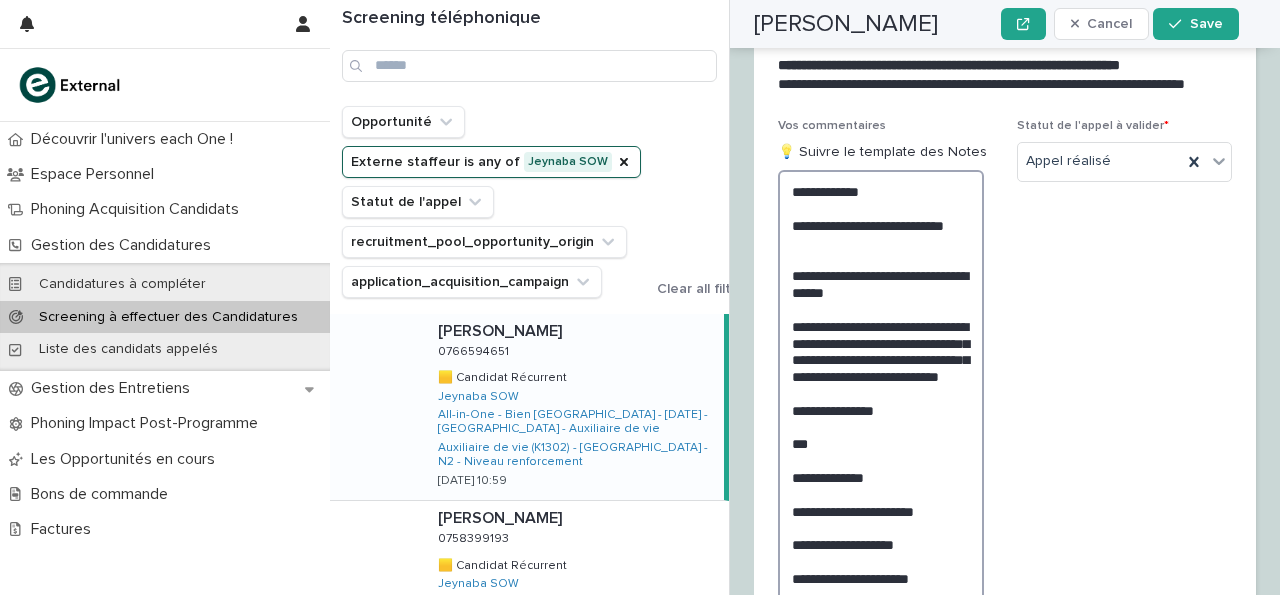 scroll, scrollTop: 3611, scrollLeft: 0, axis: vertical 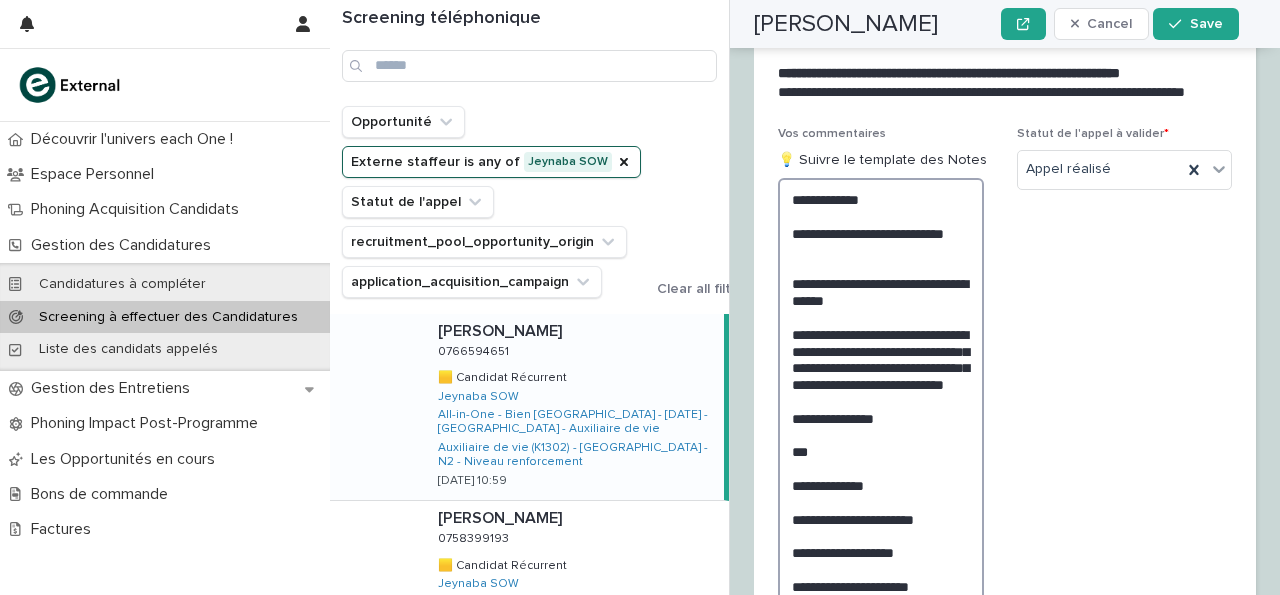 click on "**********" at bounding box center [881, 434] 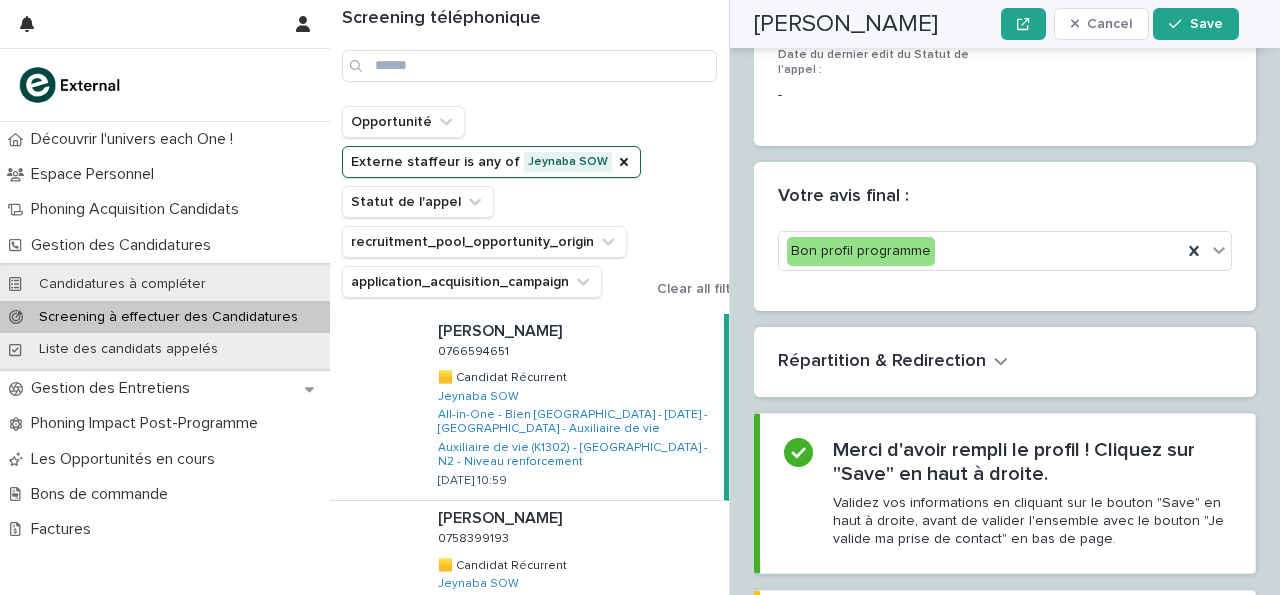 scroll, scrollTop: 4058, scrollLeft: 0, axis: vertical 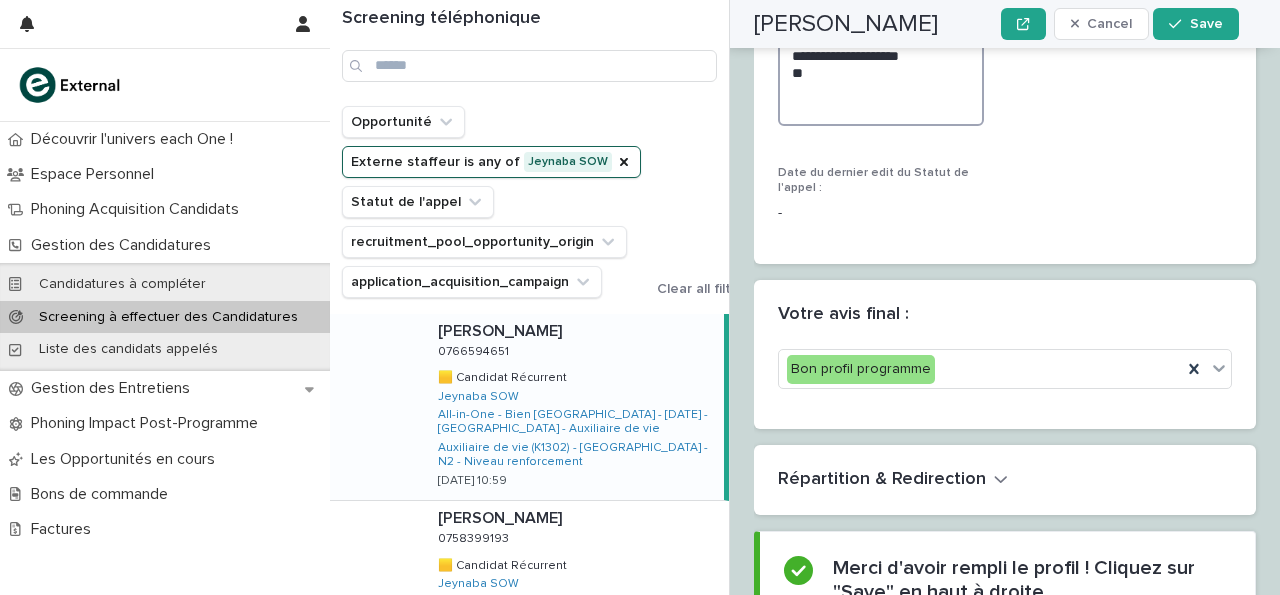 type on "**********" 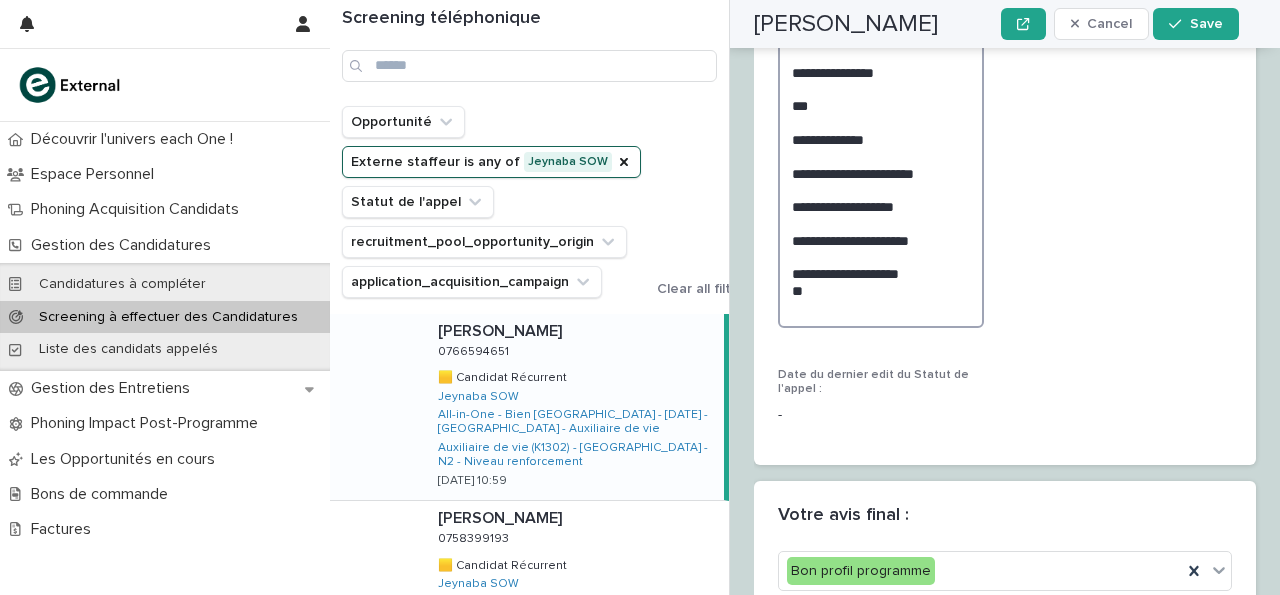scroll, scrollTop: 3968, scrollLeft: 0, axis: vertical 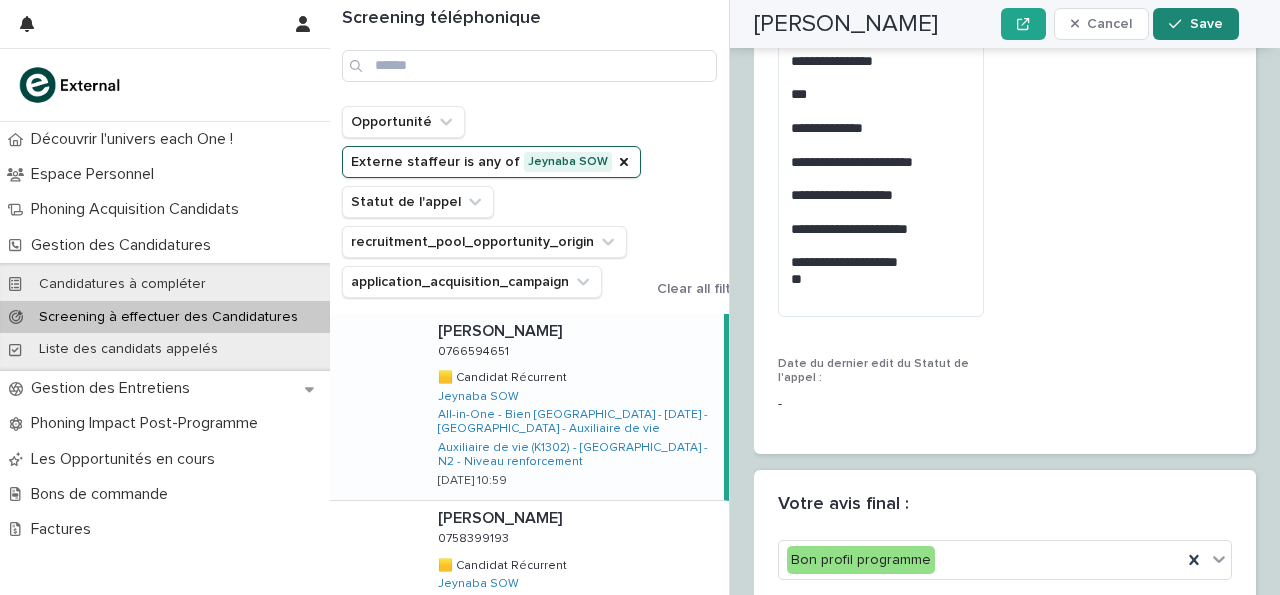 click on "Save" at bounding box center [1206, 24] 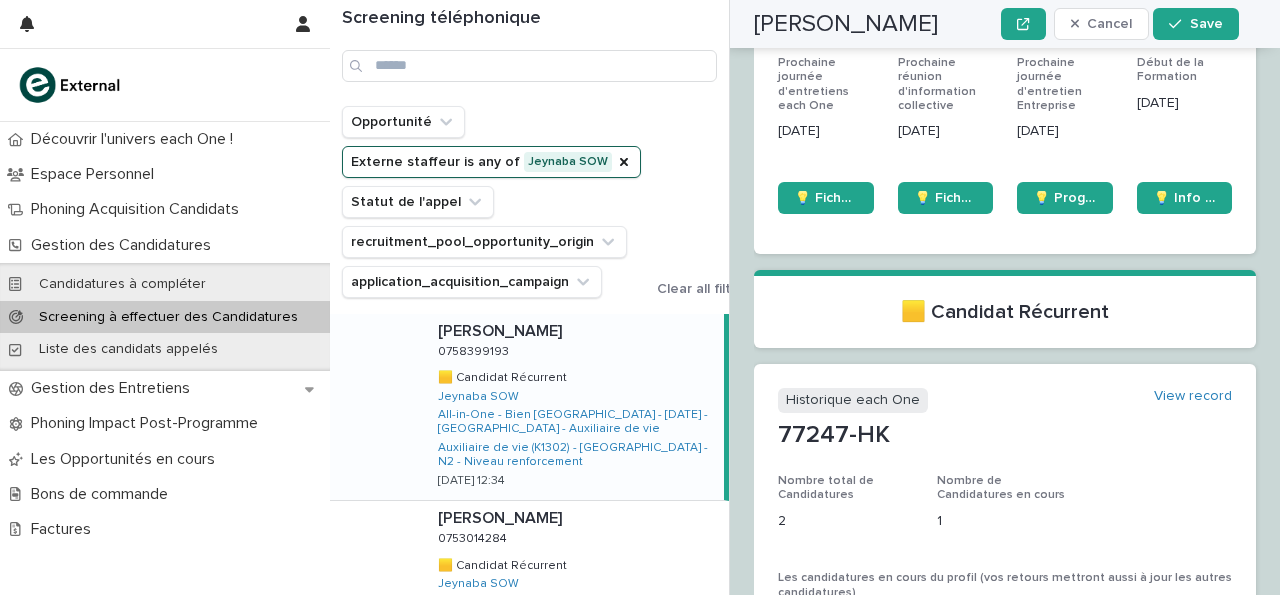 scroll, scrollTop: 0, scrollLeft: 0, axis: both 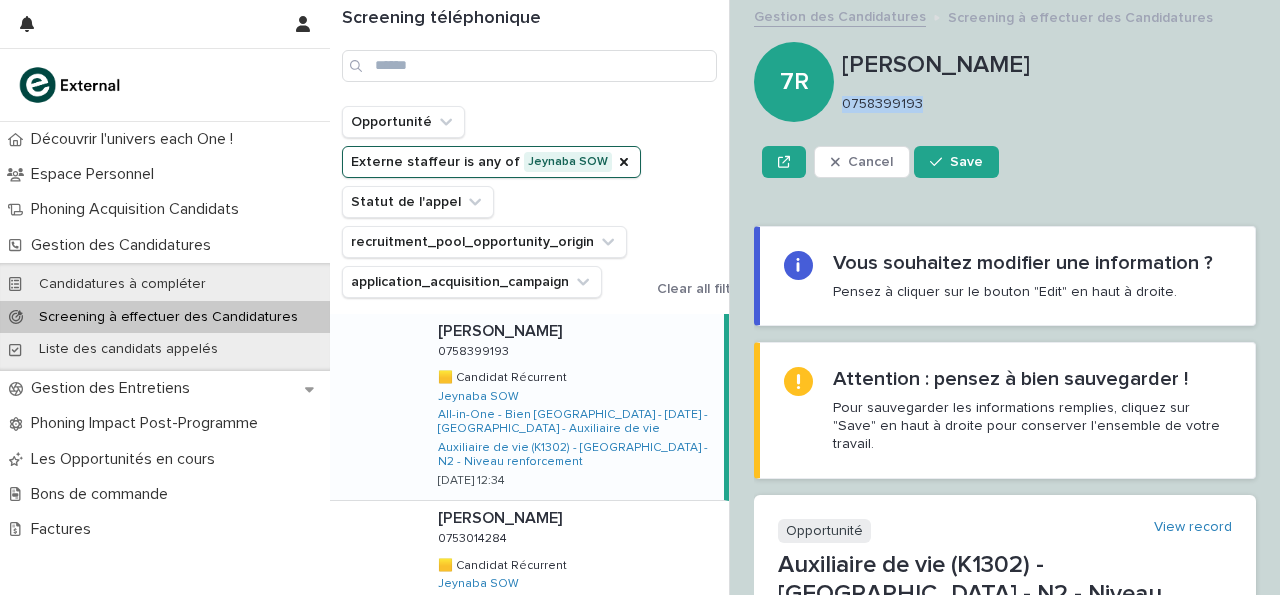 drag, startPoint x: 843, startPoint y: 98, endPoint x: 961, endPoint y: 113, distance: 118.94957 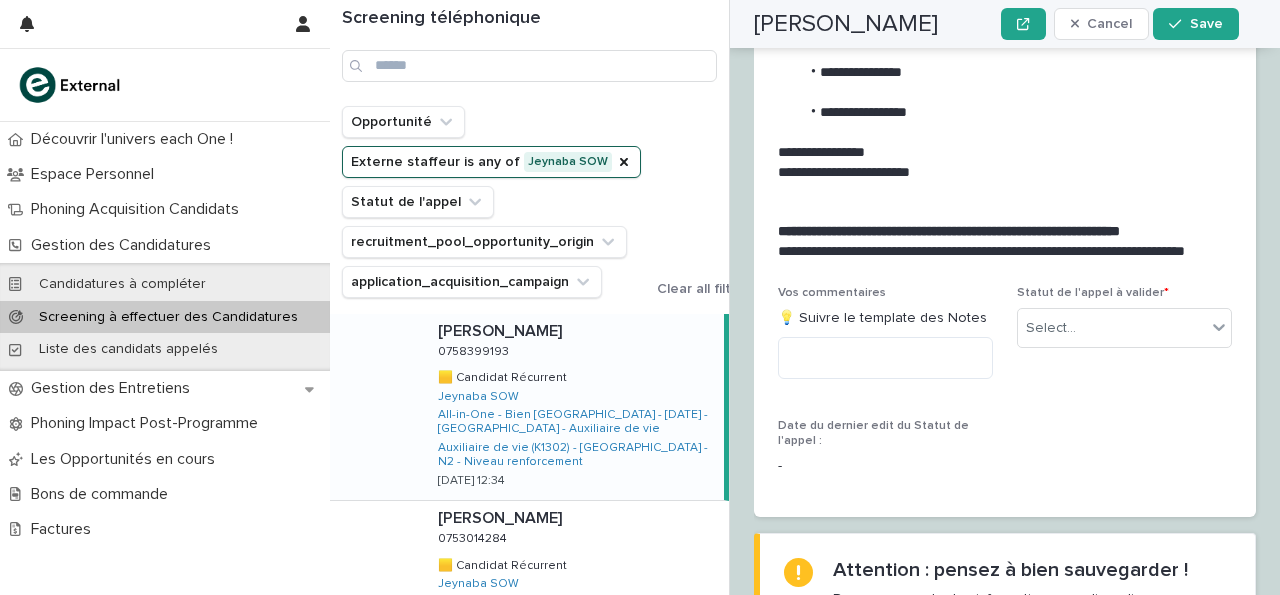 scroll, scrollTop: 3317, scrollLeft: 0, axis: vertical 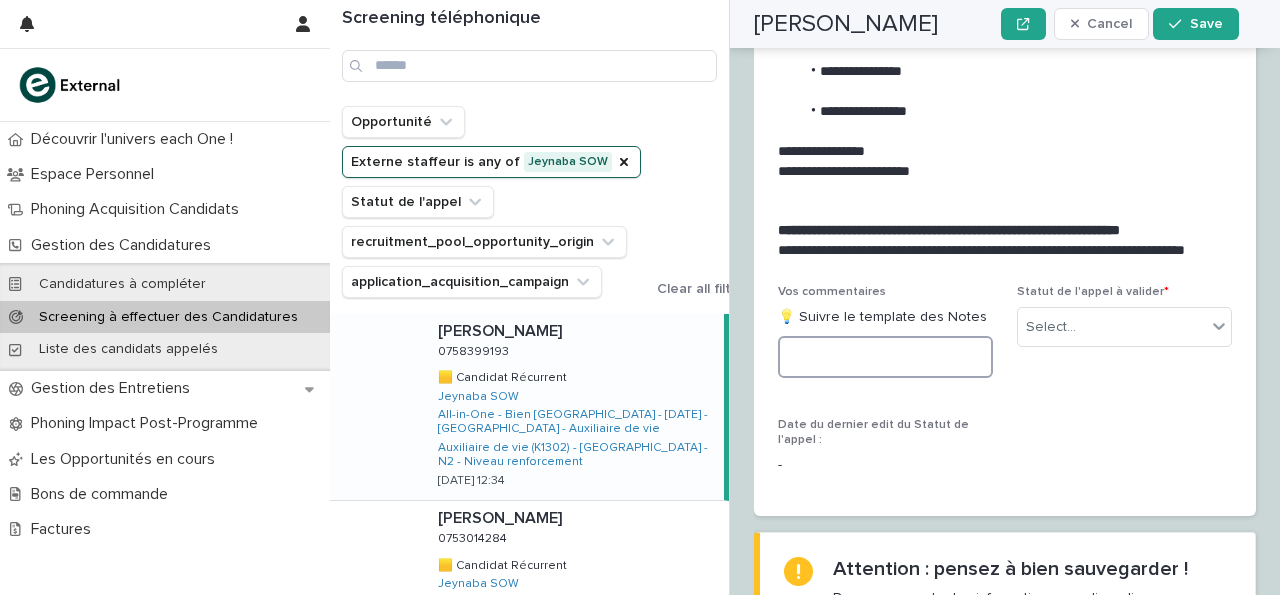 click at bounding box center (885, 357) 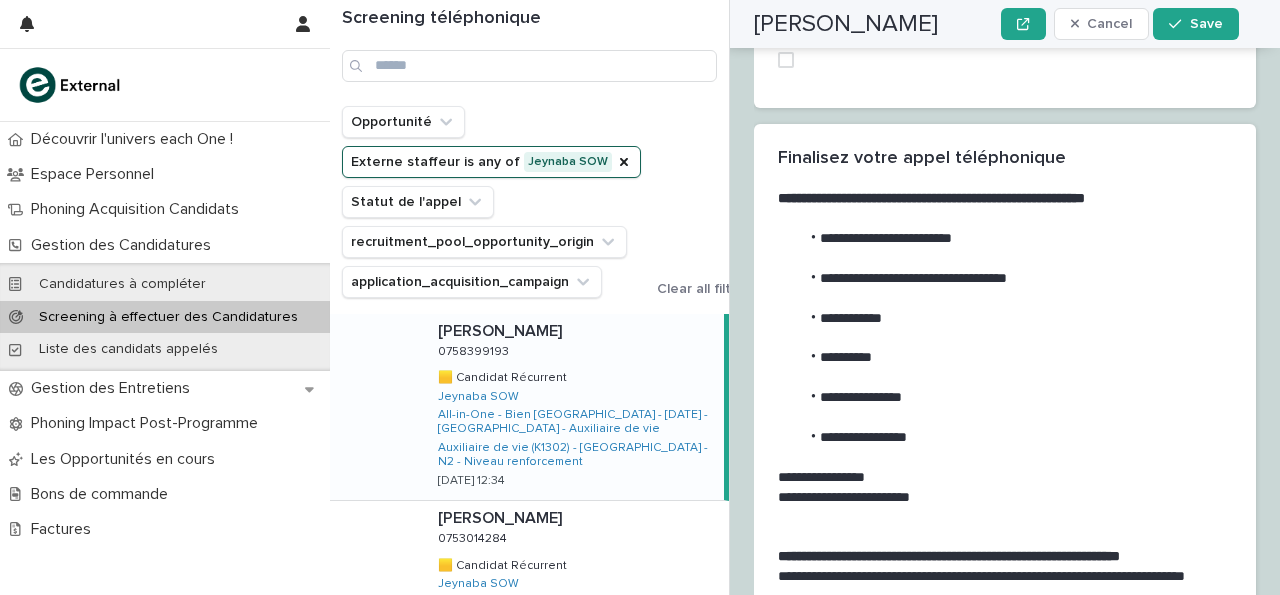 scroll, scrollTop: 2996, scrollLeft: 0, axis: vertical 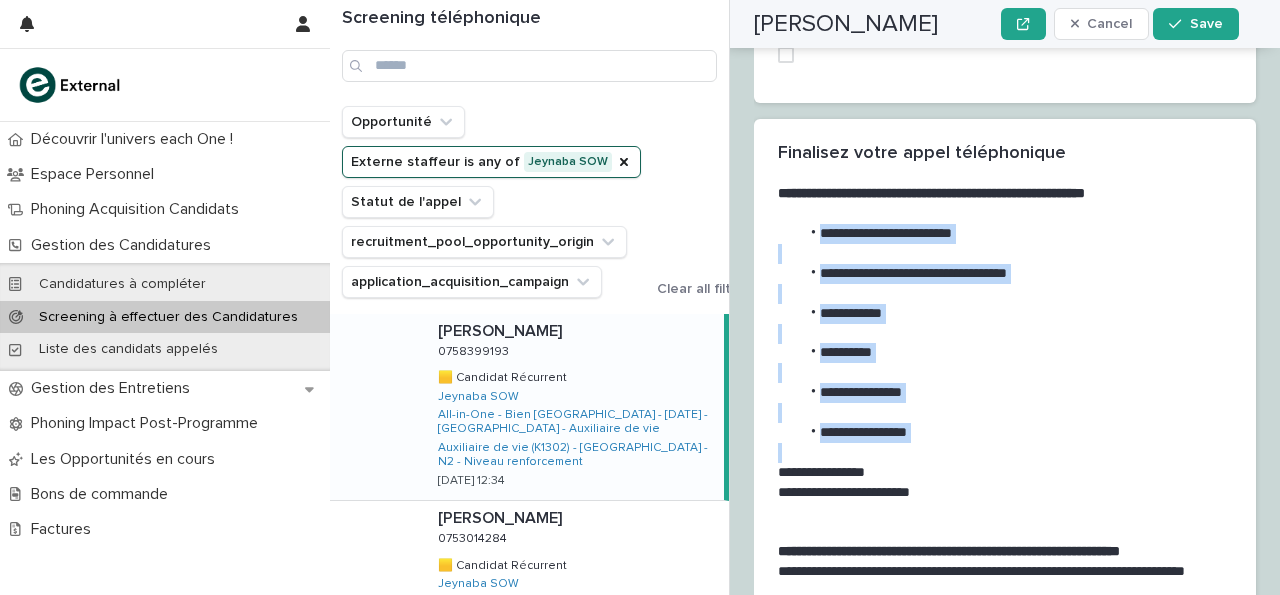 drag, startPoint x: 821, startPoint y: 86, endPoint x: 971, endPoint y: 305, distance: 265.44492 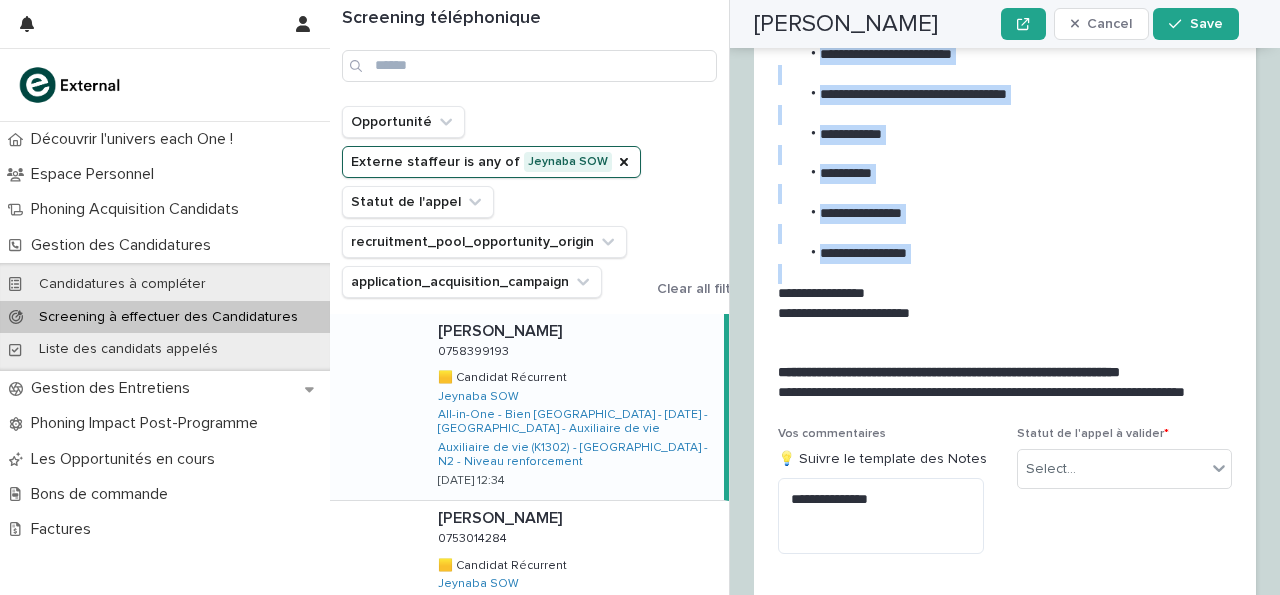 scroll, scrollTop: 3177, scrollLeft: 0, axis: vertical 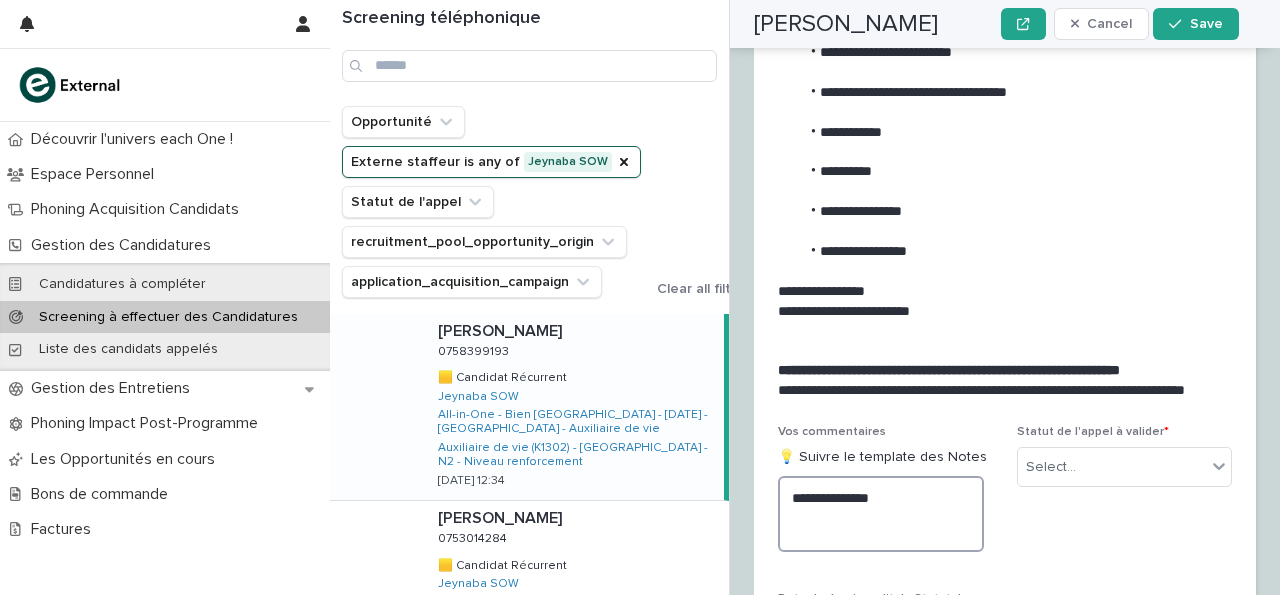 click on "**********" at bounding box center [881, 514] 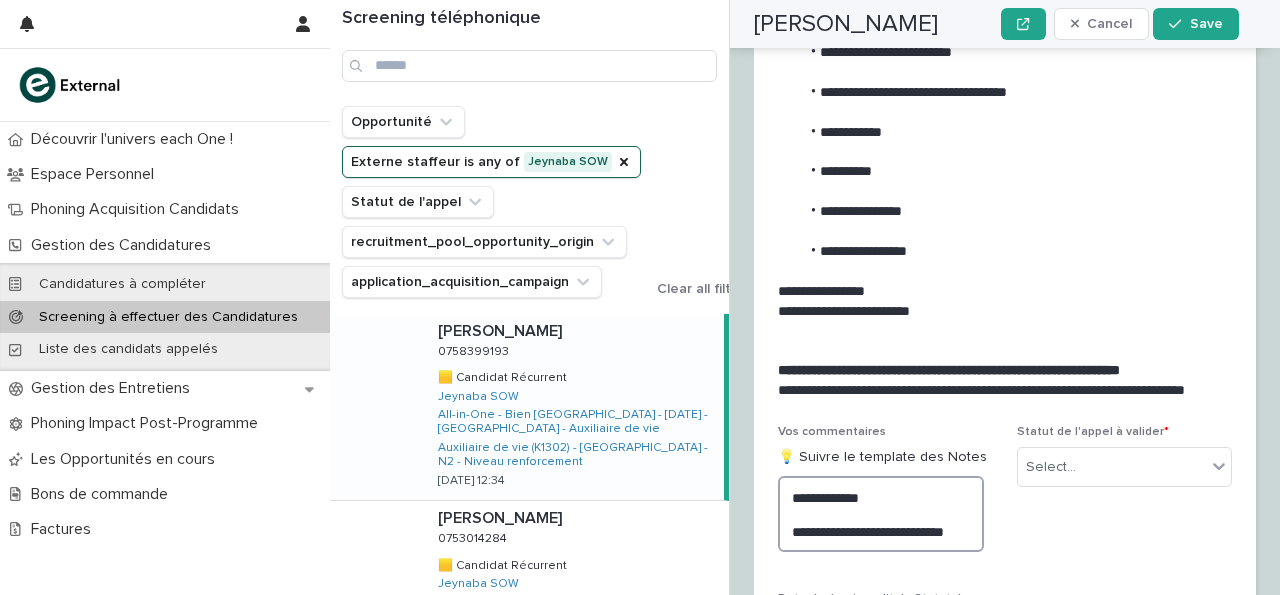 scroll, scrollTop: 3296, scrollLeft: 0, axis: vertical 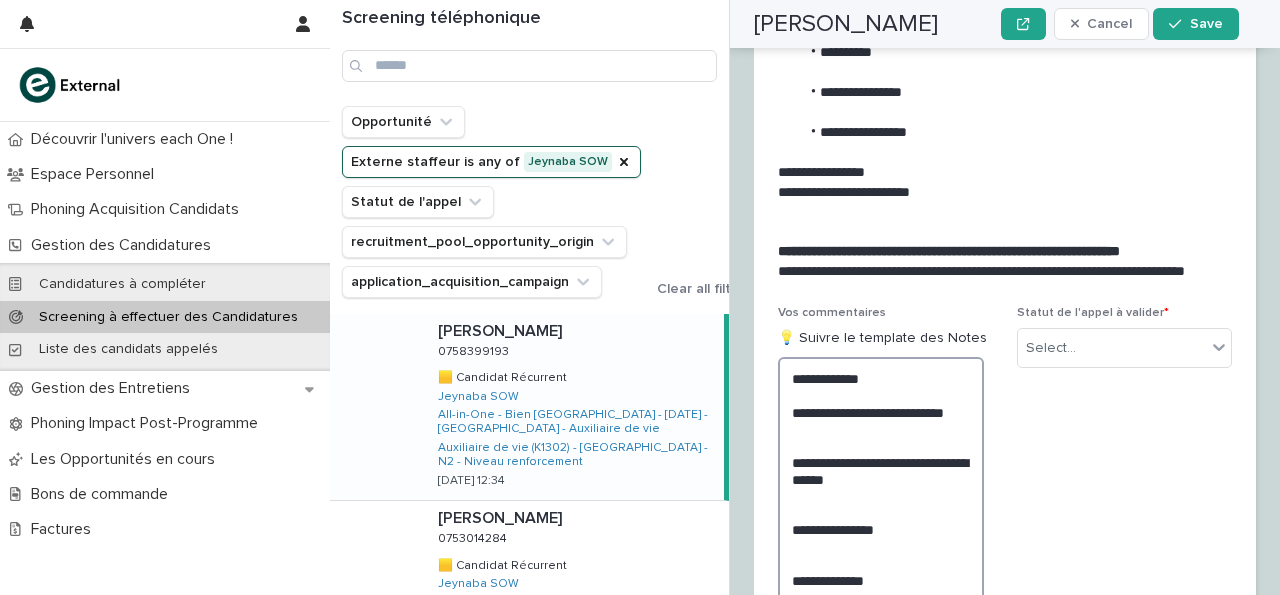 click on "**********" at bounding box center (881, 554) 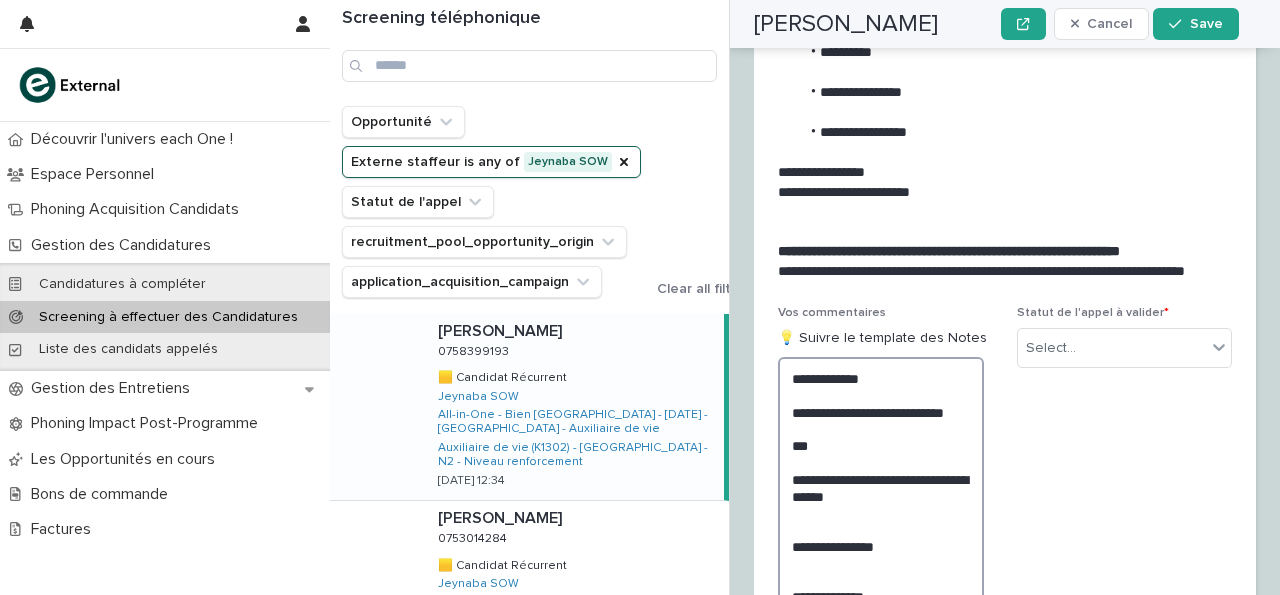 click on "**********" at bounding box center (881, 563) 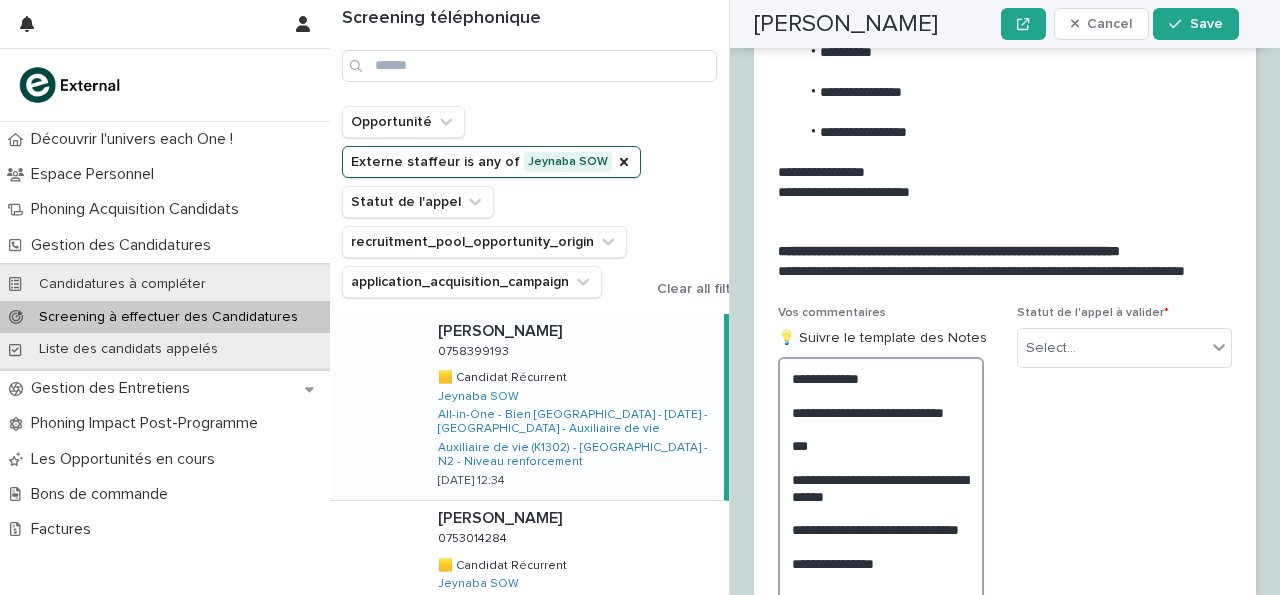 click on "**********" at bounding box center [881, 579] 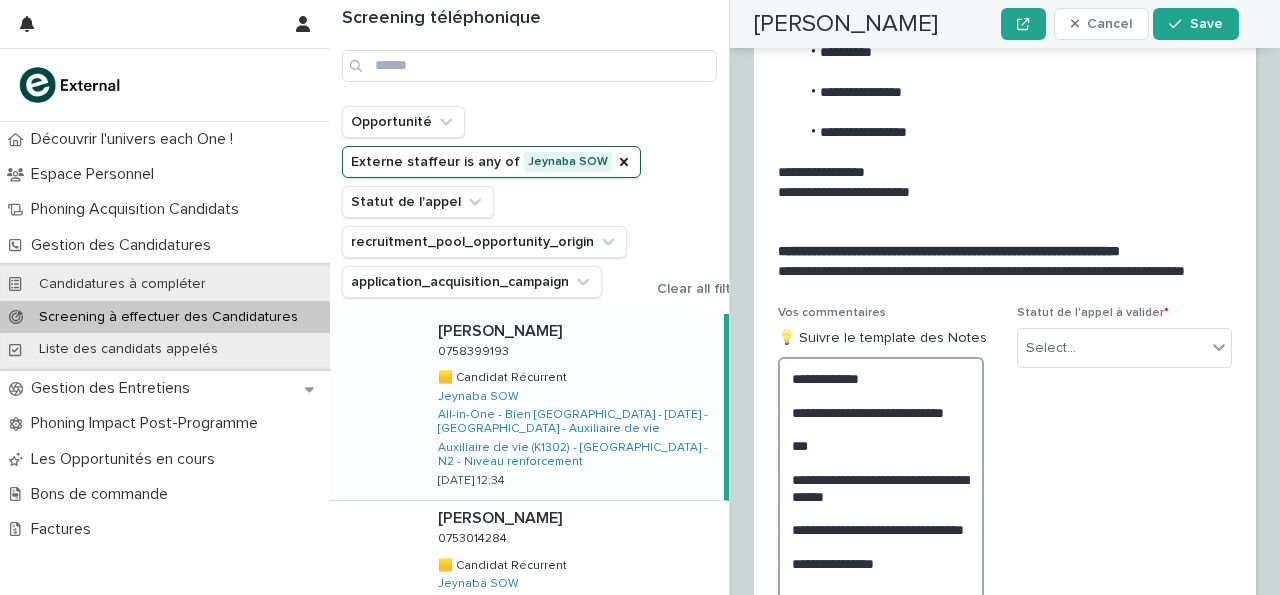 click on "**********" at bounding box center [881, 579] 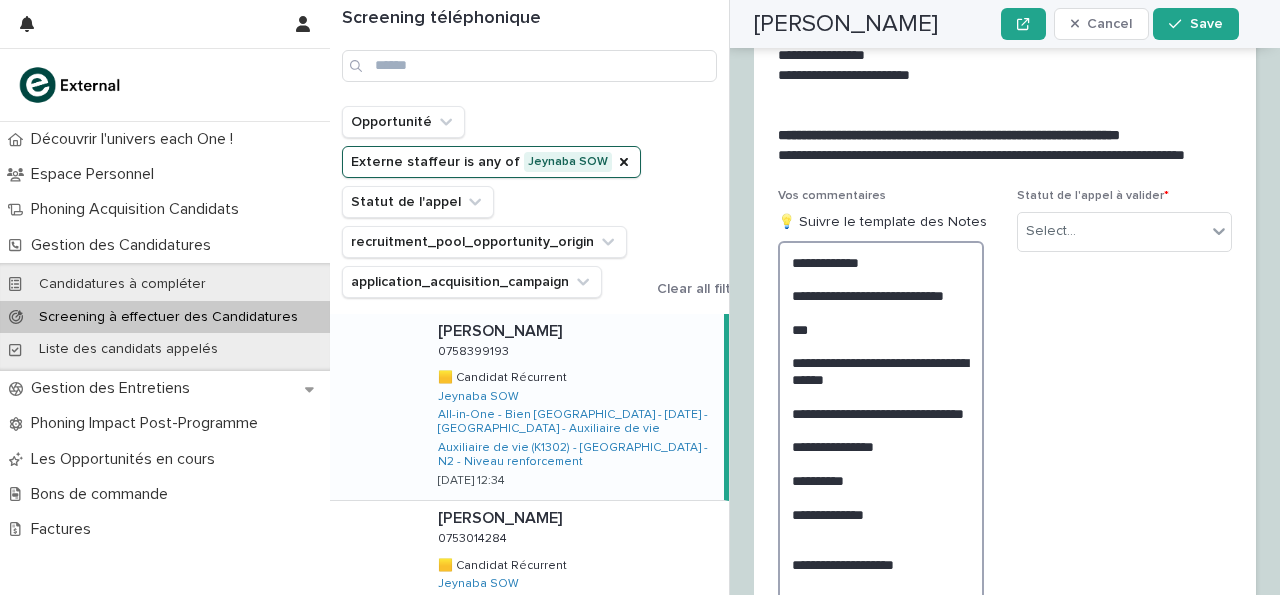 scroll, scrollTop: 3601, scrollLeft: 0, axis: vertical 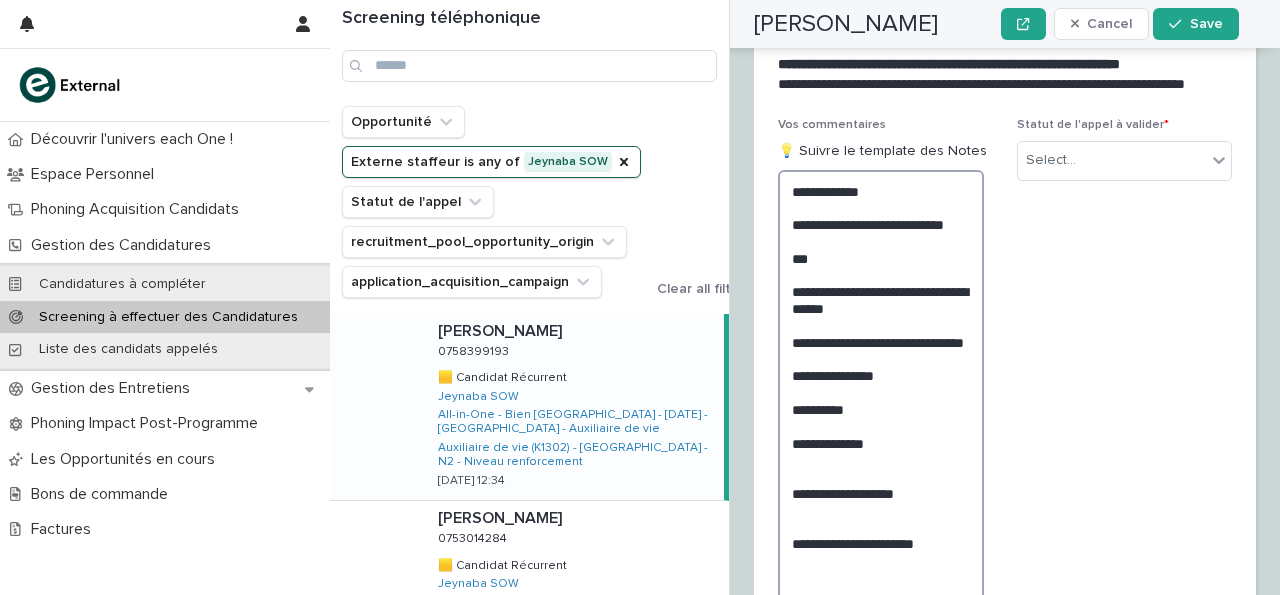 click on "**********" at bounding box center (881, 401) 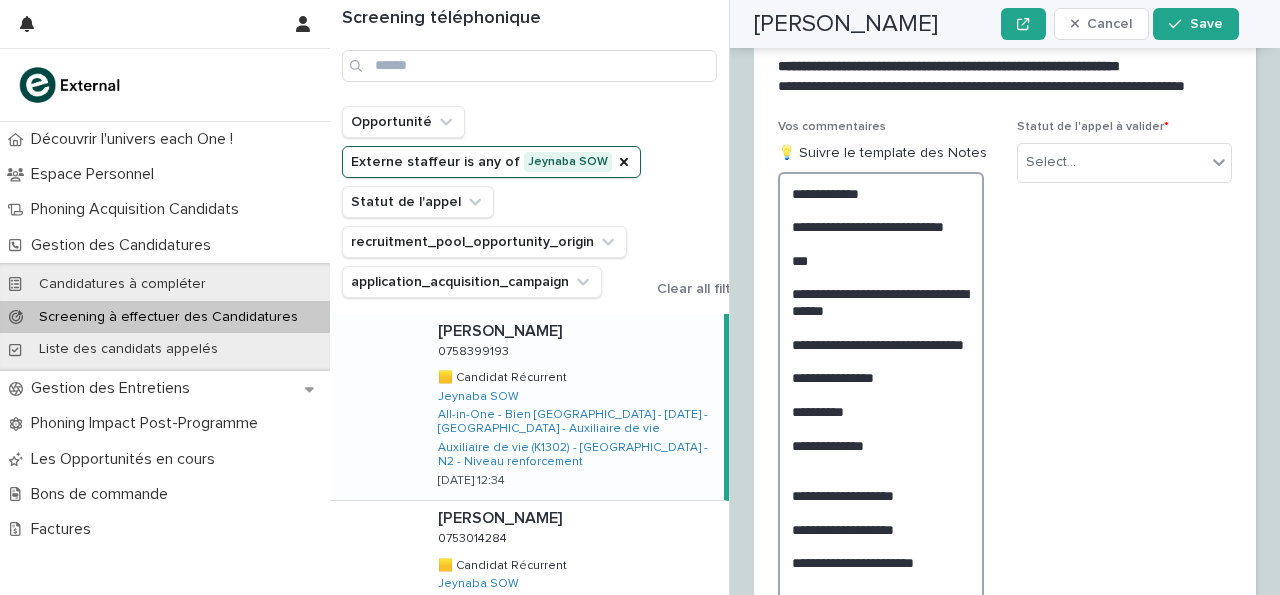 scroll, scrollTop: 3597, scrollLeft: 0, axis: vertical 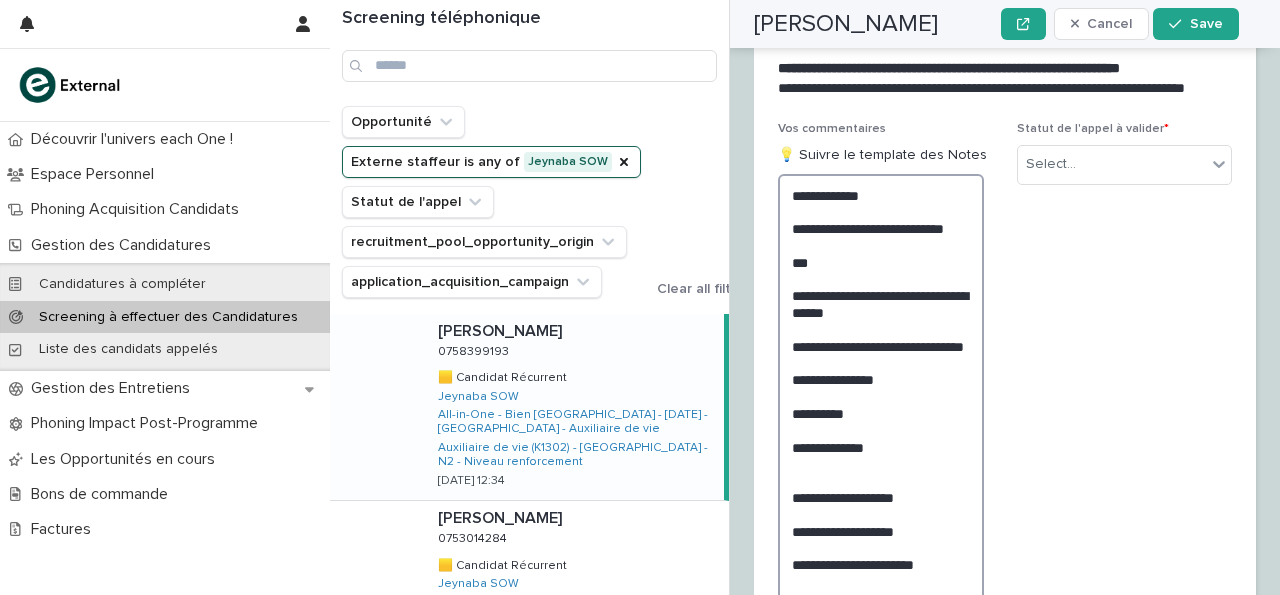 click on "**********" at bounding box center (881, 413) 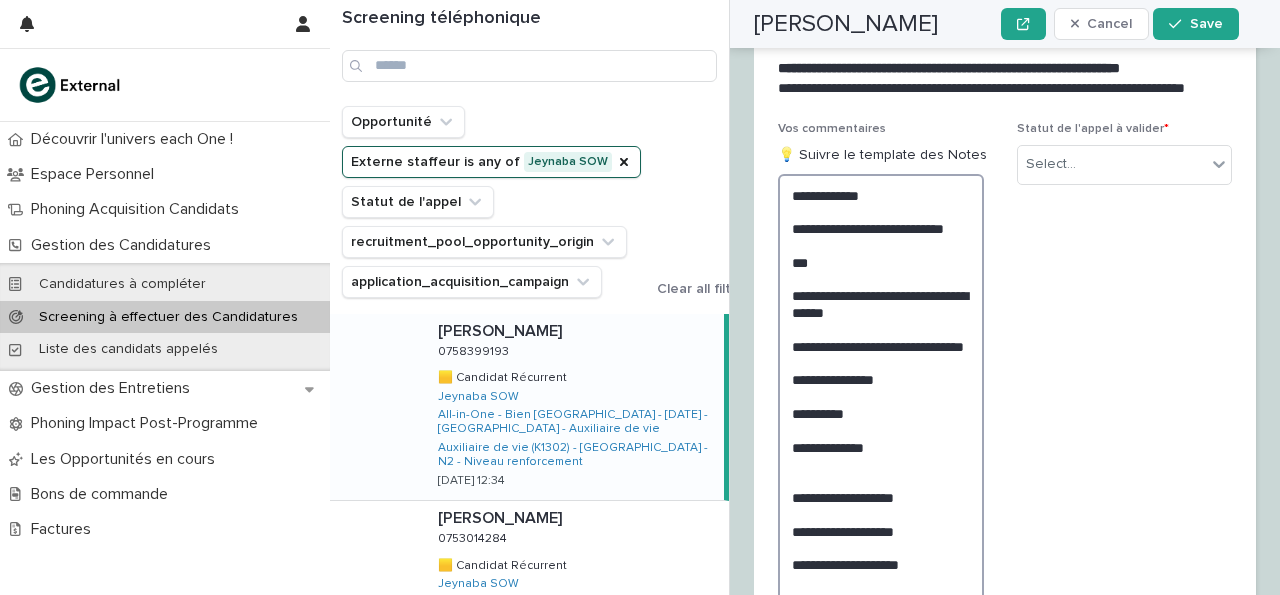 scroll, scrollTop: 3597, scrollLeft: 0, axis: vertical 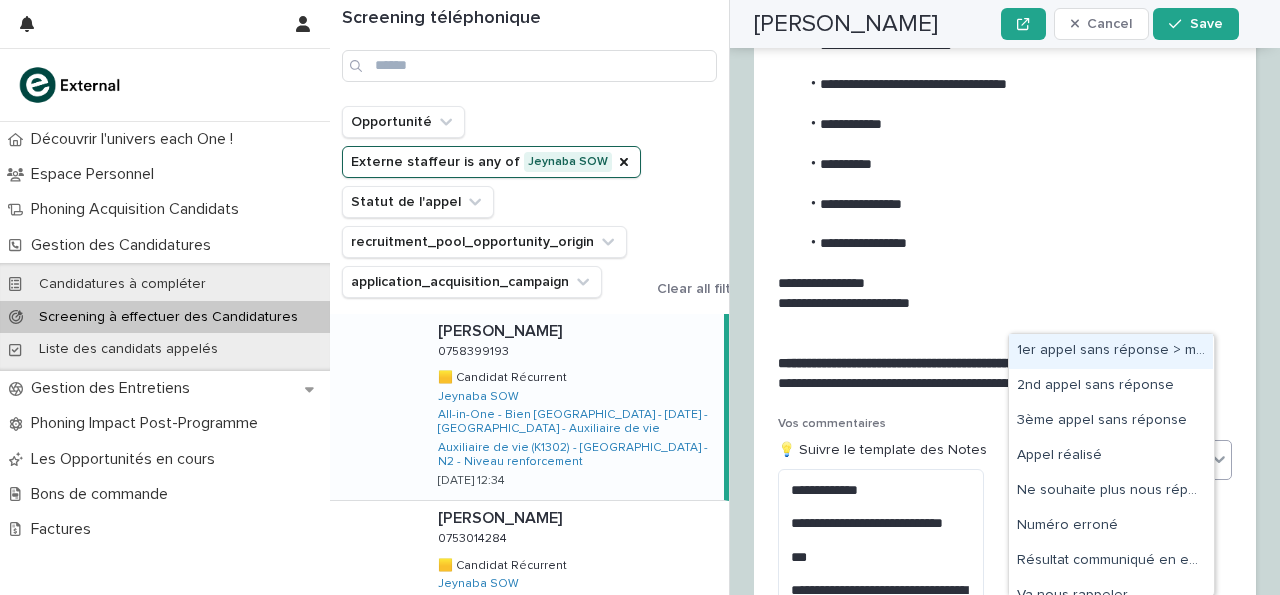 click on "Select..." at bounding box center [1112, 459] 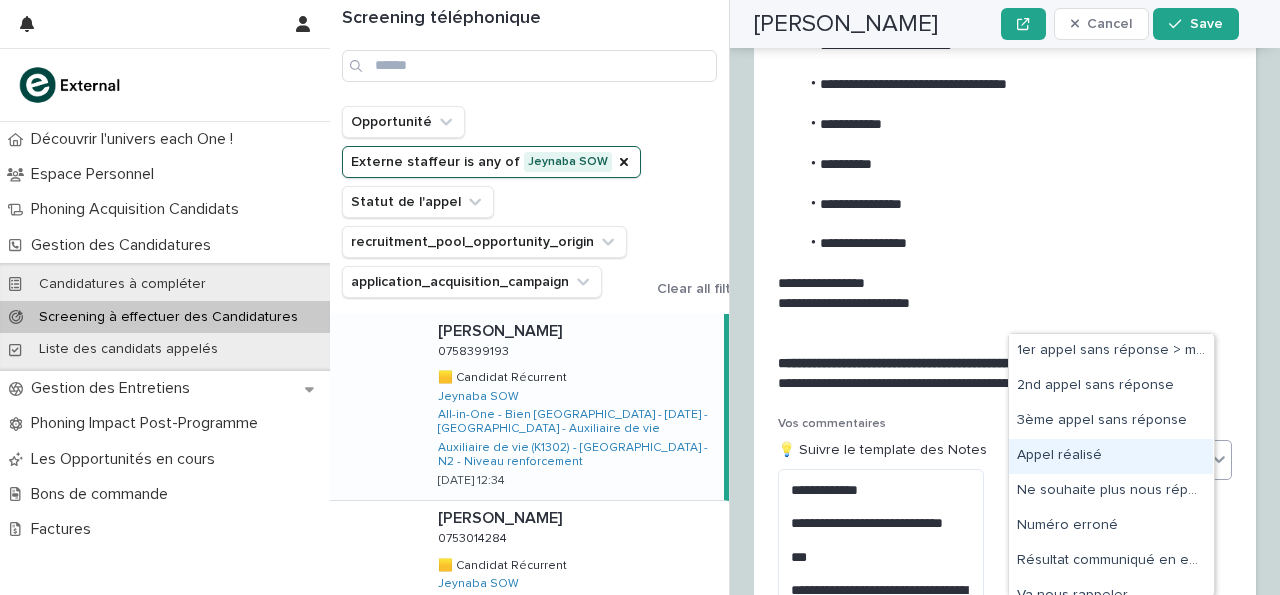 click on "Appel réalisé" at bounding box center (1111, 456) 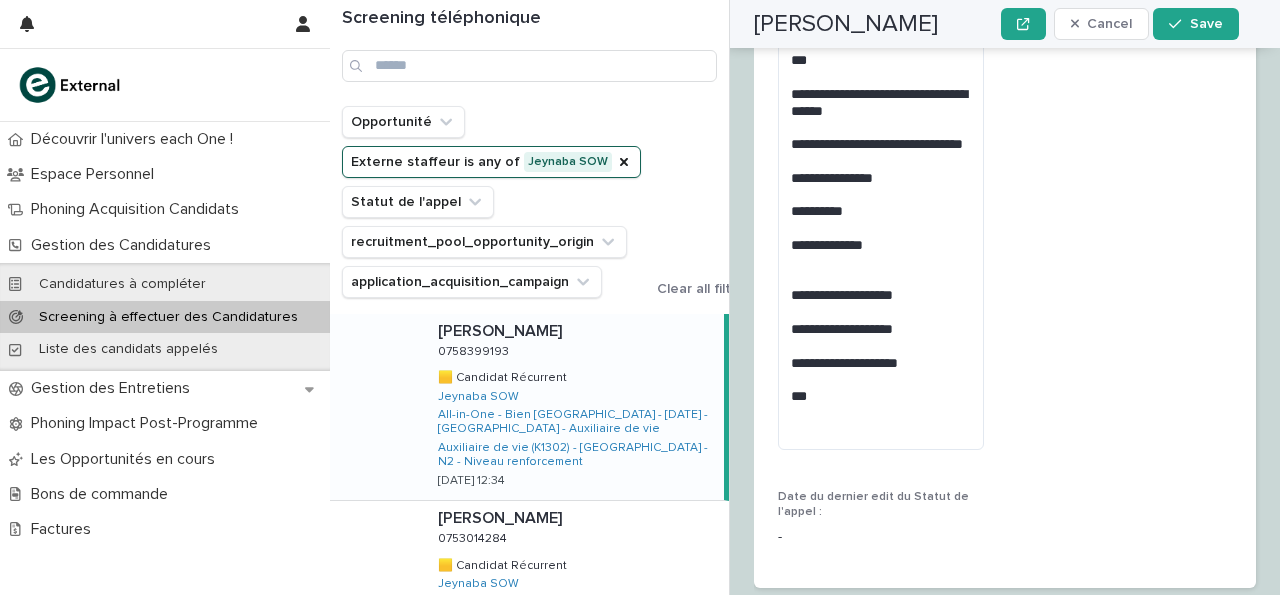 scroll, scrollTop: 3968, scrollLeft: 0, axis: vertical 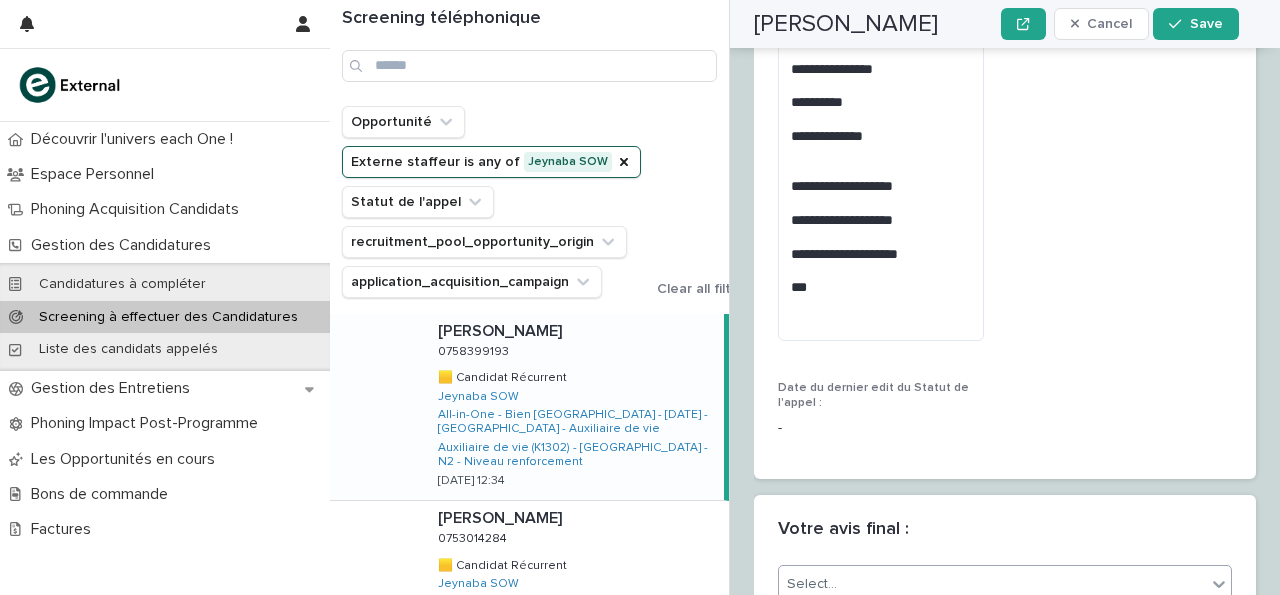 click on "Select..." at bounding box center (992, 584) 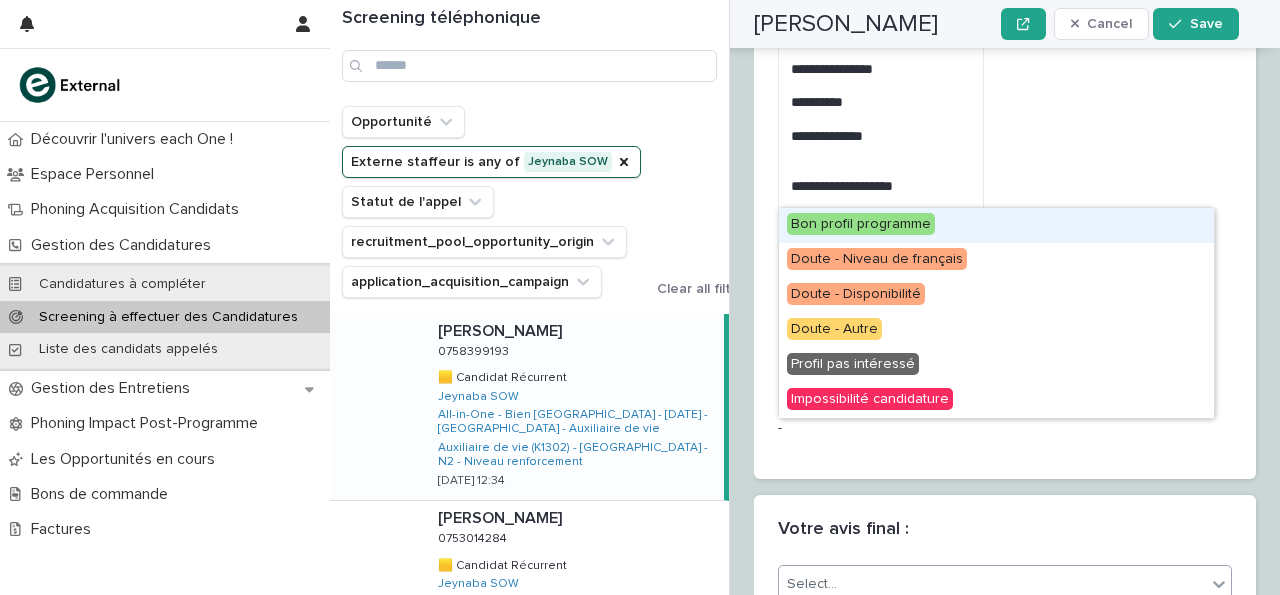 click on "Bon profil programme" at bounding box center [996, 225] 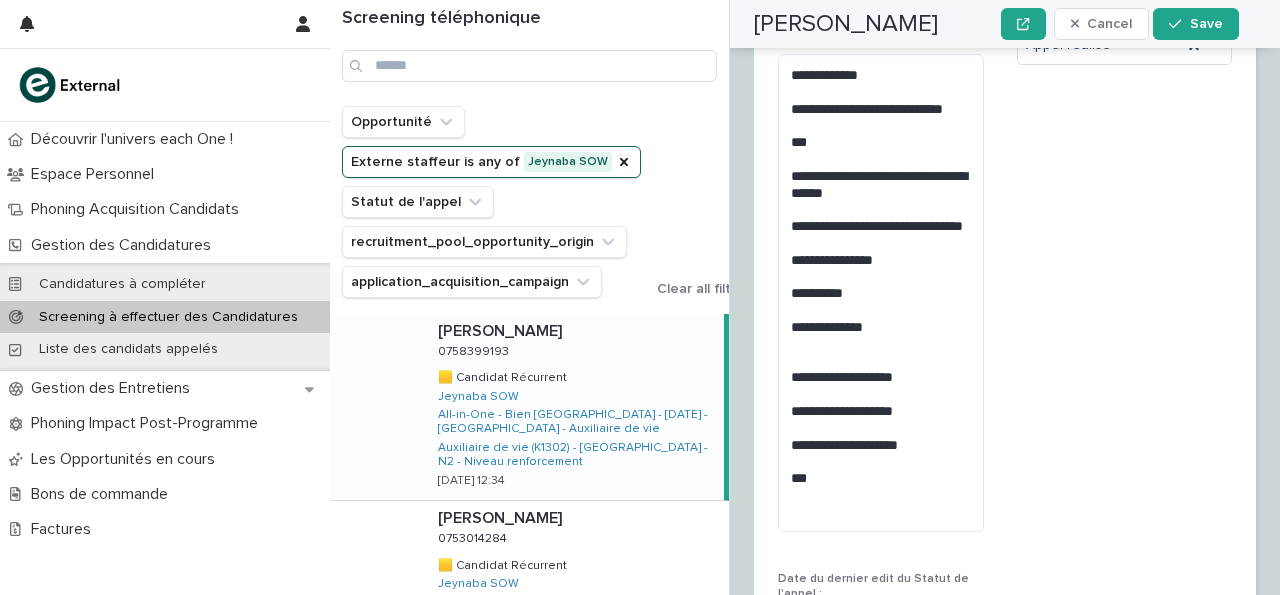 scroll, scrollTop: 3717, scrollLeft: 0, axis: vertical 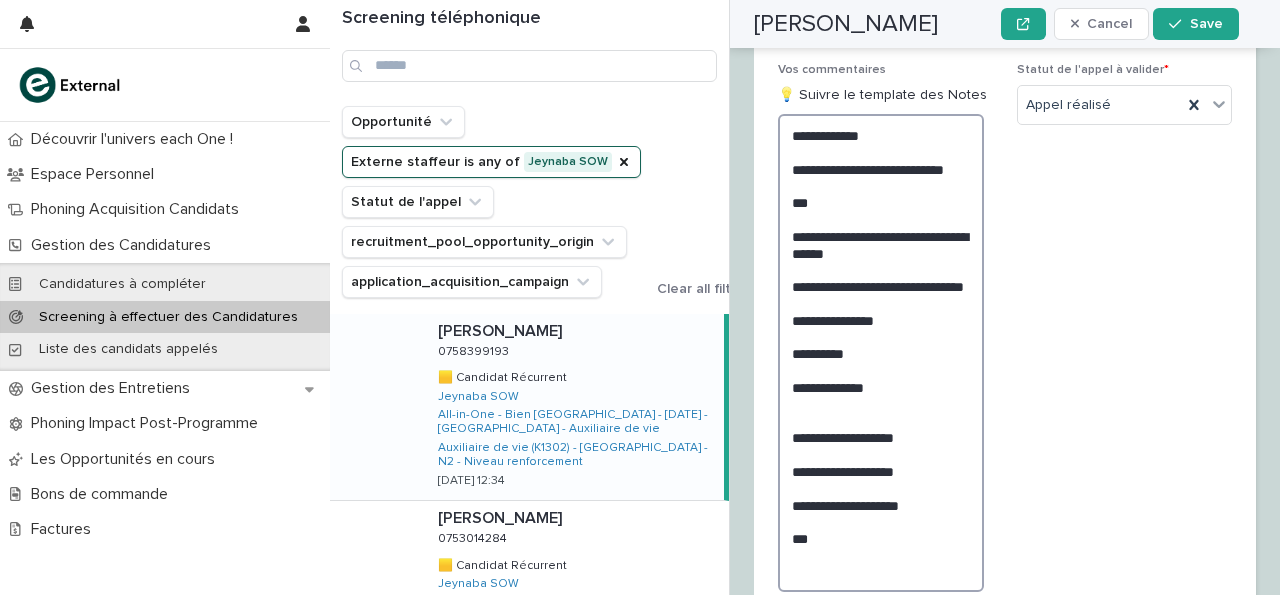 click on "**********" at bounding box center (881, 353) 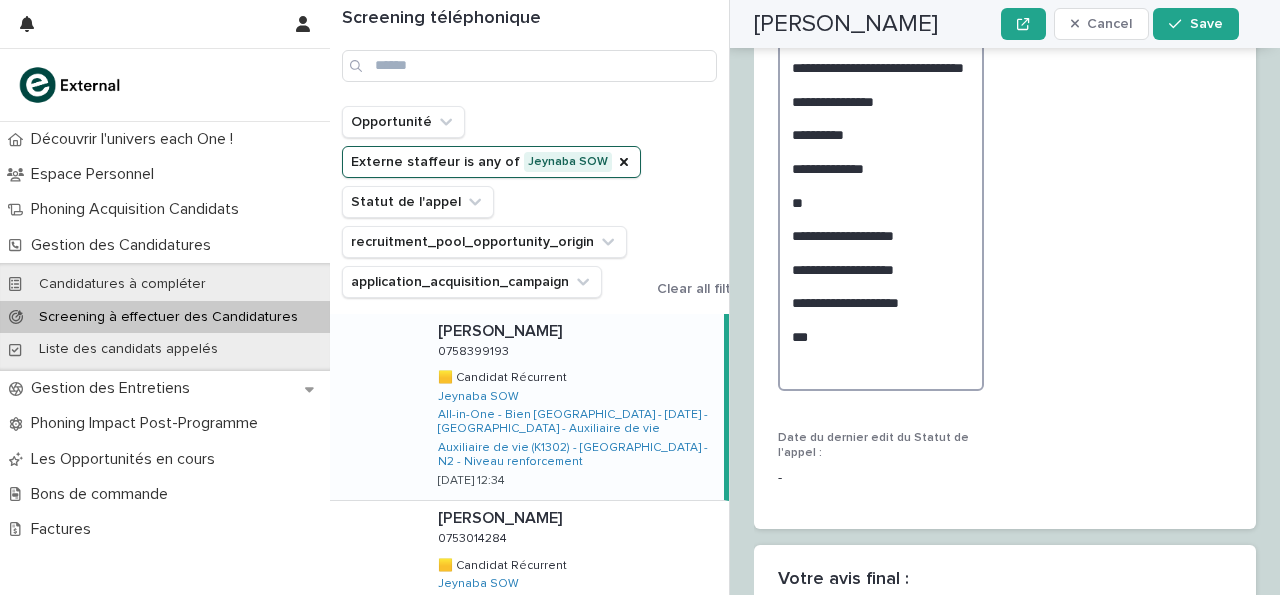 scroll, scrollTop: 3958, scrollLeft: 0, axis: vertical 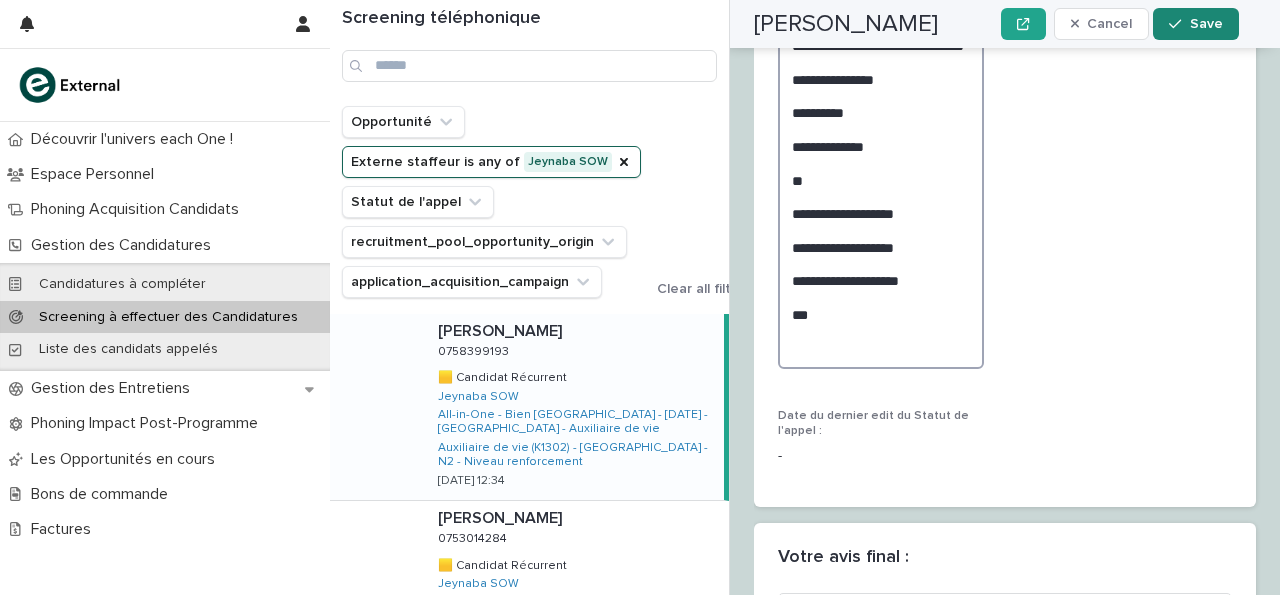 type on "**********" 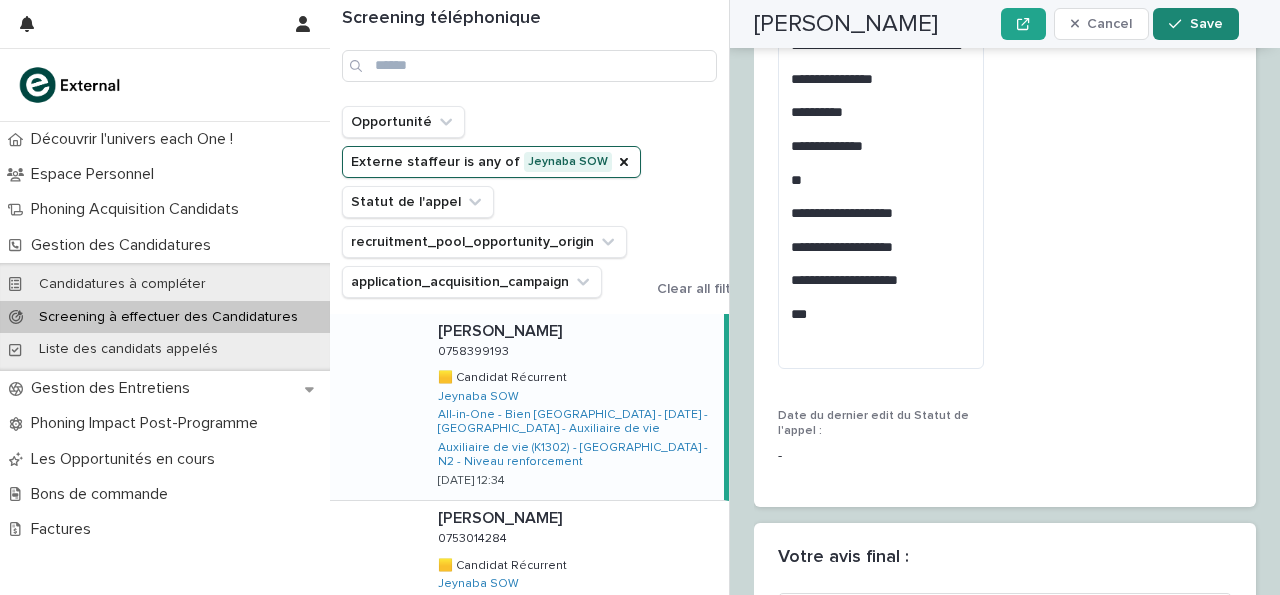 click at bounding box center [1179, 24] 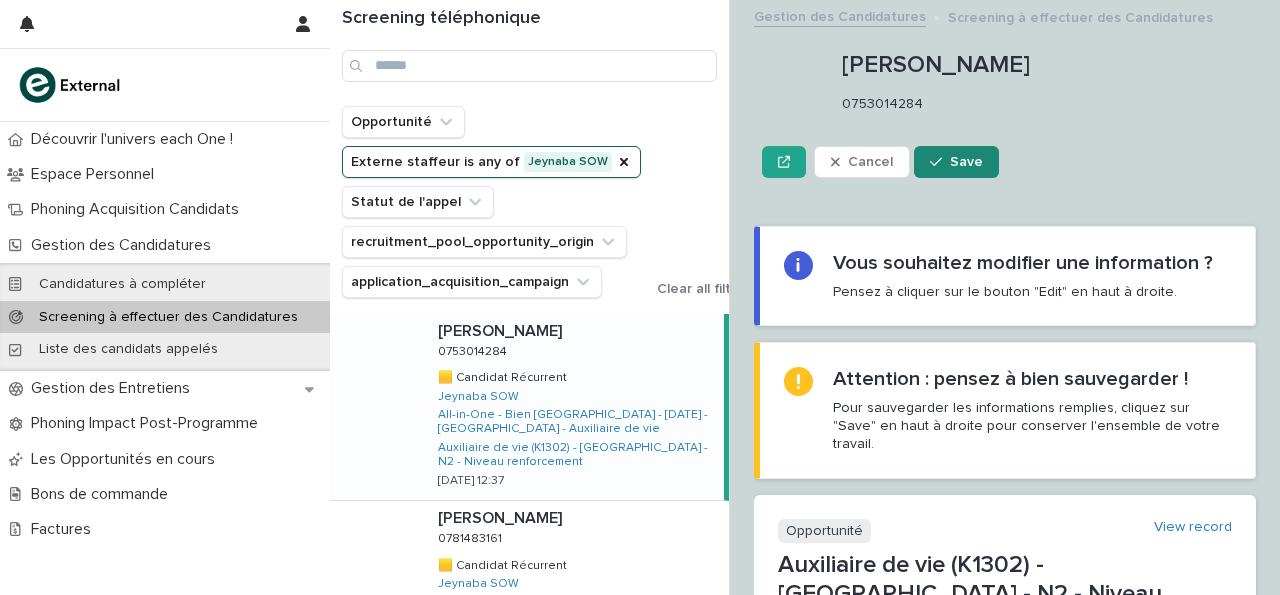 scroll, scrollTop: 2, scrollLeft: 0, axis: vertical 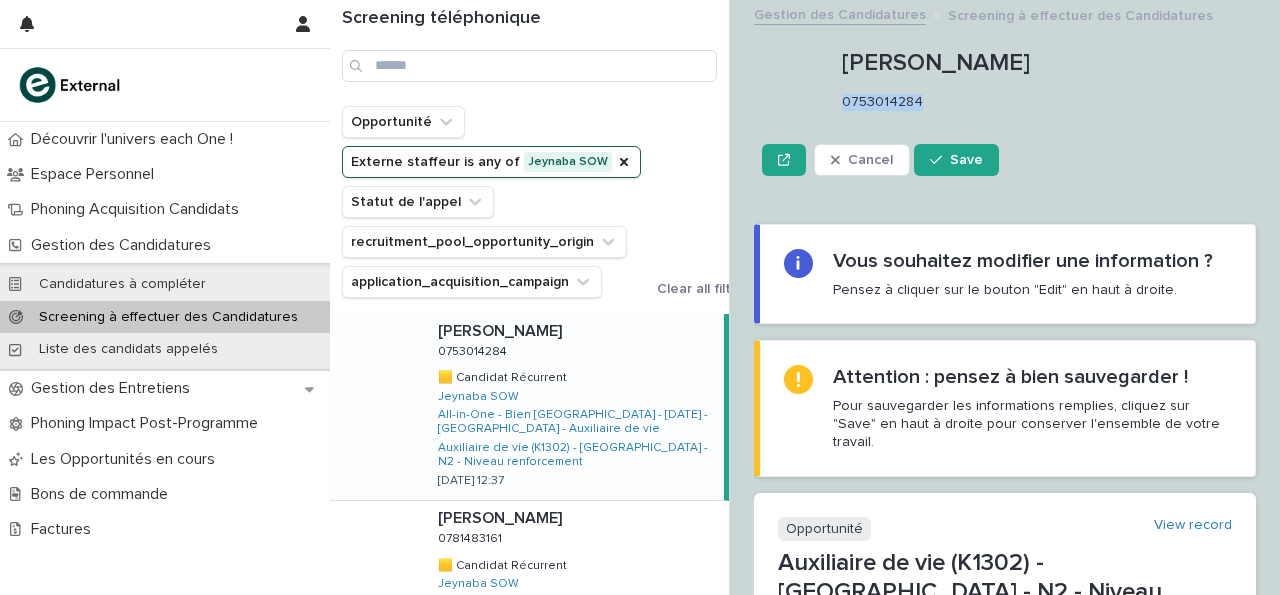 drag, startPoint x: 842, startPoint y: 99, endPoint x: 943, endPoint y: 102, distance: 101.04455 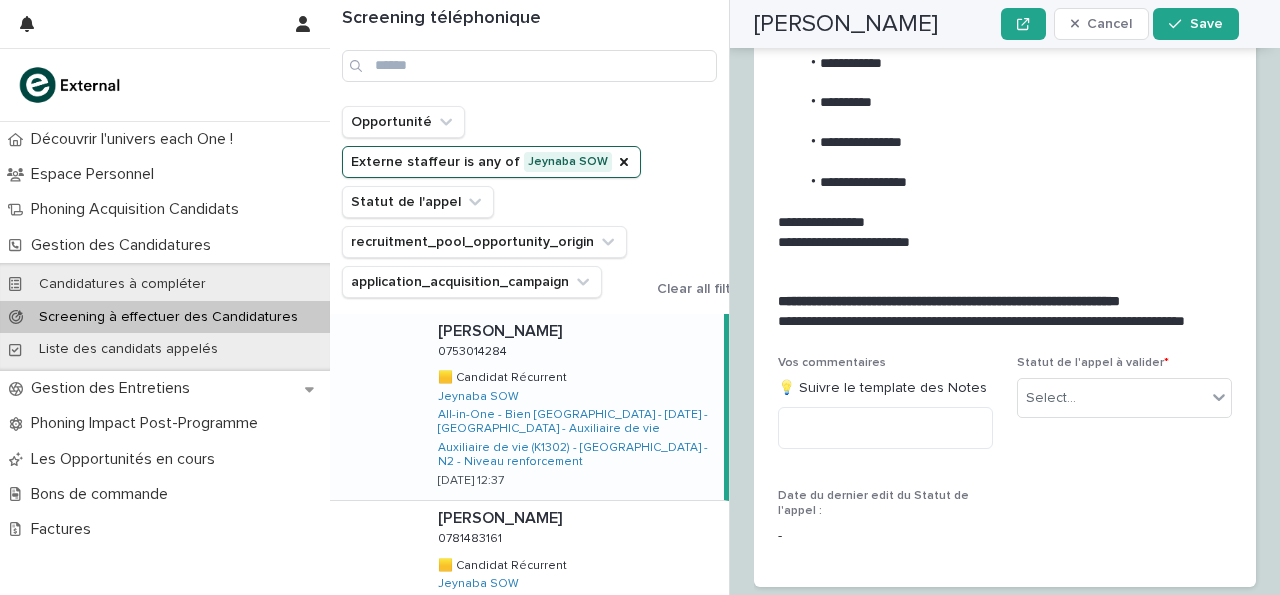 scroll, scrollTop: 3404, scrollLeft: 0, axis: vertical 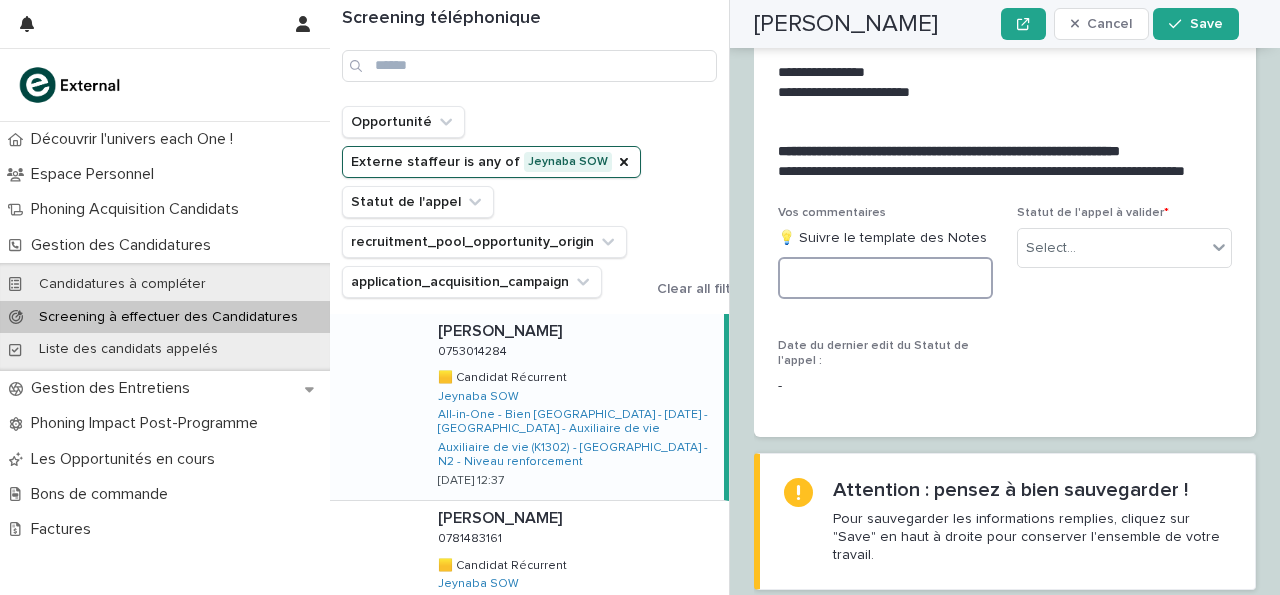 click at bounding box center [885, 278] 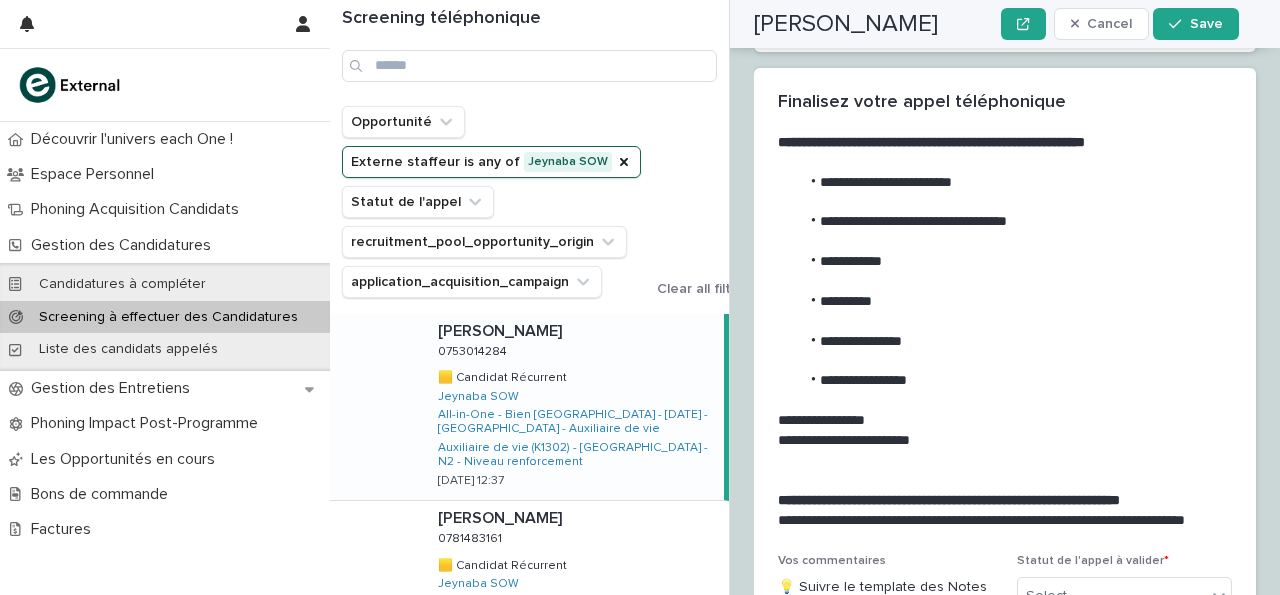 scroll, scrollTop: 3171, scrollLeft: 0, axis: vertical 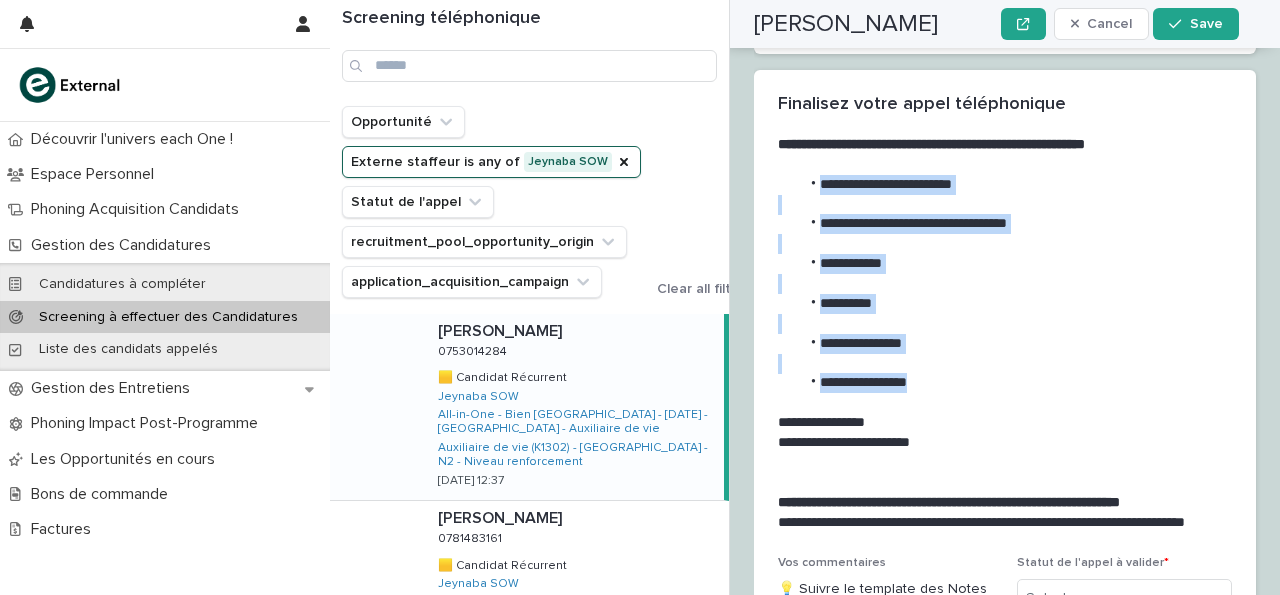 drag, startPoint x: 818, startPoint y: 115, endPoint x: 923, endPoint y: 317, distance: 227.65984 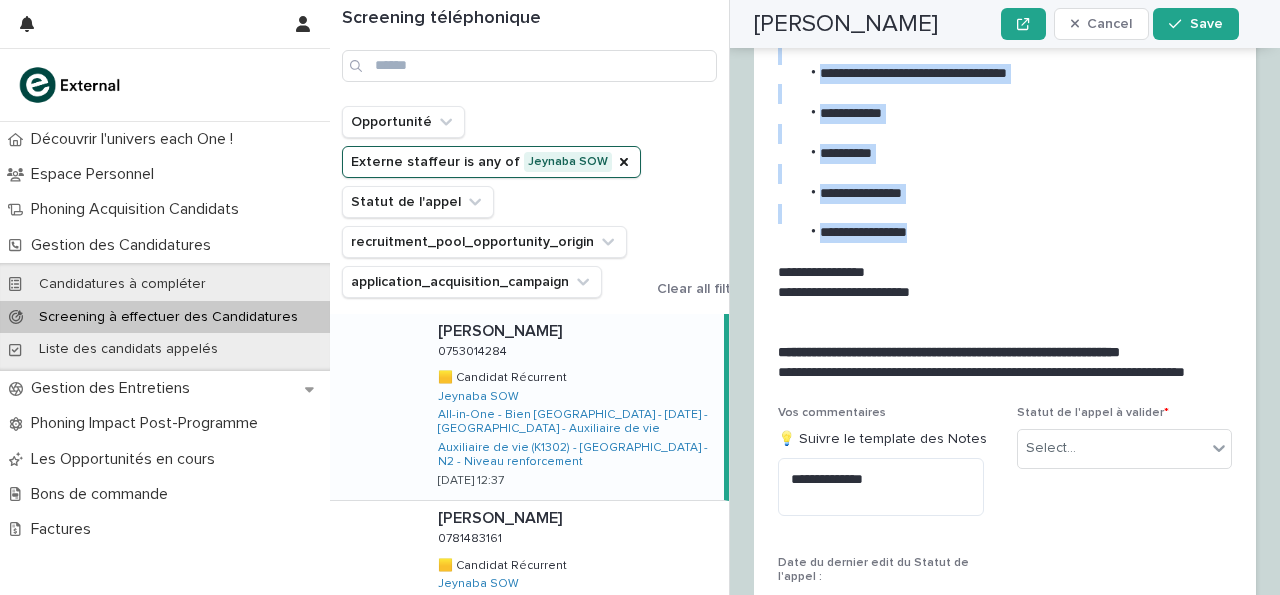 scroll, scrollTop: 3335, scrollLeft: 0, axis: vertical 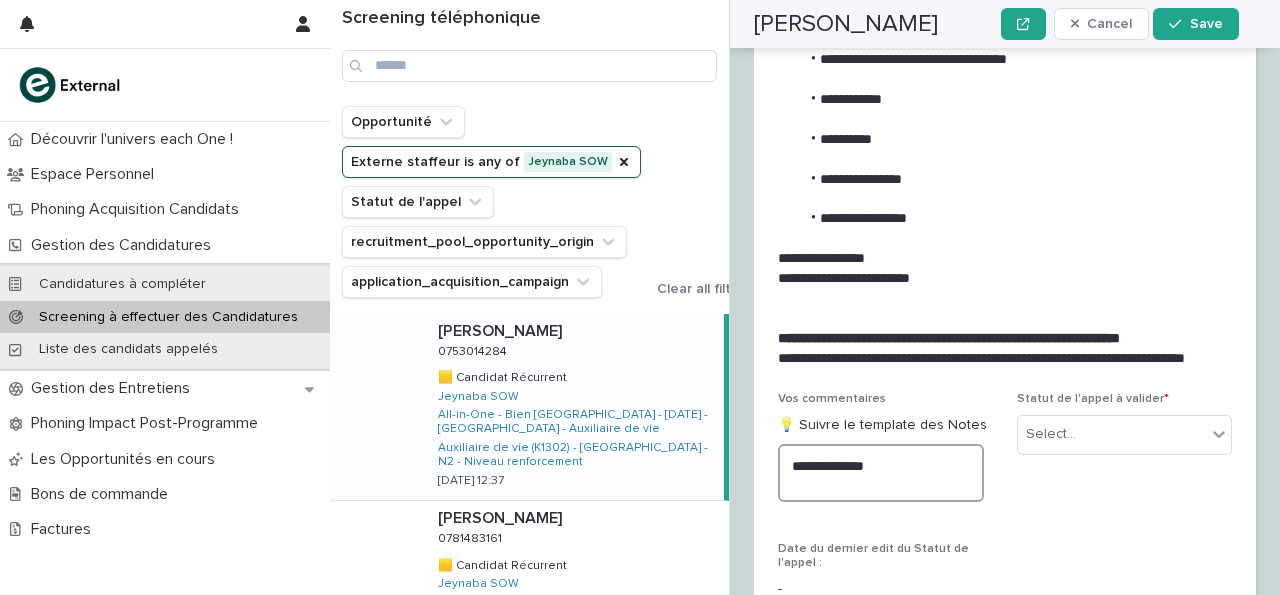click on "**********" at bounding box center (881, 473) 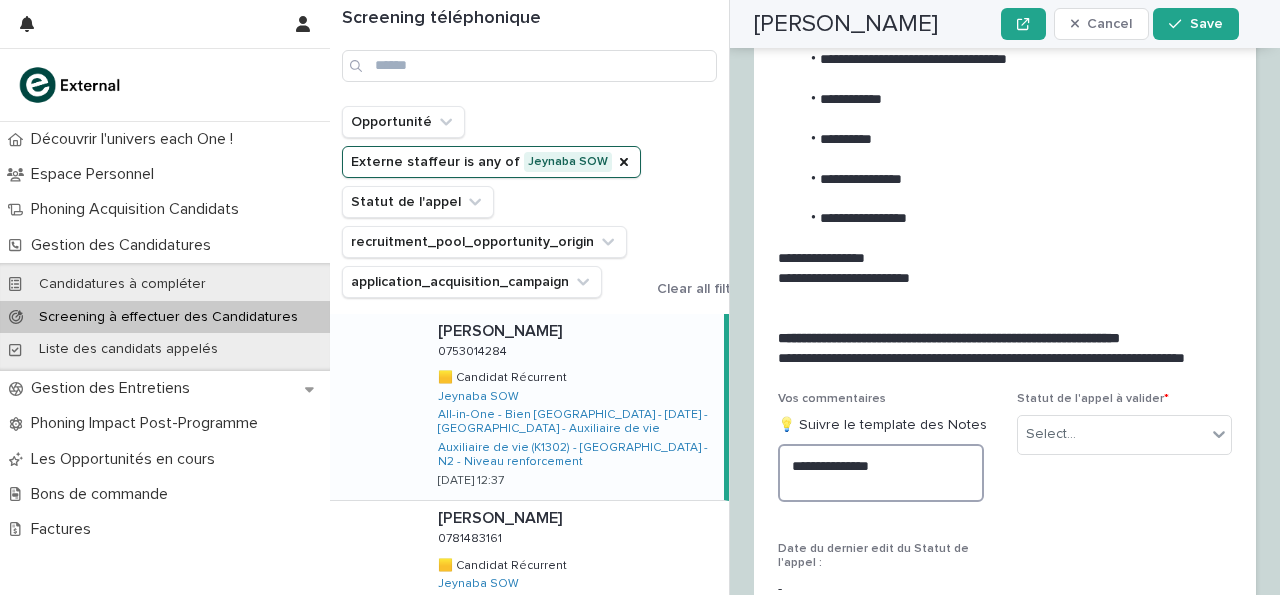 paste on "**********" 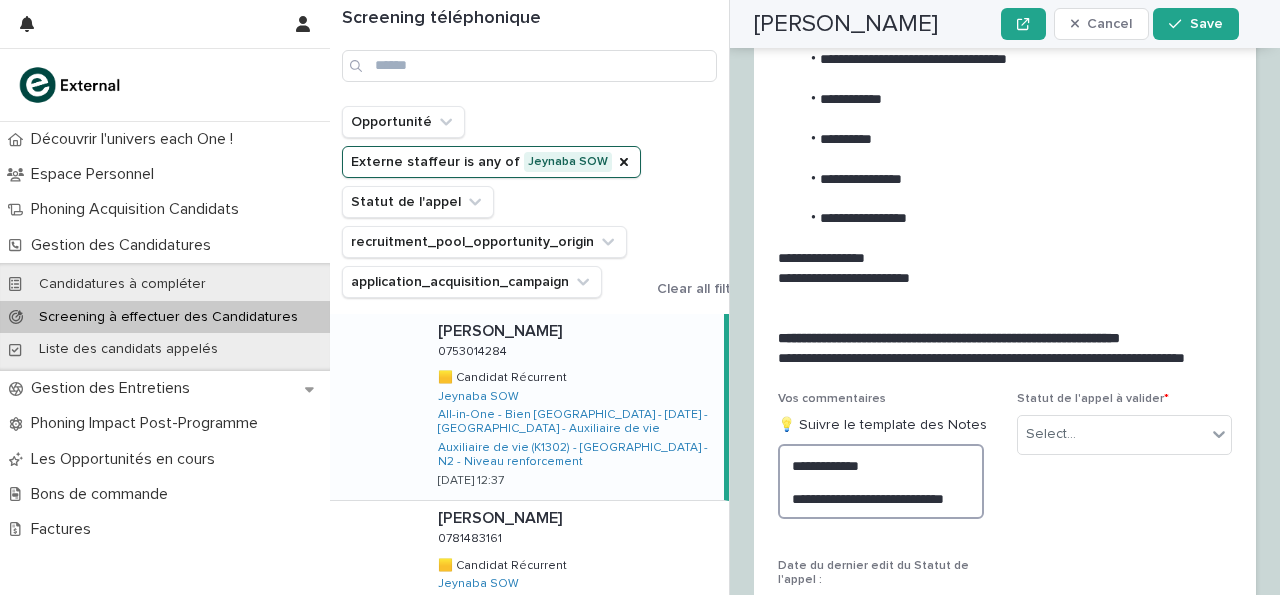 scroll, scrollTop: 3449, scrollLeft: 0, axis: vertical 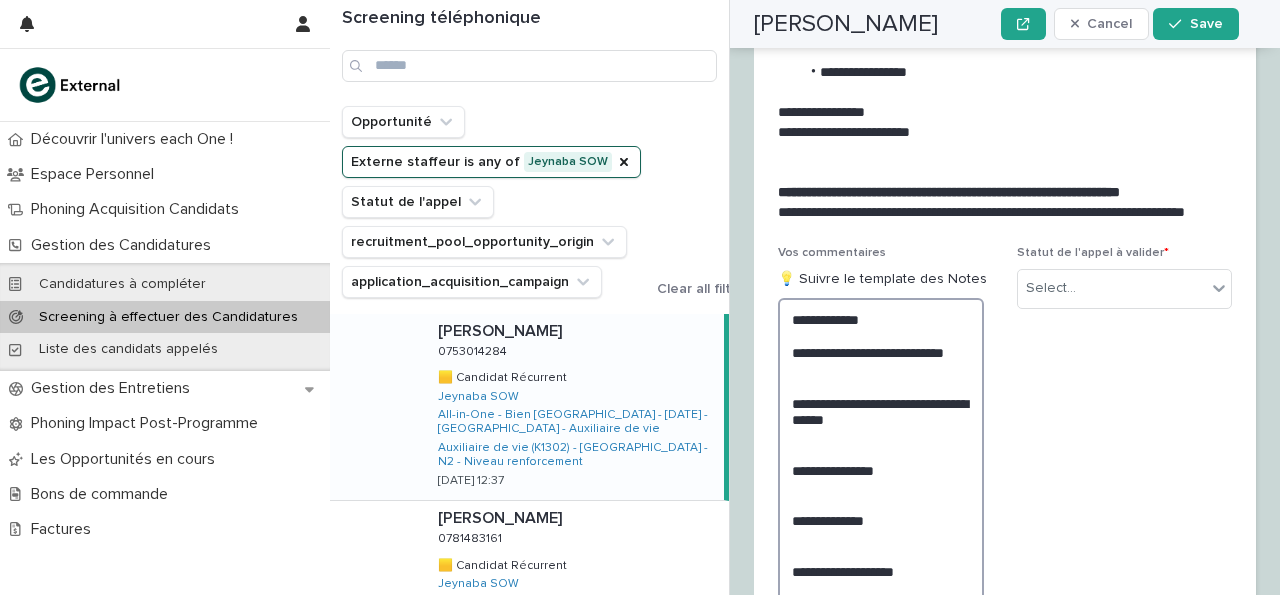 click on "**********" at bounding box center [881, 470] 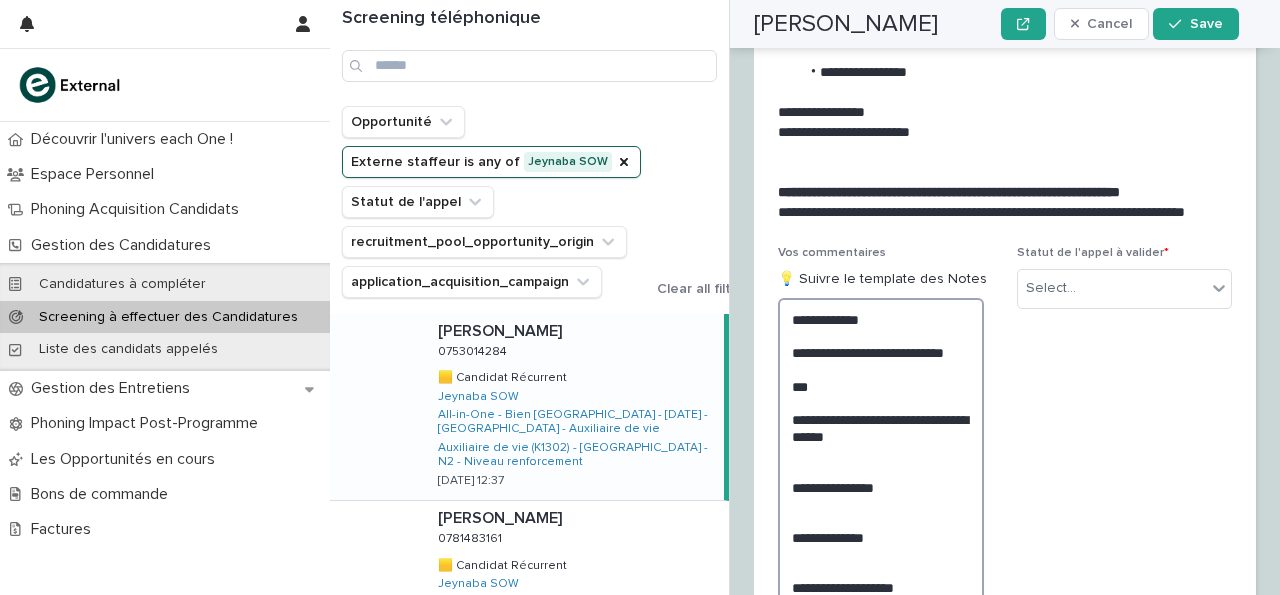 click on "**********" at bounding box center [881, 478] 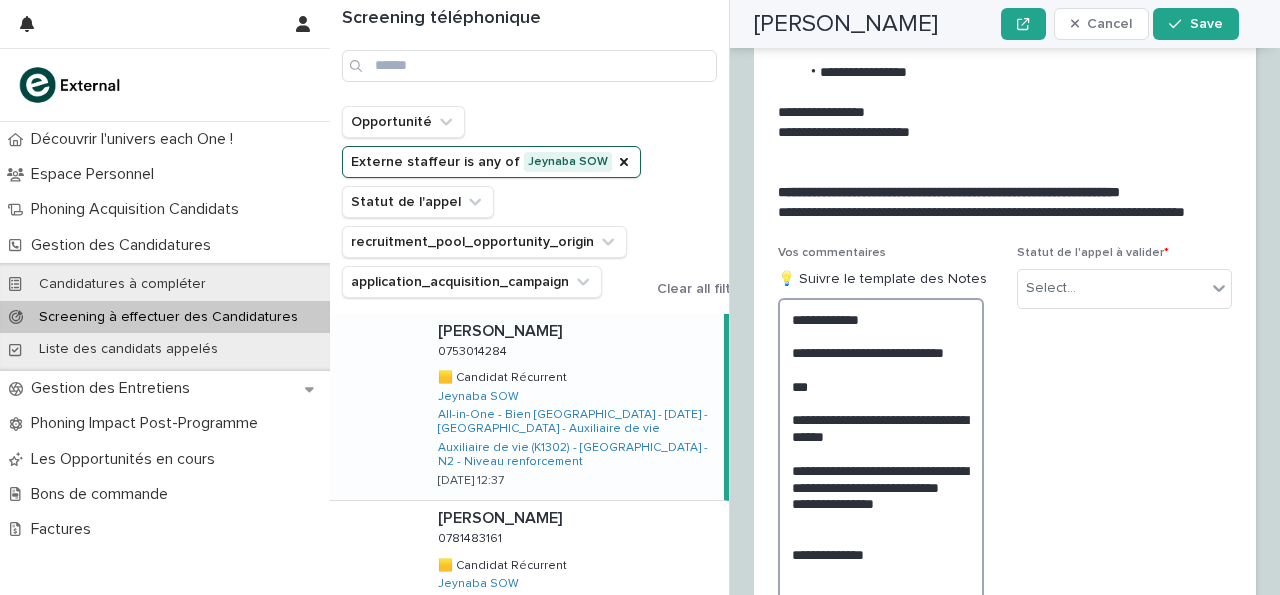 click on "**********" at bounding box center [881, 495] 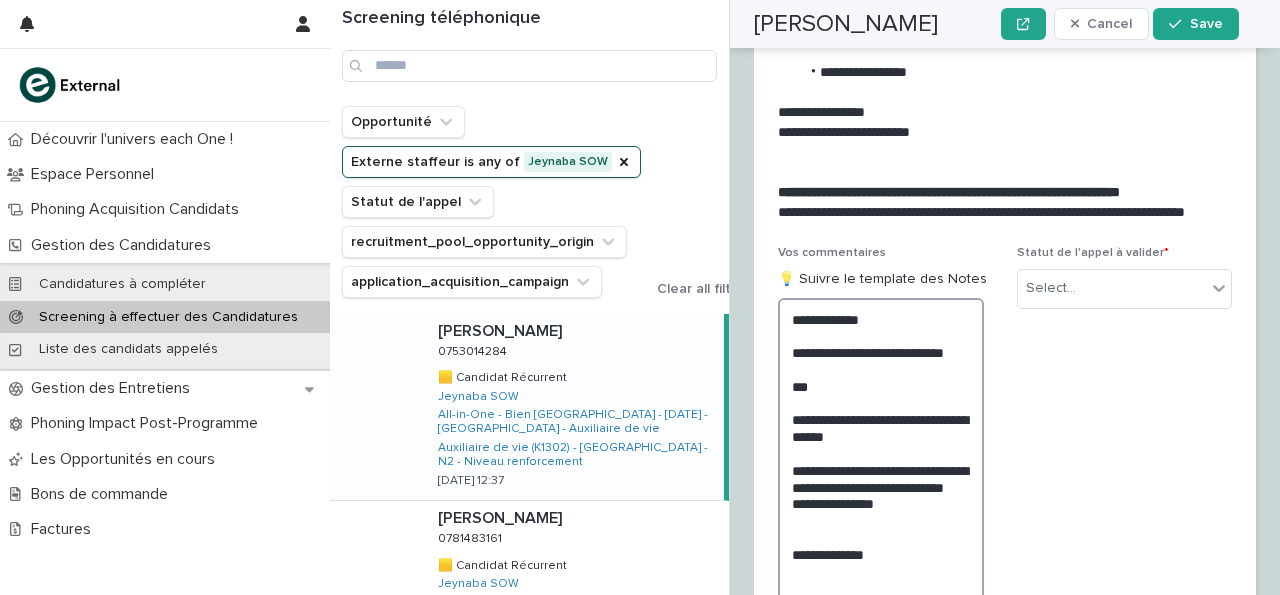click on "**********" at bounding box center [881, 495] 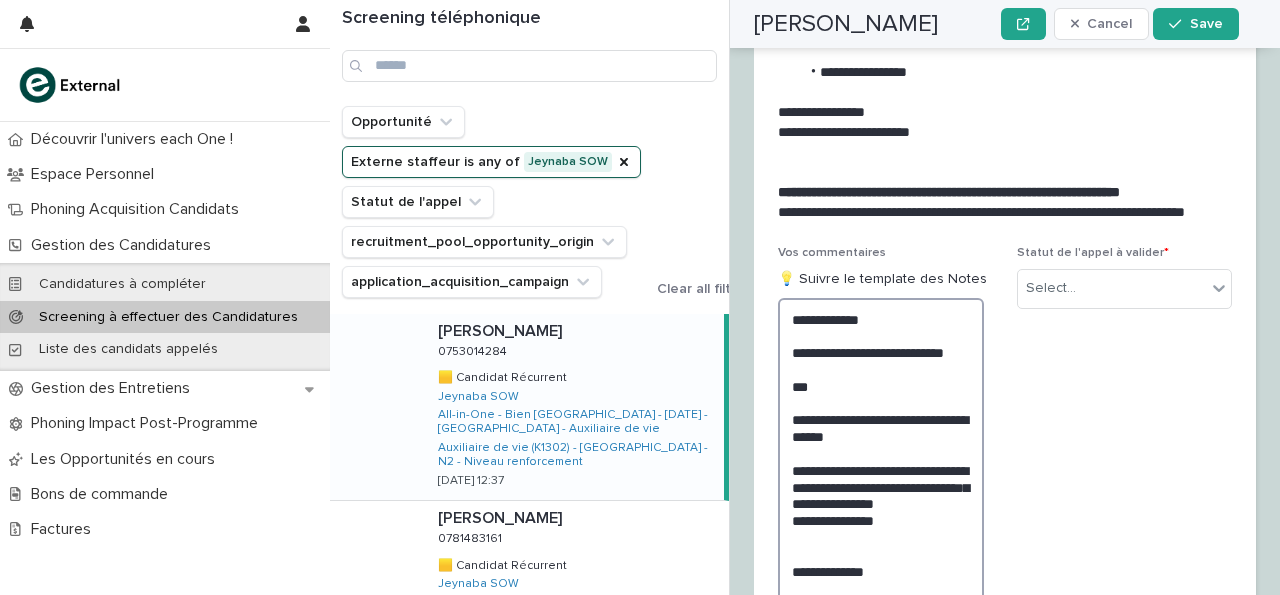 click on "**********" at bounding box center [881, 503] 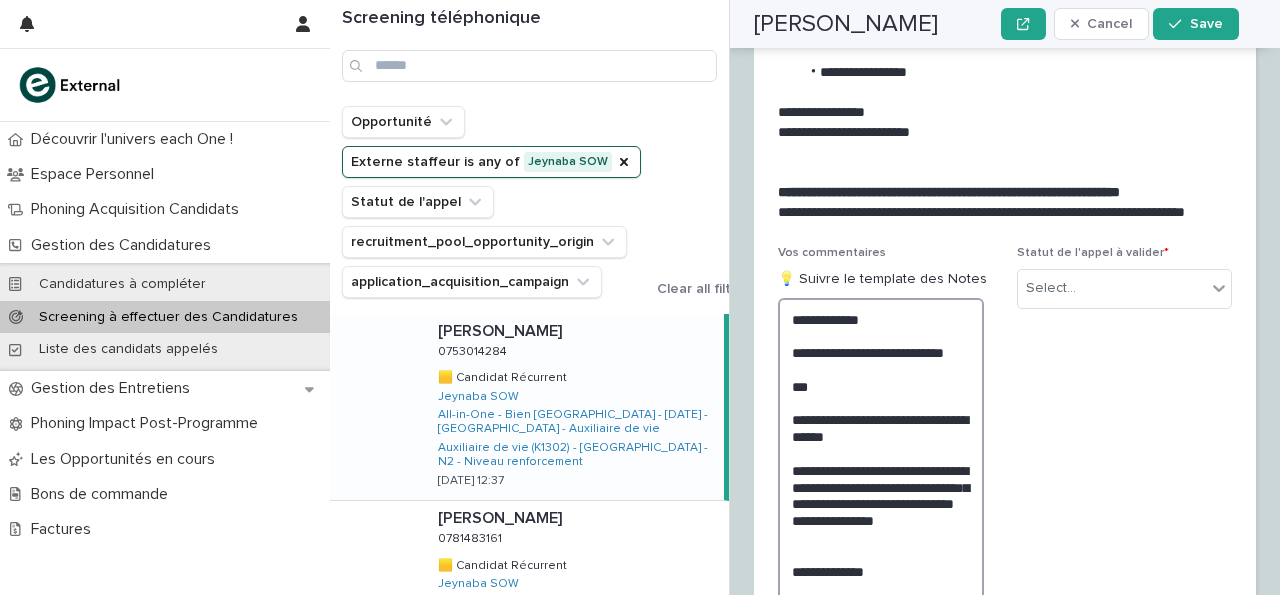 click on "**********" at bounding box center [881, 512] 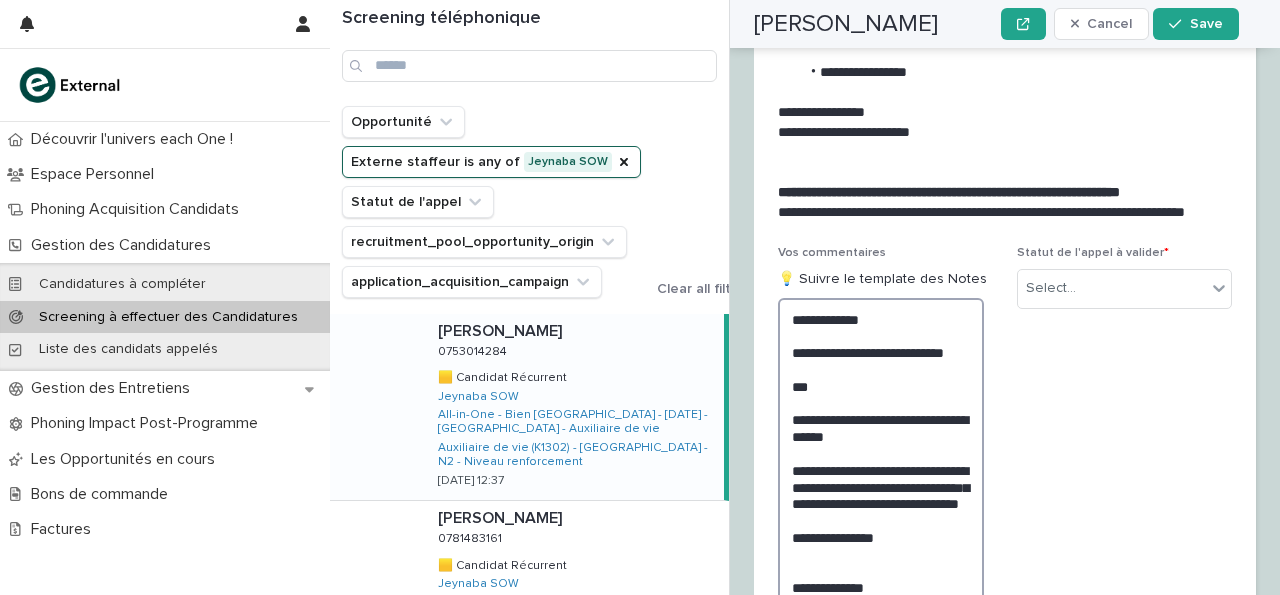 click on "**********" at bounding box center [881, 520] 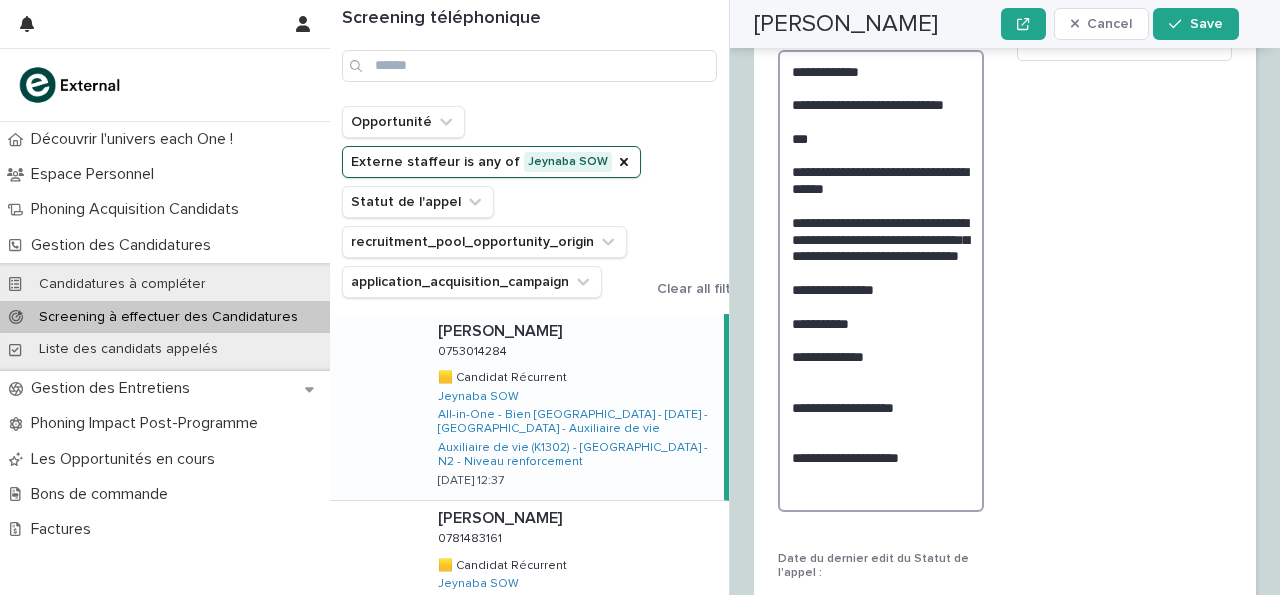 scroll, scrollTop: 3731, scrollLeft: 0, axis: vertical 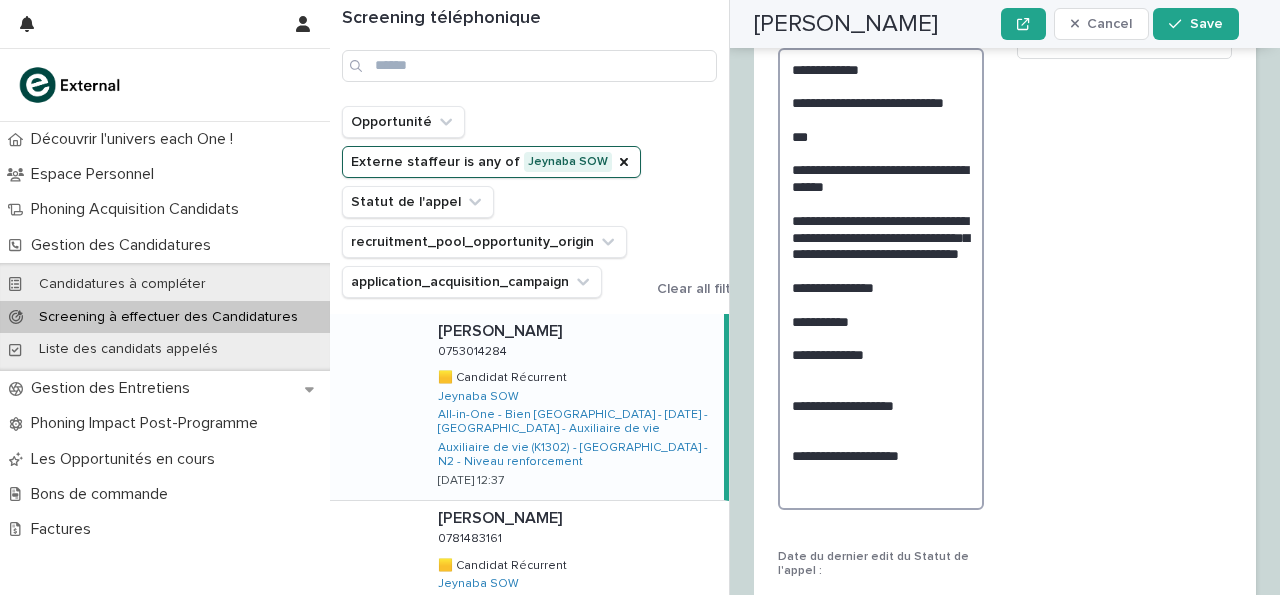 click on "**********" at bounding box center [881, 279] 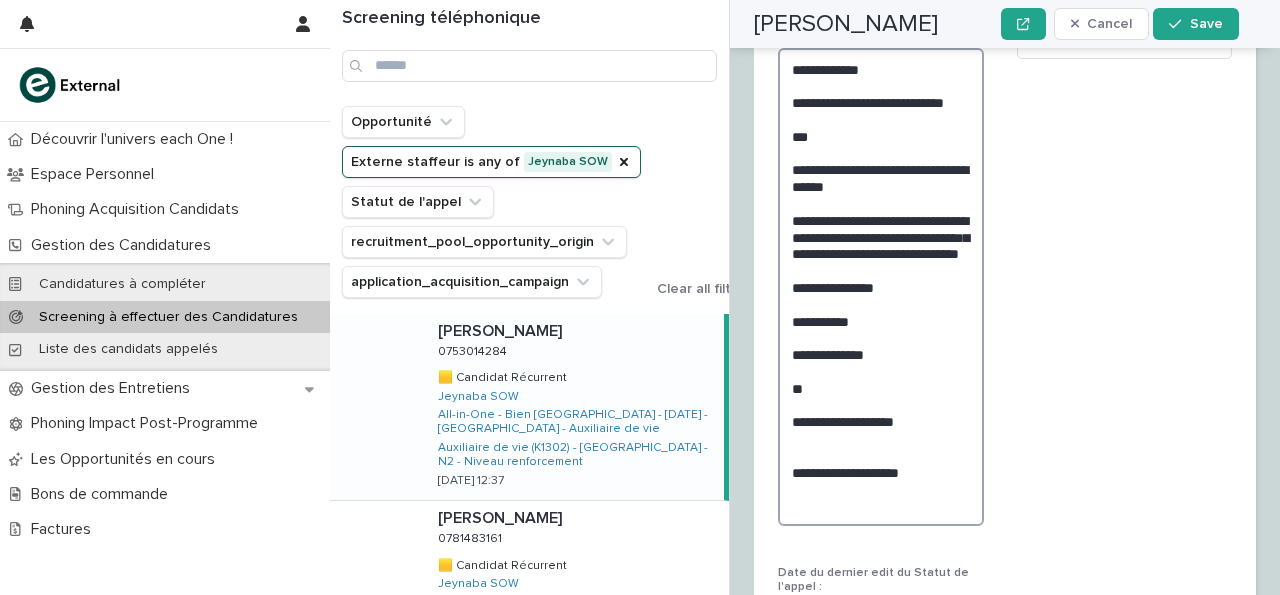 scroll, scrollTop: 3731, scrollLeft: 0, axis: vertical 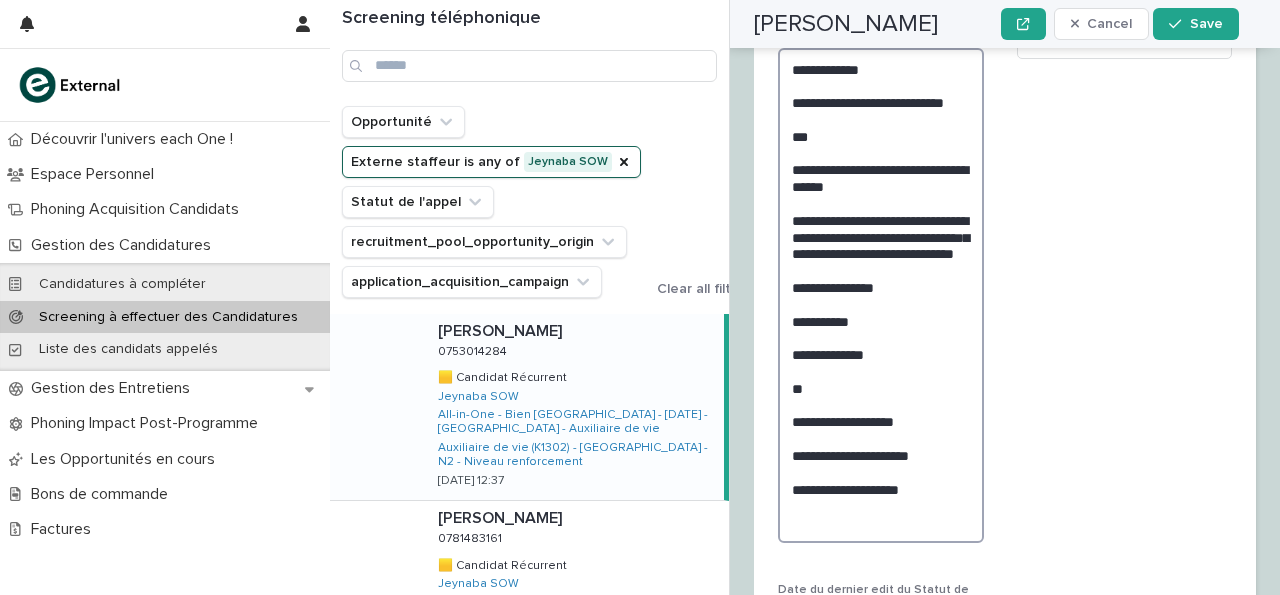 click on "**********" at bounding box center (881, 295) 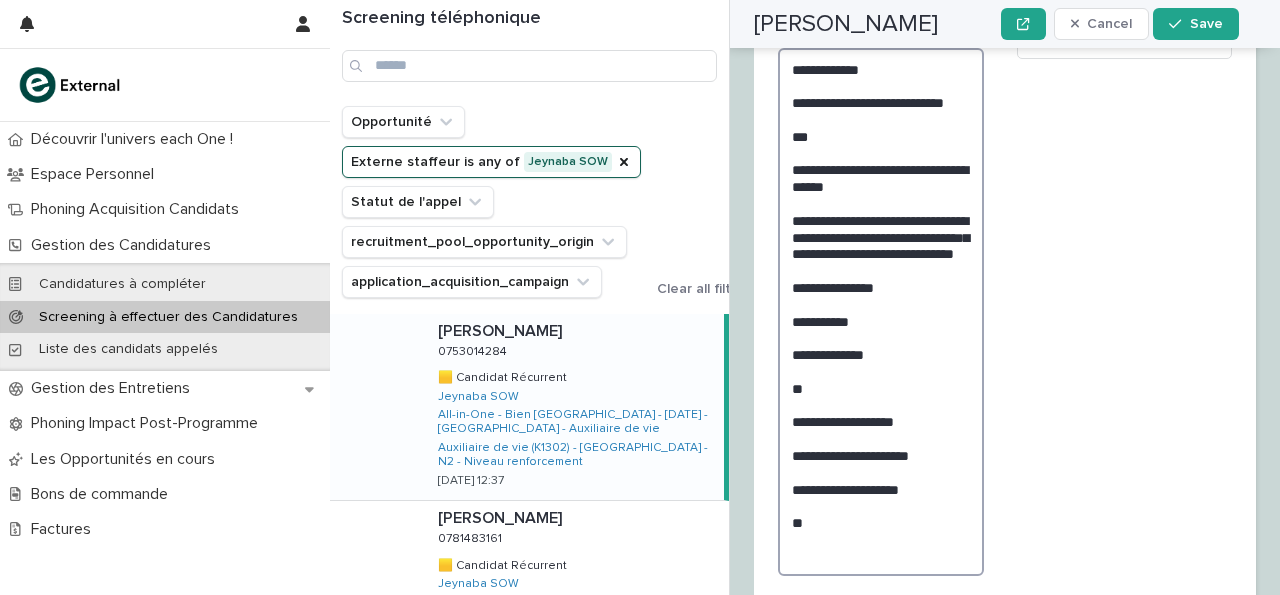 scroll, scrollTop: 3557, scrollLeft: 0, axis: vertical 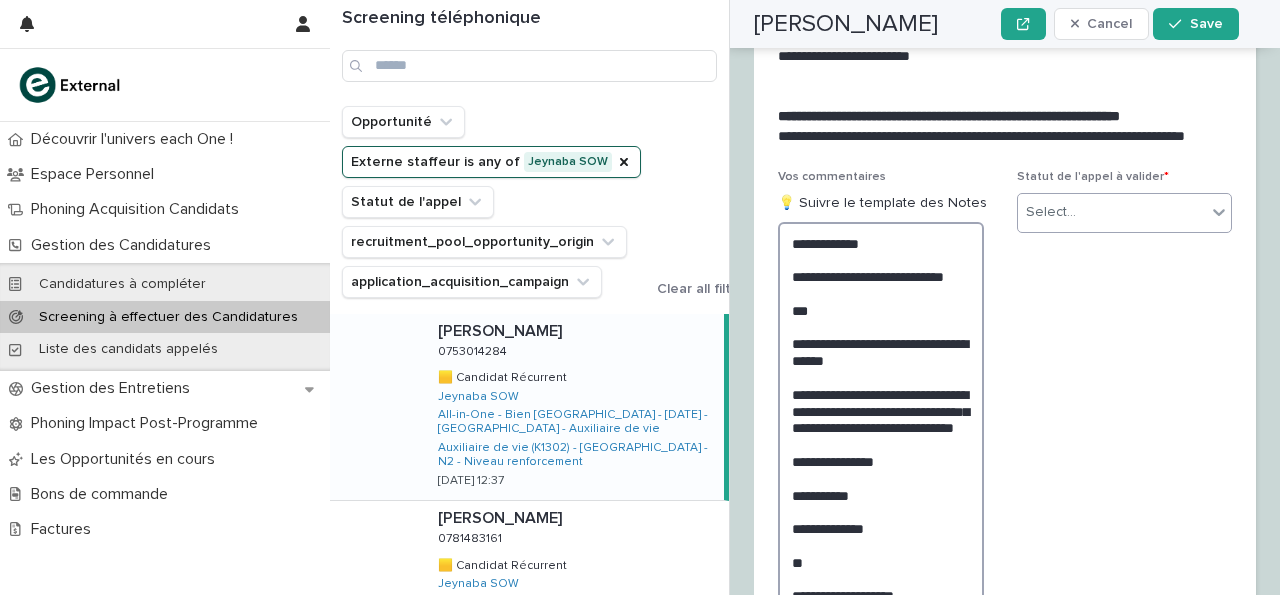 type on "**********" 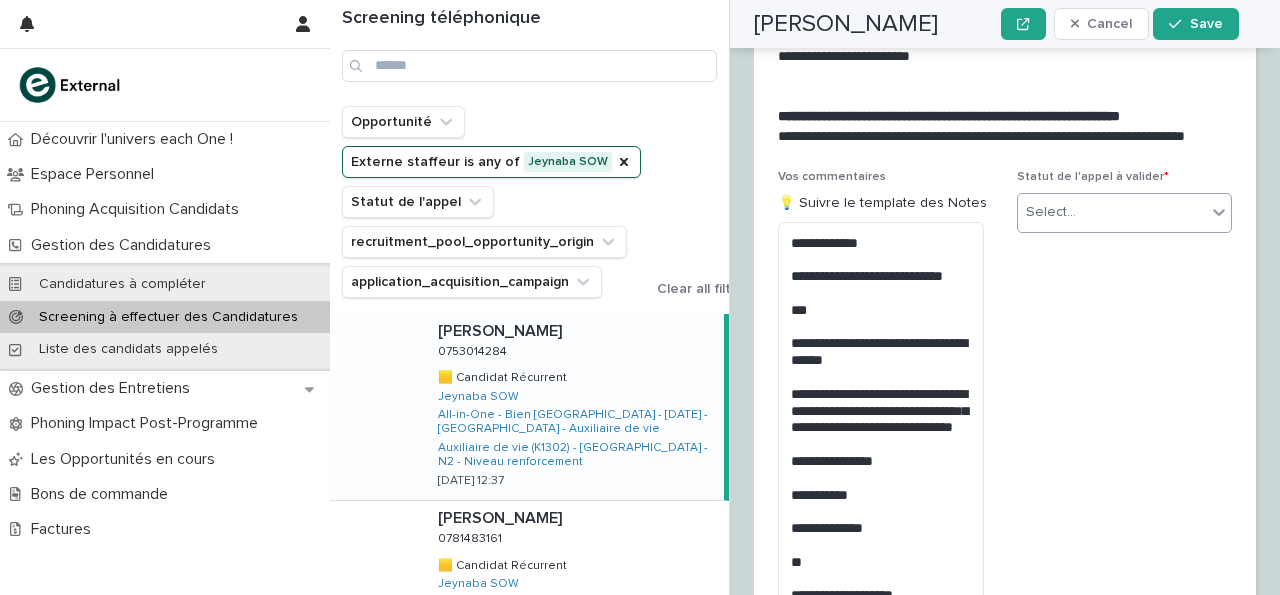 click on "Select..." at bounding box center [1112, 212] 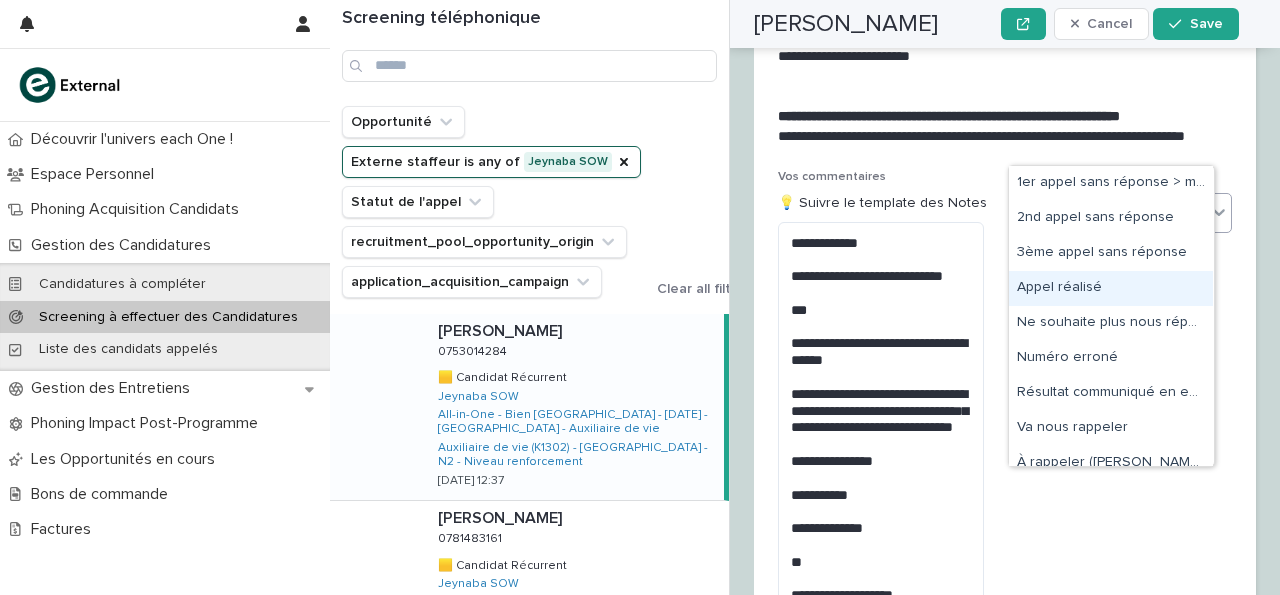 click on "Appel réalisé" at bounding box center (1111, 288) 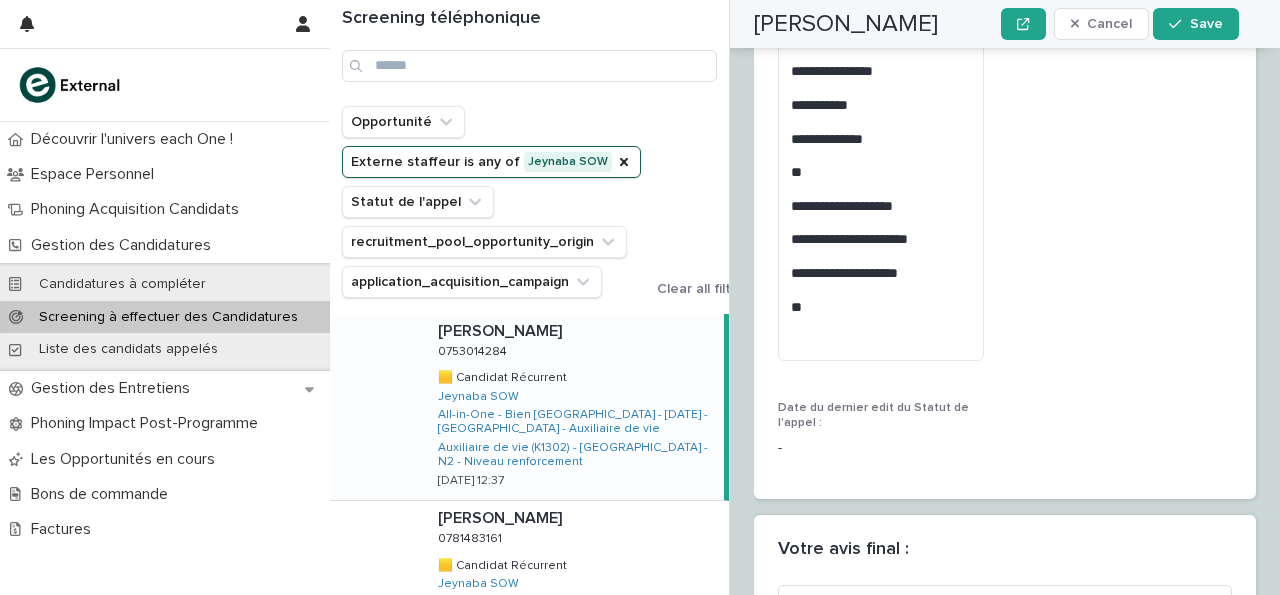 scroll, scrollTop: 4189, scrollLeft: 0, axis: vertical 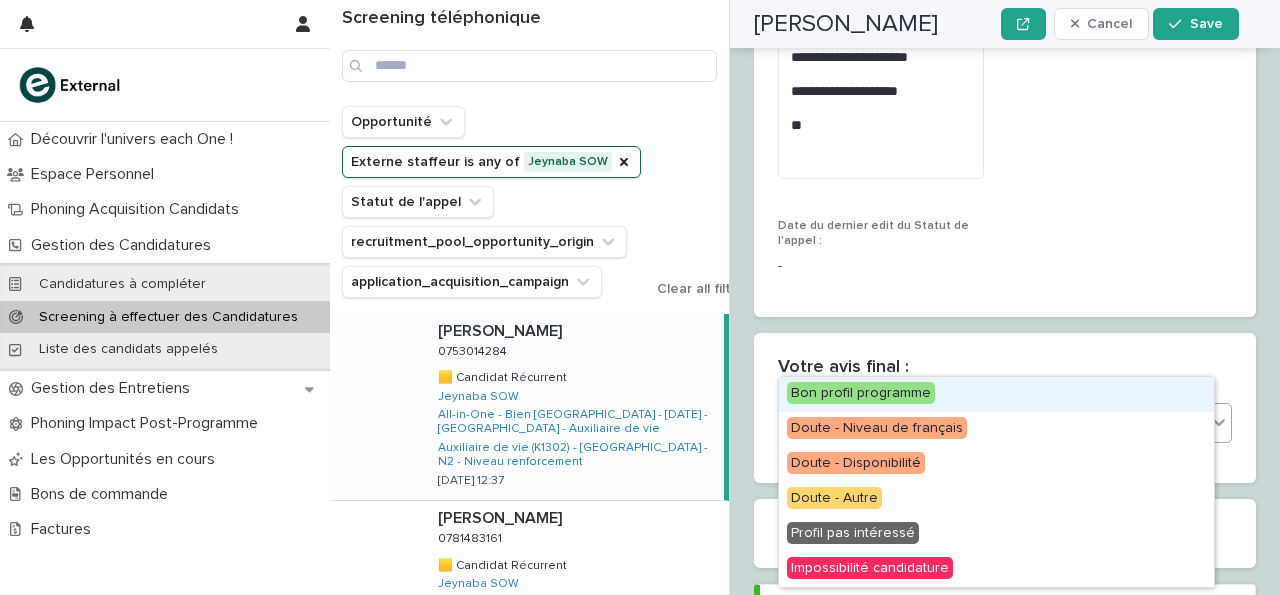 click on "Select..." at bounding box center [992, 422] 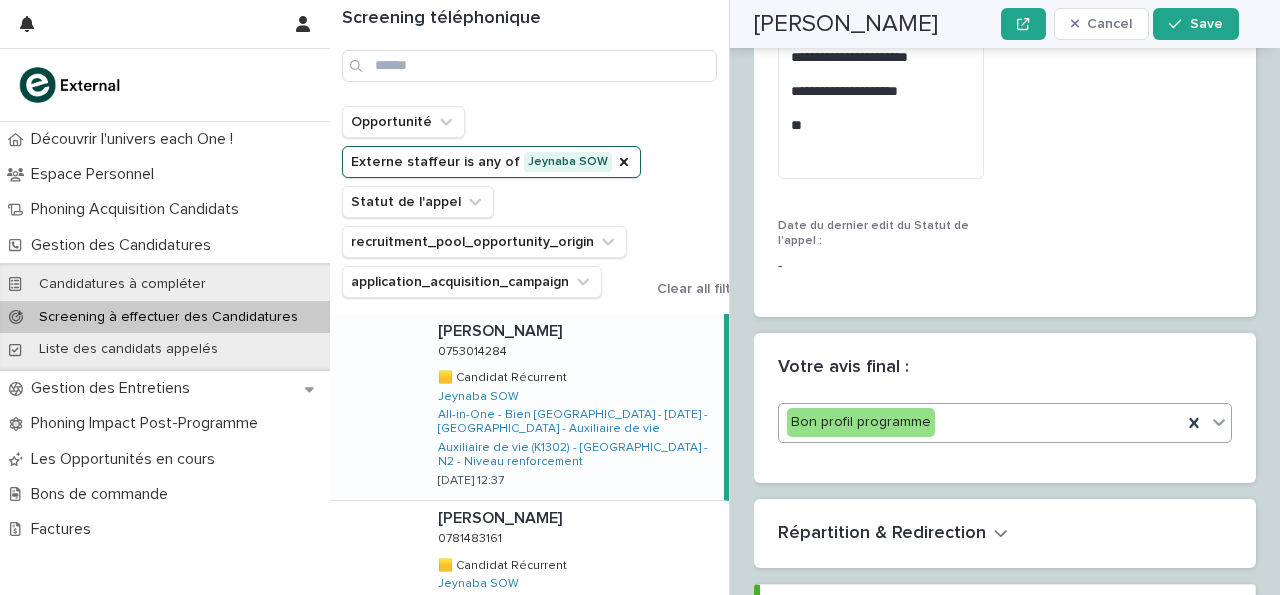 scroll, scrollTop: 4189, scrollLeft: 0, axis: vertical 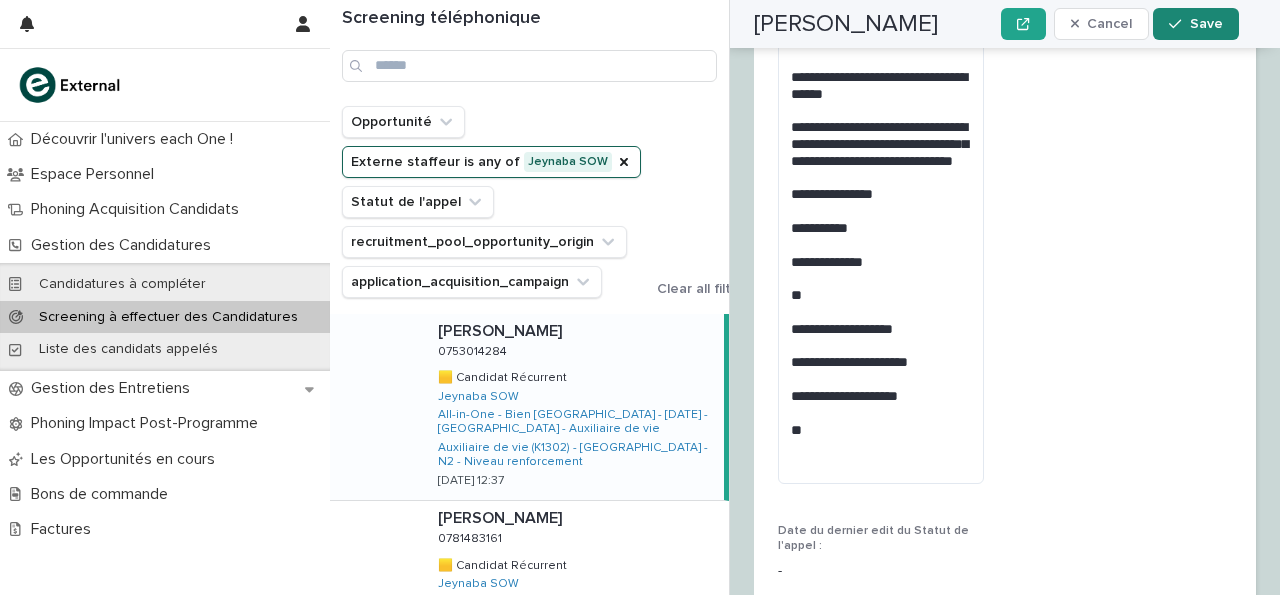 click on "Save" at bounding box center [1206, 24] 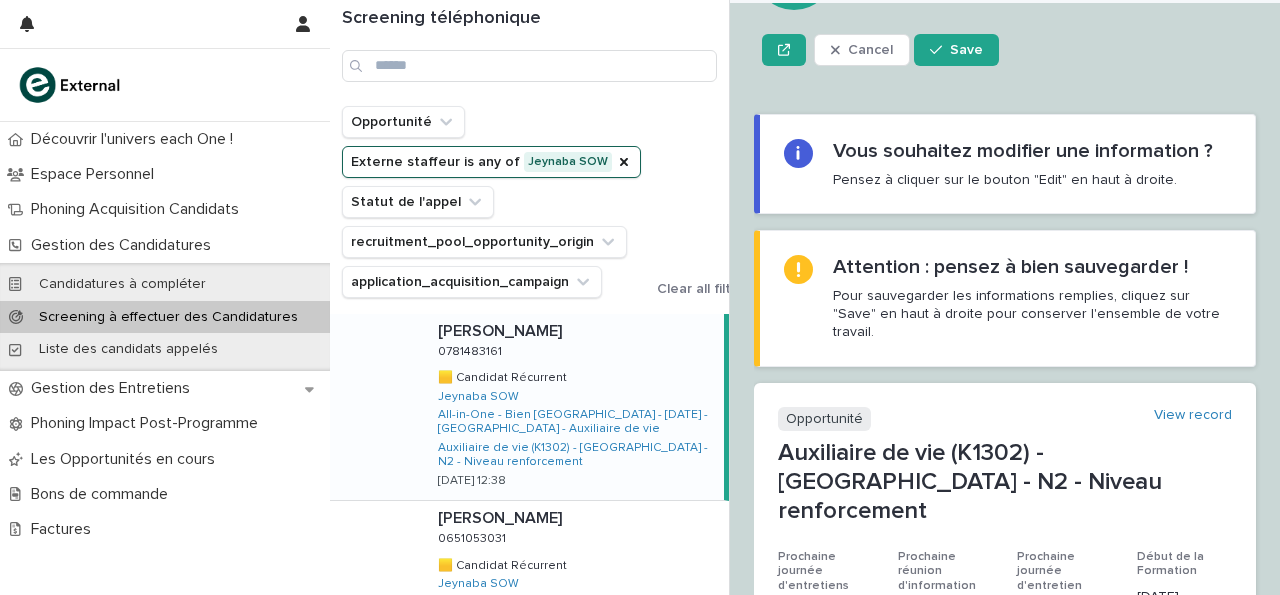 scroll, scrollTop: 0, scrollLeft: 0, axis: both 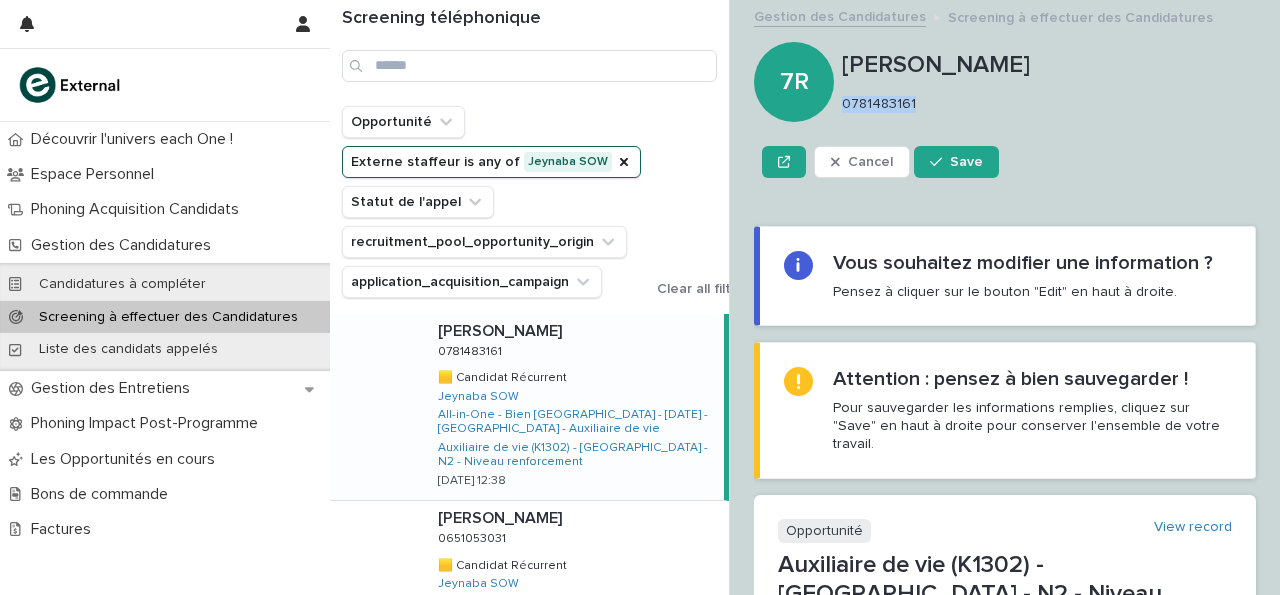 drag, startPoint x: 843, startPoint y: 104, endPoint x: 916, endPoint y: 103, distance: 73.00685 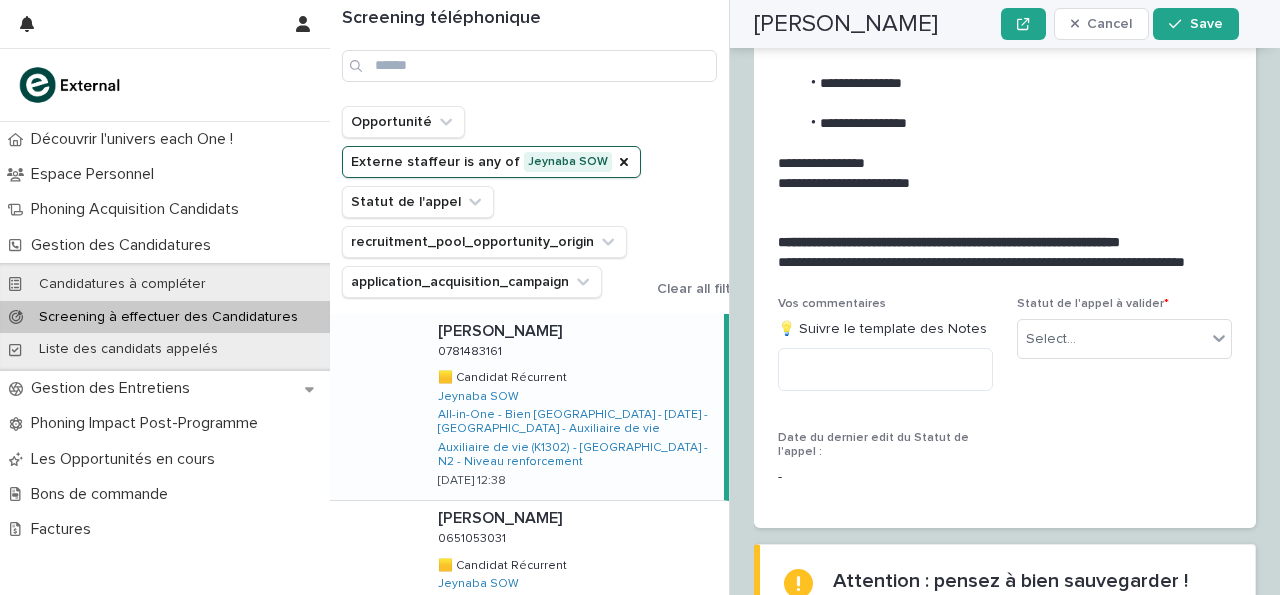 scroll, scrollTop: 3376, scrollLeft: 0, axis: vertical 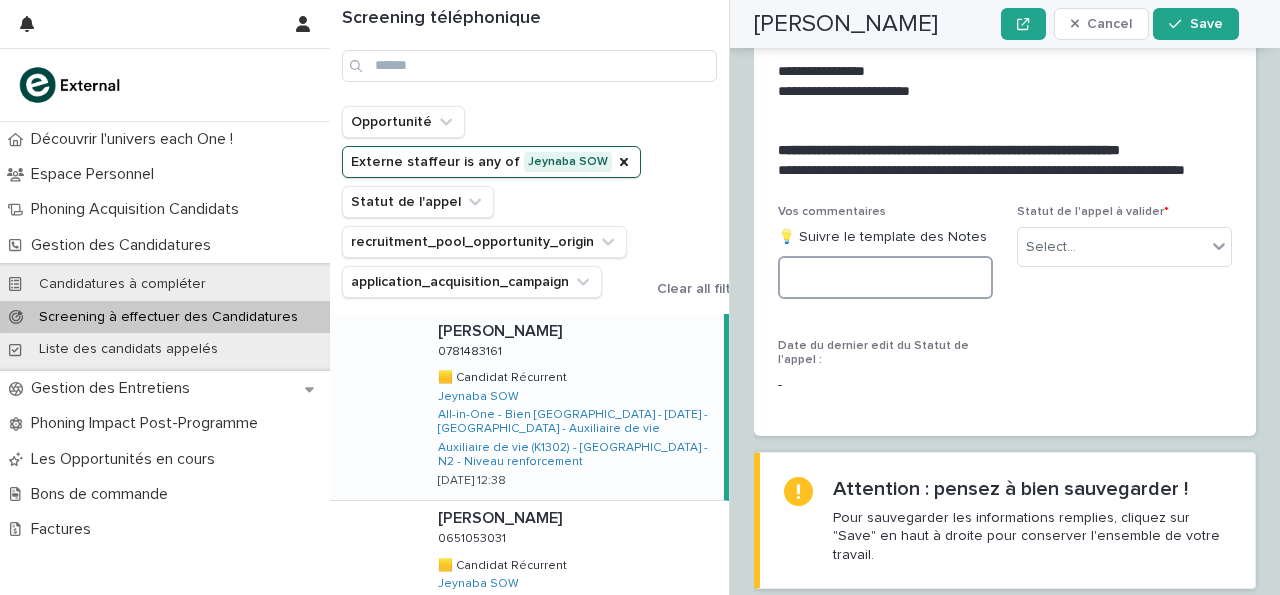 click at bounding box center (885, 277) 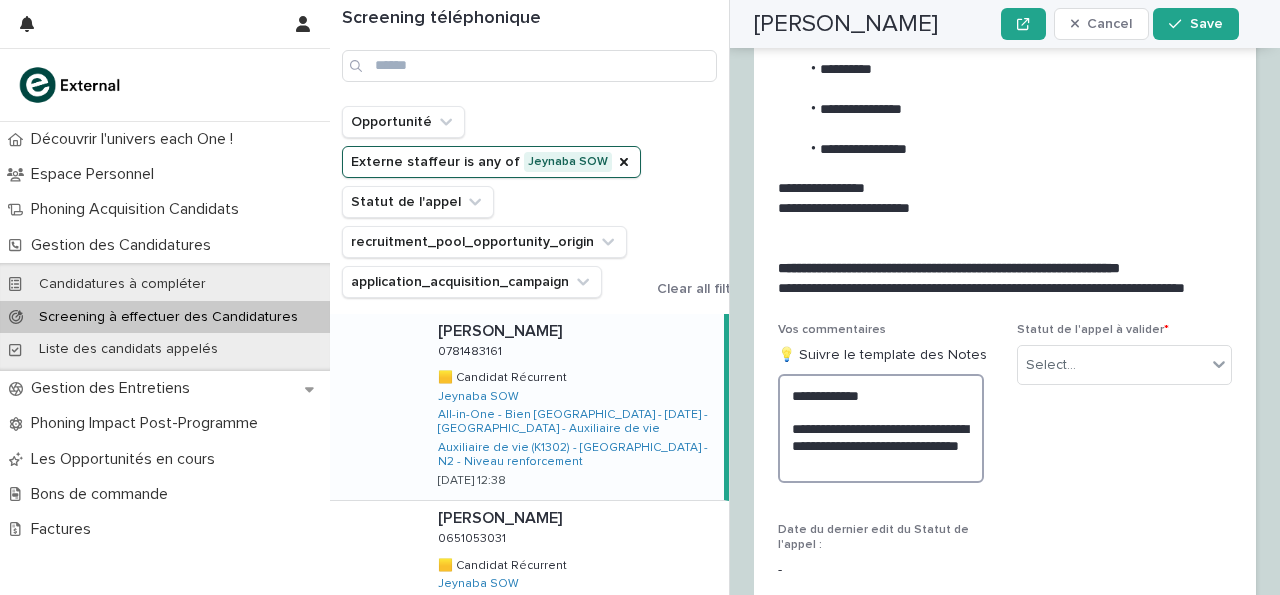 scroll, scrollTop: 3494, scrollLeft: 0, axis: vertical 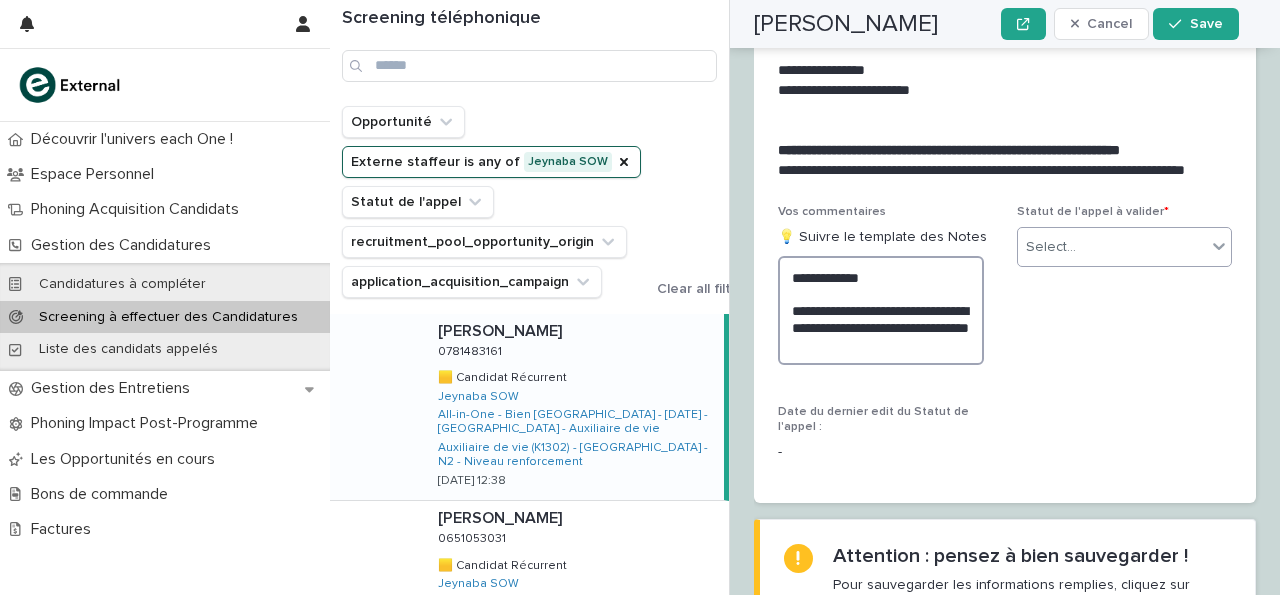 type on "**********" 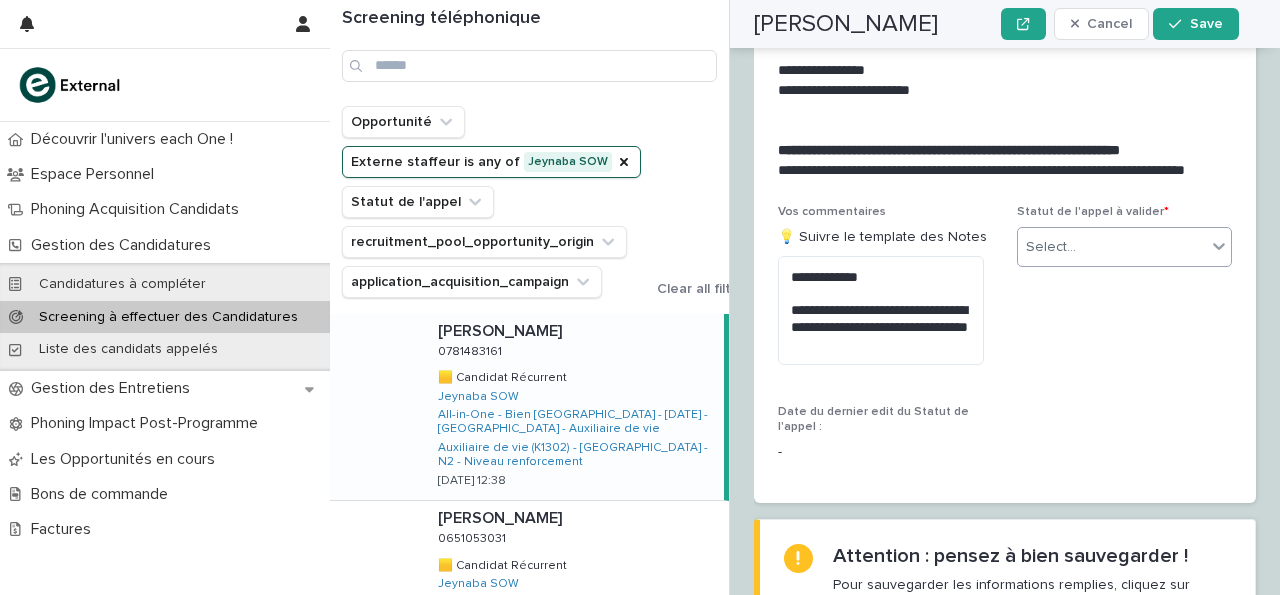 click on "Select..." at bounding box center (1112, 247) 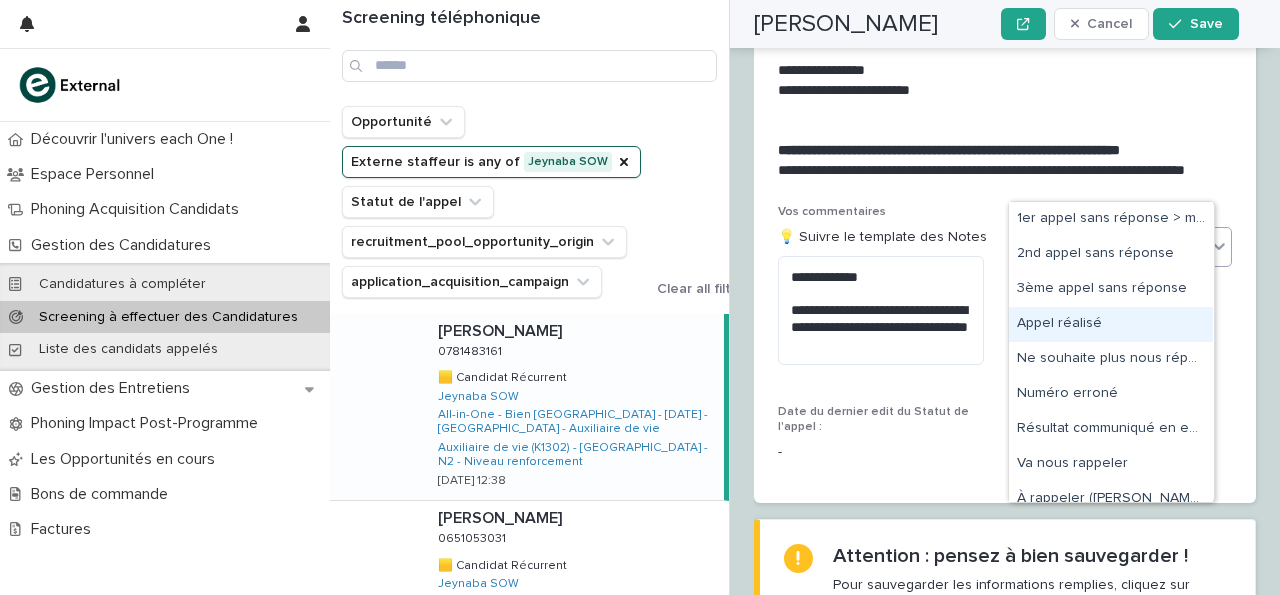 click on "Appel réalisé" at bounding box center [1111, 324] 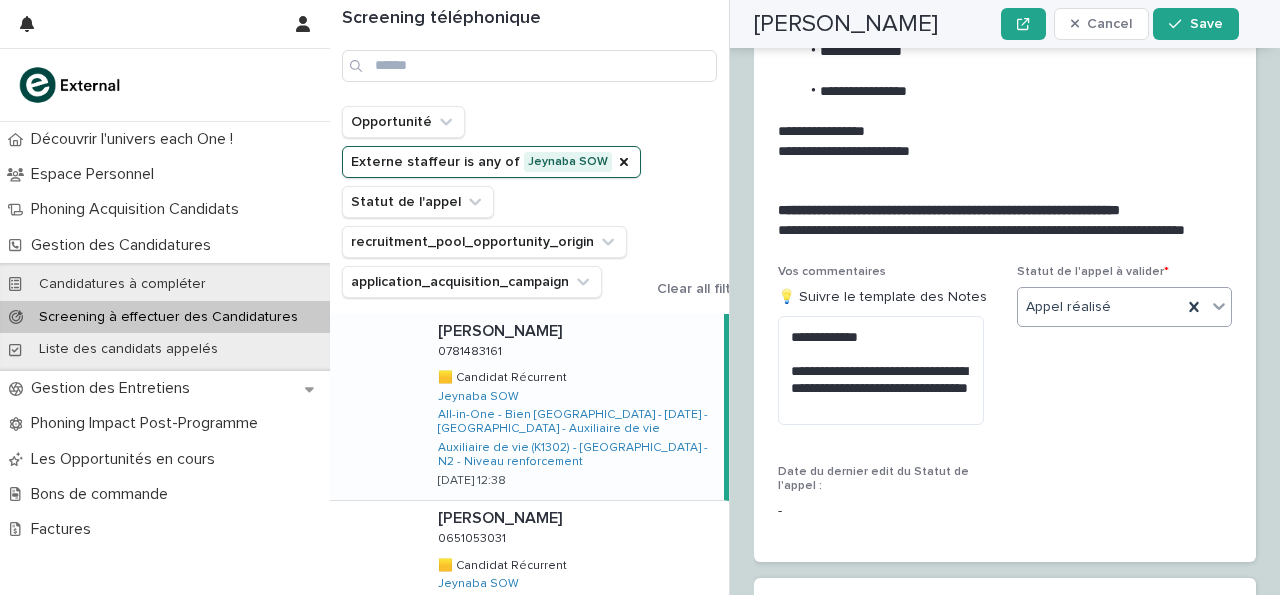 click 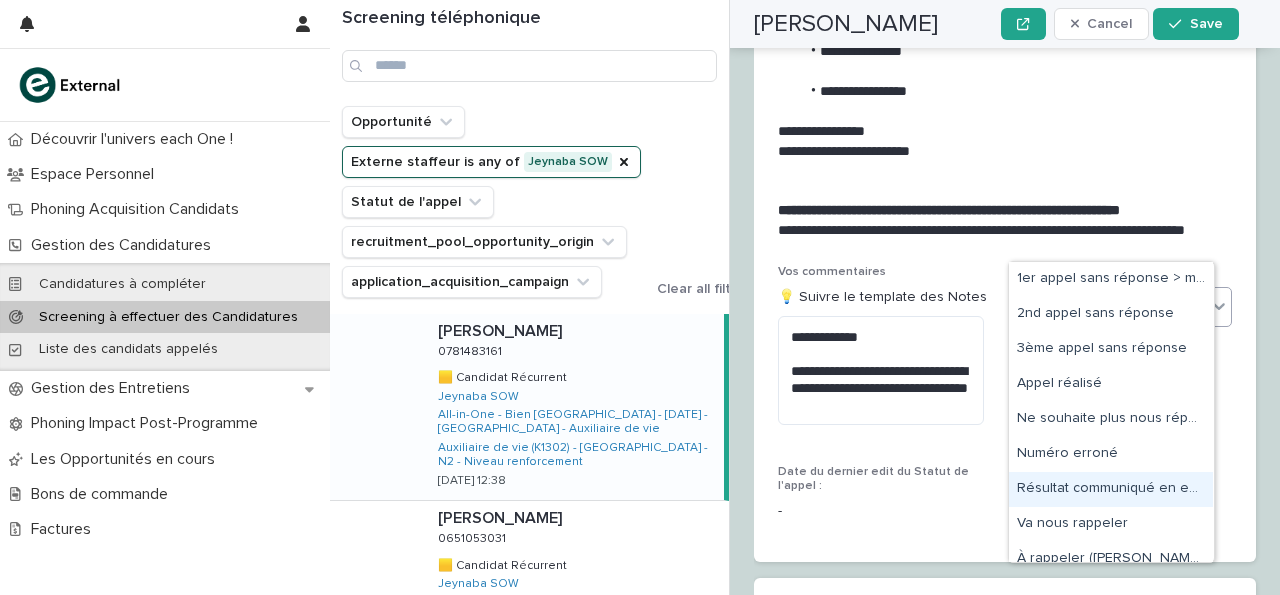 scroll, scrollTop: 15, scrollLeft: 0, axis: vertical 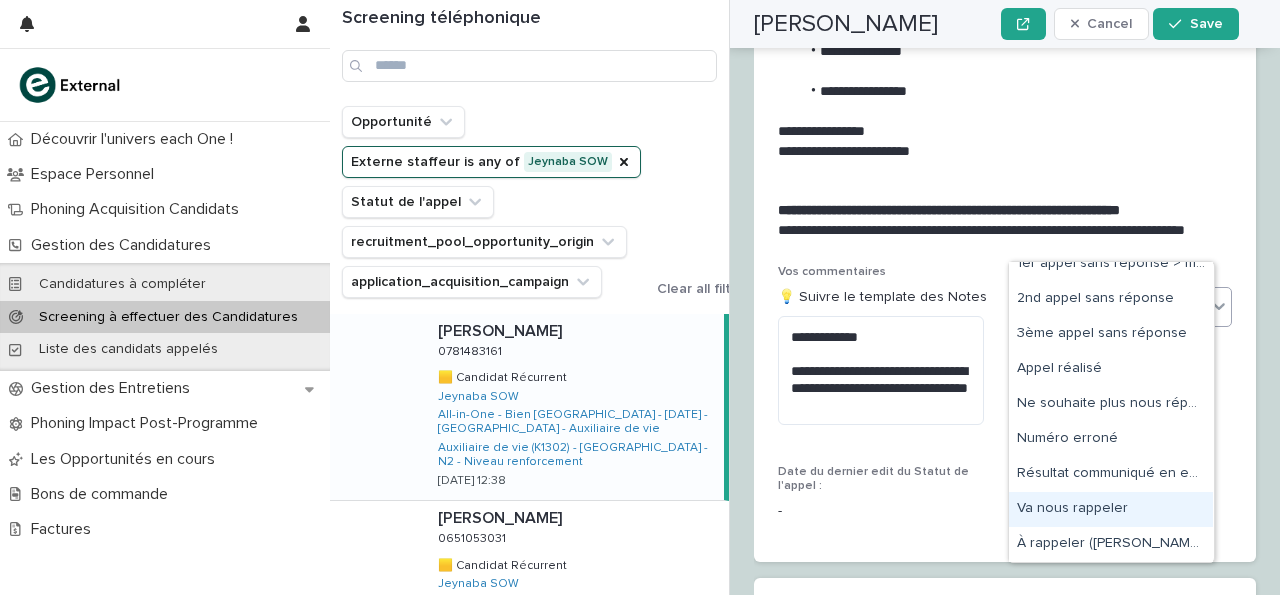 click on "Va nous rappeler" at bounding box center (1111, 509) 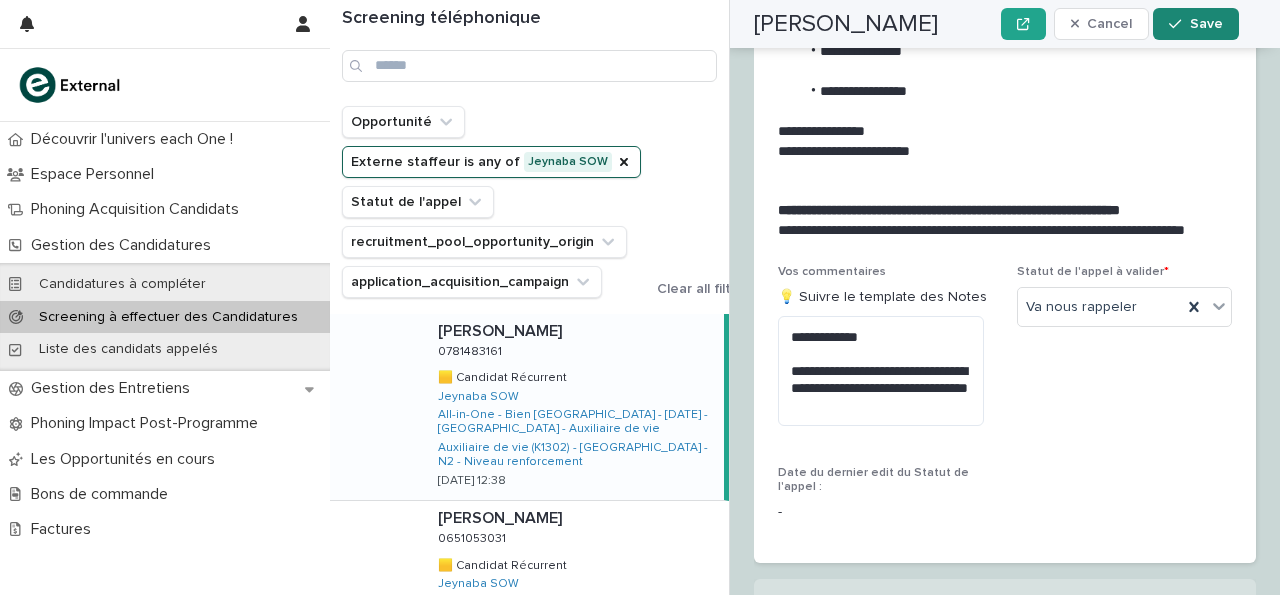 click on "Save" at bounding box center (1195, 24) 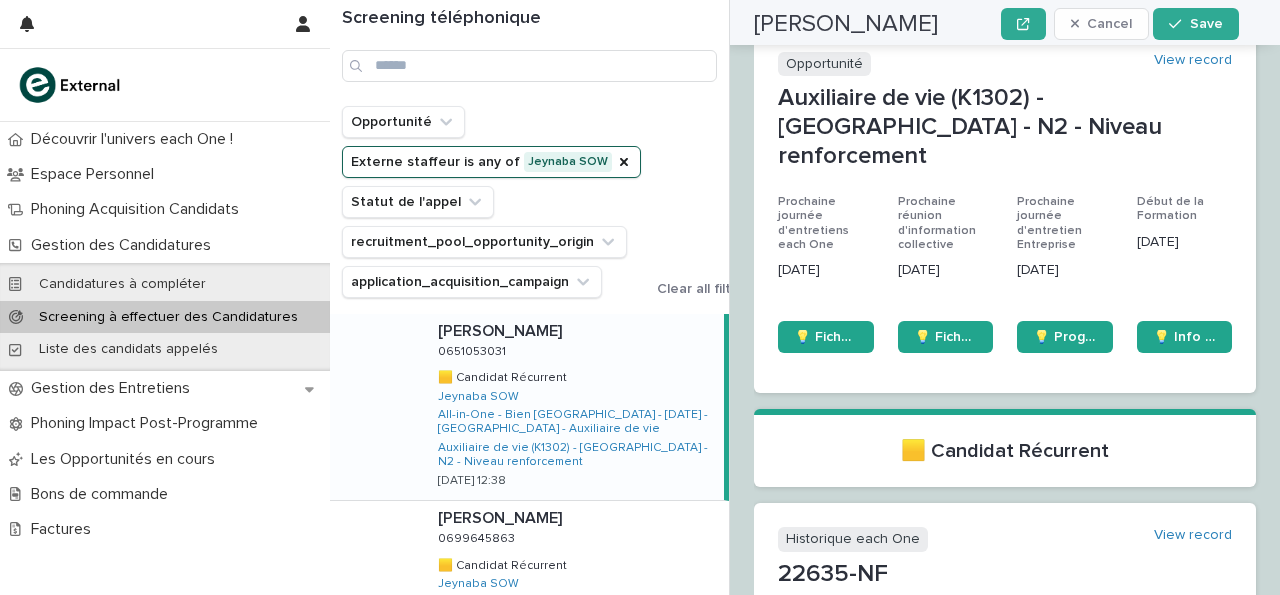 scroll, scrollTop: 0, scrollLeft: 0, axis: both 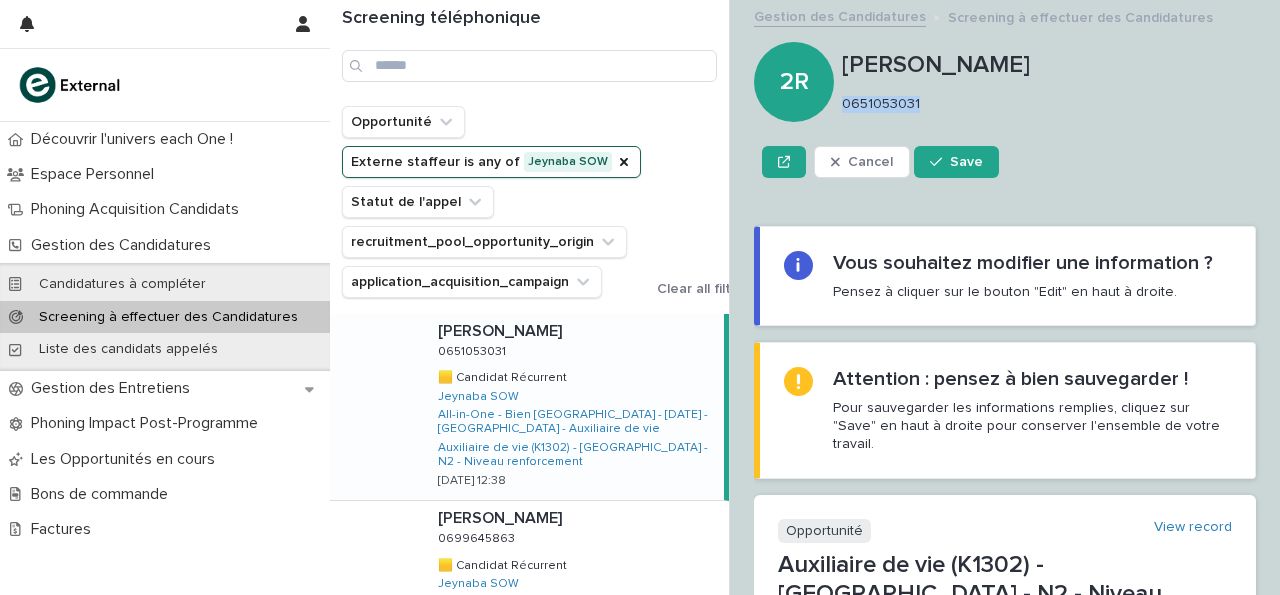 drag, startPoint x: 843, startPoint y: 107, endPoint x: 979, endPoint y: 109, distance: 136.01471 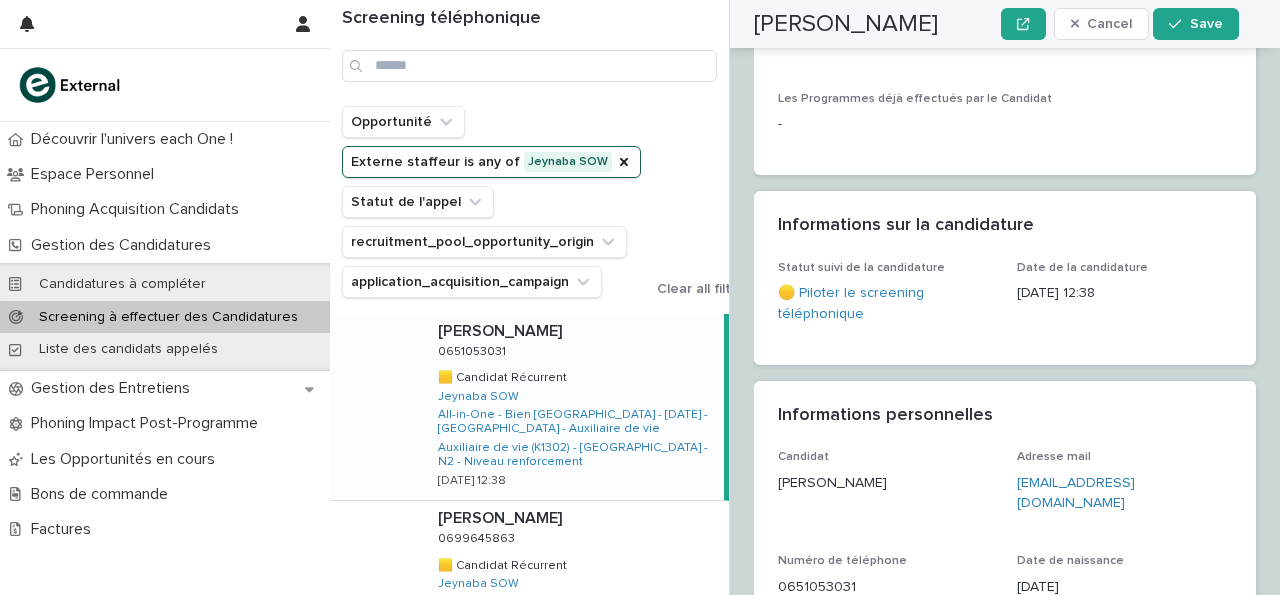 scroll, scrollTop: 1307, scrollLeft: 0, axis: vertical 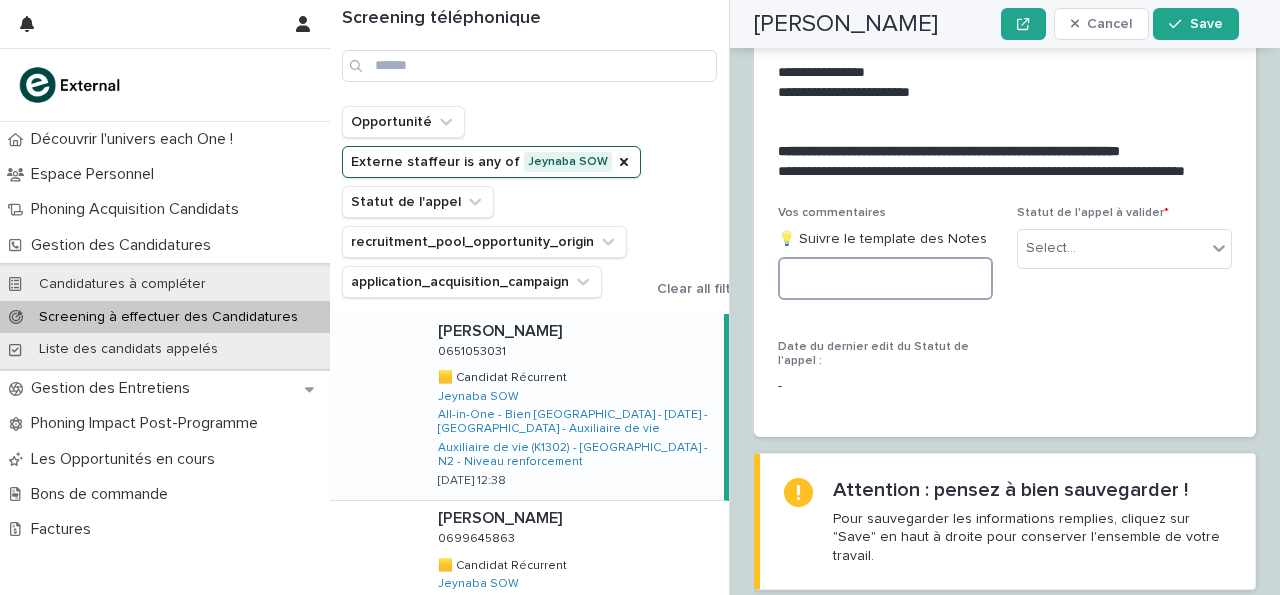 click at bounding box center [885, 278] 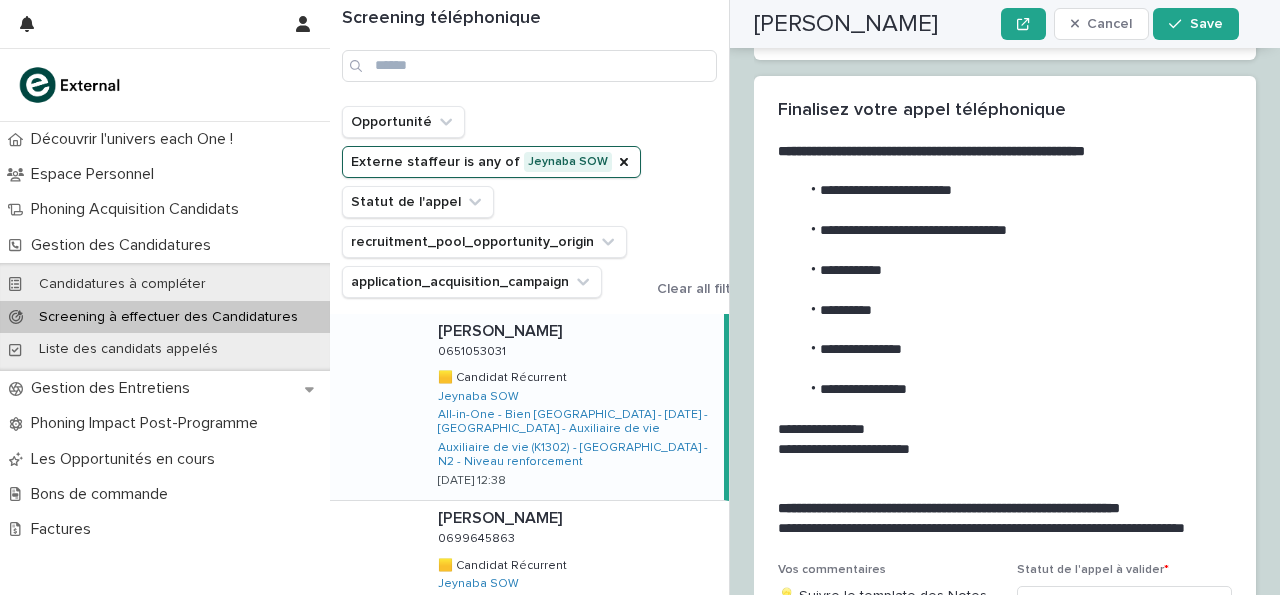 scroll, scrollTop: 2955, scrollLeft: 0, axis: vertical 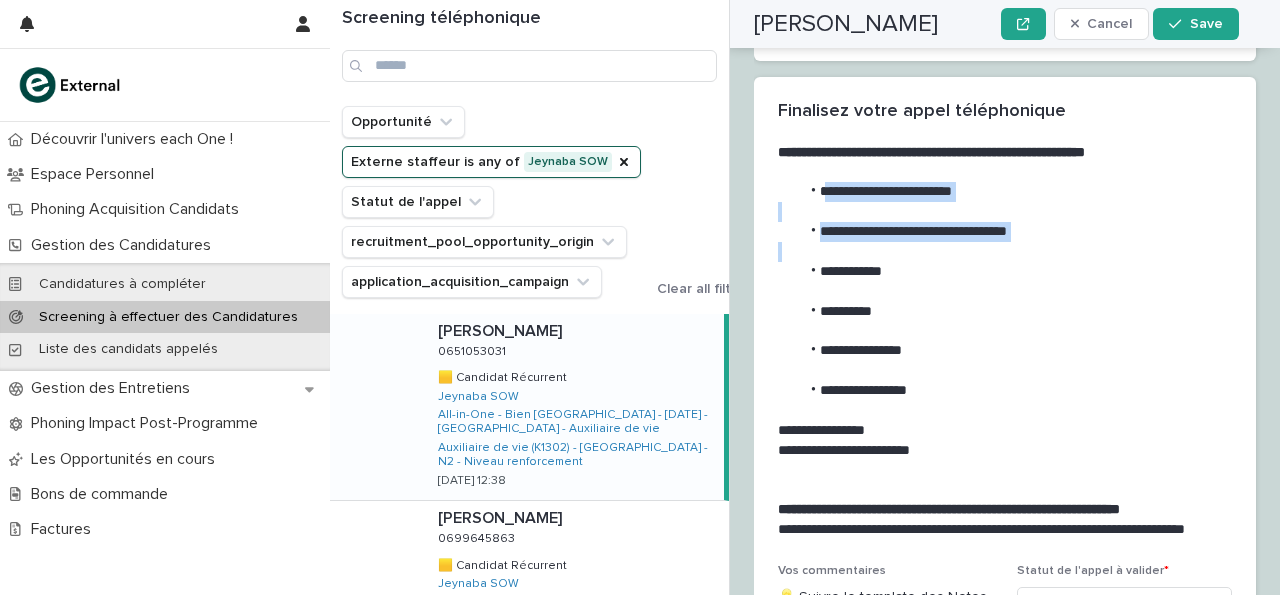drag, startPoint x: 823, startPoint y: 128, endPoint x: 887, endPoint y: 193, distance: 91.21951 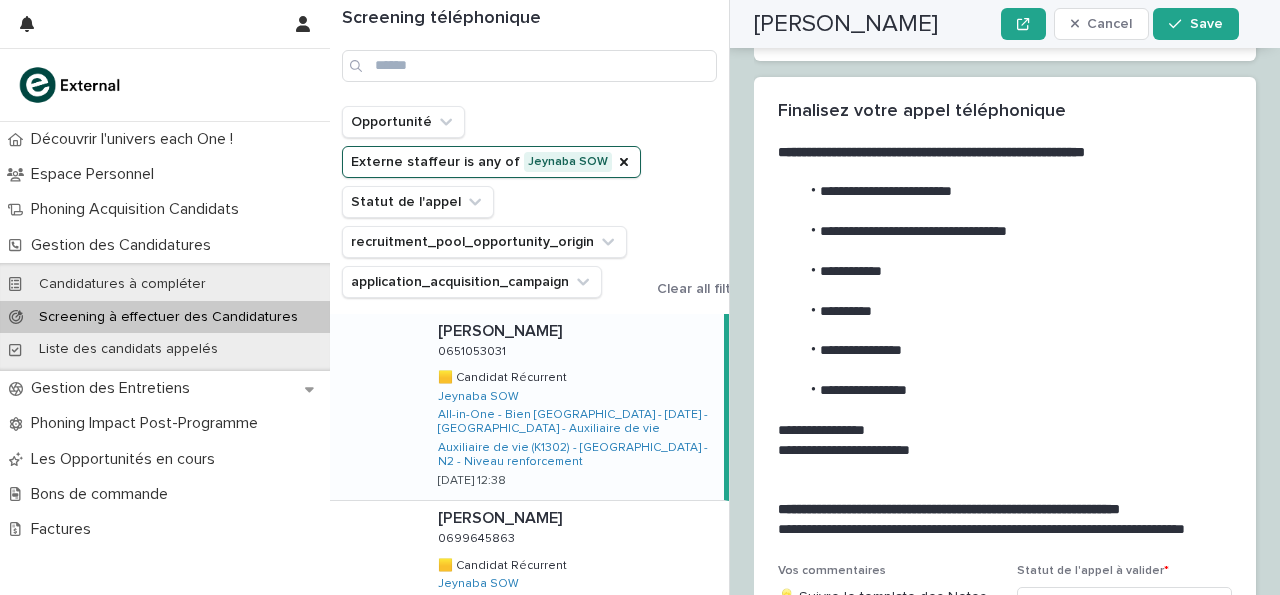 click at bounding box center [1001, 252] 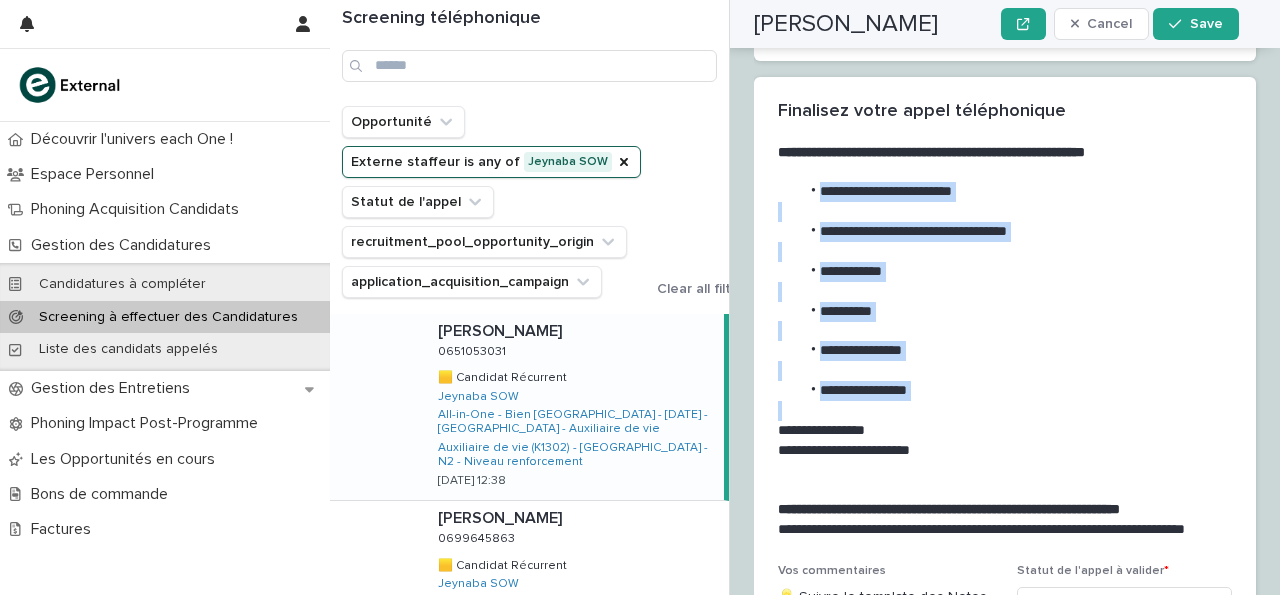 drag, startPoint x: 821, startPoint y: 126, endPoint x: 906, endPoint y: 335, distance: 225.62358 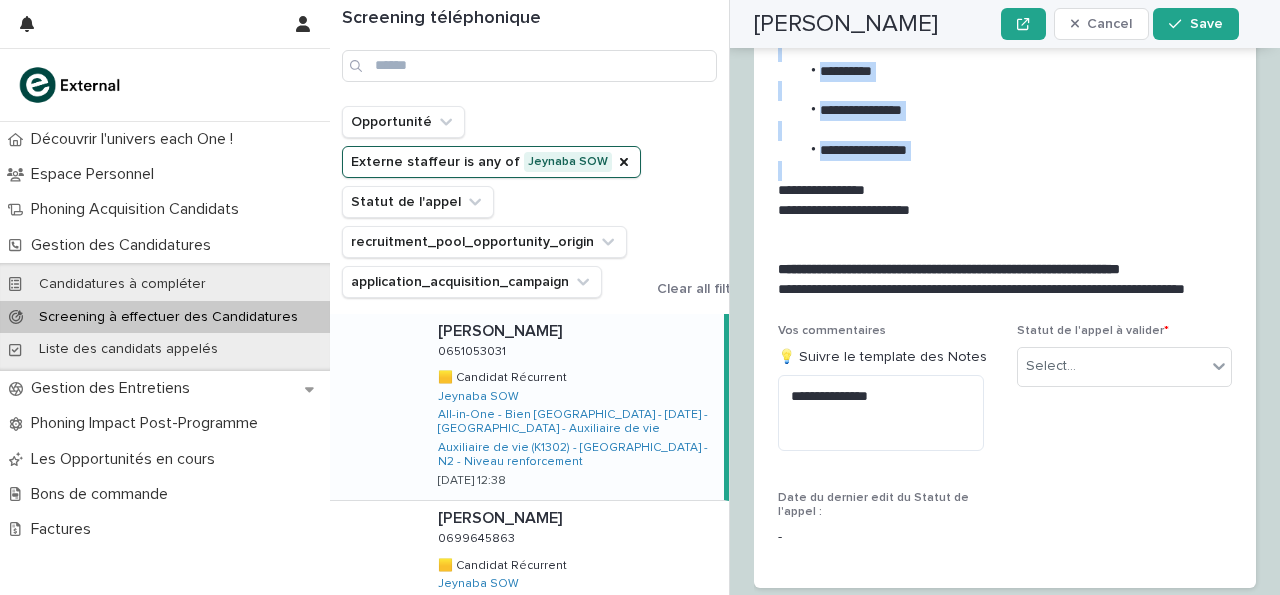 scroll, scrollTop: 3203, scrollLeft: 0, axis: vertical 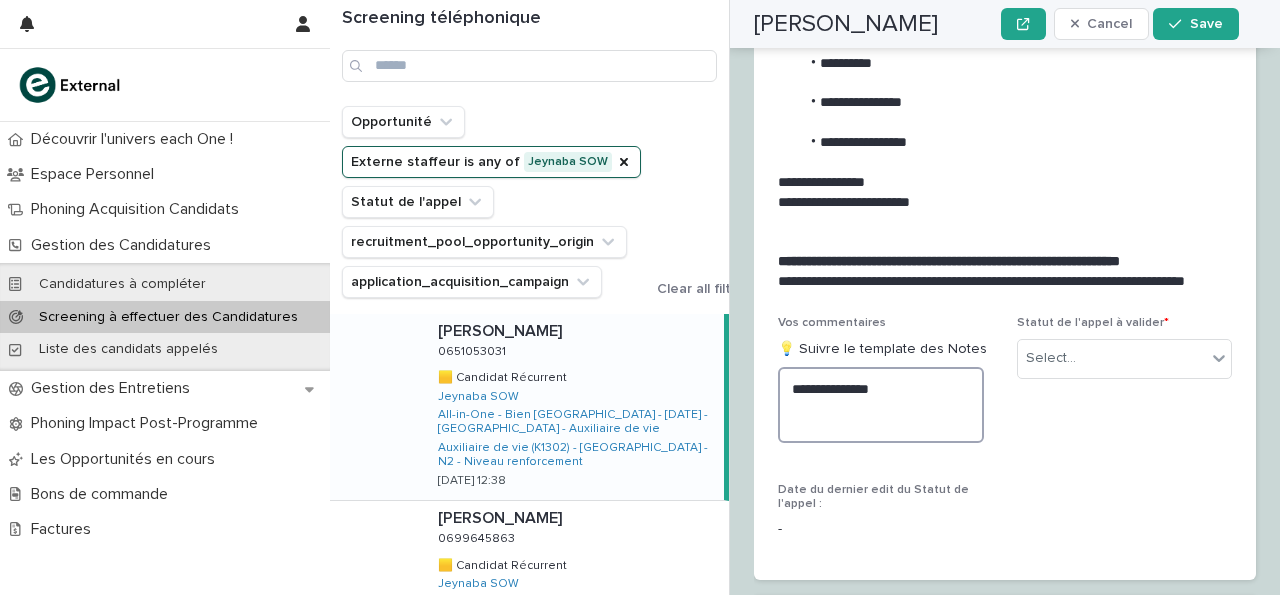 click on "**********" at bounding box center [881, 404] 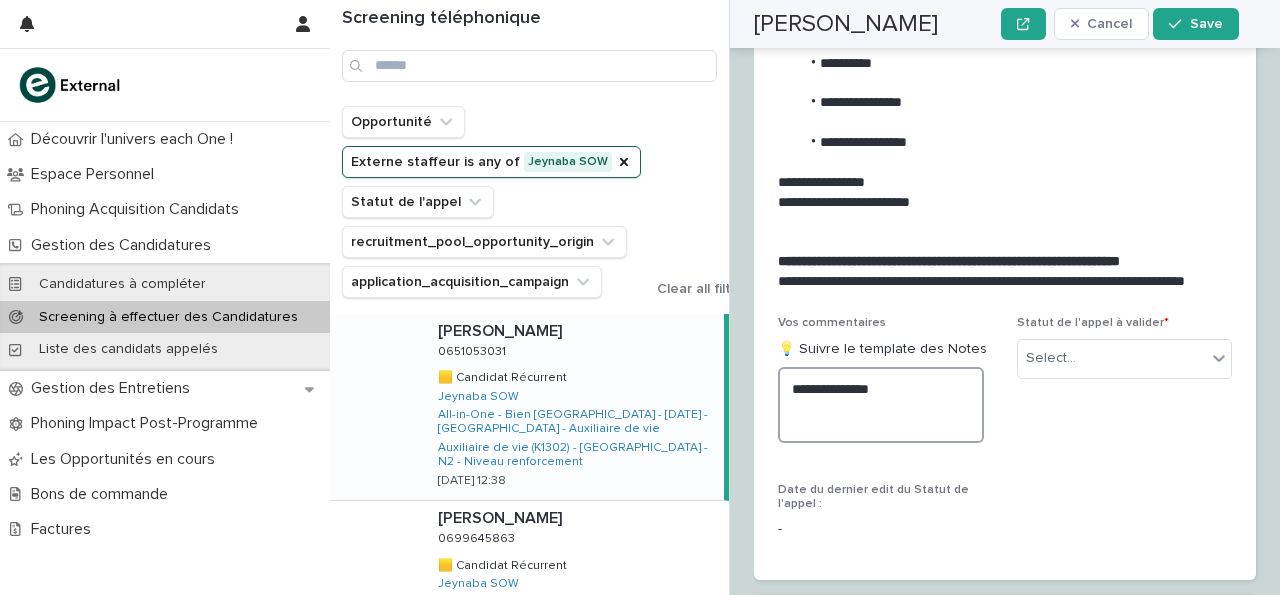paste on "**********" 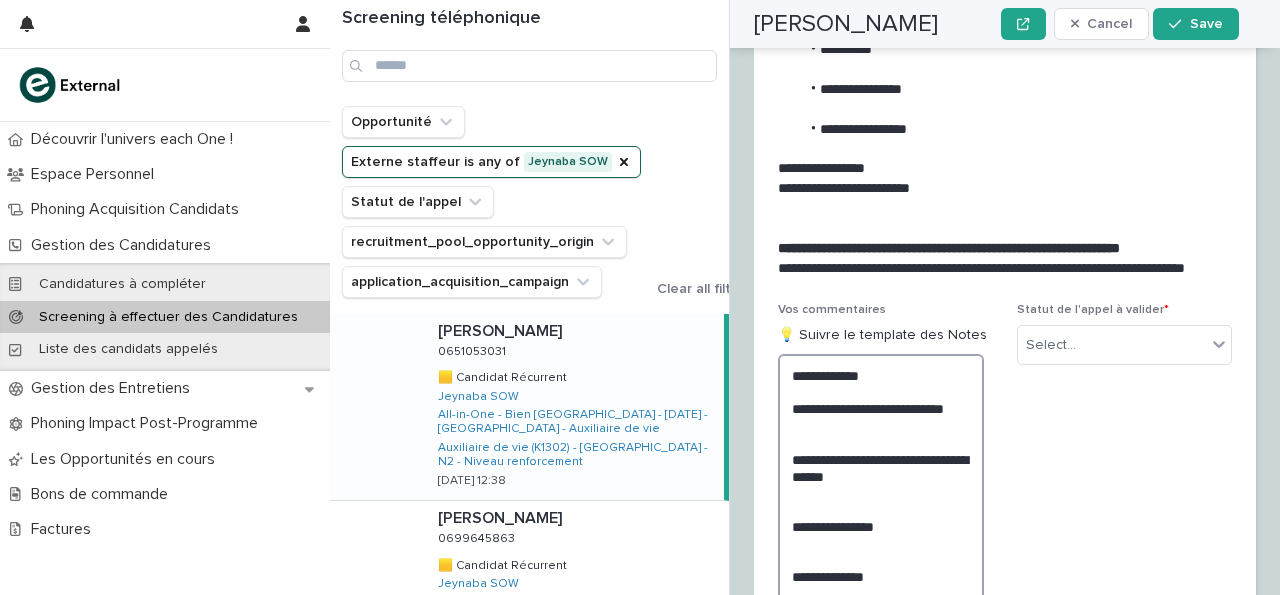 scroll, scrollTop: 3486, scrollLeft: 0, axis: vertical 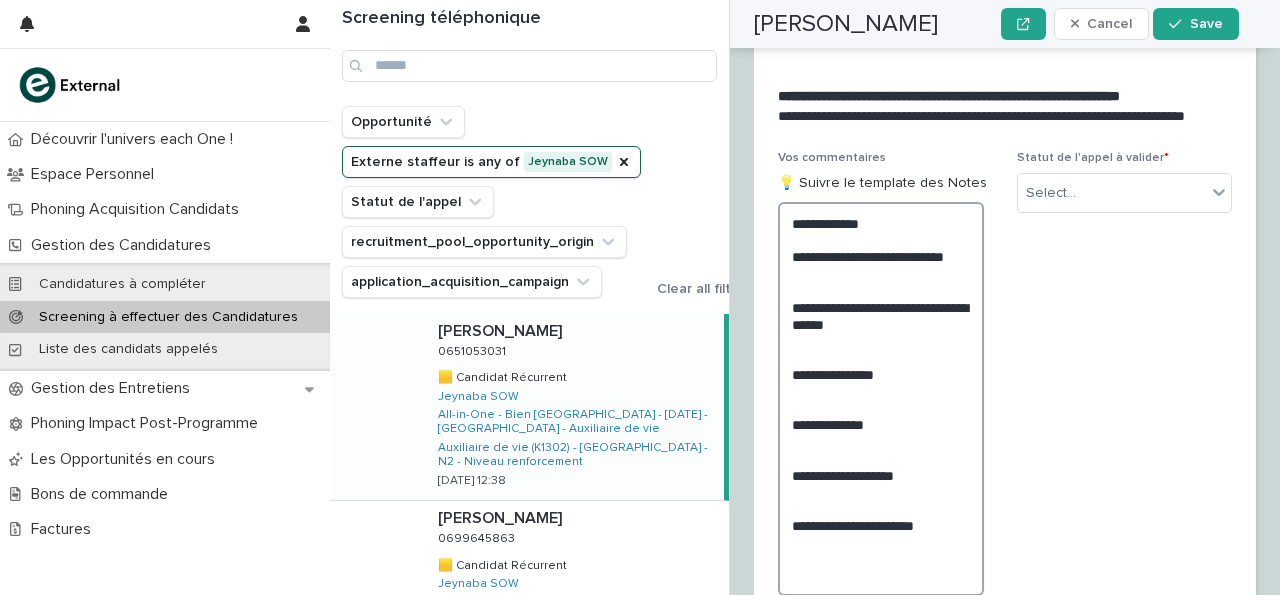 click on "**********" at bounding box center [881, 399] 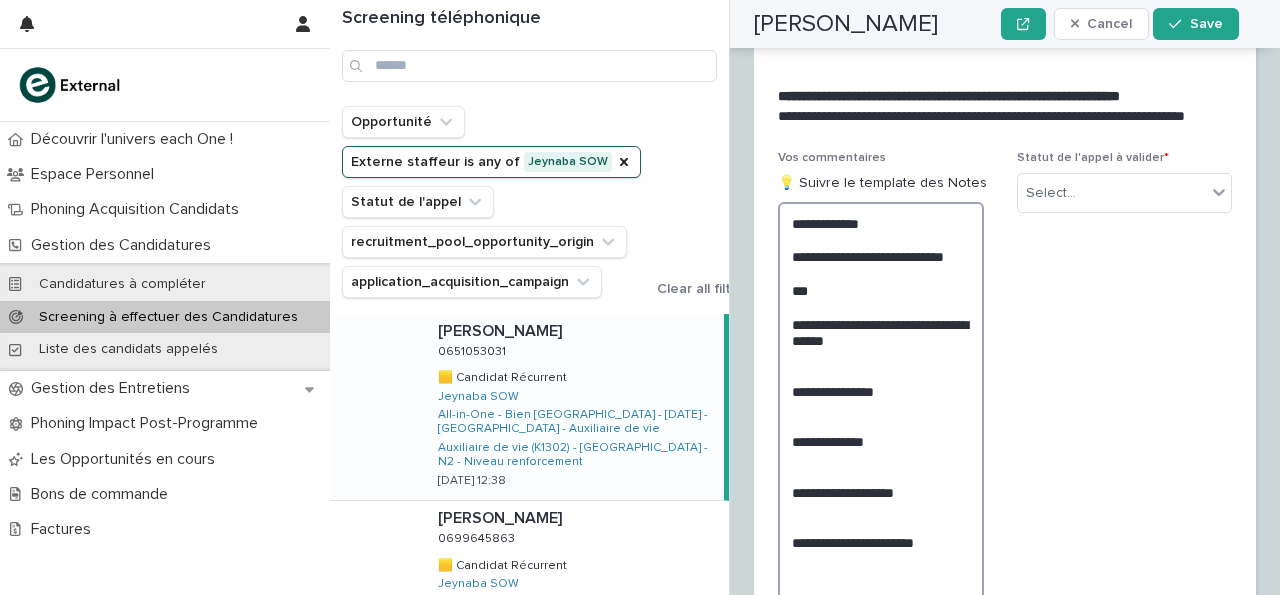 scroll, scrollTop: 3486, scrollLeft: 0, axis: vertical 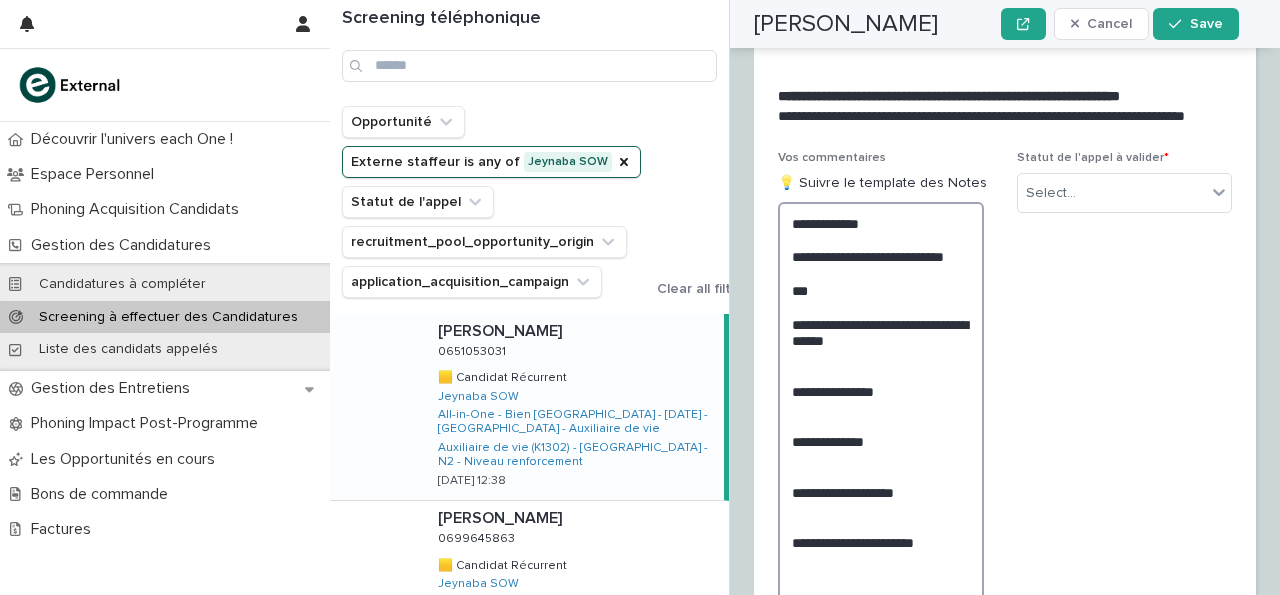 click on "**********" at bounding box center (881, 408) 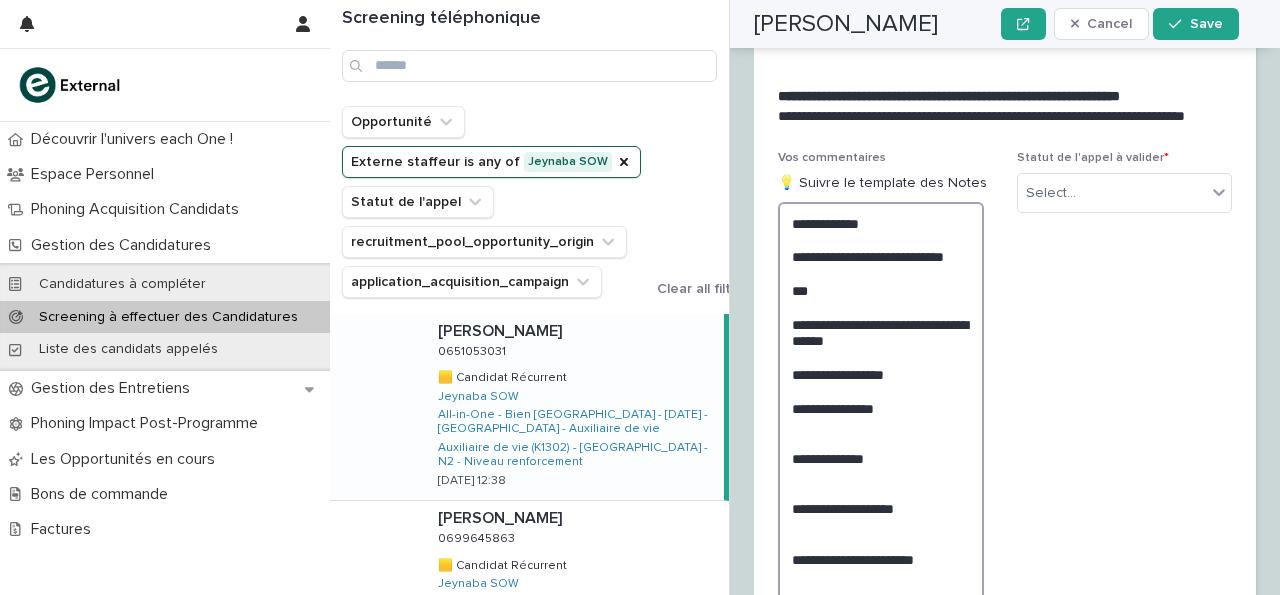 scroll, scrollTop: 3486, scrollLeft: 0, axis: vertical 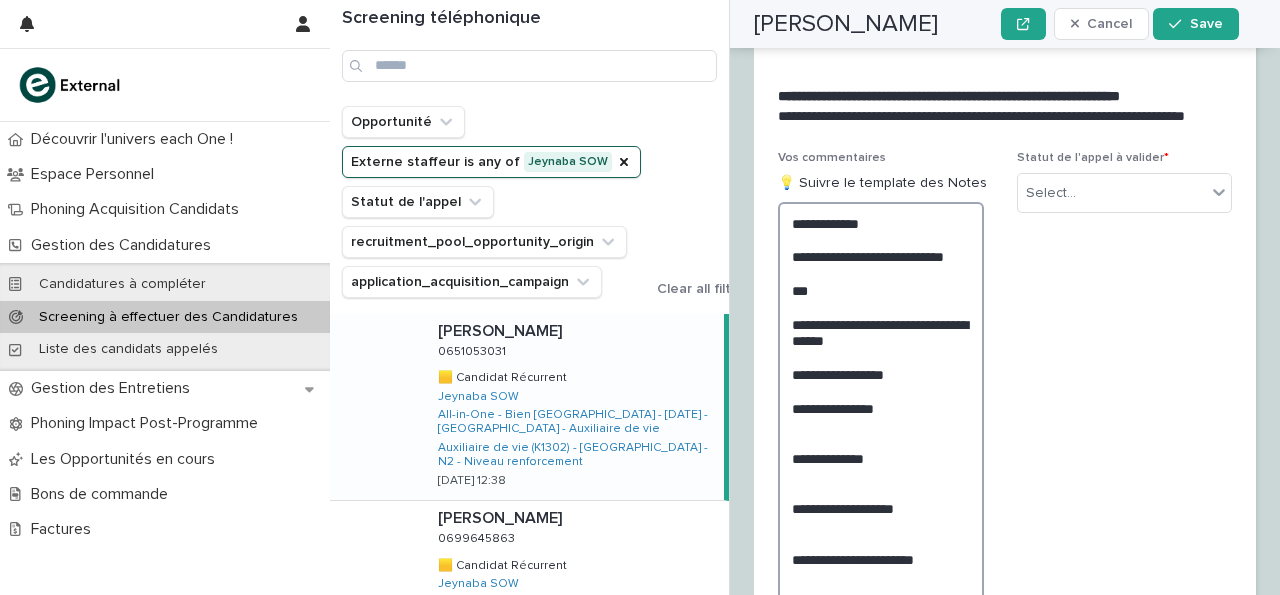 click on "**********" at bounding box center [881, 416] 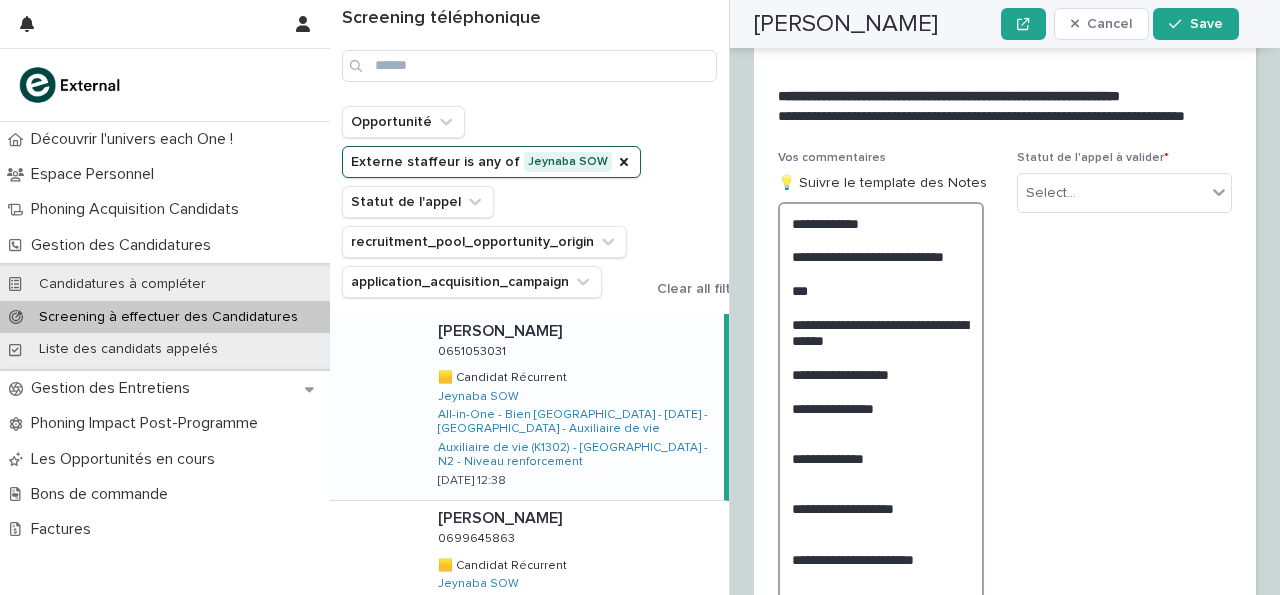scroll, scrollTop: 3486, scrollLeft: 0, axis: vertical 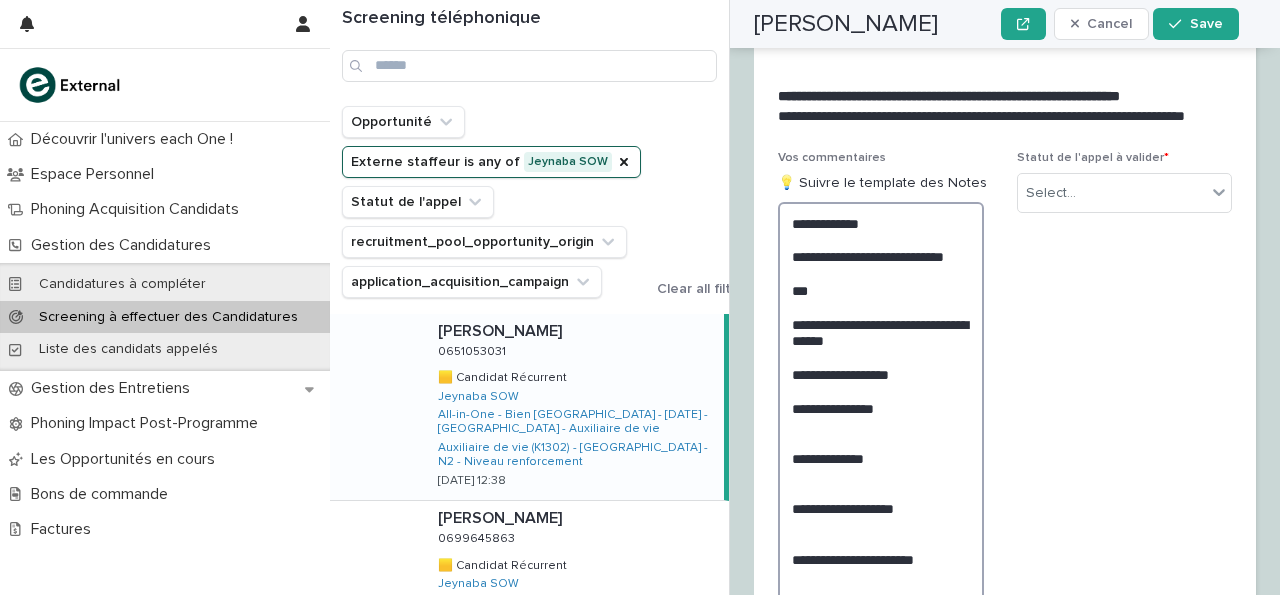 click on "**********" at bounding box center [881, 416] 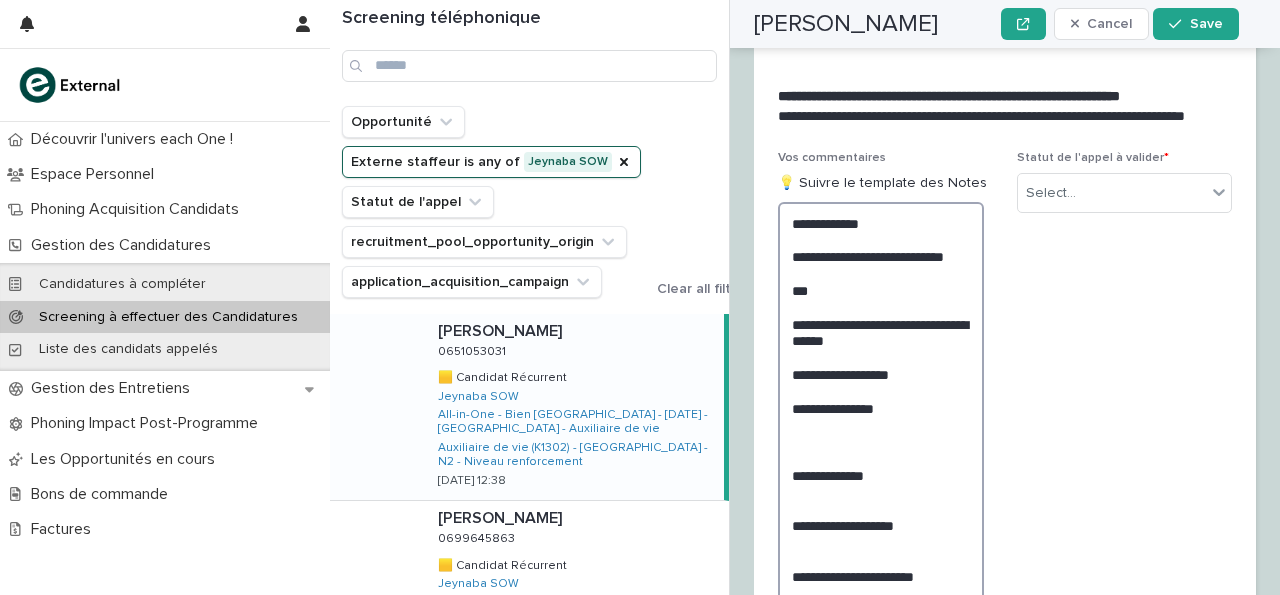 scroll, scrollTop: 3486, scrollLeft: 0, axis: vertical 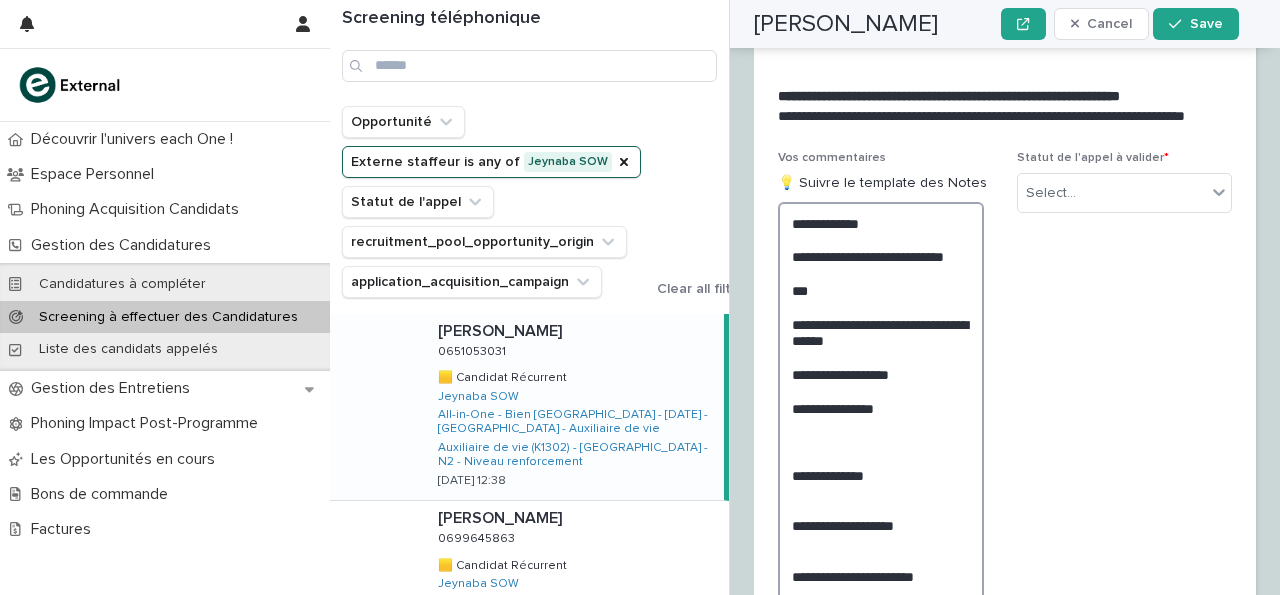 click on "**********" at bounding box center (881, 424) 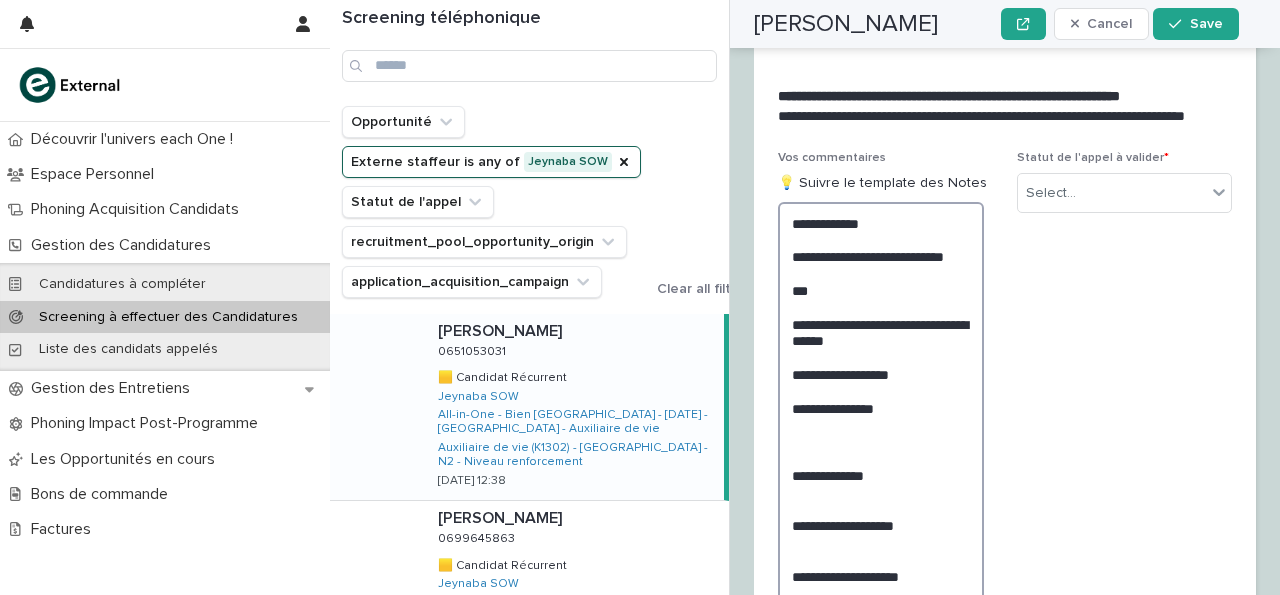 scroll, scrollTop: 3486, scrollLeft: 0, axis: vertical 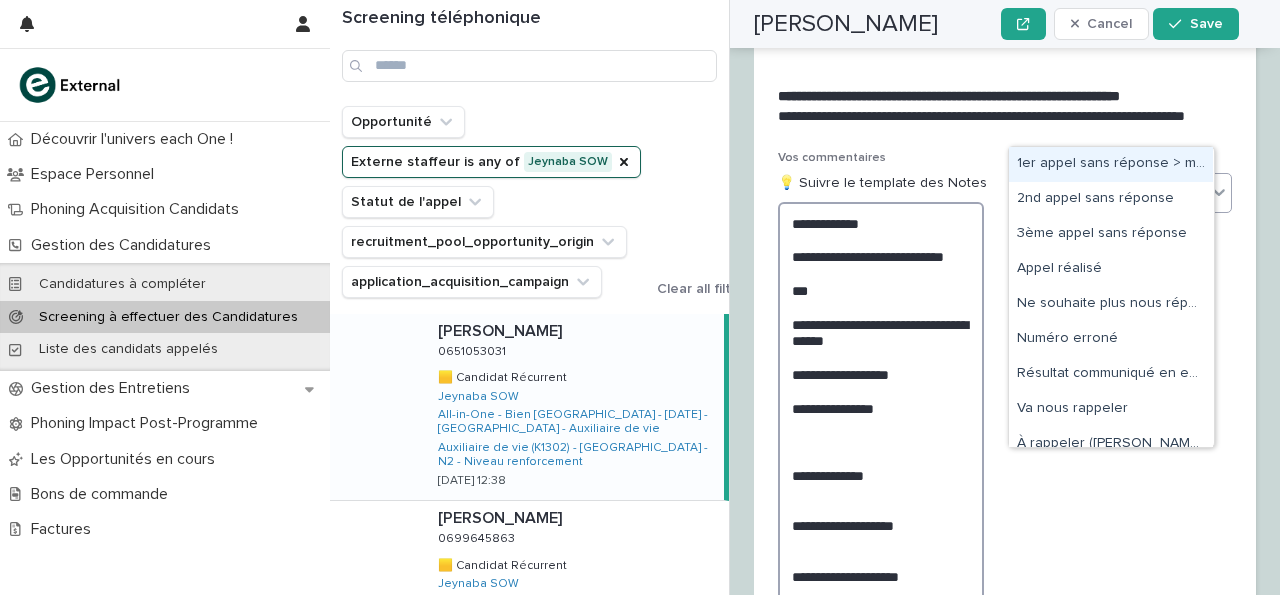 click on "**********" at bounding box center [881, 424] 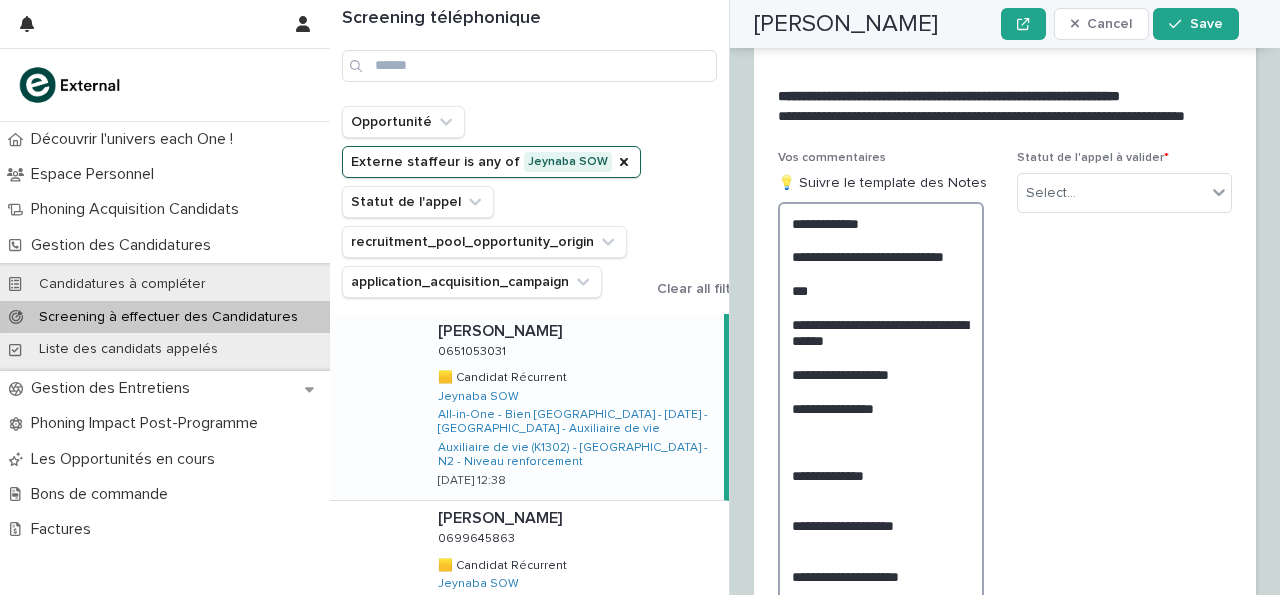 click on "**********" at bounding box center (881, 424) 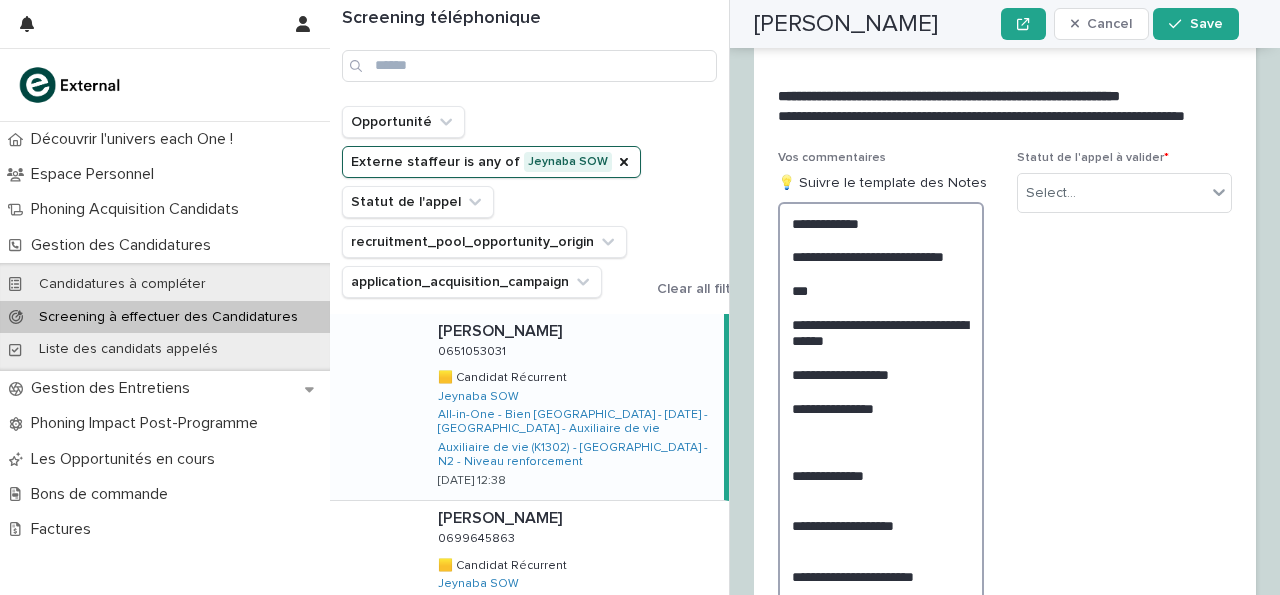 scroll, scrollTop: 3486, scrollLeft: 0, axis: vertical 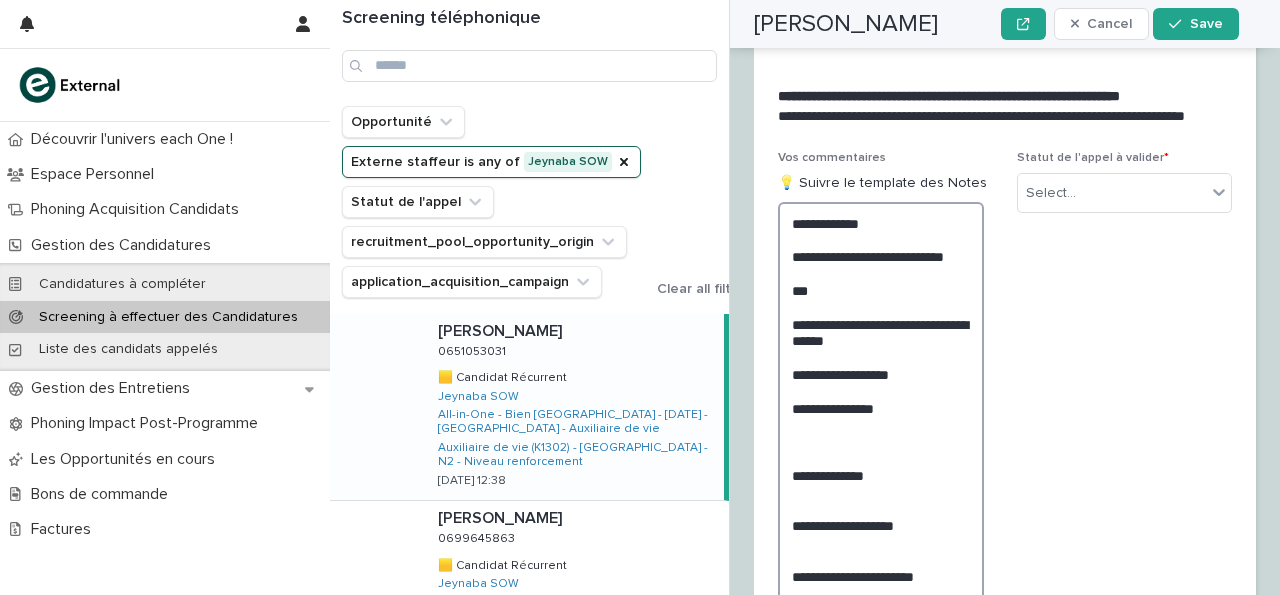 click on "**********" at bounding box center [881, 424] 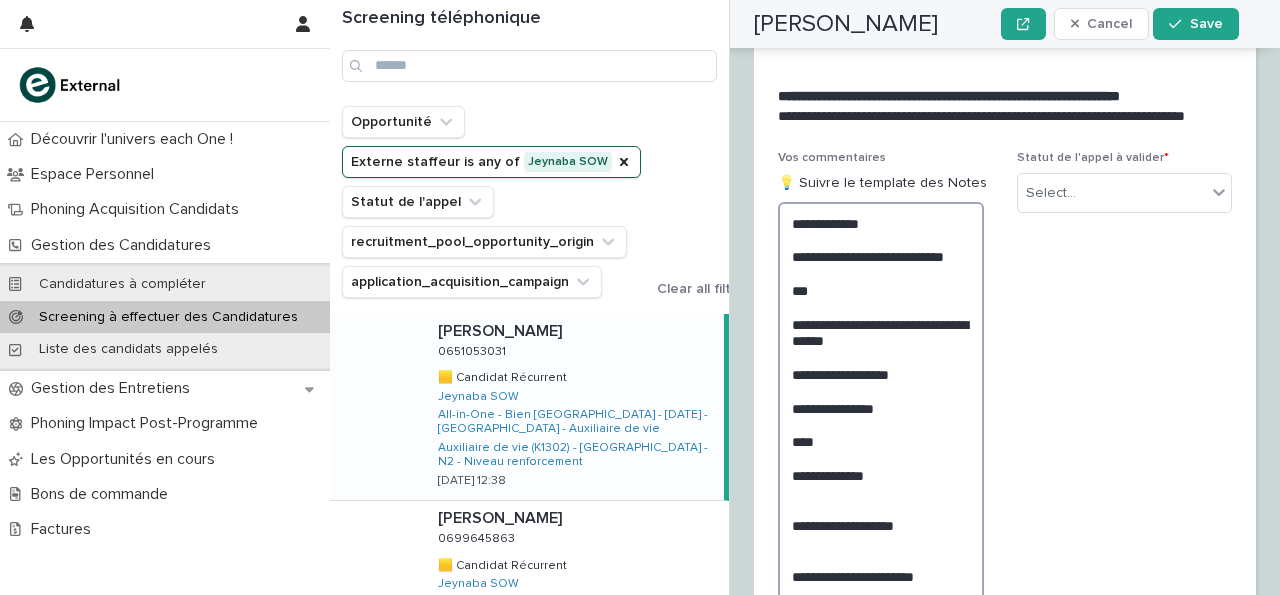 scroll, scrollTop: 3486, scrollLeft: 0, axis: vertical 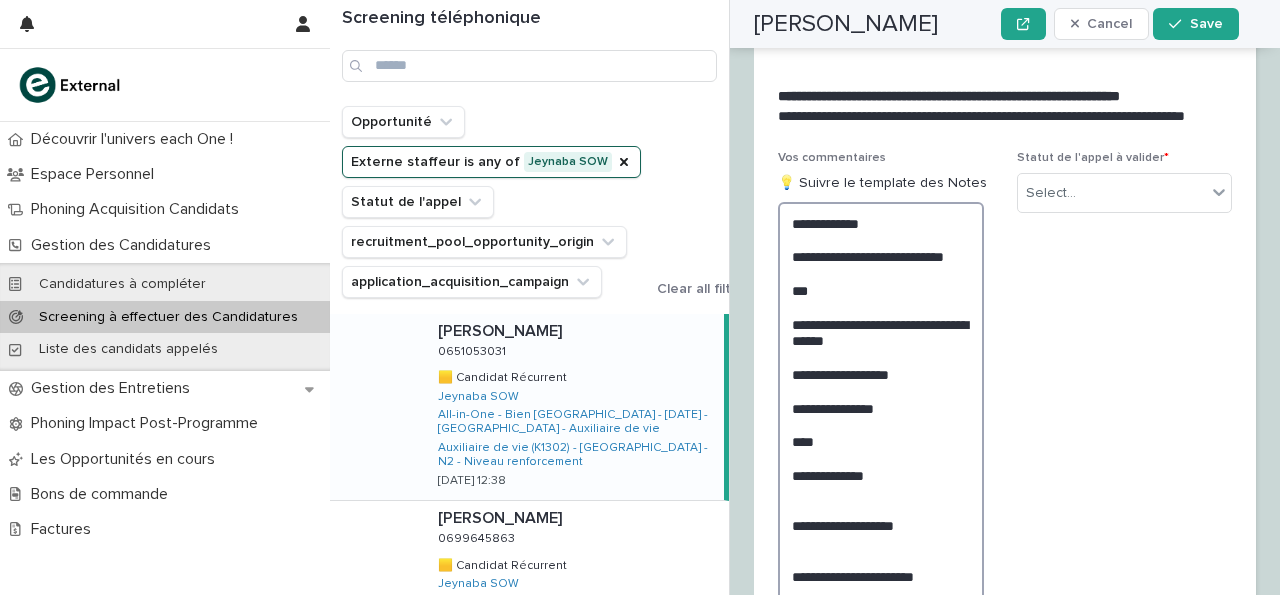 click on "**********" at bounding box center [881, 424] 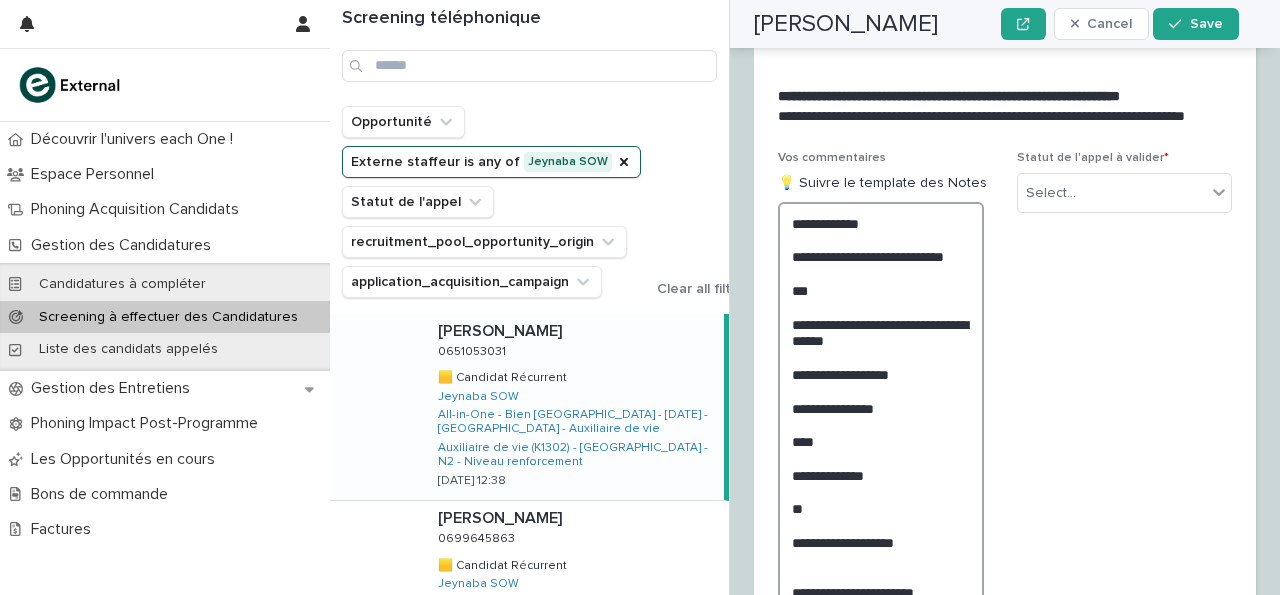 scroll, scrollTop: 3486, scrollLeft: 0, axis: vertical 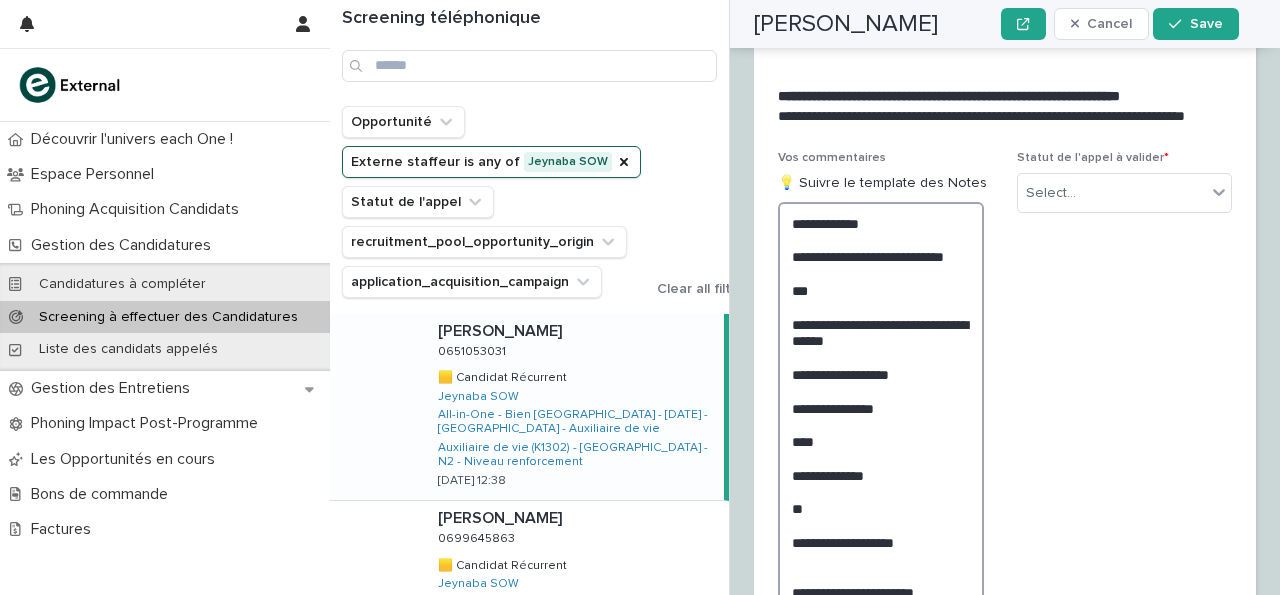click on "**********" at bounding box center (881, 433) 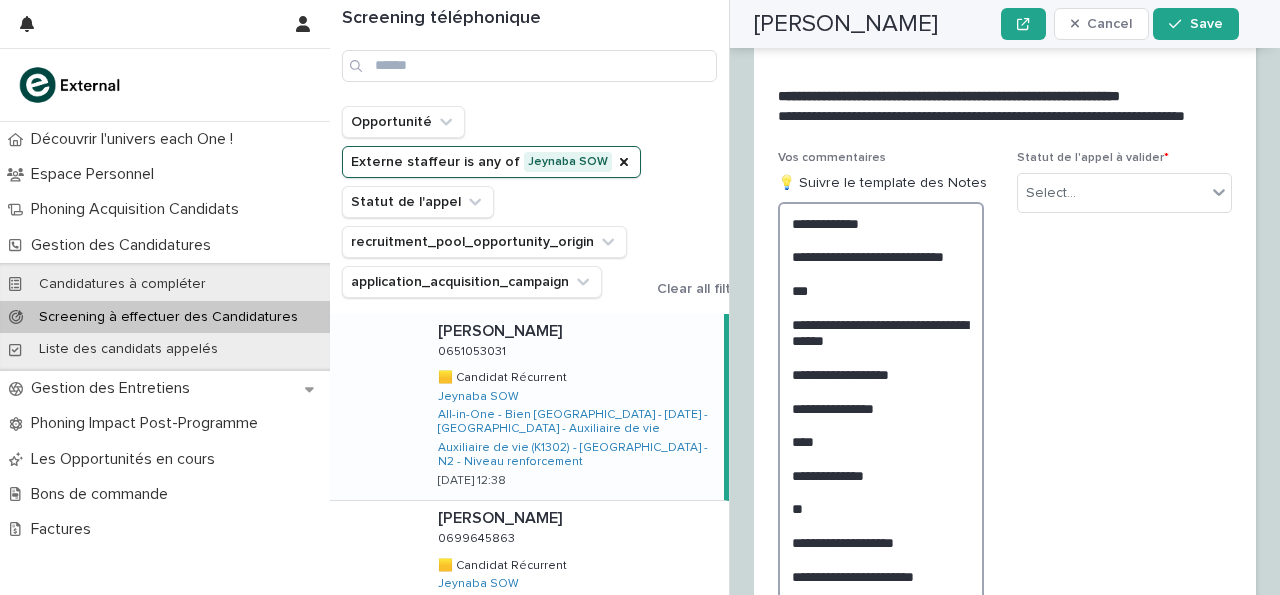 scroll, scrollTop: 3486, scrollLeft: 0, axis: vertical 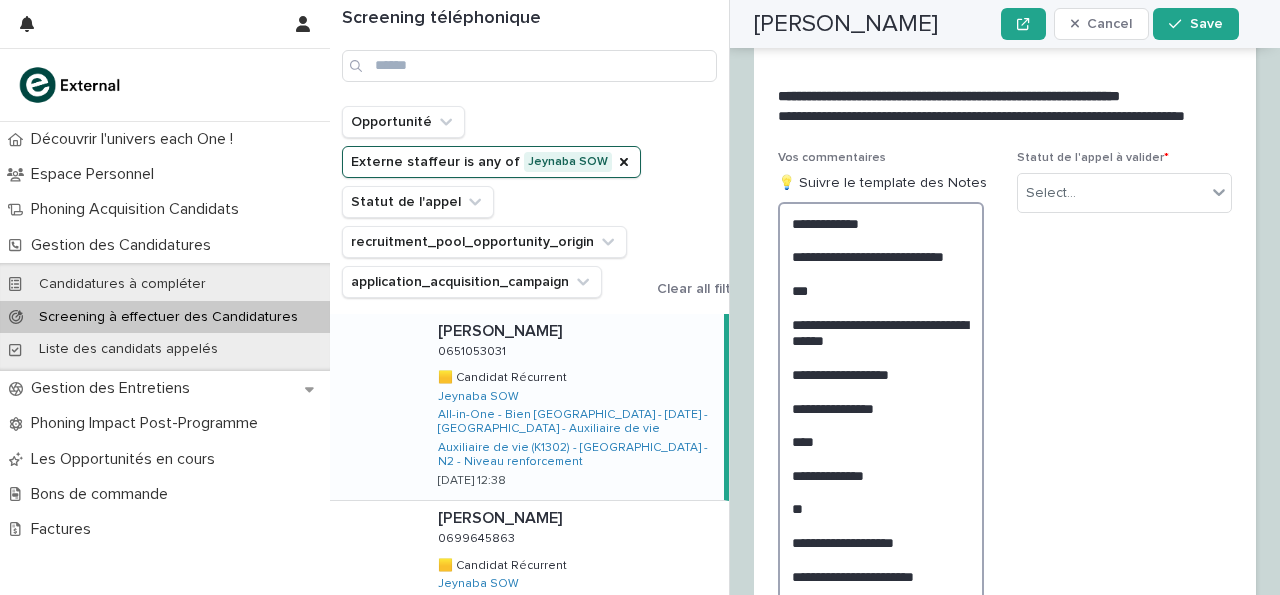 click on "**********" at bounding box center (881, 441) 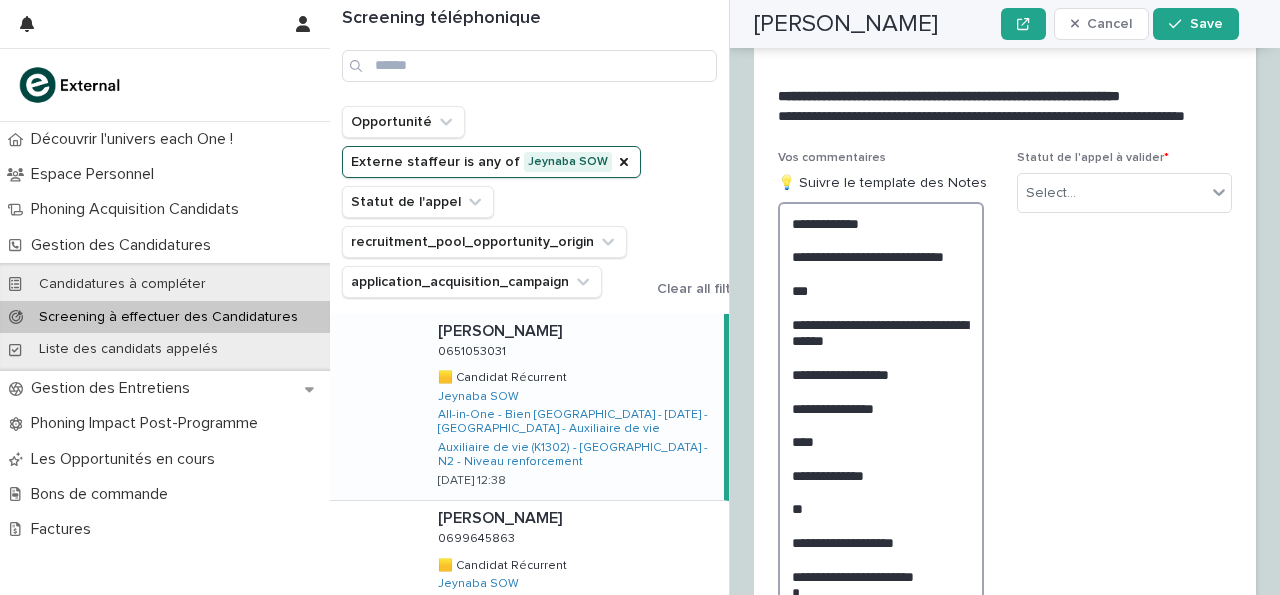 click on "**********" at bounding box center [881, 441] 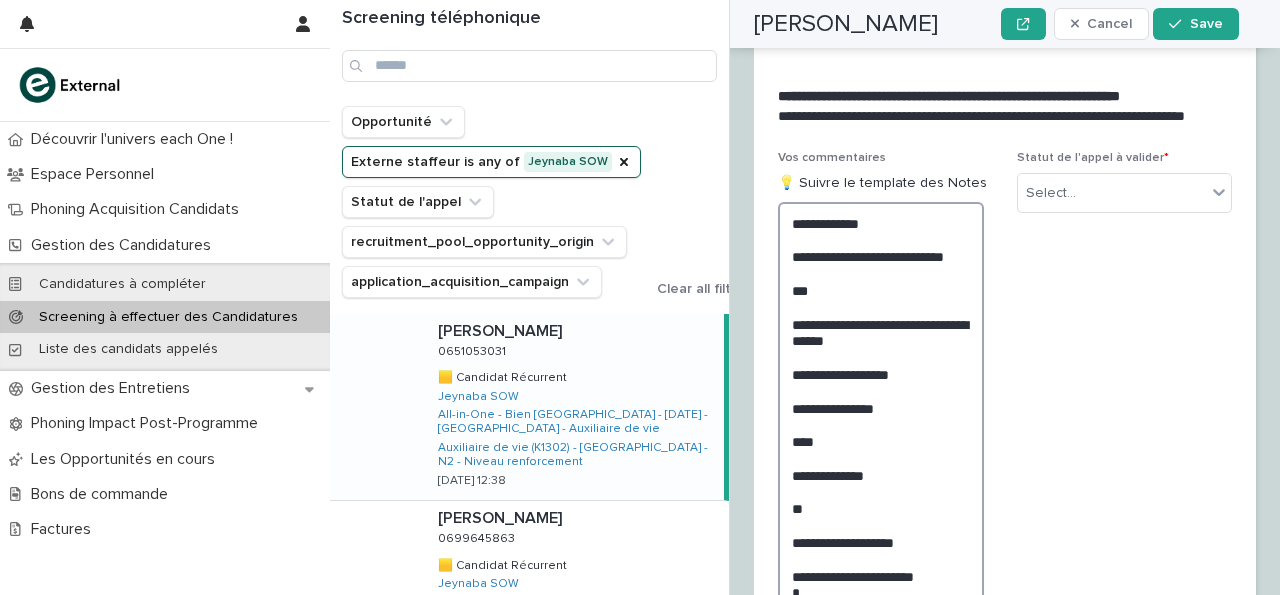 scroll, scrollTop: 3486, scrollLeft: 0, axis: vertical 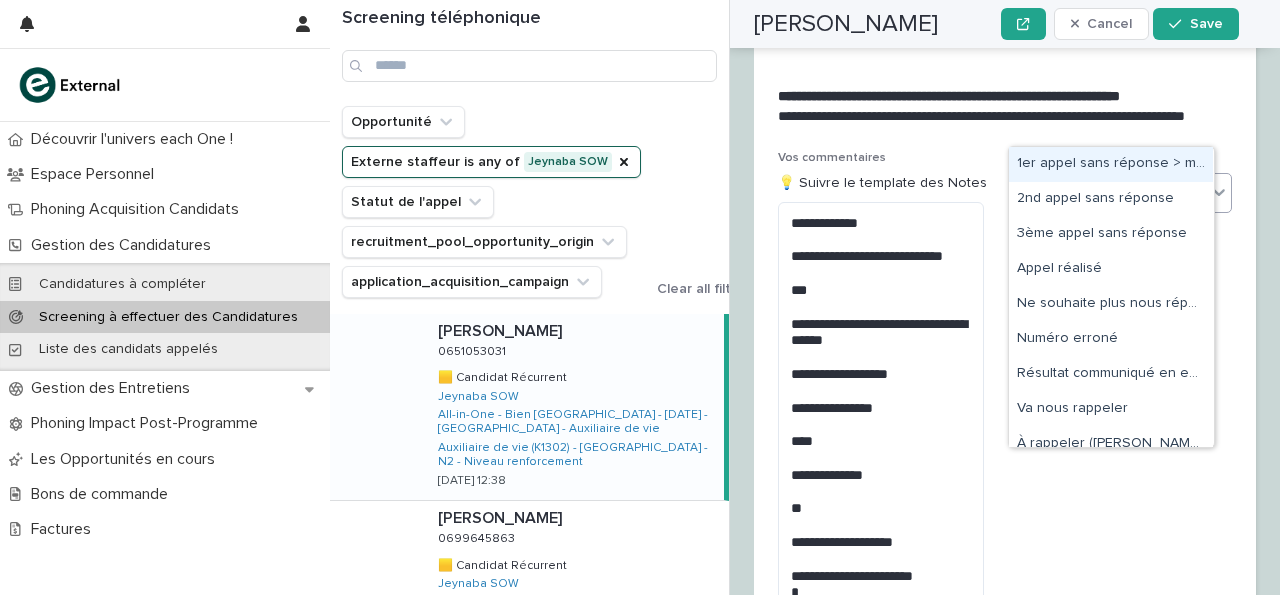 click on "Select..." at bounding box center (1124, 193) 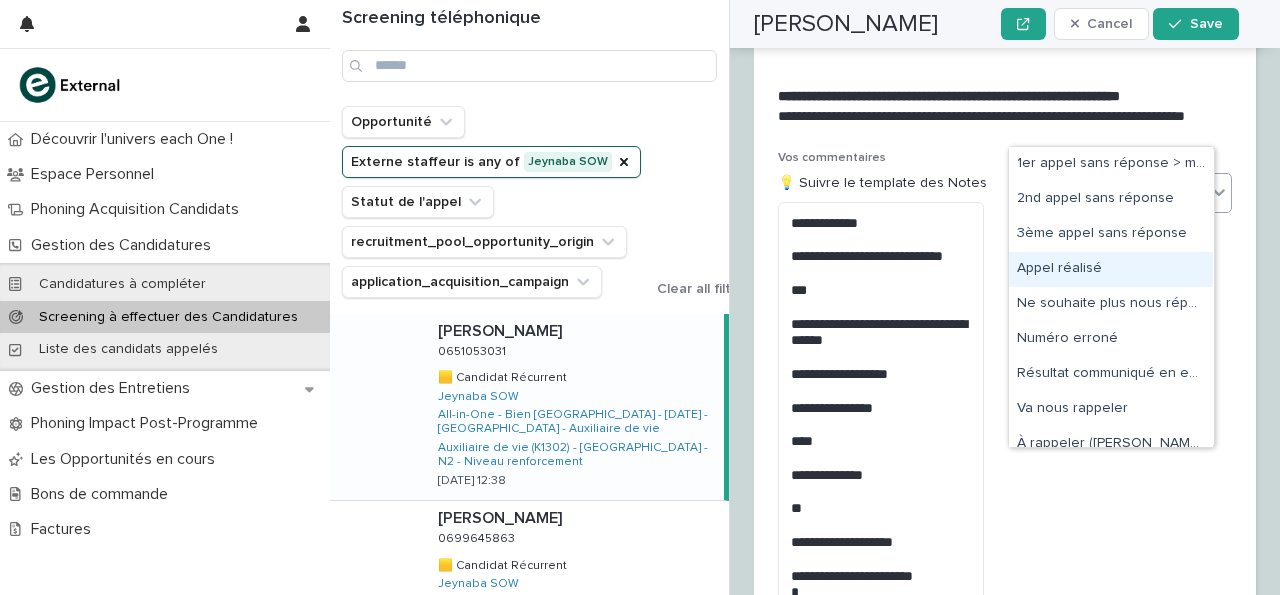 click on "Appel réalisé" at bounding box center (1111, 269) 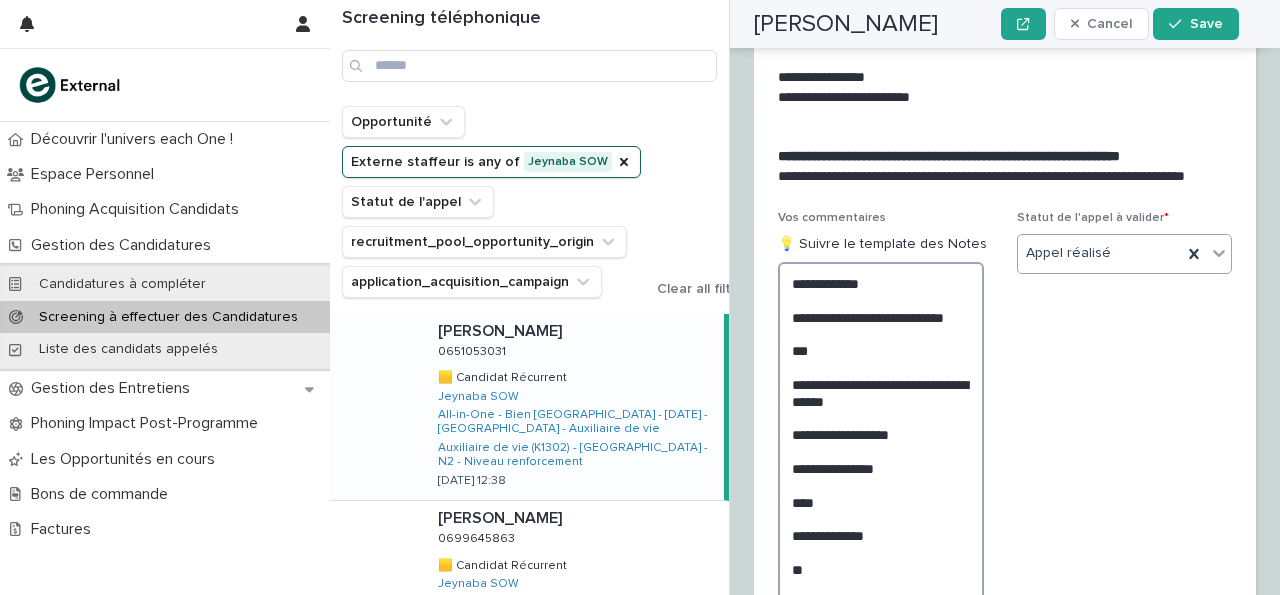 click on "**********" at bounding box center (881, 501) 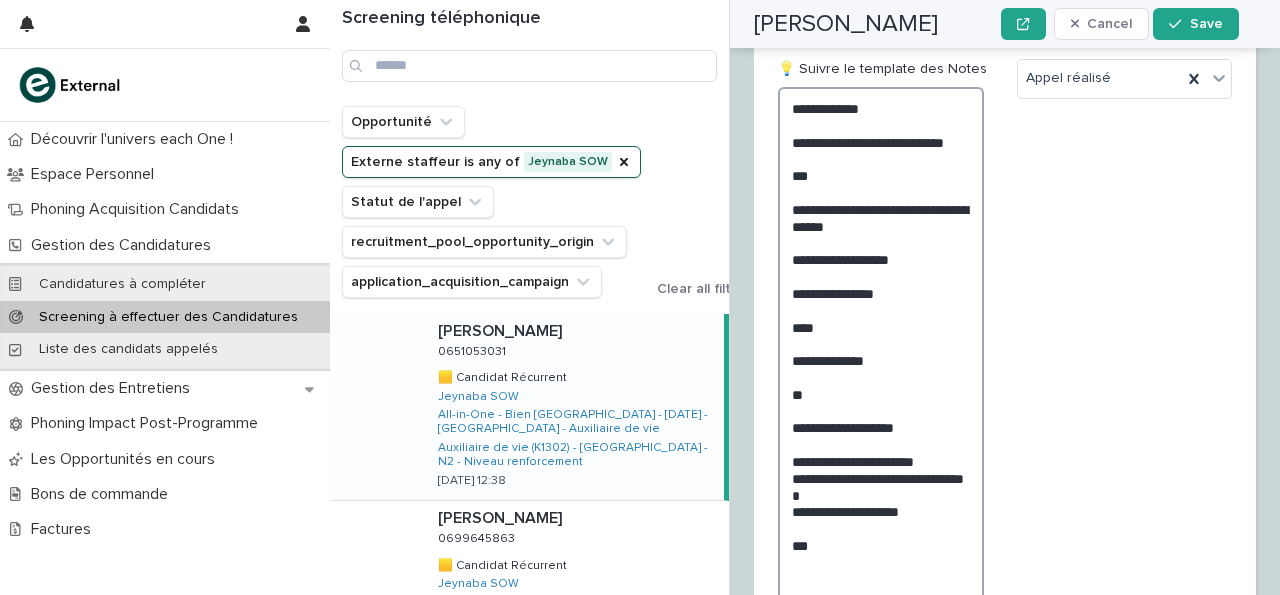 scroll, scrollTop: 3662, scrollLeft: 0, axis: vertical 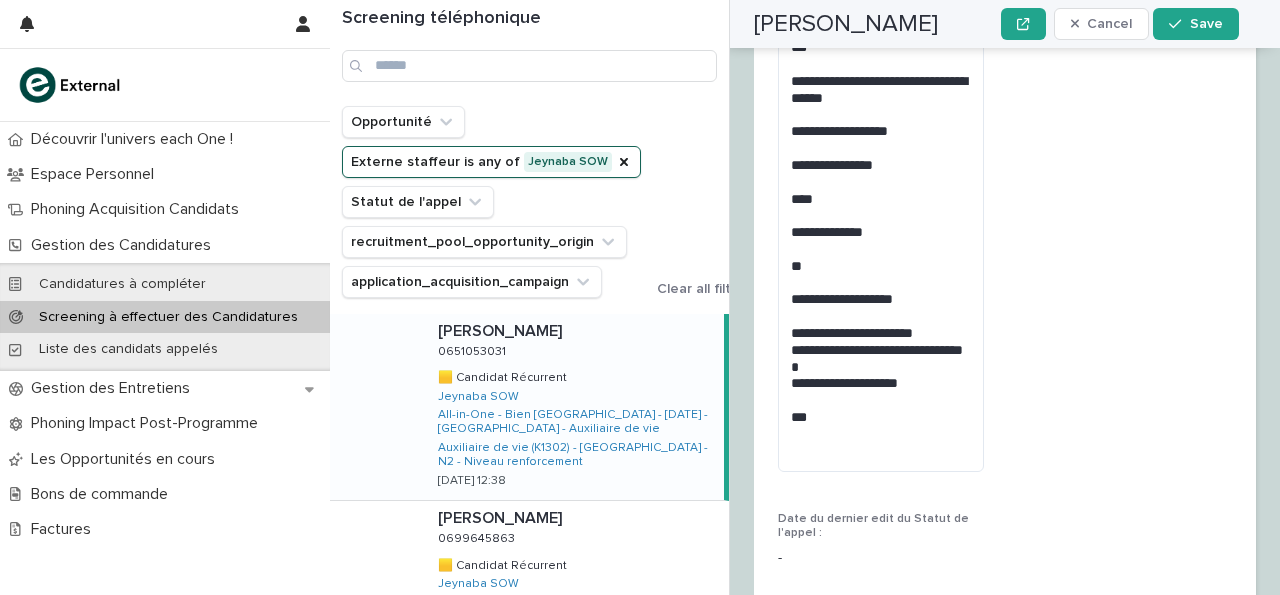 click on "Statut de l'appel à valider * Appel réalisé" at bounding box center (1124, 198) 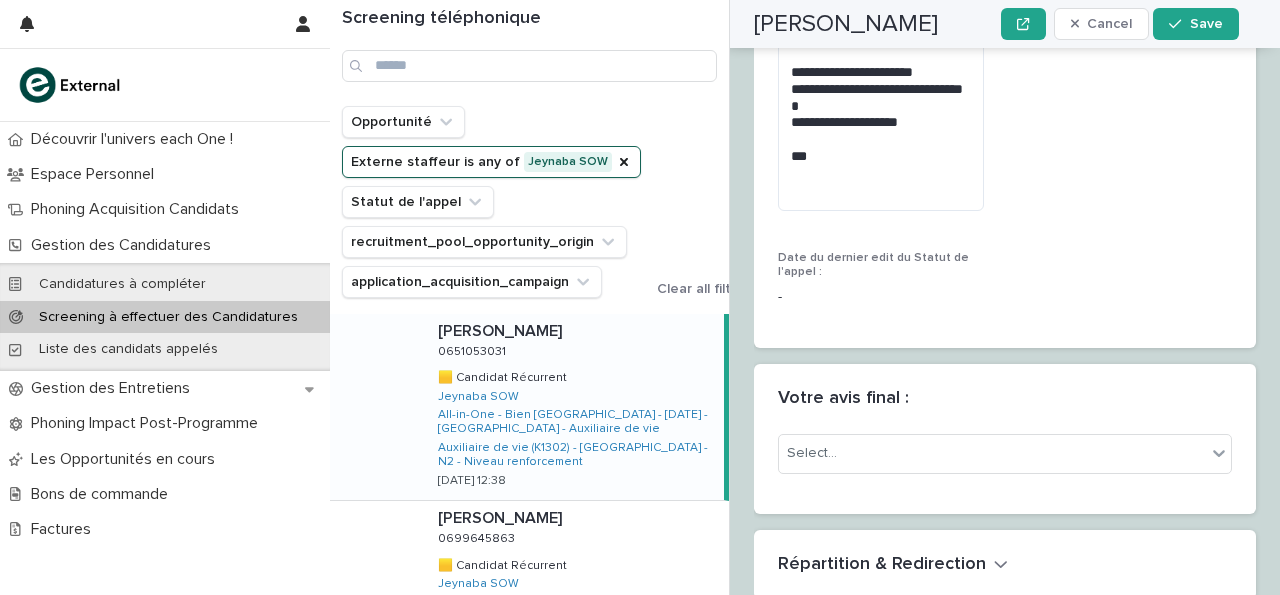 scroll, scrollTop: 4069, scrollLeft: 0, axis: vertical 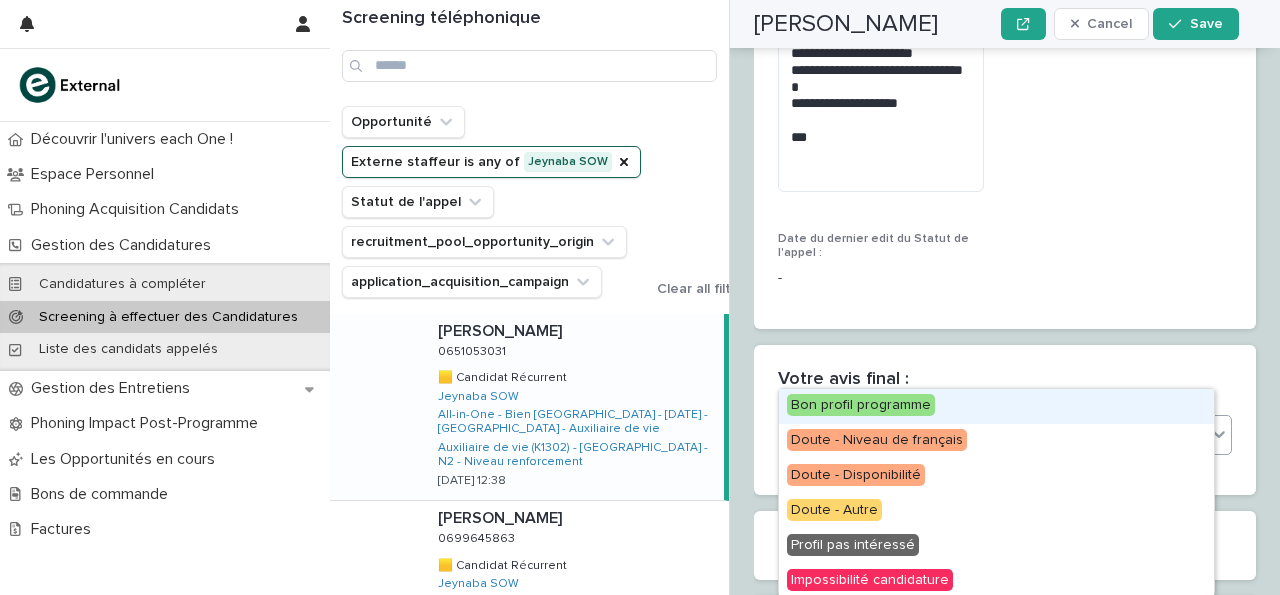 click on "Select..." at bounding box center (992, 434) 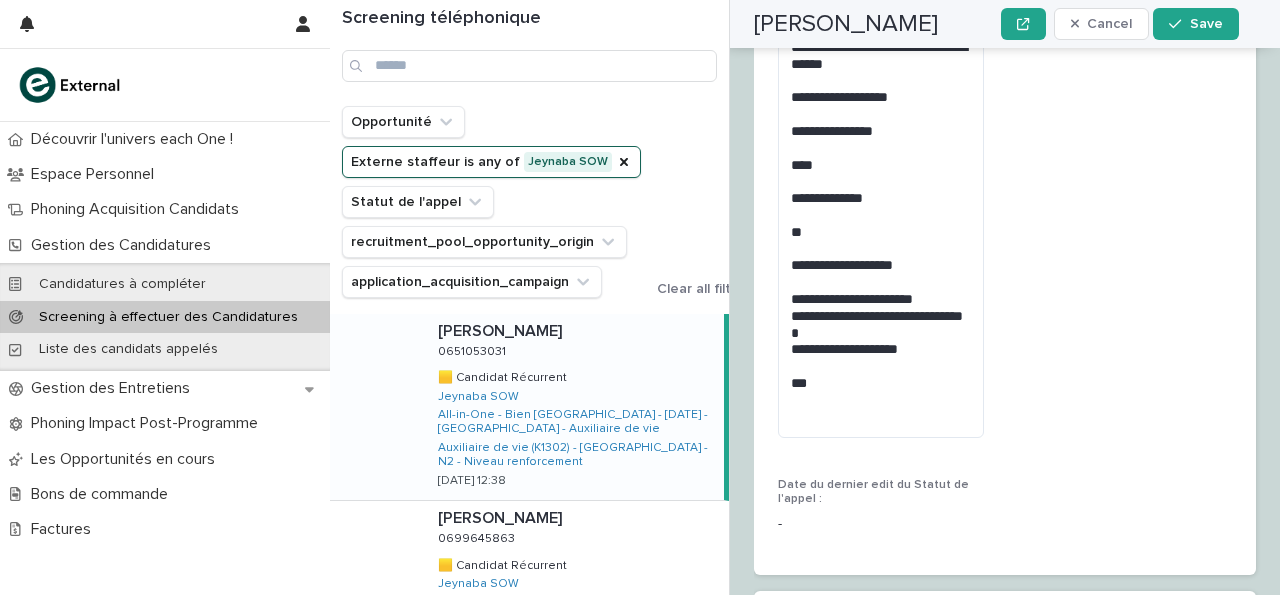 scroll, scrollTop: 3818, scrollLeft: 0, axis: vertical 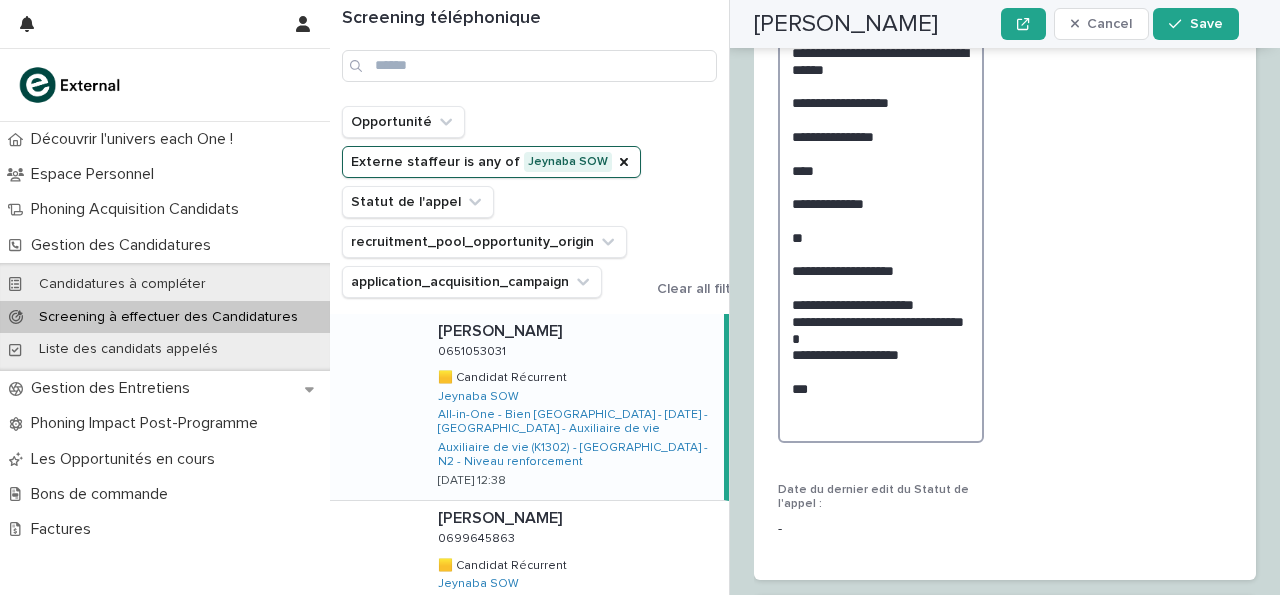 click on "**********" at bounding box center (881, 186) 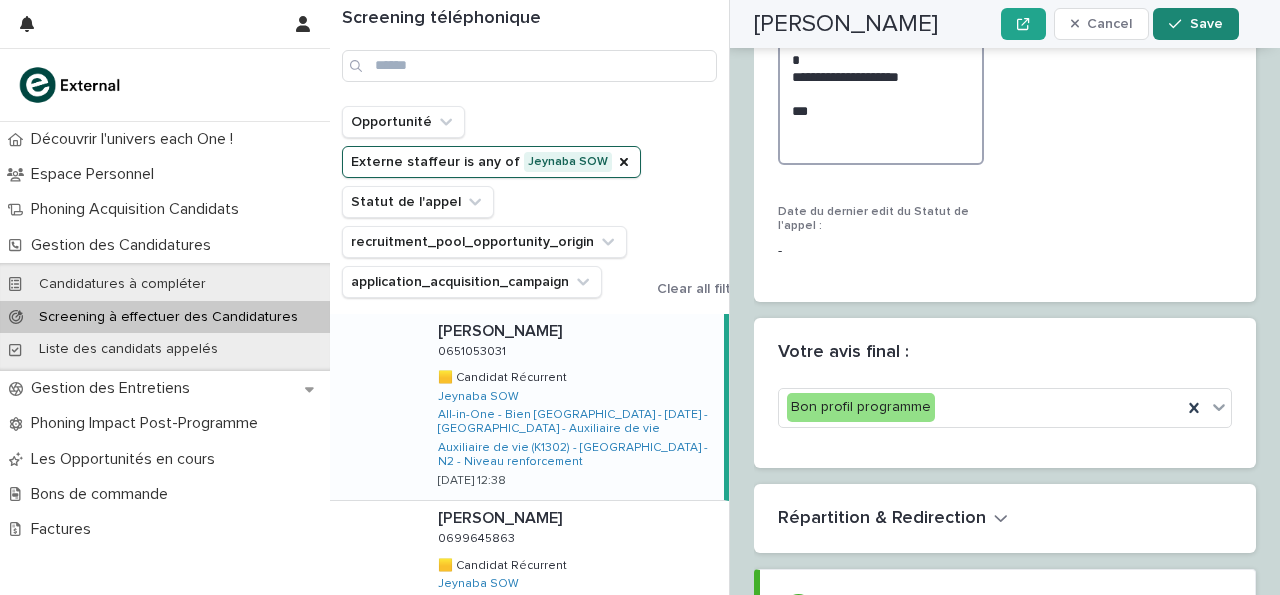 type on "**********" 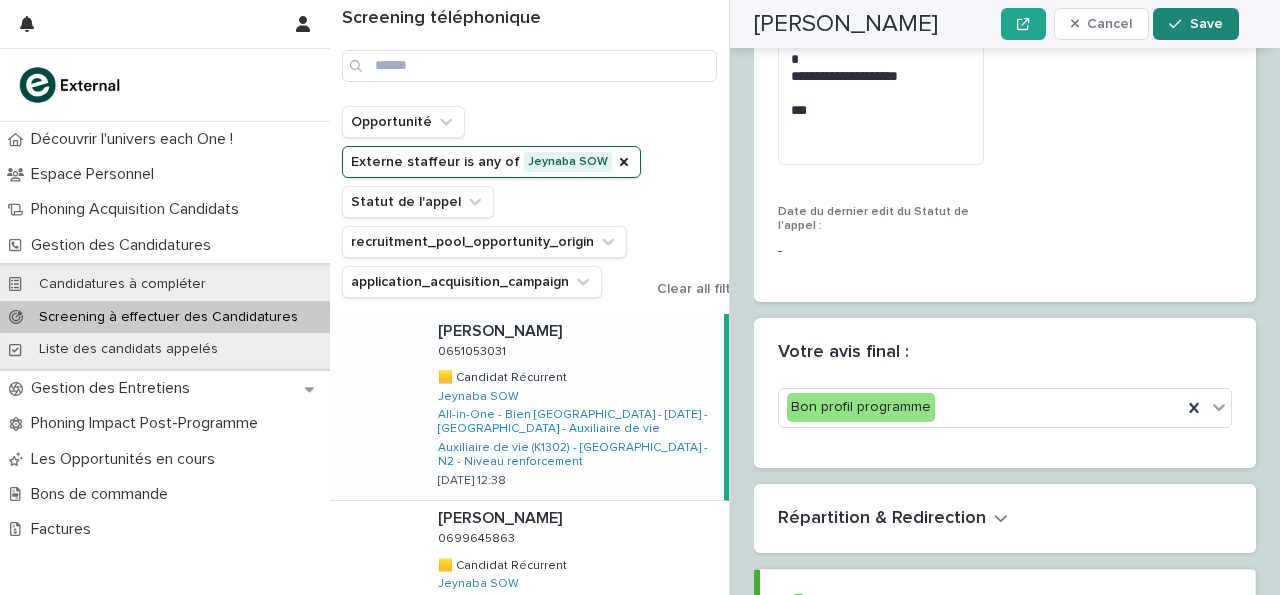 click on "Save" at bounding box center (1195, 24) 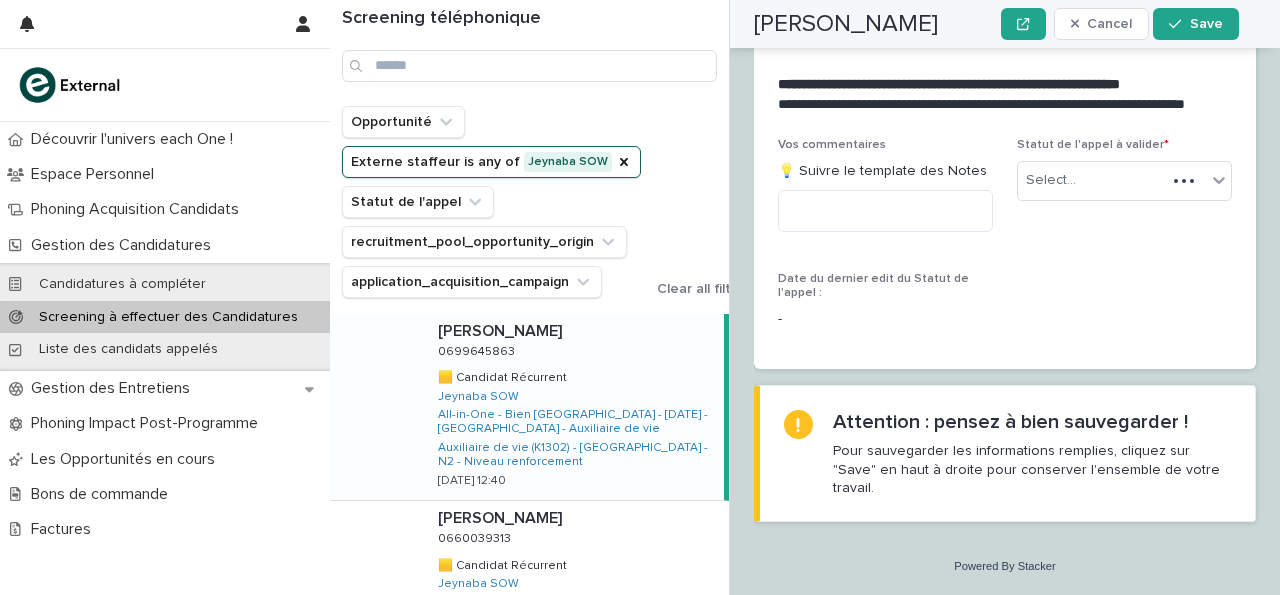 scroll, scrollTop: 2804, scrollLeft: 0, axis: vertical 